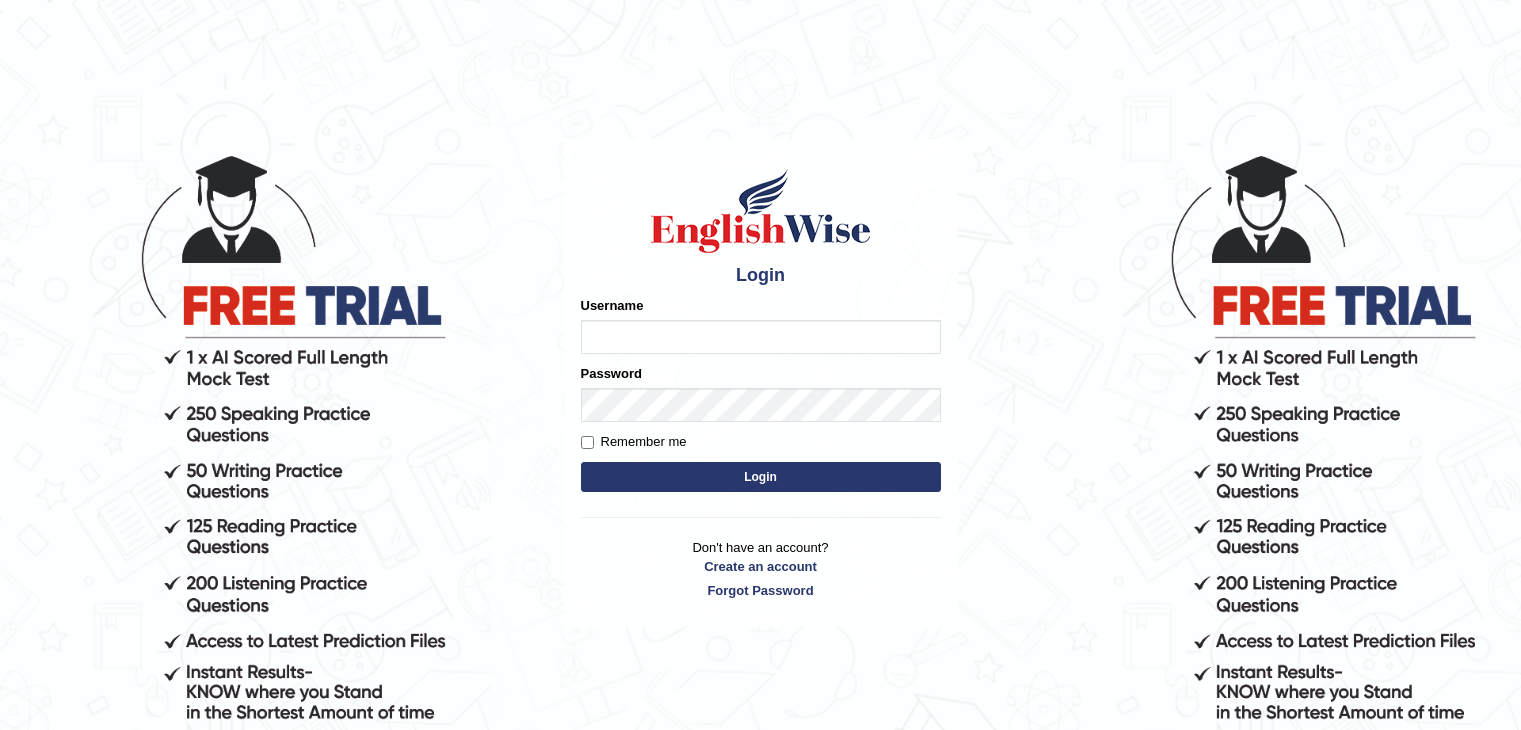 scroll, scrollTop: 0, scrollLeft: 0, axis: both 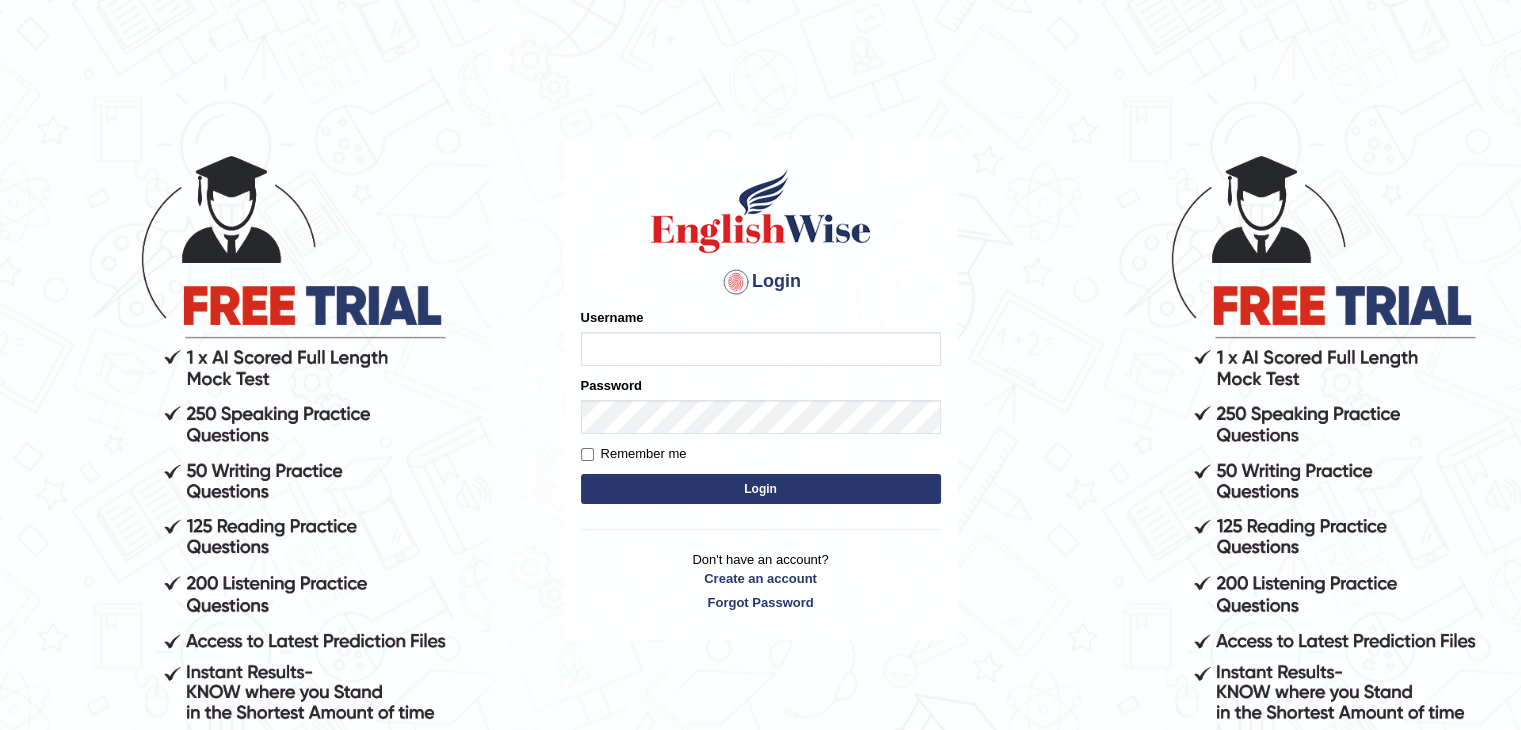 click on "Username" at bounding box center (761, 349) 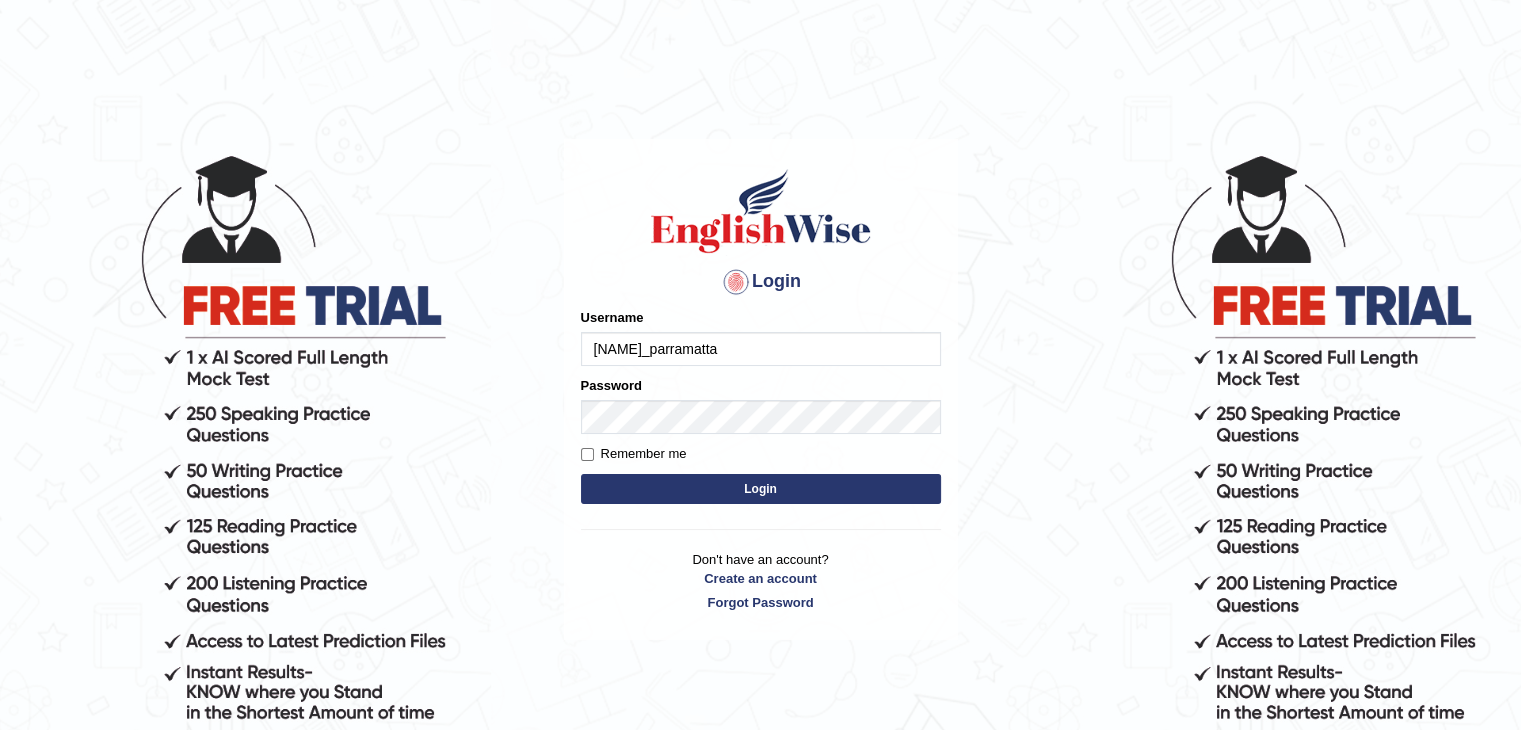 type on "Pursha_parramatta" 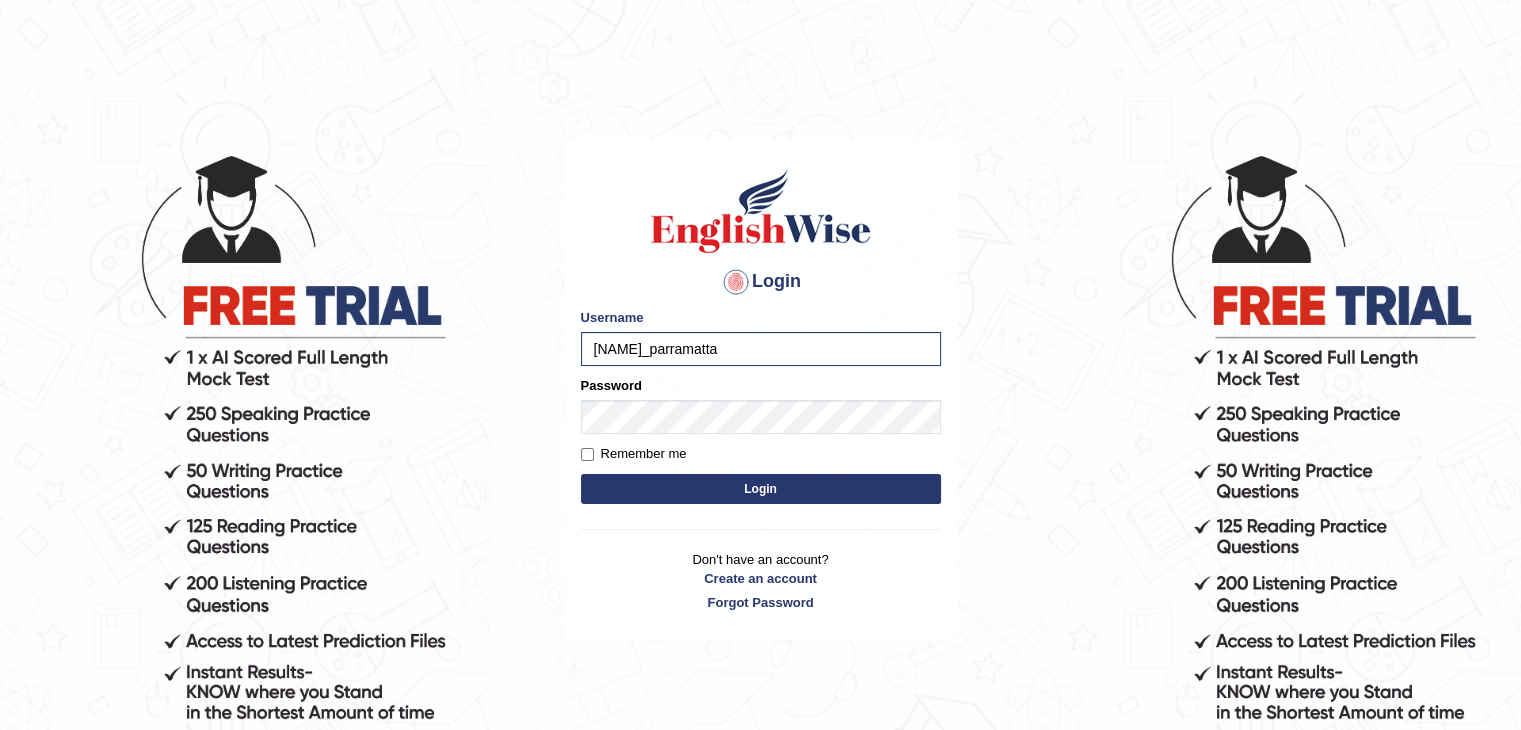 click on "Login" at bounding box center (761, 489) 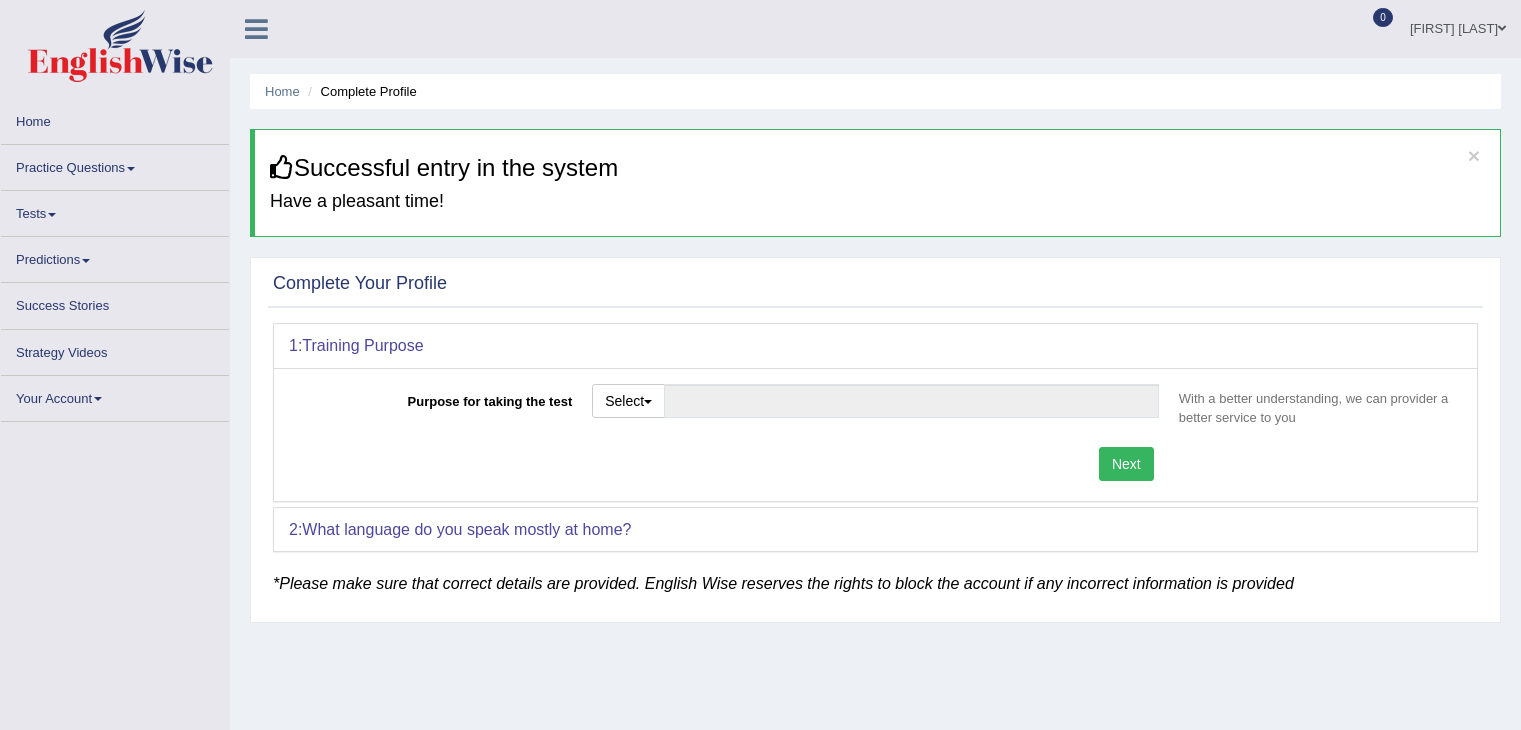 scroll, scrollTop: 0, scrollLeft: 0, axis: both 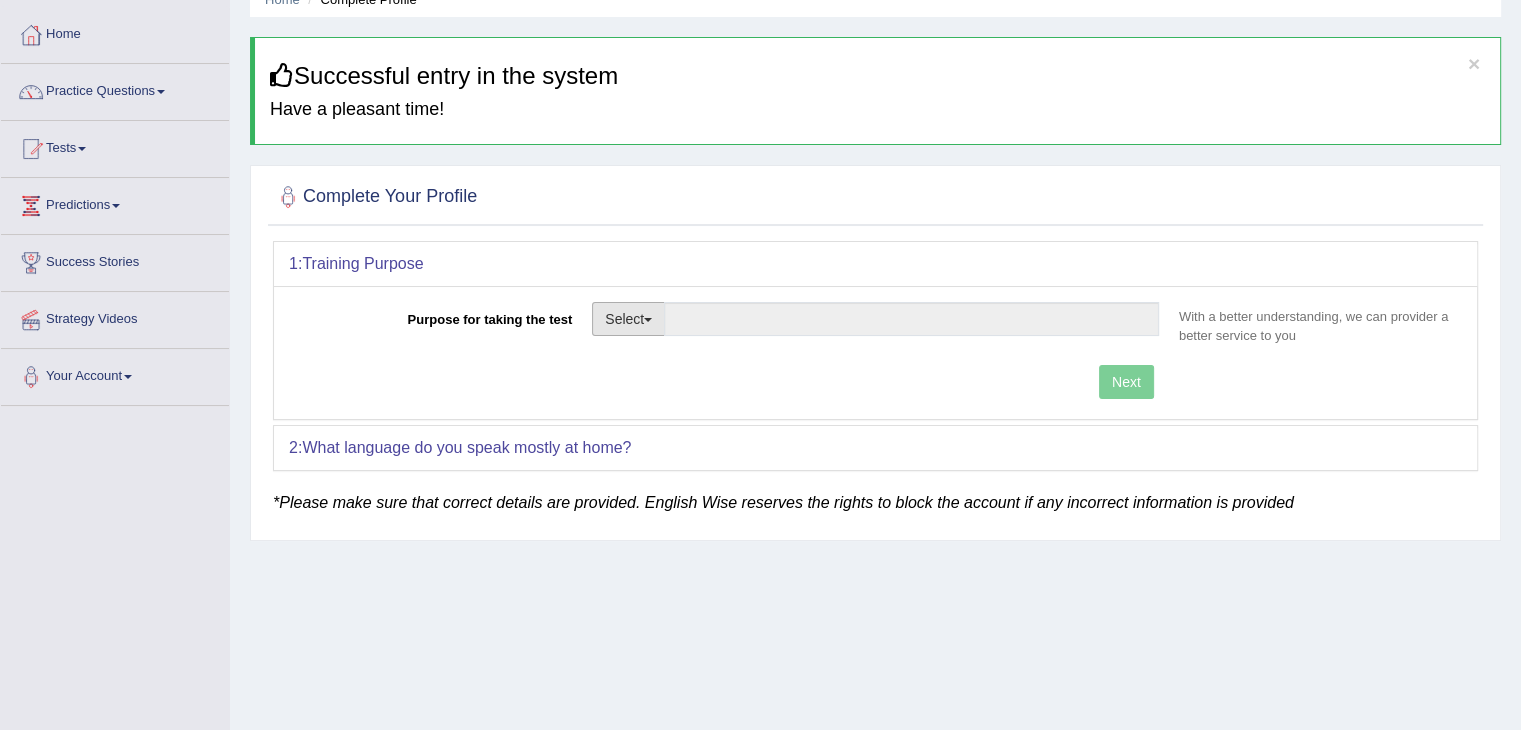 click on "Select" at bounding box center (628, 319) 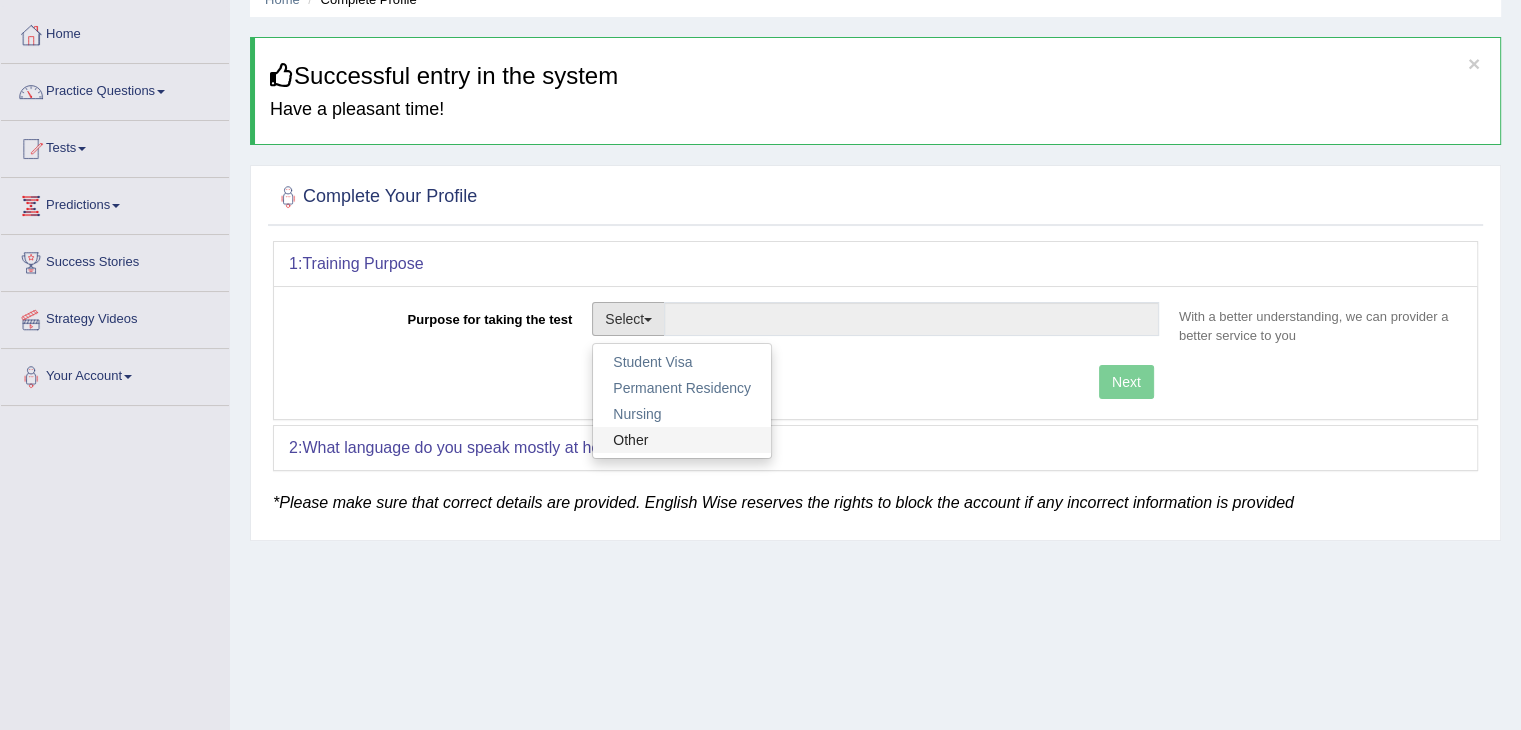 click on "Other" at bounding box center [682, 440] 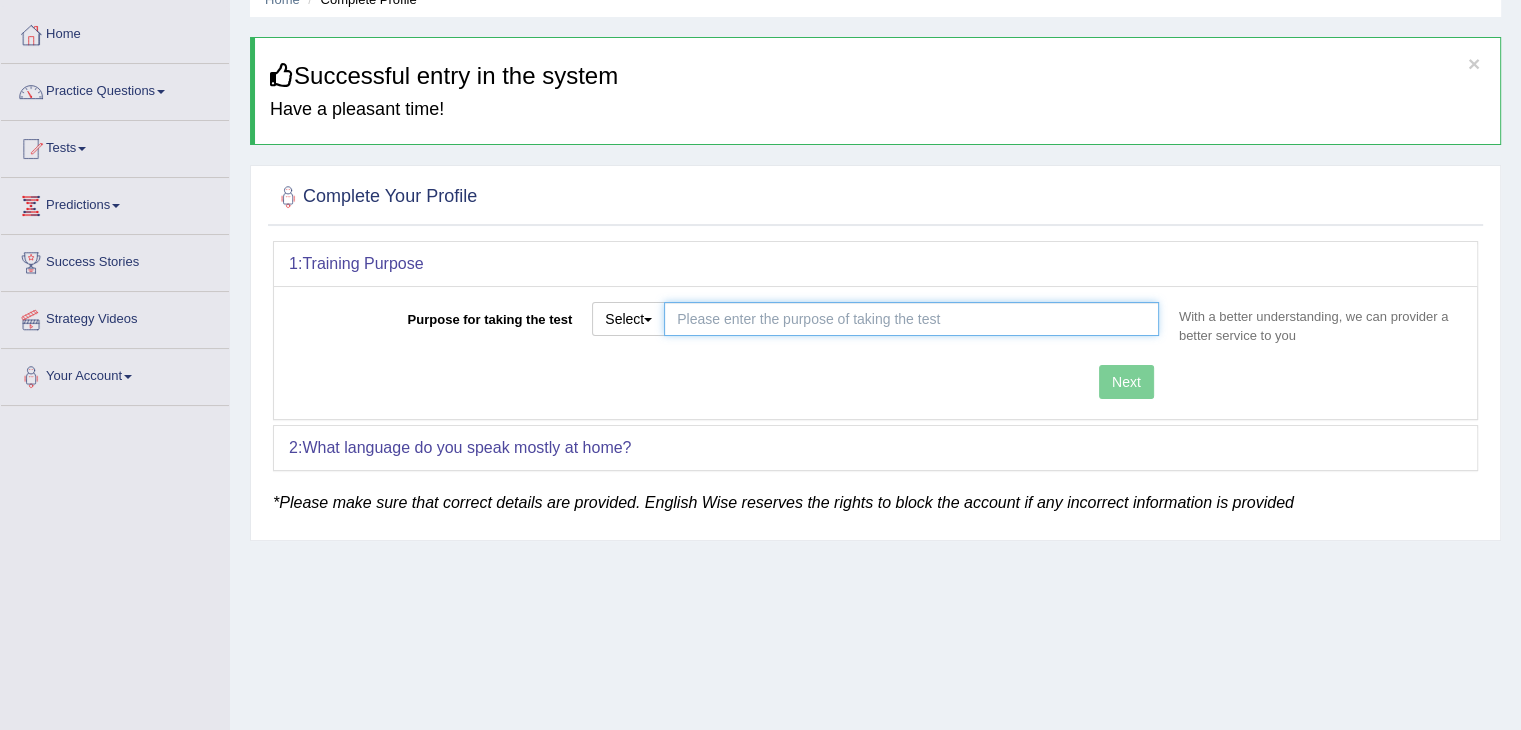 click on "Purpose for taking the test" at bounding box center [911, 319] 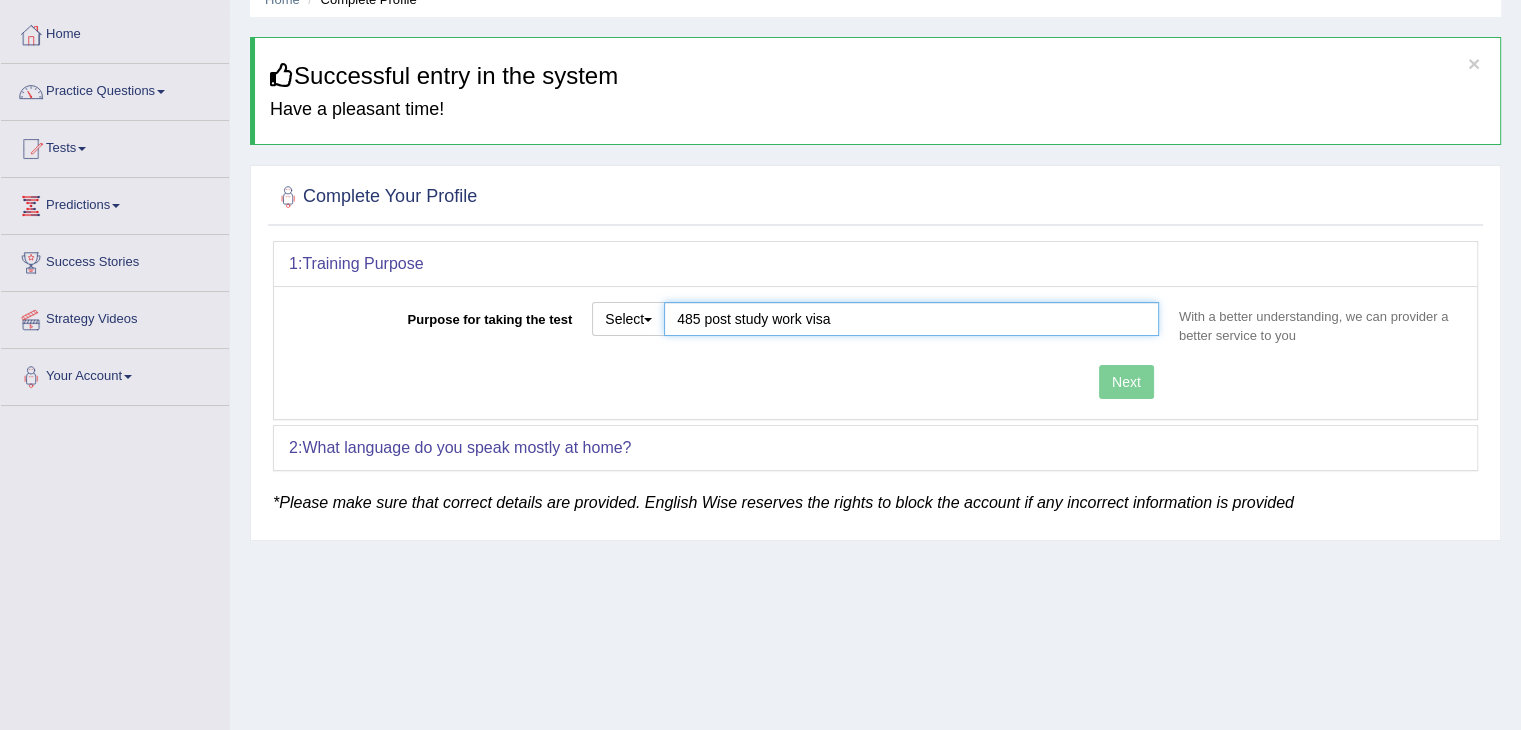 type on "485 post study work visa" 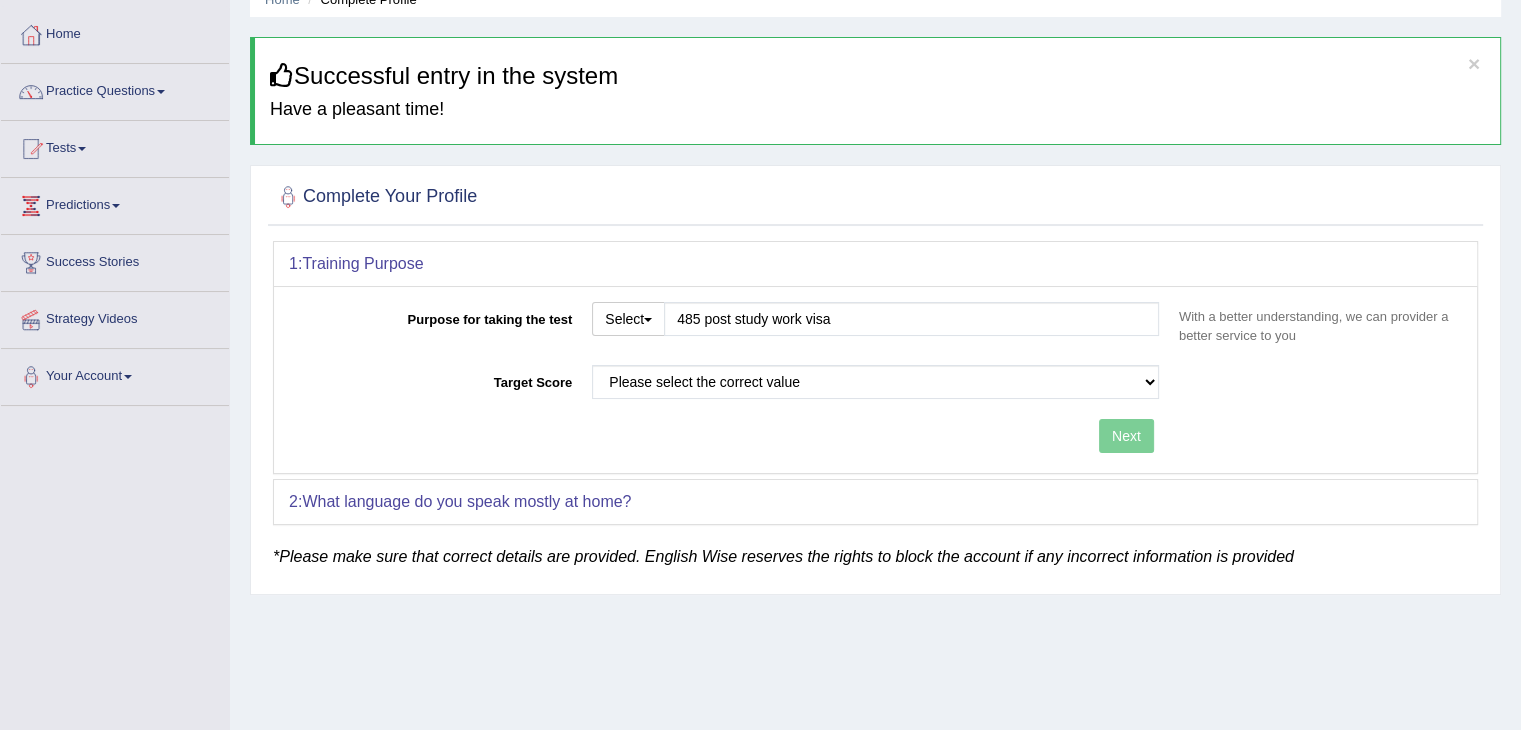 click on "Purpose for taking the test
Select
Student Visa
Permanent Residency
Nursing
Other
485 post study work visa
With a better understanding, we can provider a better service to you
Target Score
Please select the correct value
50 (6 bands)
58 (6.5 bands)
65 (7 bands)
79 (8 bands)
Next" at bounding box center [875, 379] 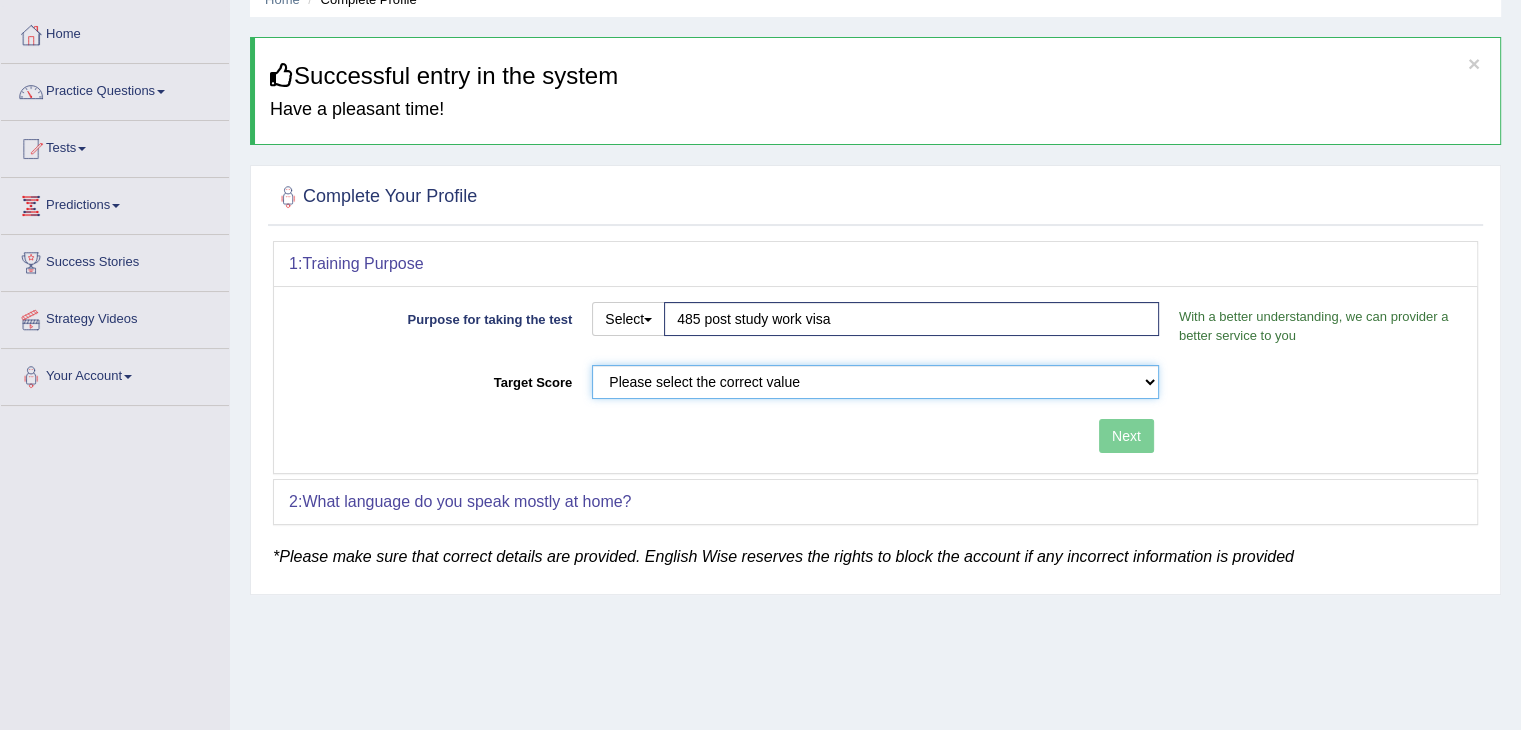 click on "Please select the correct value
50 (6 bands)
58 (6.5 bands)
65 (7 bands)
79 (8 bands)" at bounding box center [875, 382] 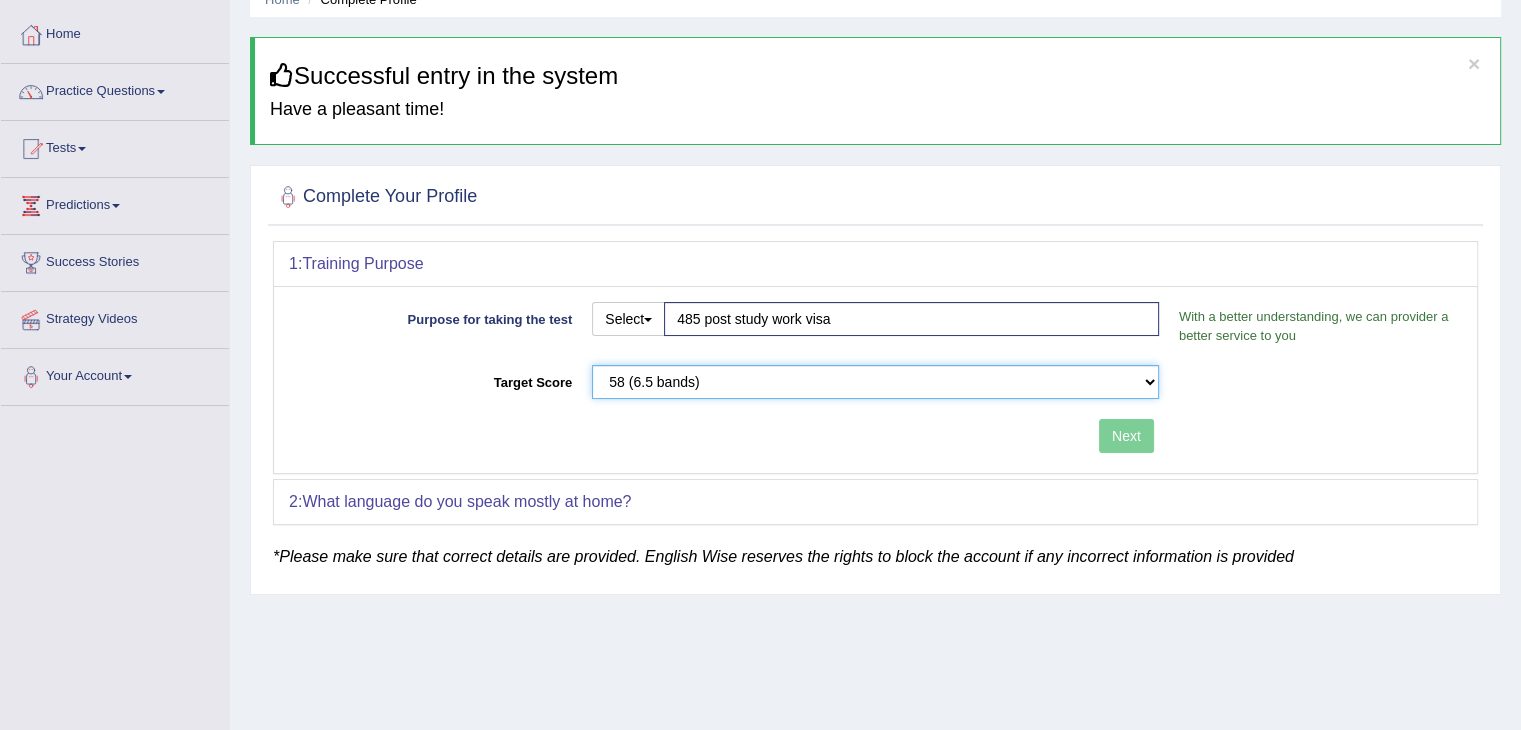 click on "Please select the correct value
50 (6 bands)
58 (6.5 bands)
65 (7 bands)
79 (8 bands)" at bounding box center [875, 382] 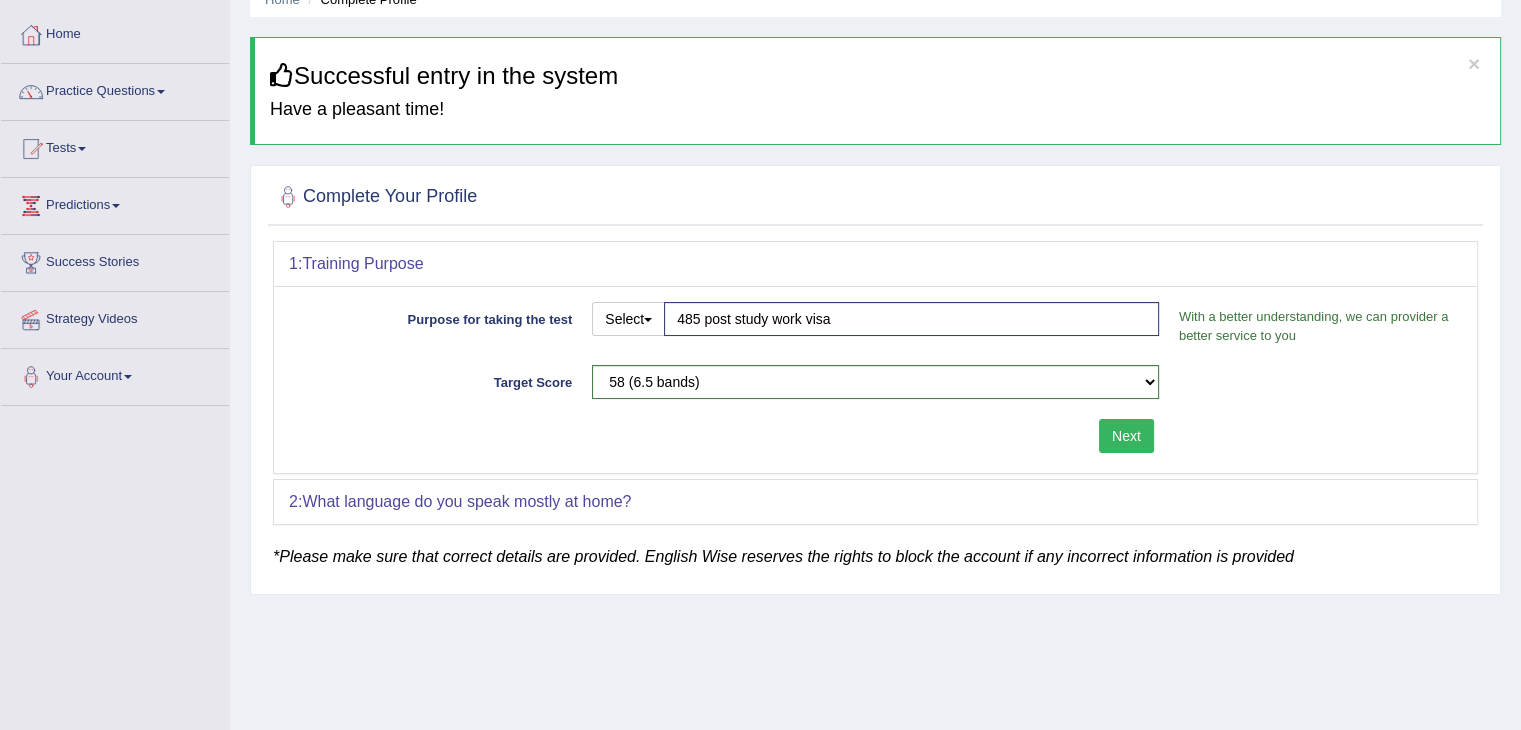 click on "Next" at bounding box center [1126, 436] 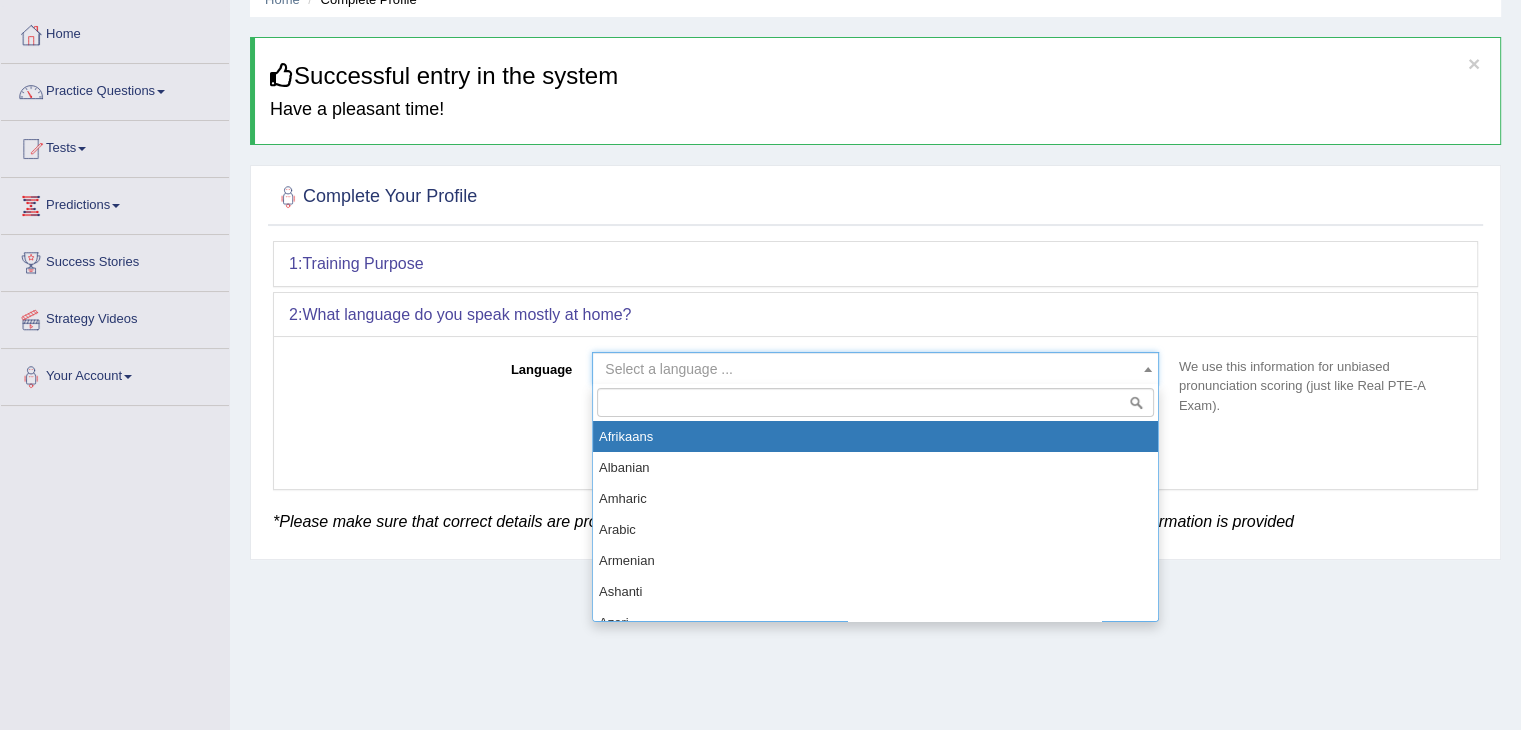 click on "Select a language ..." at bounding box center [869, 369] 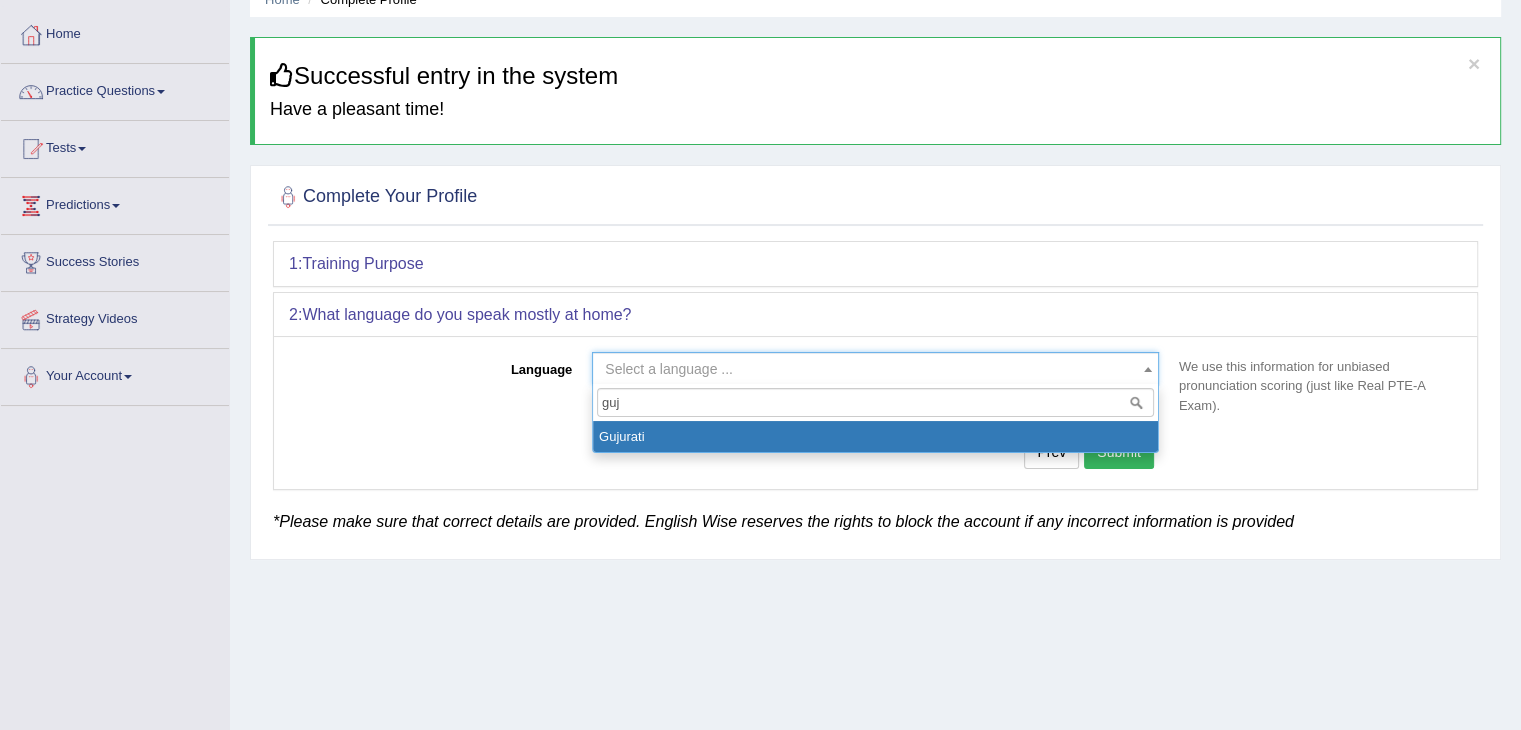 type on "guj" 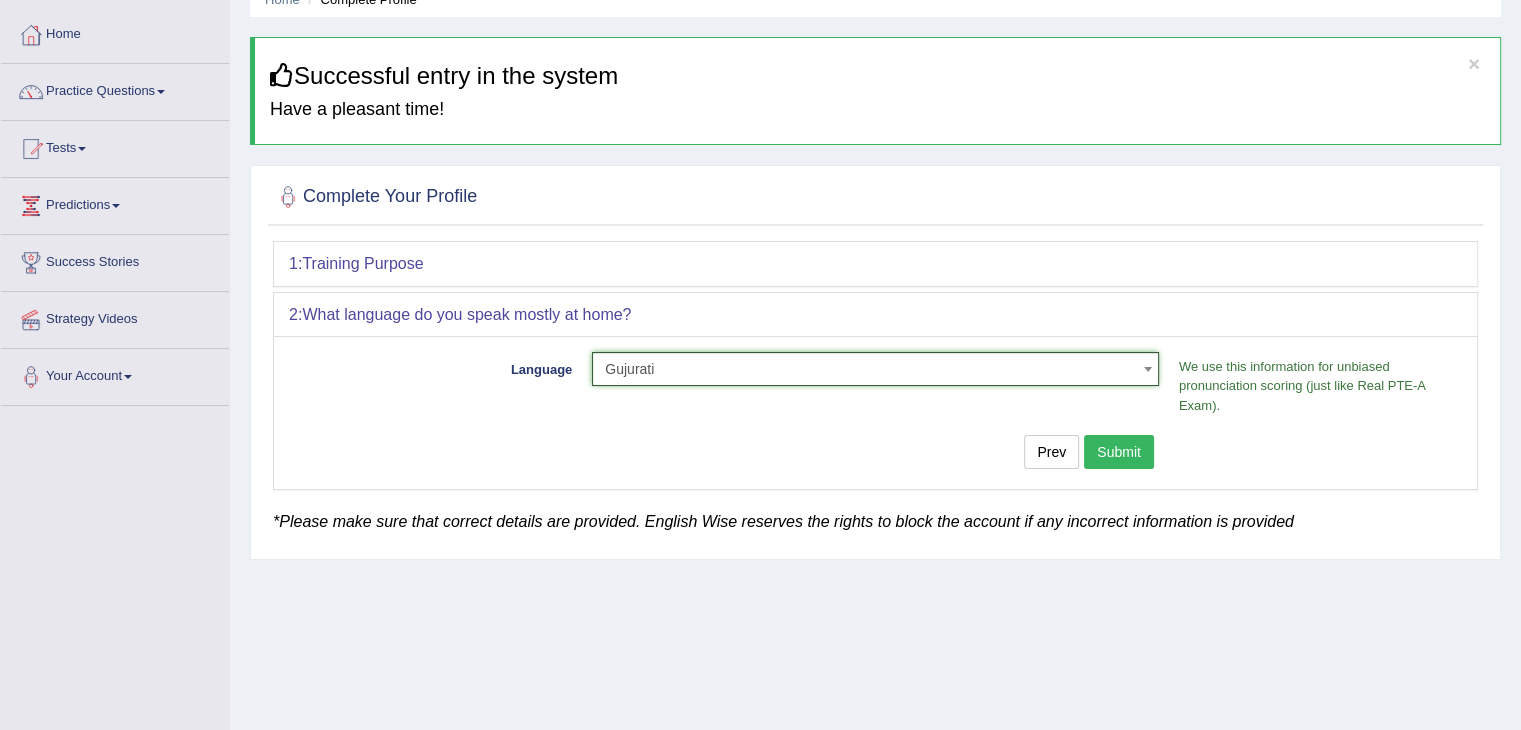 click on "Submit" at bounding box center (1119, 452) 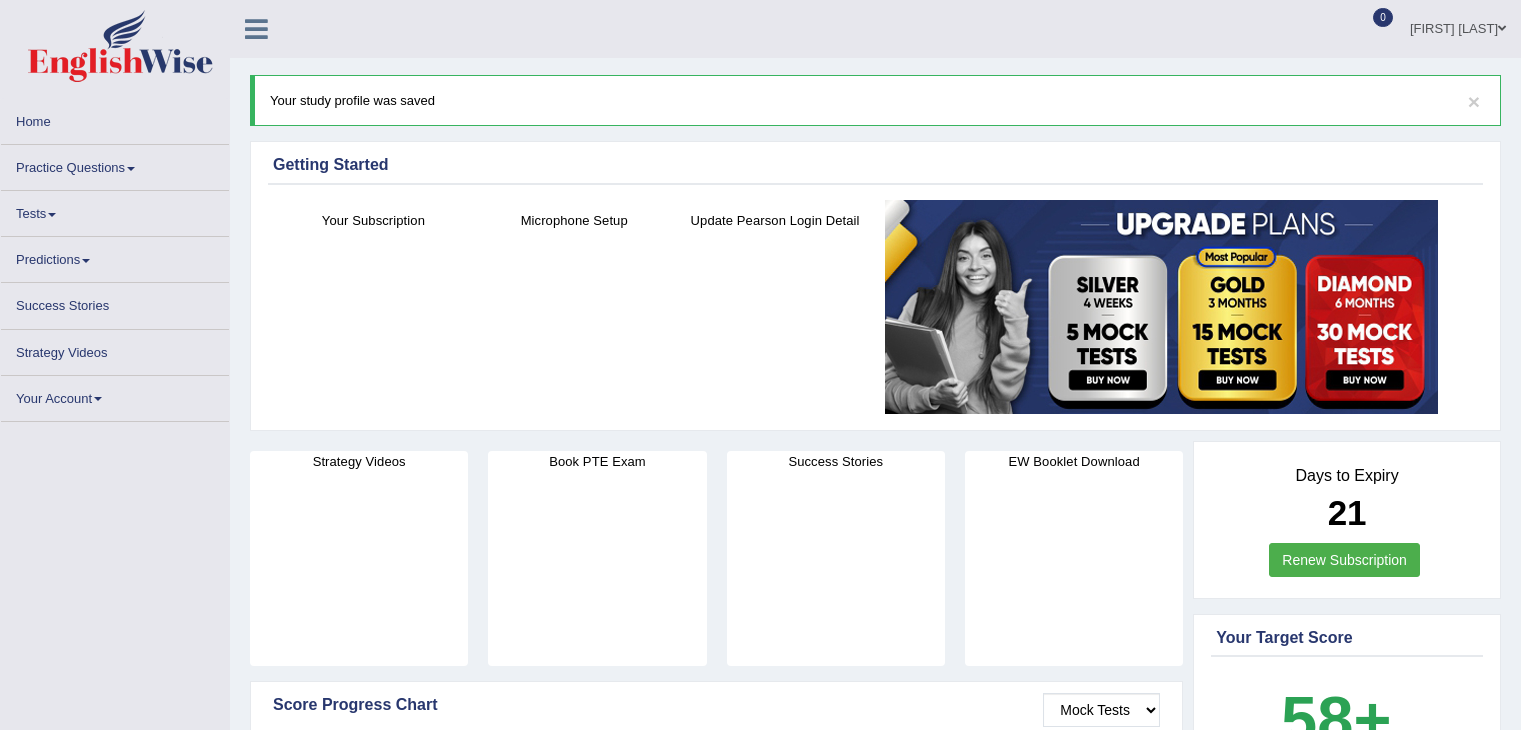 scroll, scrollTop: 0, scrollLeft: 0, axis: both 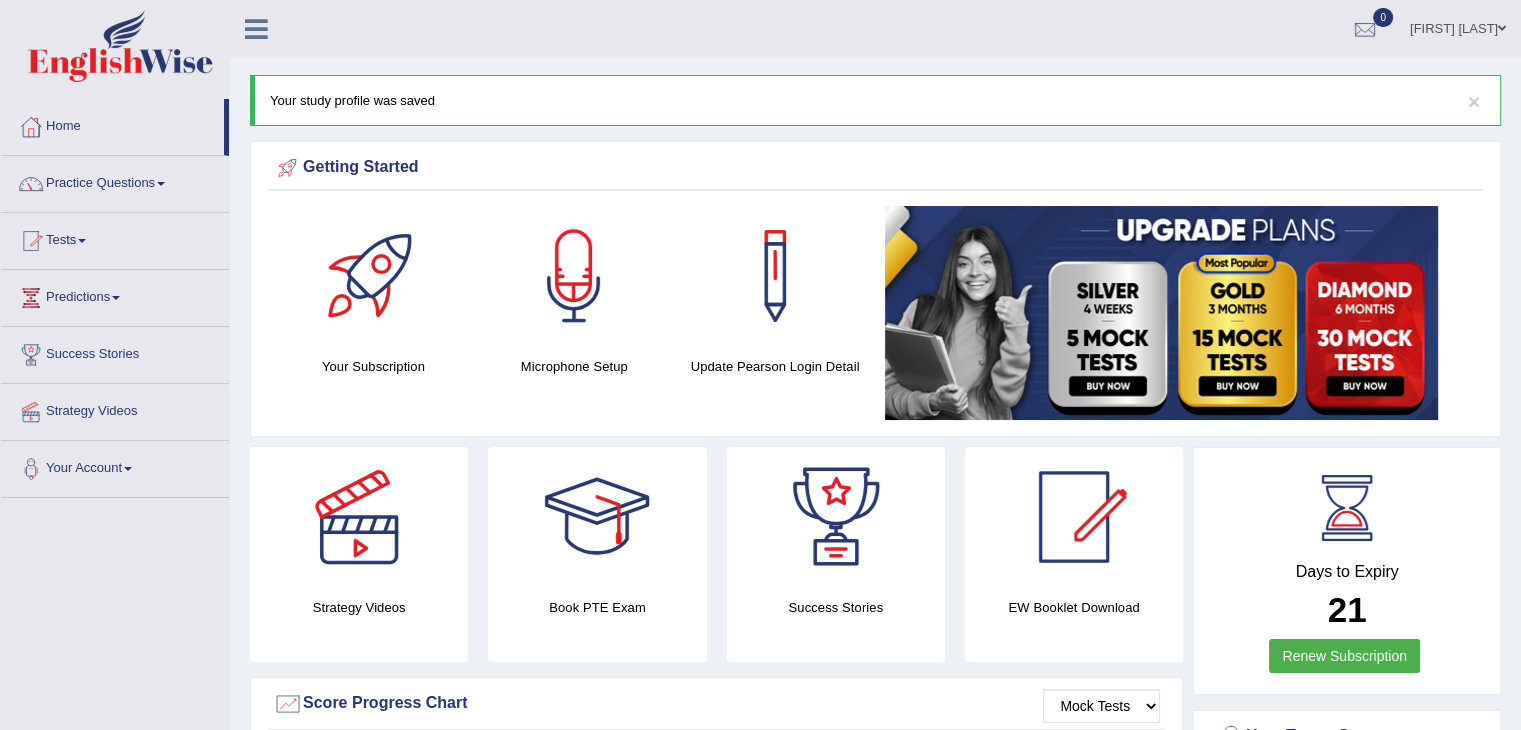 click on "Predictions" at bounding box center [115, 295] 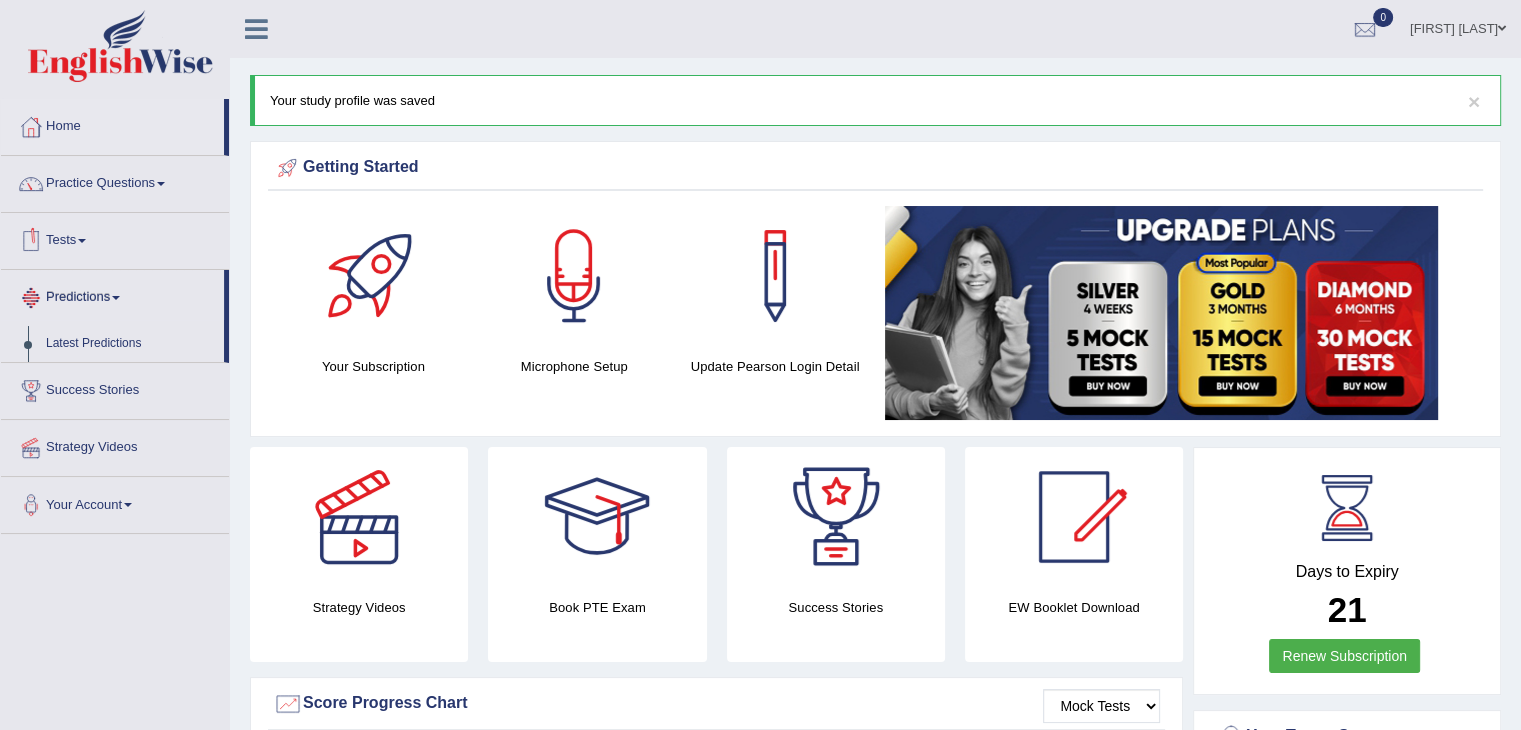 click on "Tests" at bounding box center (115, 238) 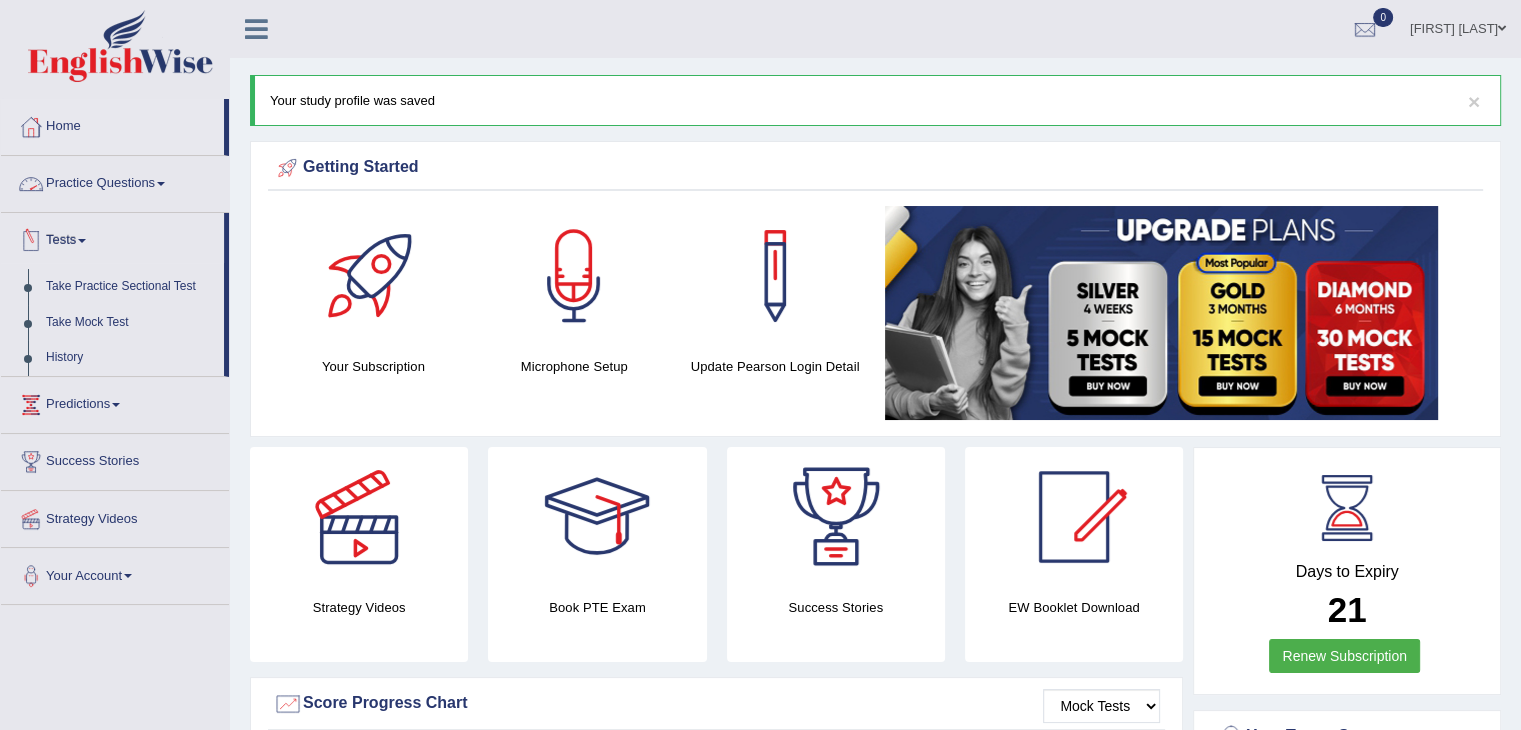 click on "Practice Questions" at bounding box center [115, 181] 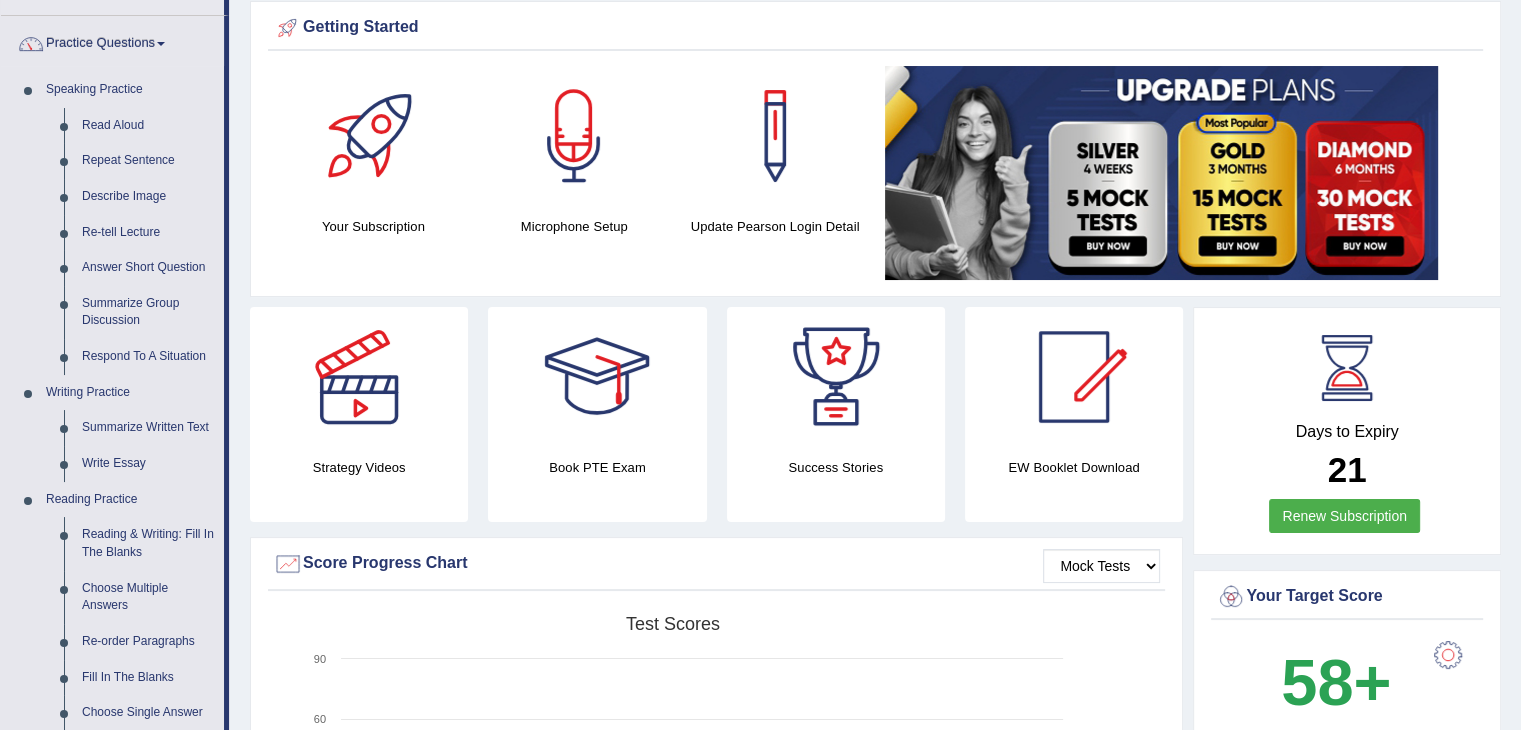 scroll, scrollTop: 0, scrollLeft: 0, axis: both 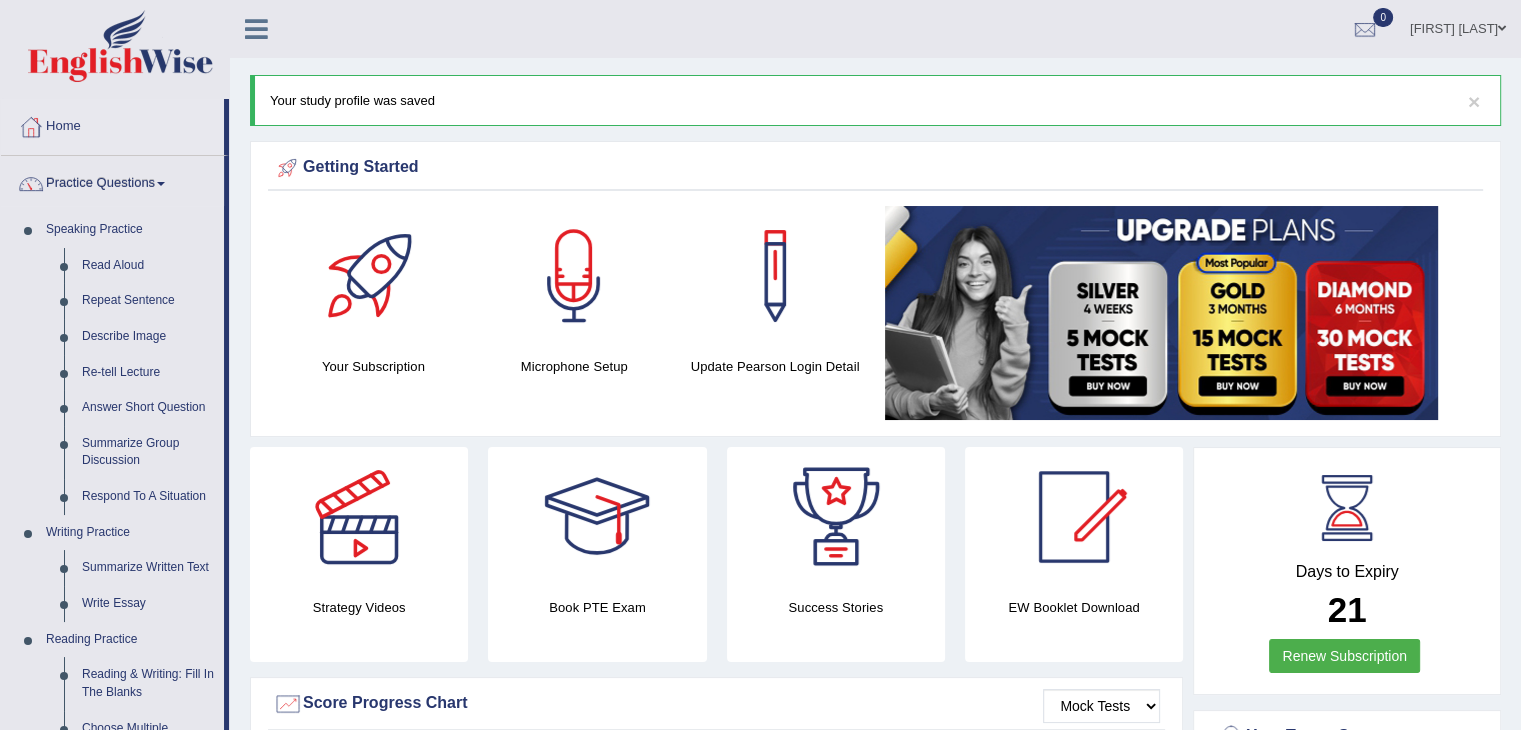 click at bounding box center (256, 29) 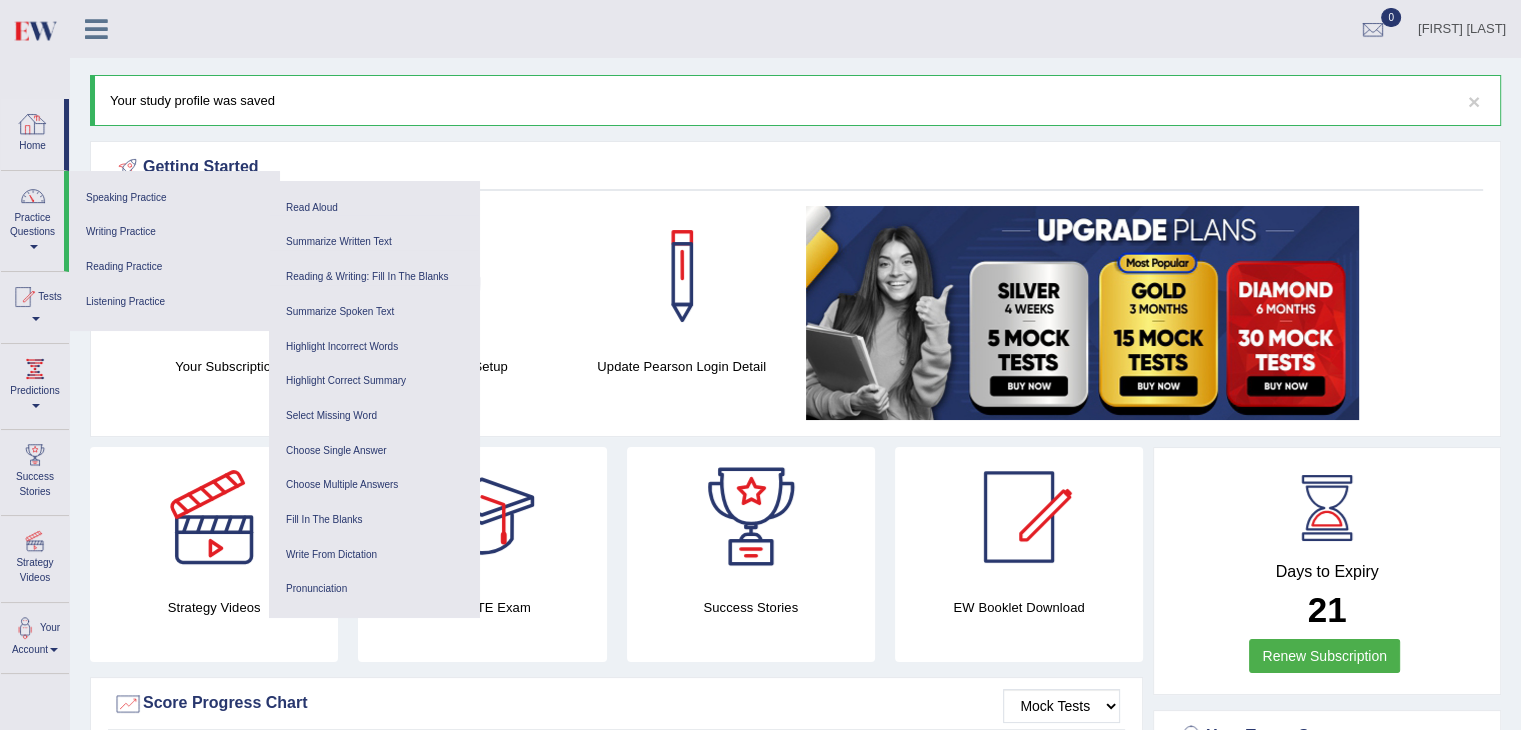 click at bounding box center [33, 124] 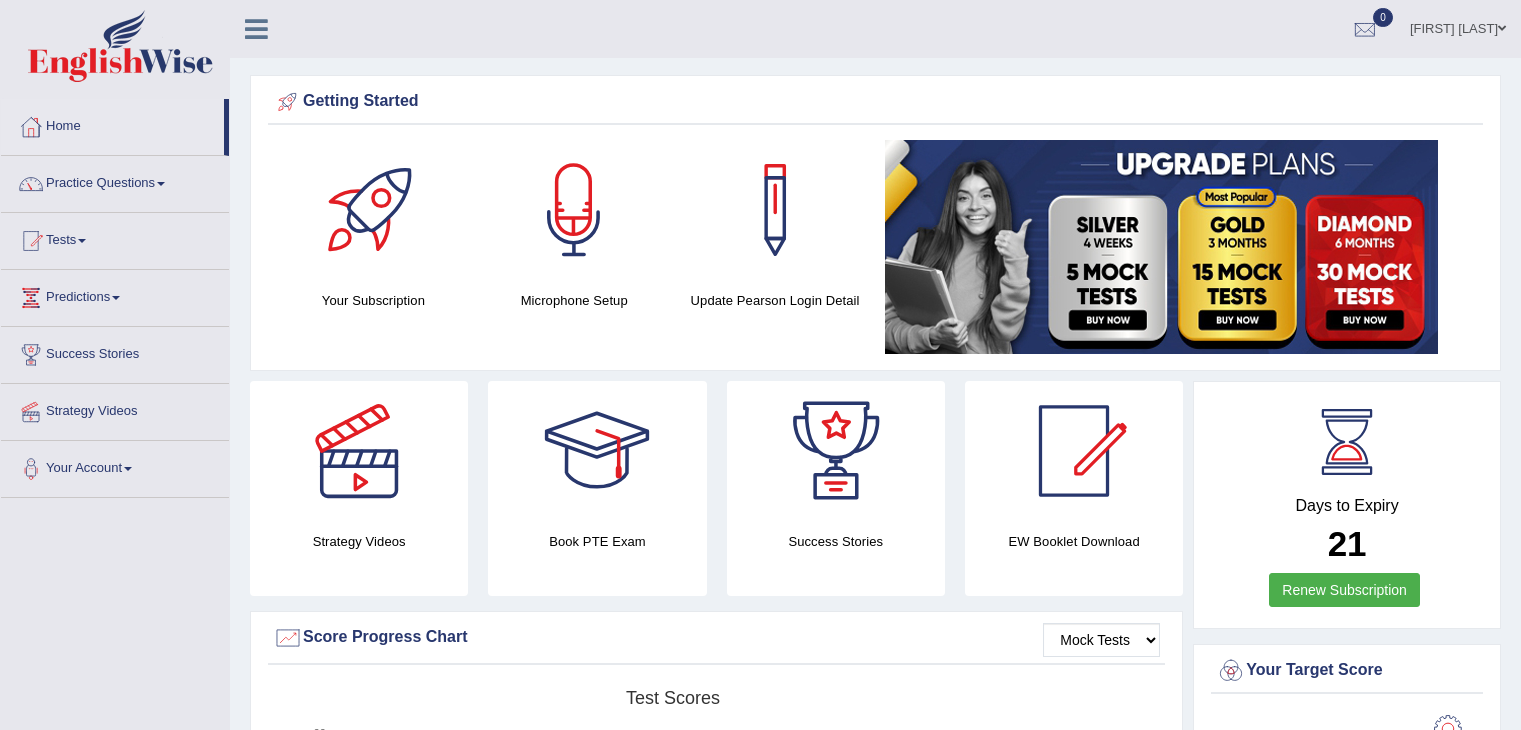 scroll, scrollTop: 0, scrollLeft: 0, axis: both 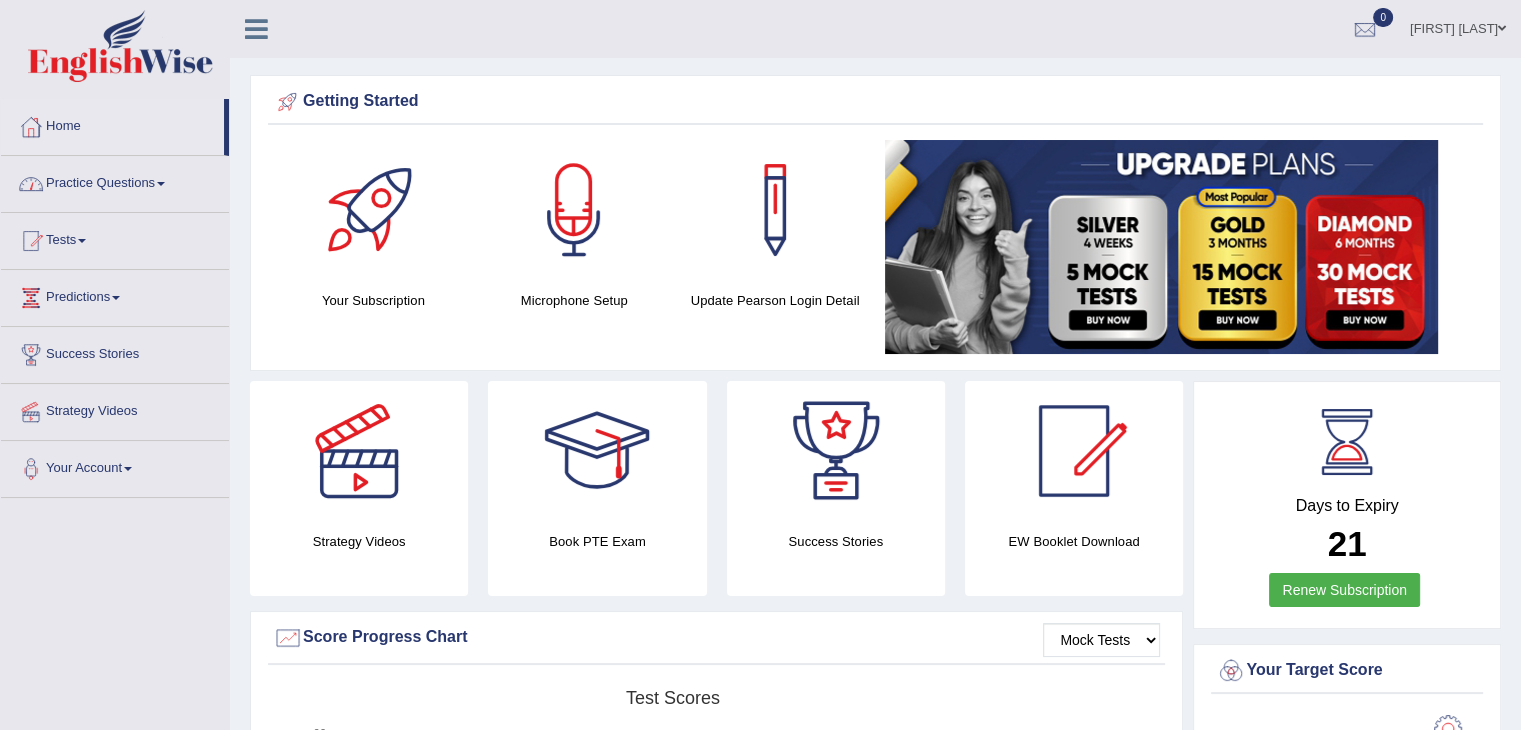 click at bounding box center [256, 29] 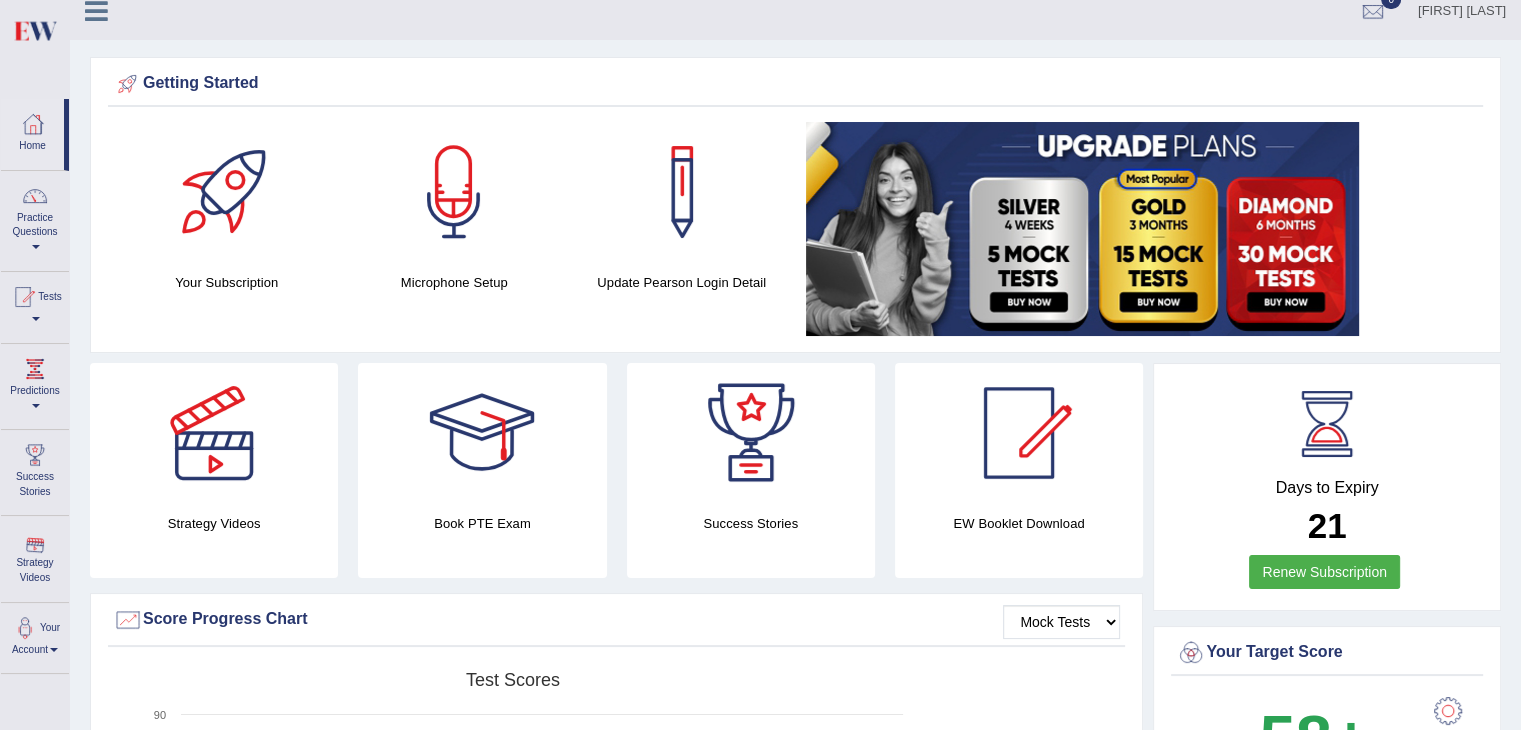 scroll, scrollTop: 0, scrollLeft: 0, axis: both 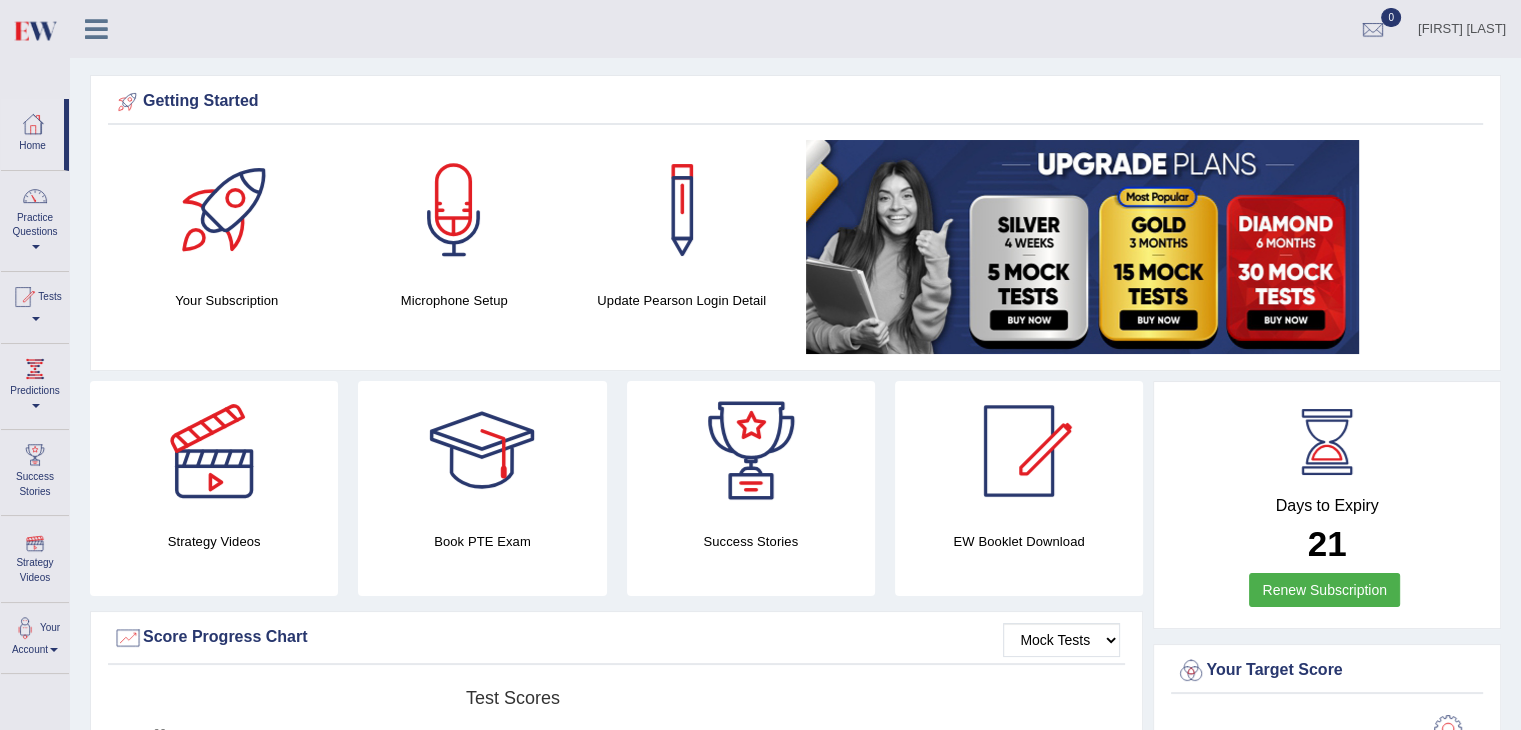 click on "Strategy Videos" at bounding box center [35, 555] 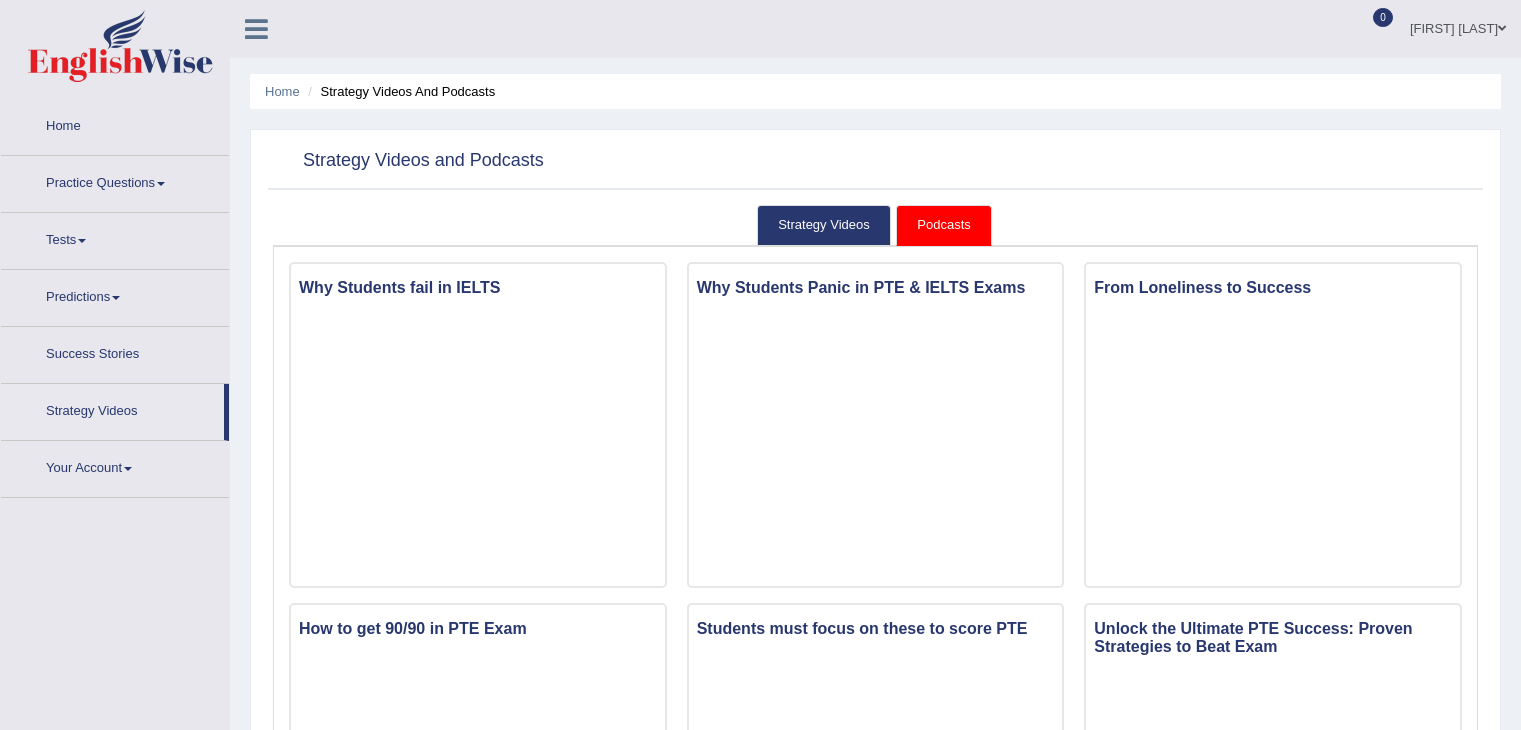 scroll, scrollTop: 0, scrollLeft: 0, axis: both 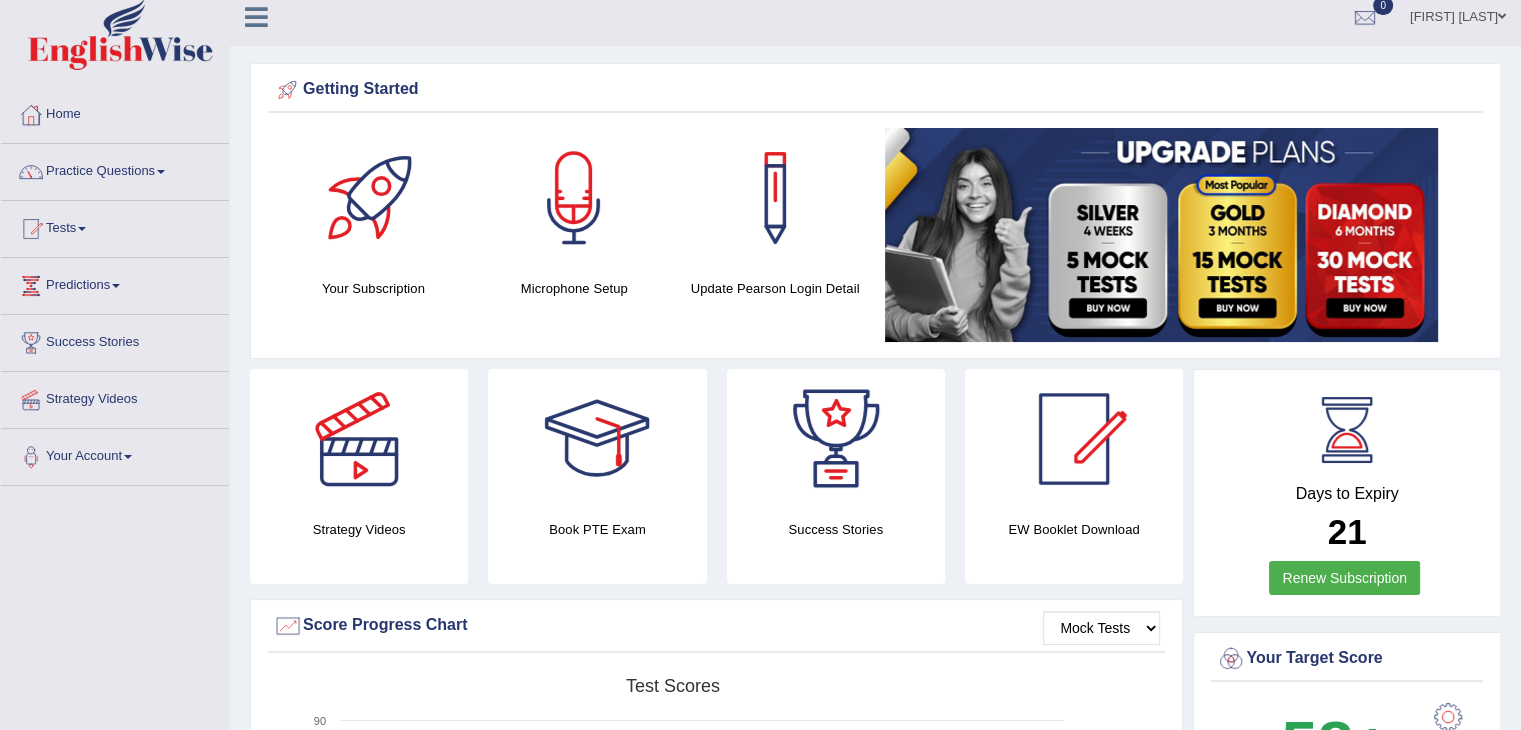 click at bounding box center [373, 198] 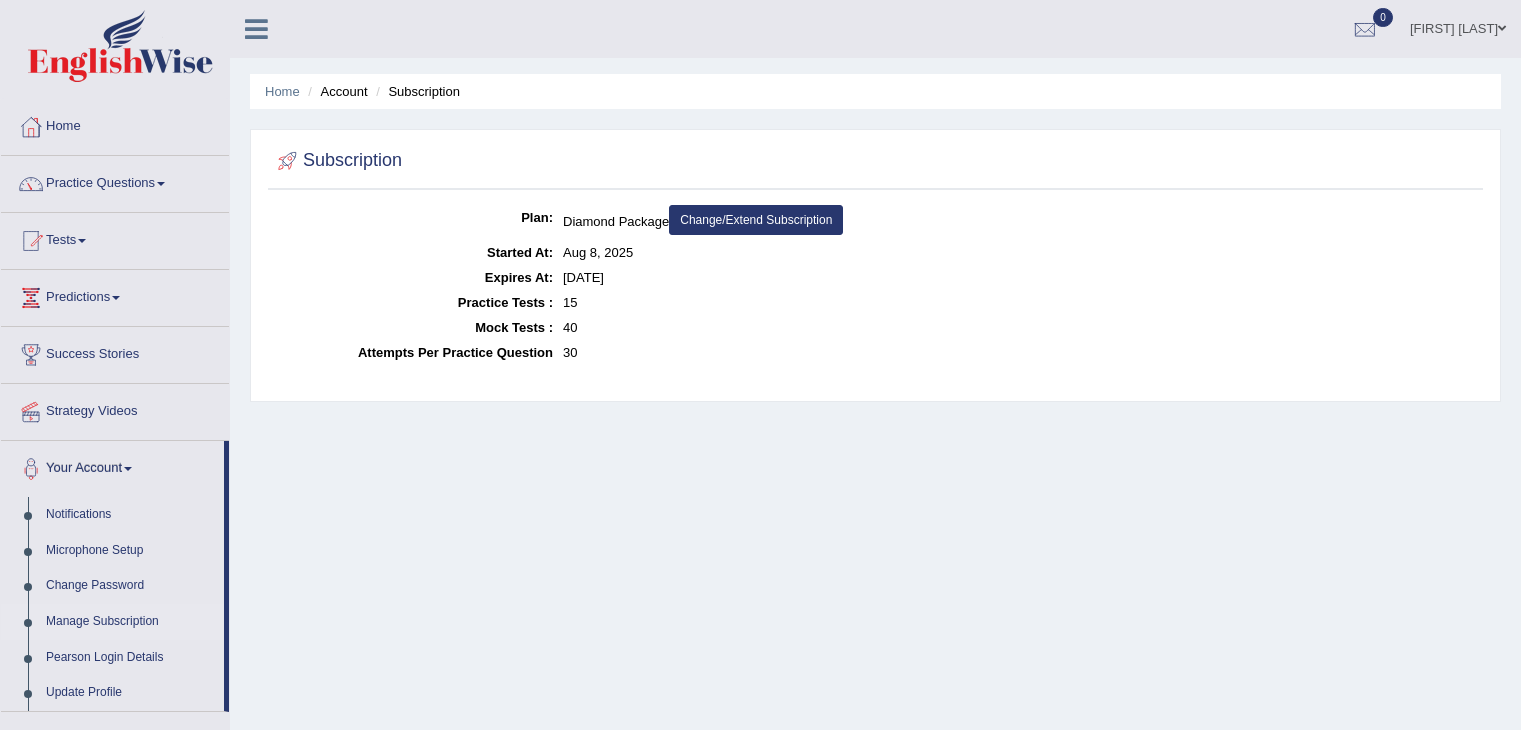 scroll, scrollTop: 0, scrollLeft: 0, axis: both 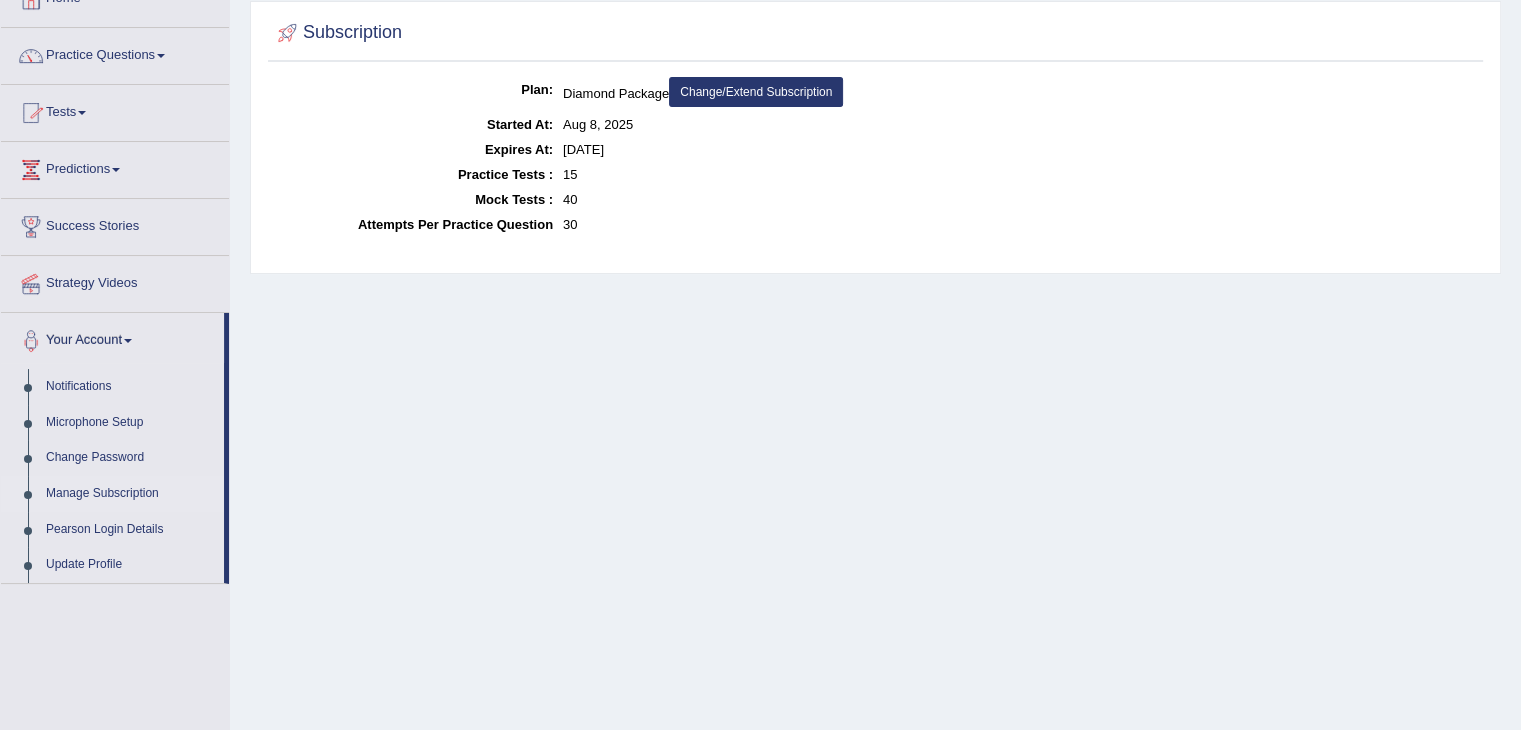 click on "Success Stories" at bounding box center [115, 224] 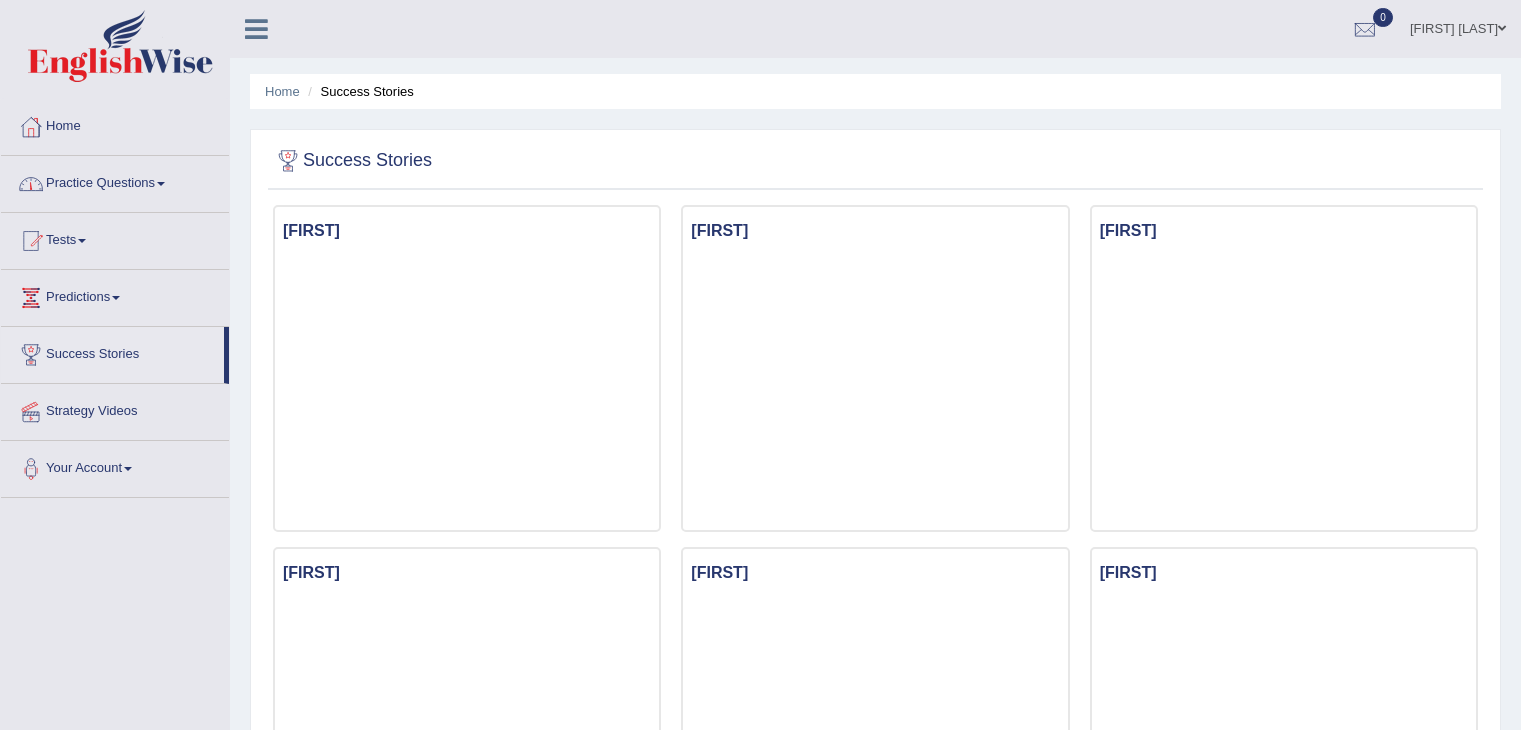 scroll, scrollTop: 0, scrollLeft: 0, axis: both 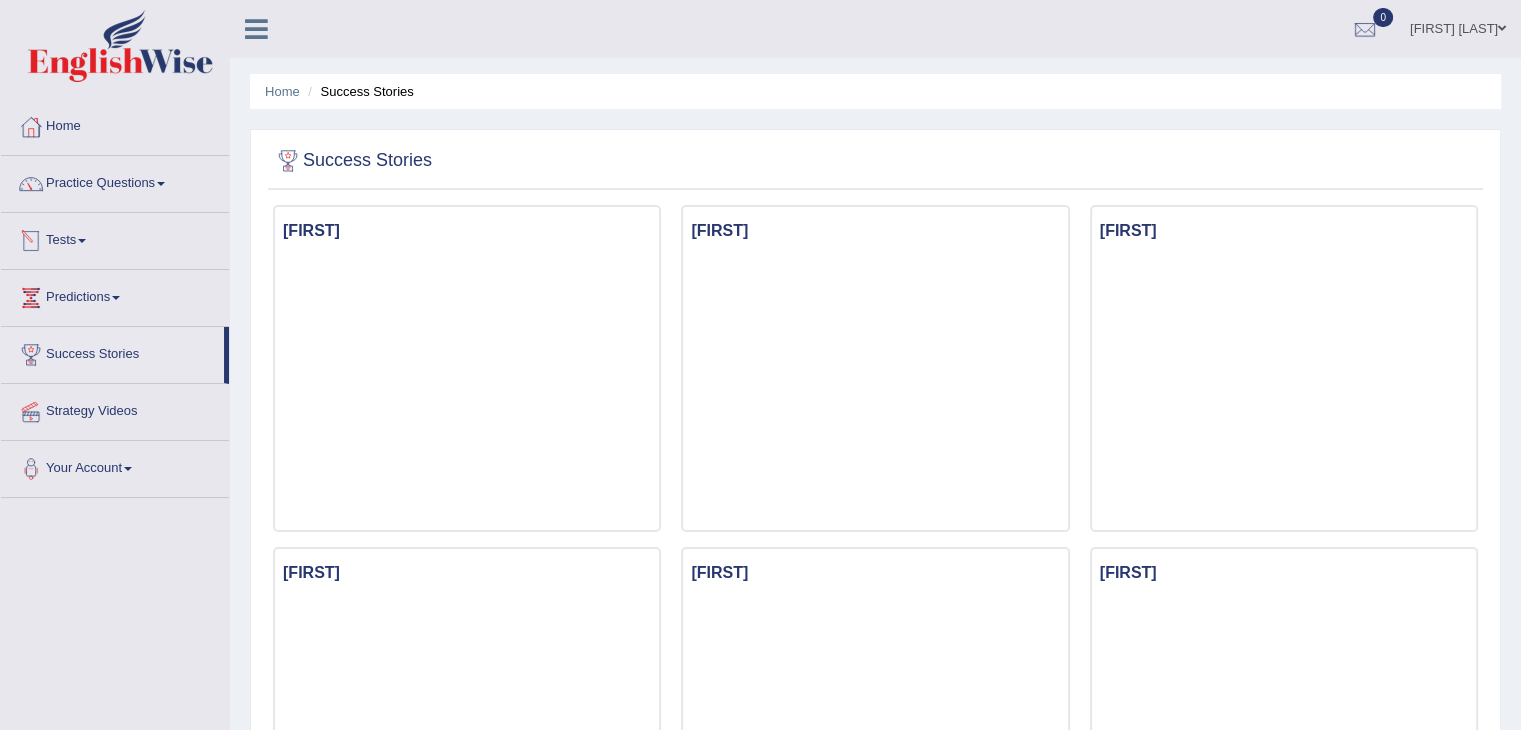 click on "Tests" at bounding box center (115, 238) 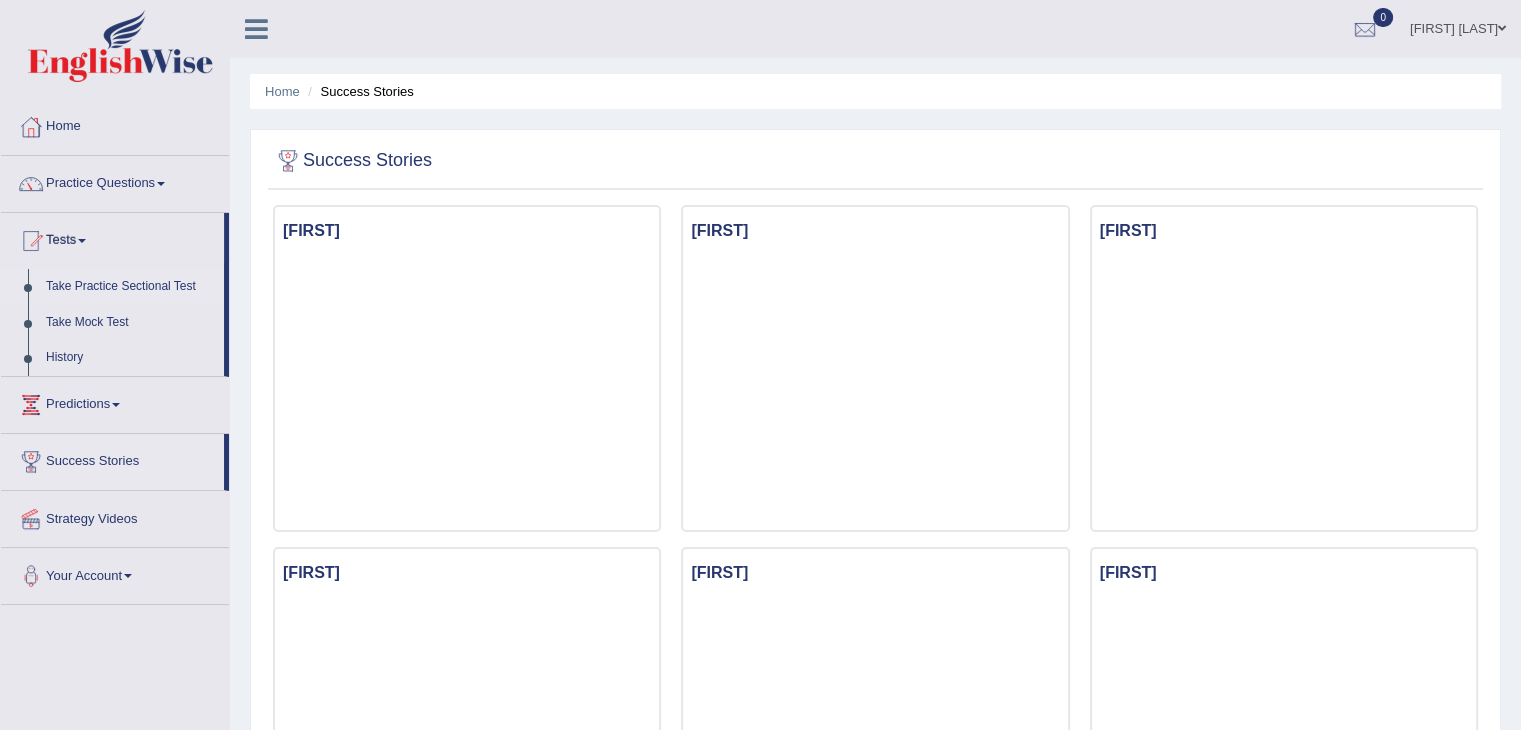 click on "Take Practice Sectional Test" at bounding box center (130, 287) 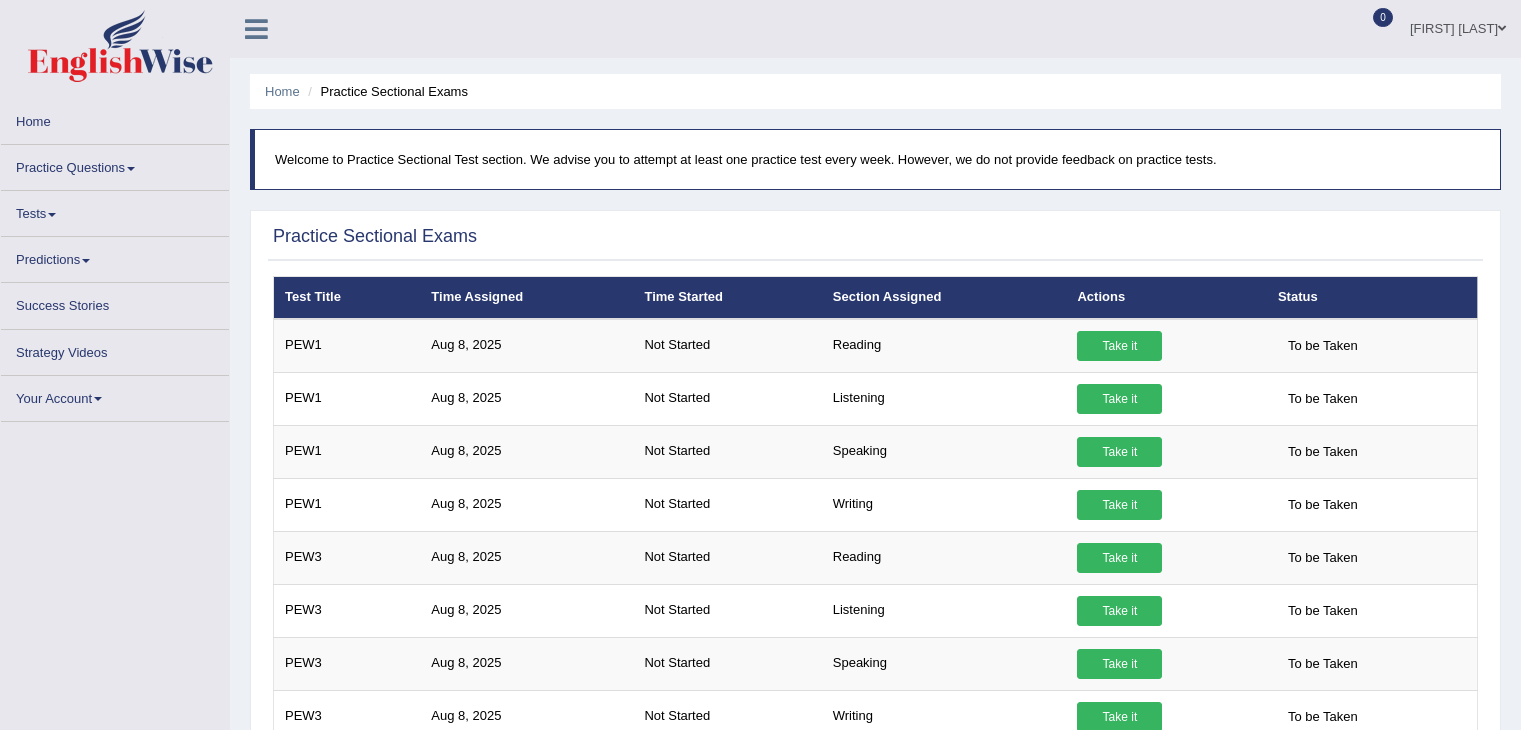 scroll, scrollTop: 0, scrollLeft: 0, axis: both 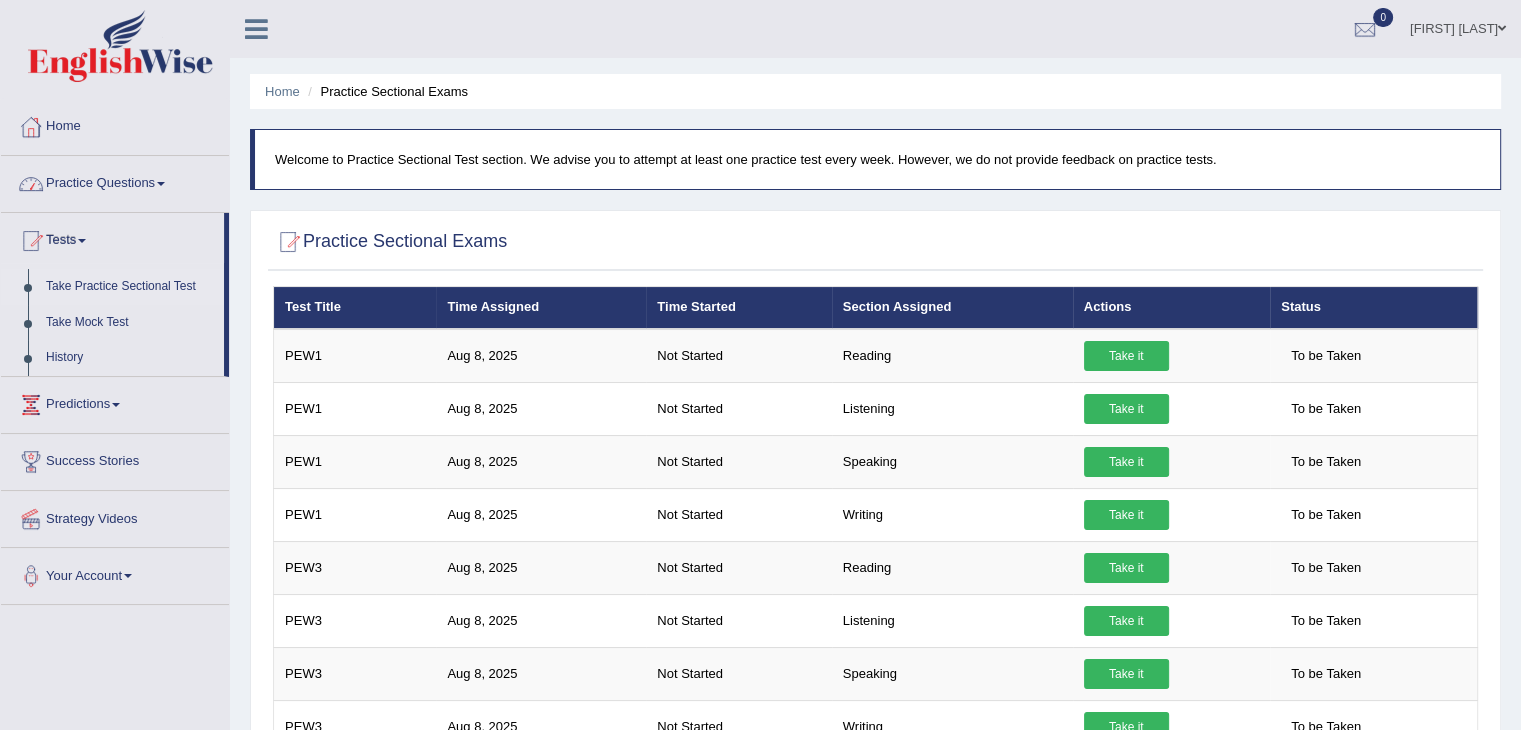 click on "Practice Questions" at bounding box center (115, 181) 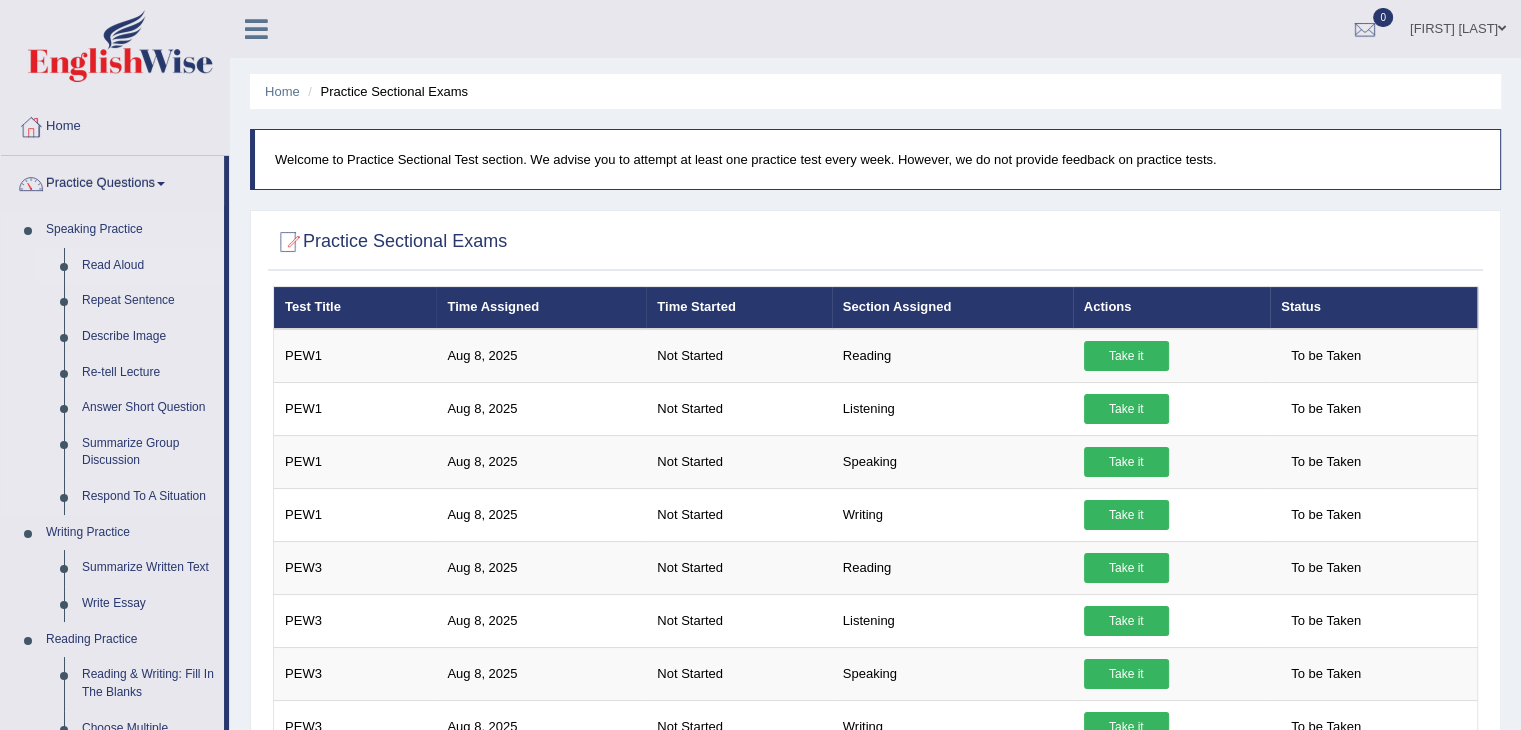 click on "Read Aloud" at bounding box center (148, 266) 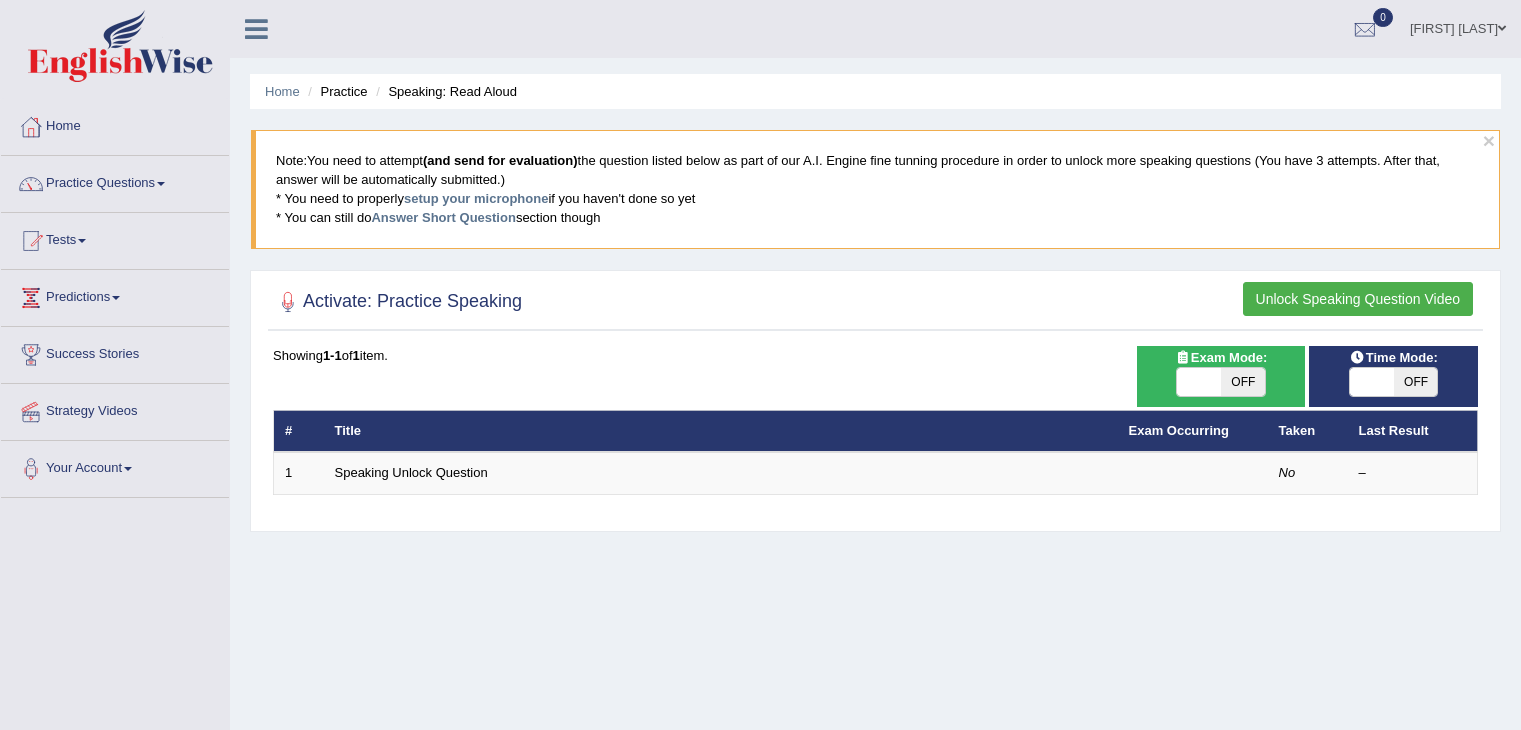 scroll, scrollTop: 0, scrollLeft: 0, axis: both 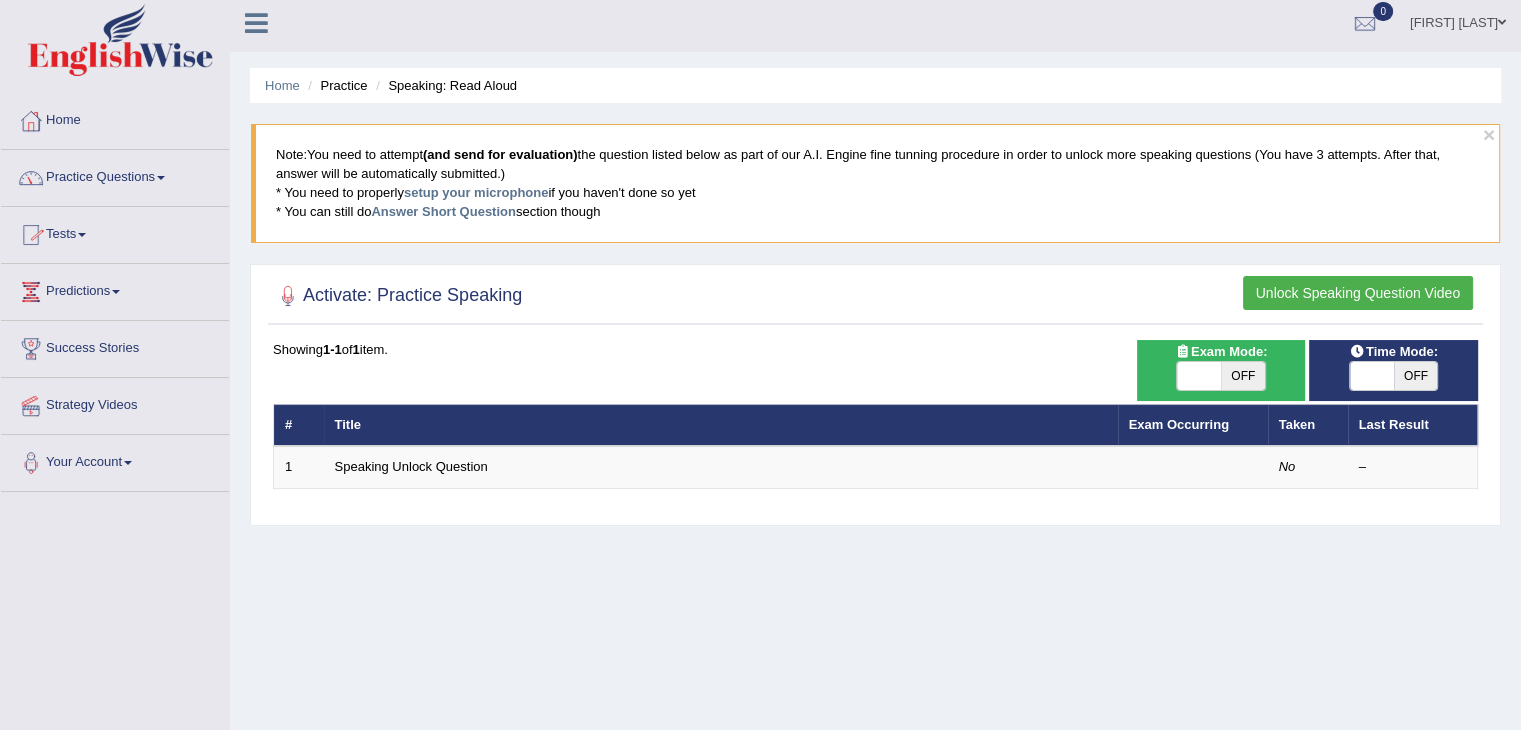 click on "Unlock Speaking Question Video" at bounding box center (1358, 293) 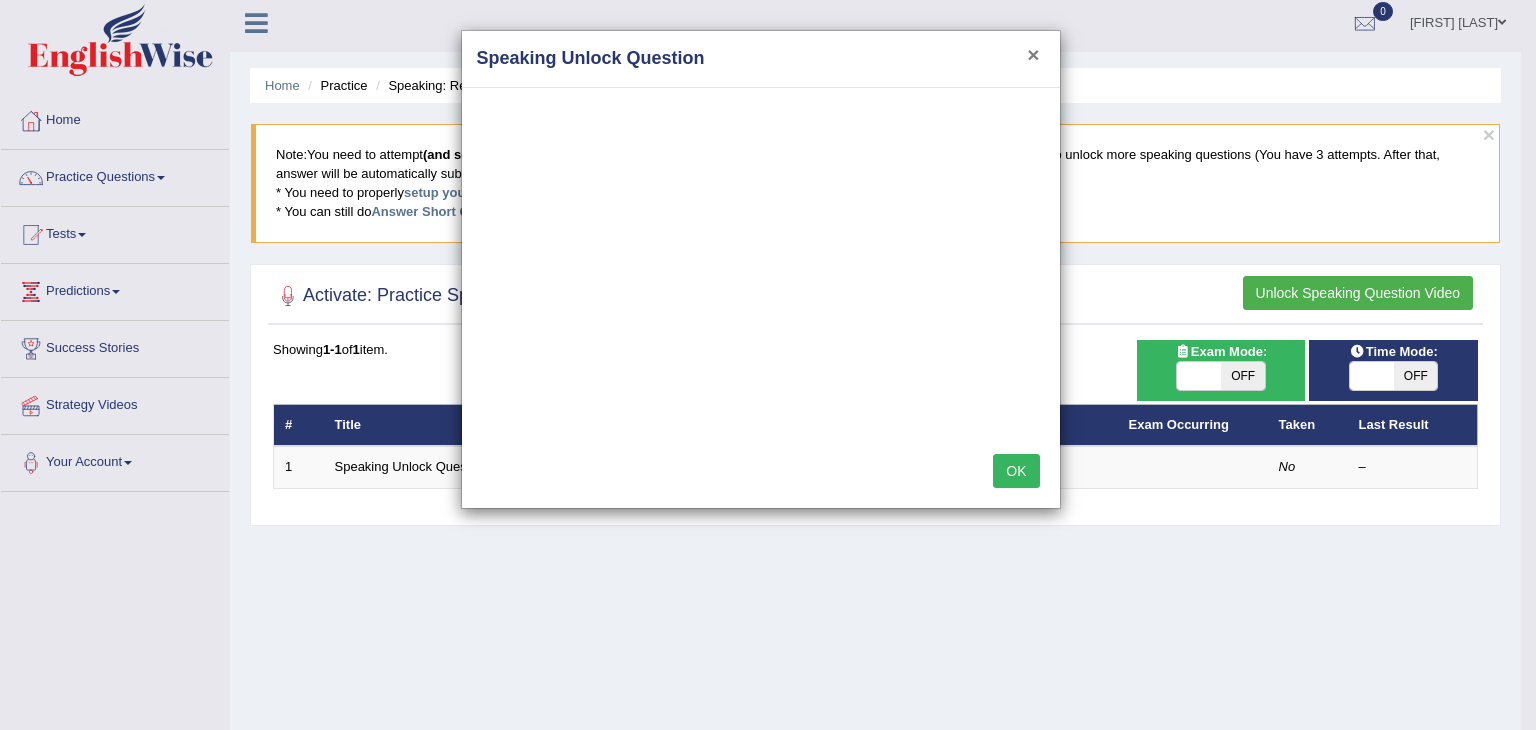 click on "×" at bounding box center (1033, 54) 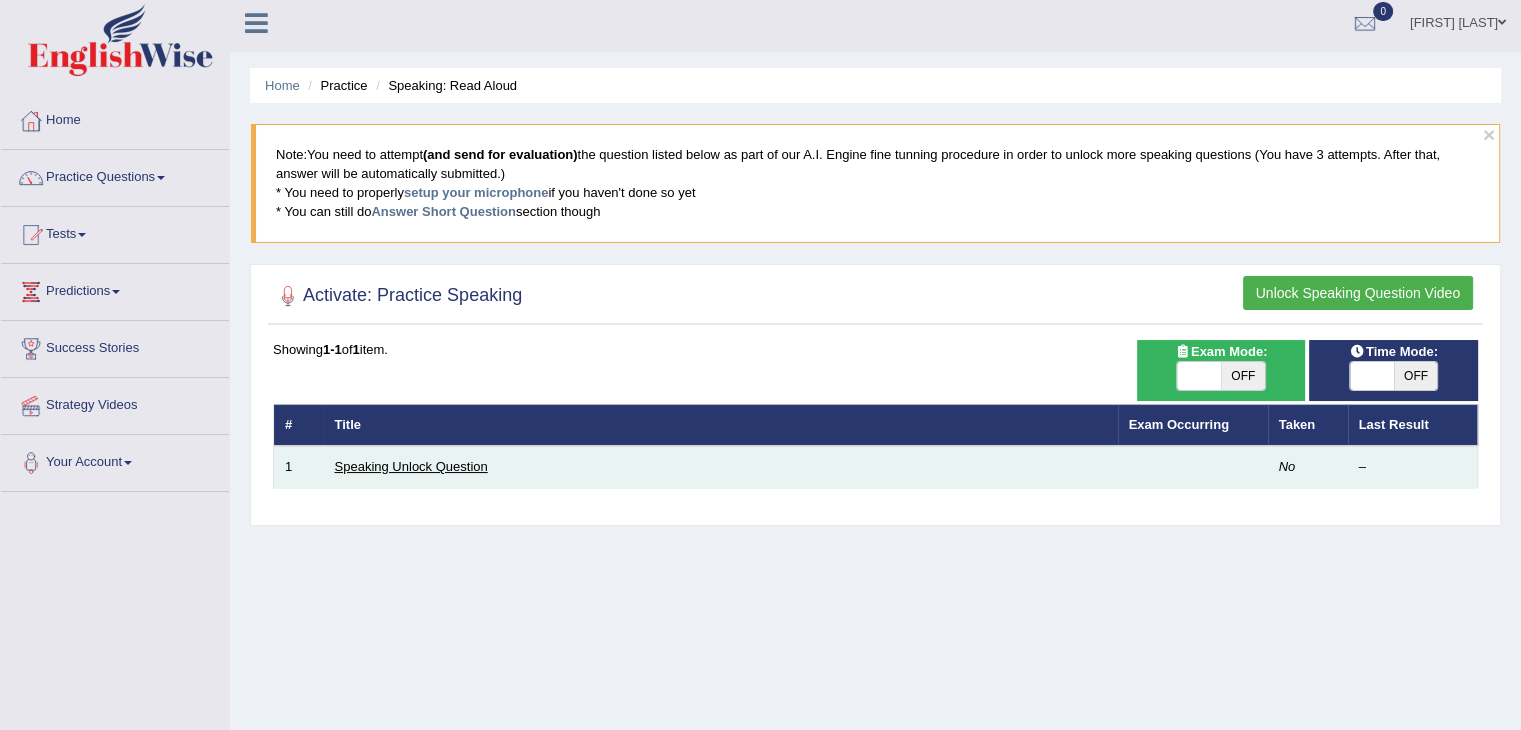 click on "Speaking Unlock Question" at bounding box center [411, 466] 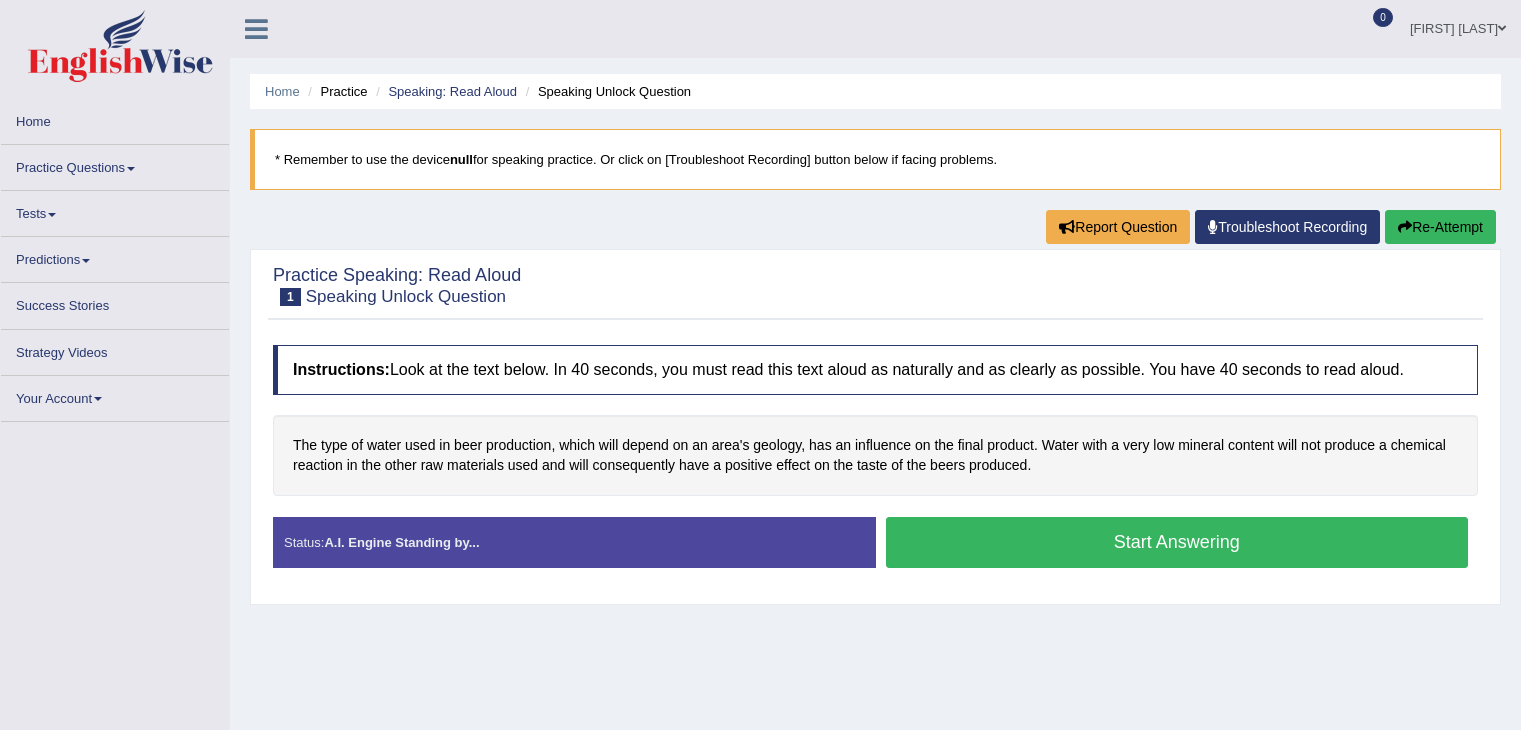 scroll, scrollTop: 0, scrollLeft: 0, axis: both 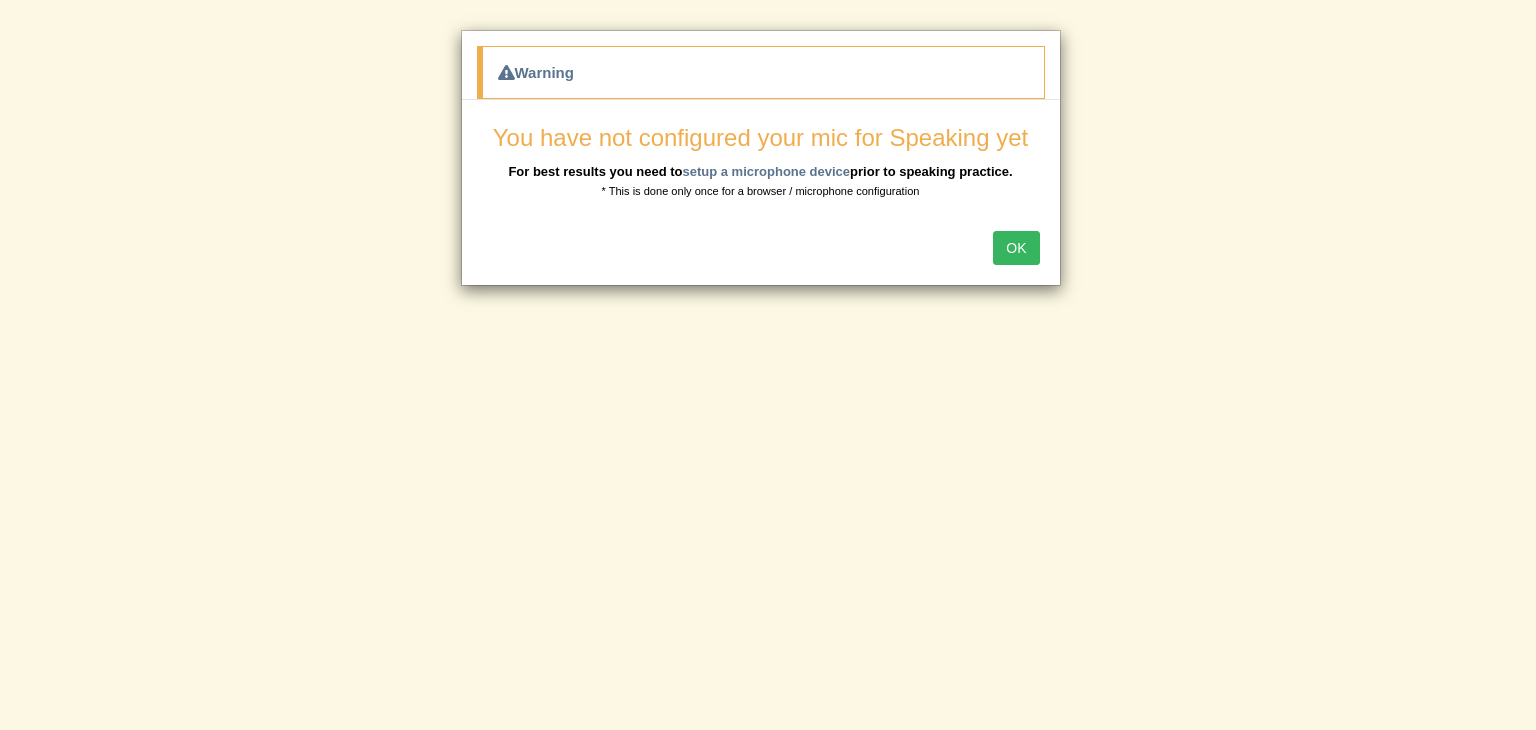 click on "OK" at bounding box center (1016, 248) 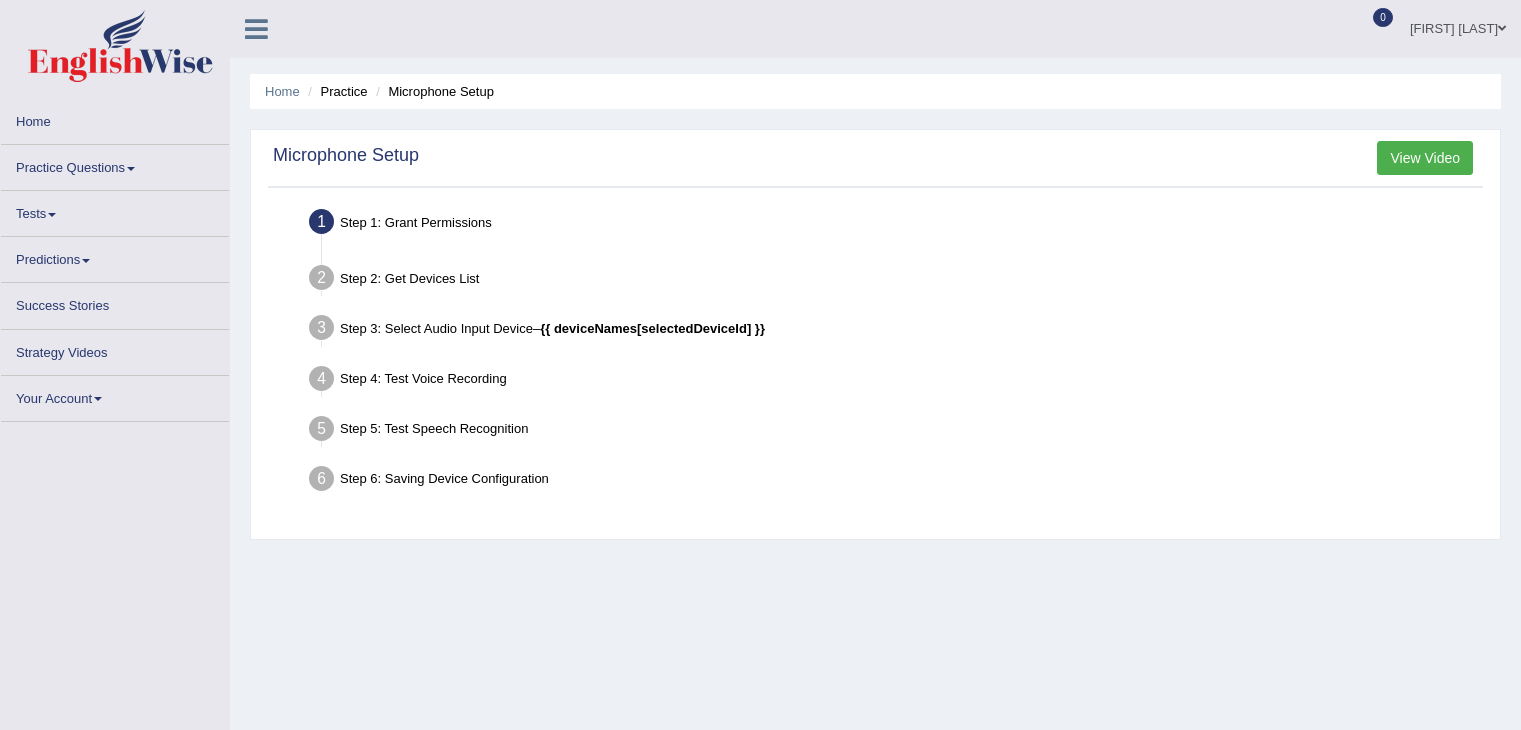 scroll, scrollTop: 0, scrollLeft: 0, axis: both 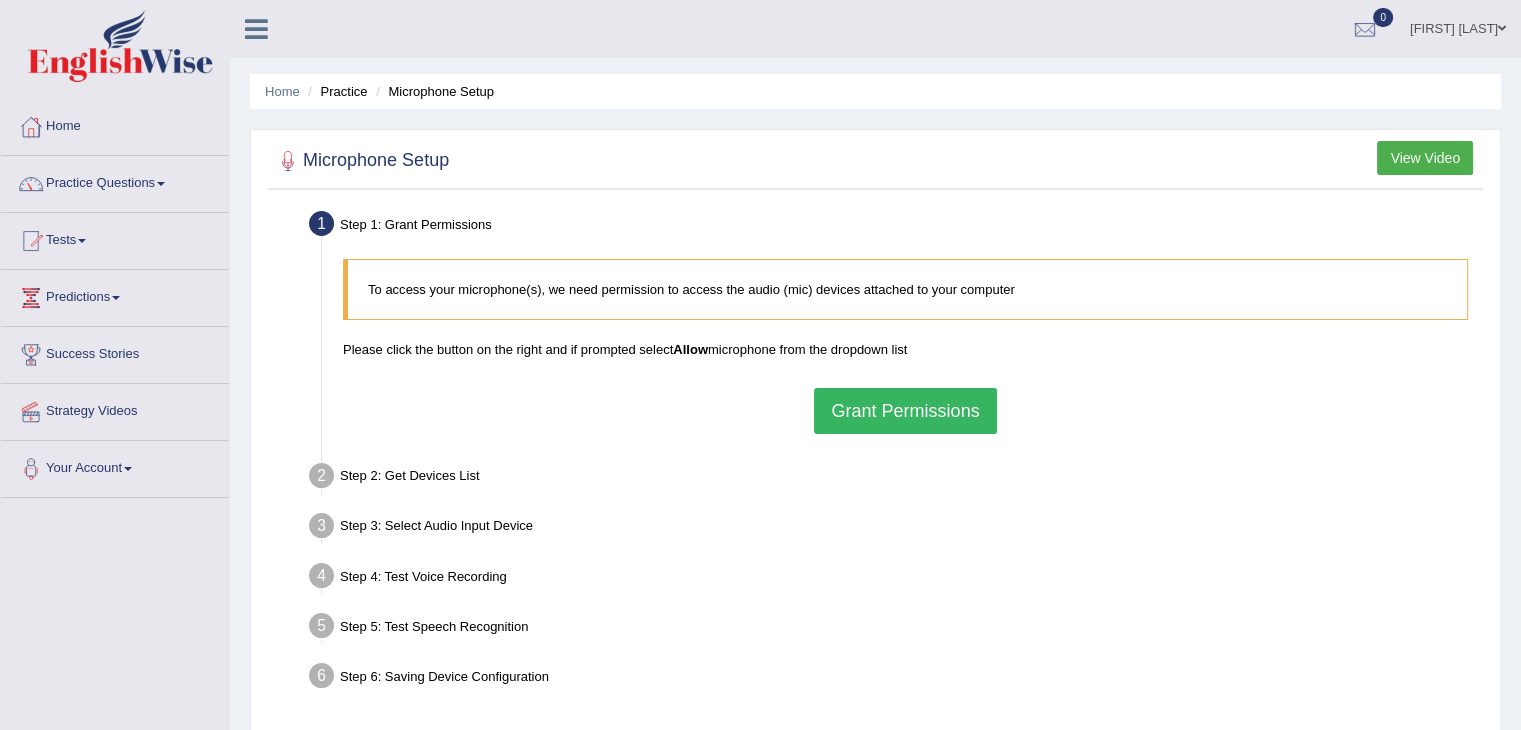 click on "Grant Permissions" at bounding box center [905, 411] 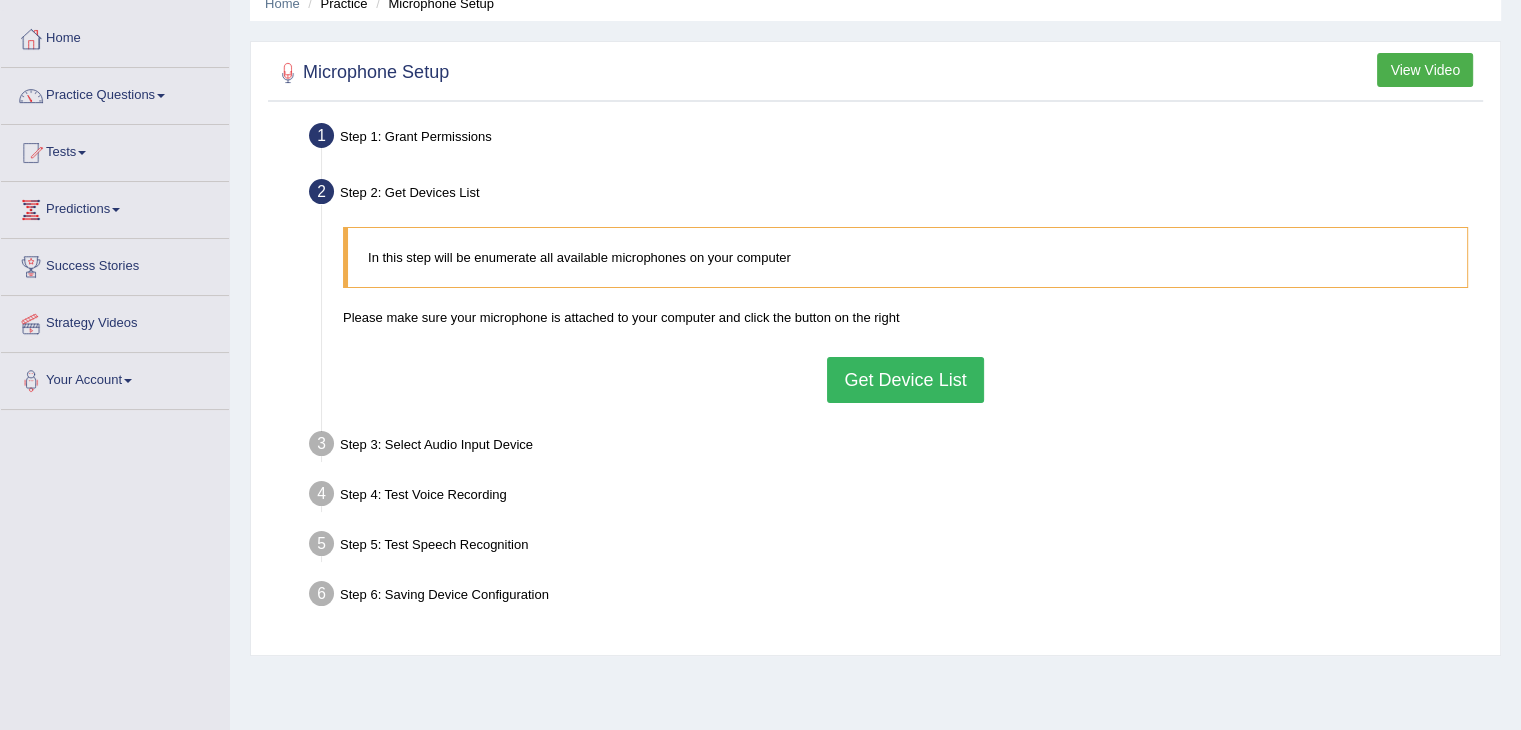 scroll, scrollTop: 85, scrollLeft: 0, axis: vertical 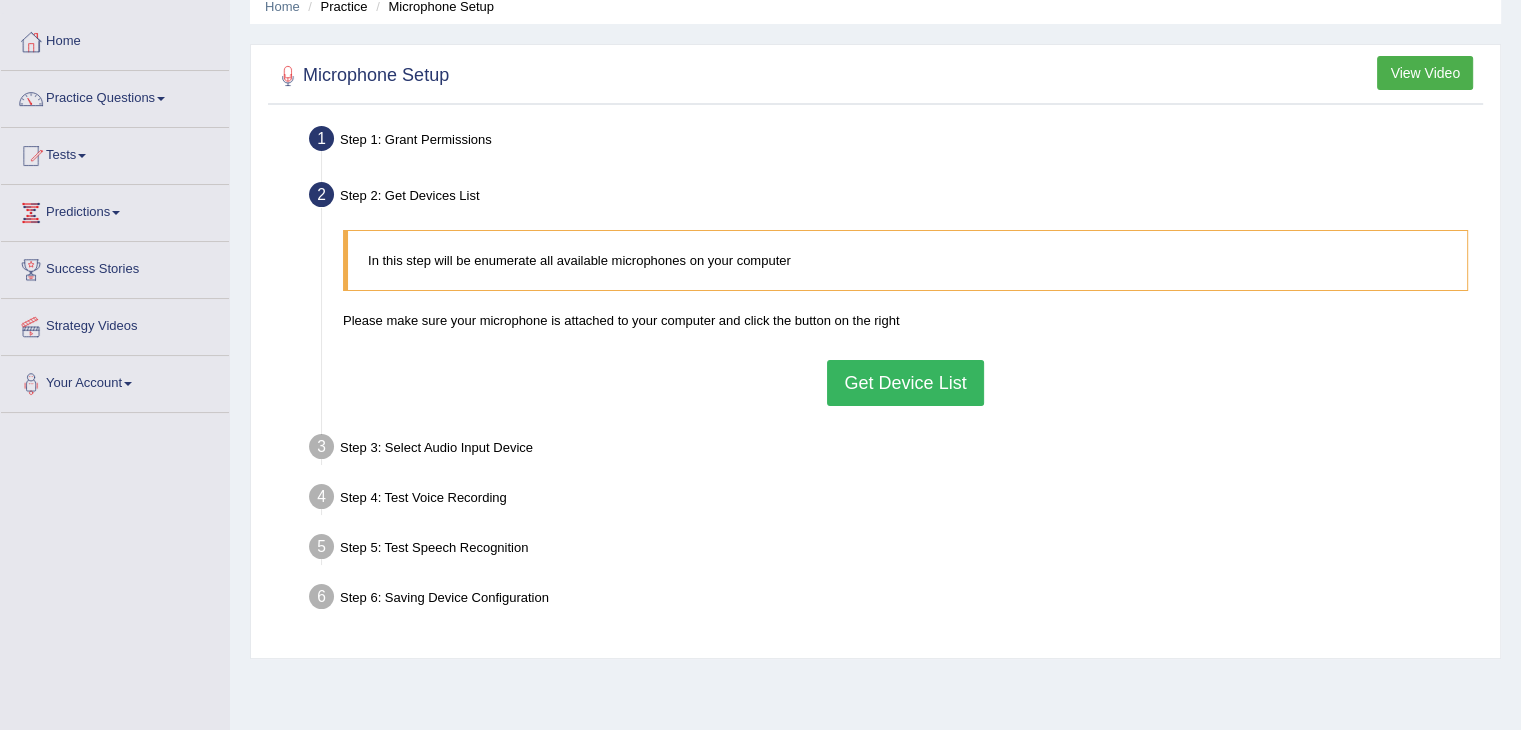 click on "In this step will be enumerate all available microphones on your computer   Please make sure your microphone is attached to your computer and click the button on the right     Get Device List" at bounding box center (905, 317) 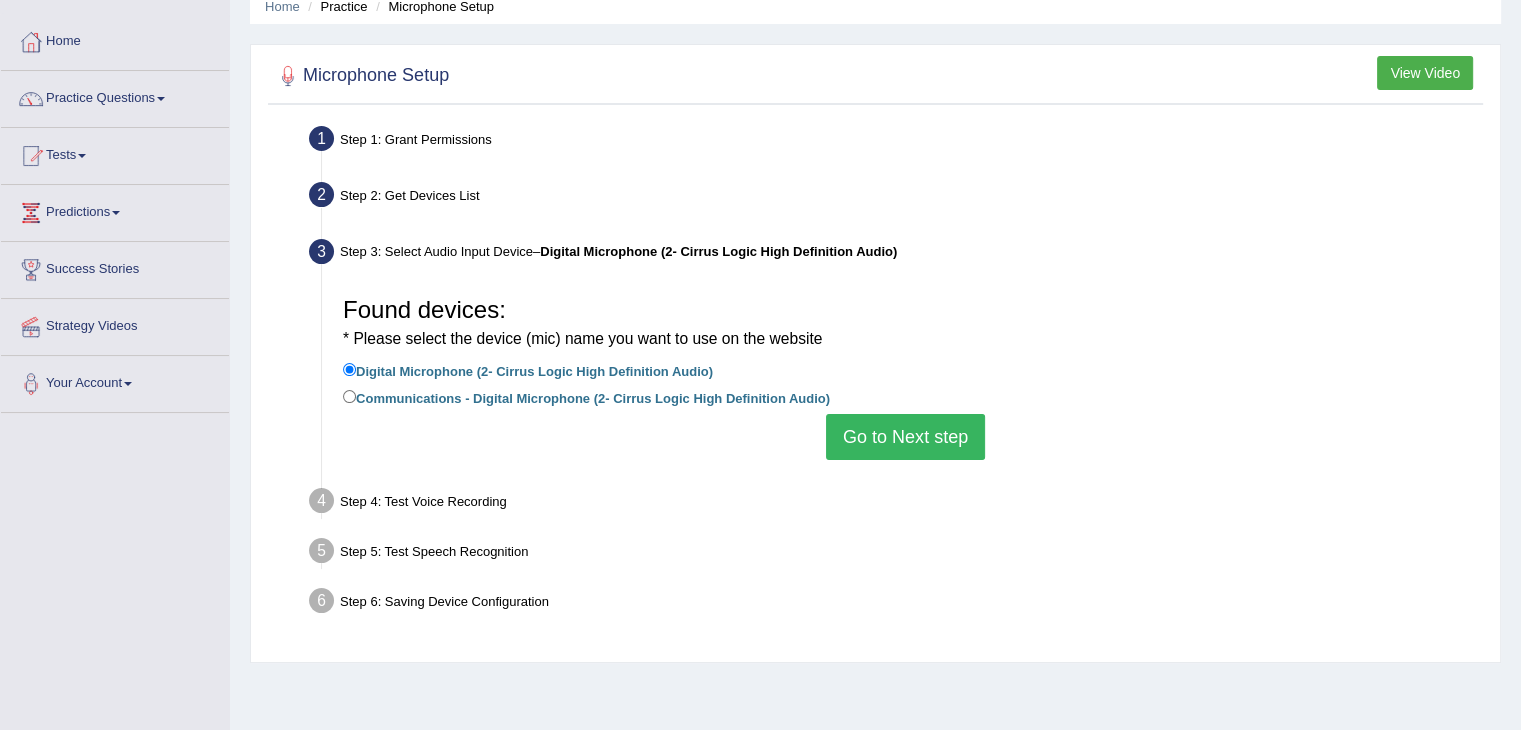 click on "Go to Next step" at bounding box center (905, 437) 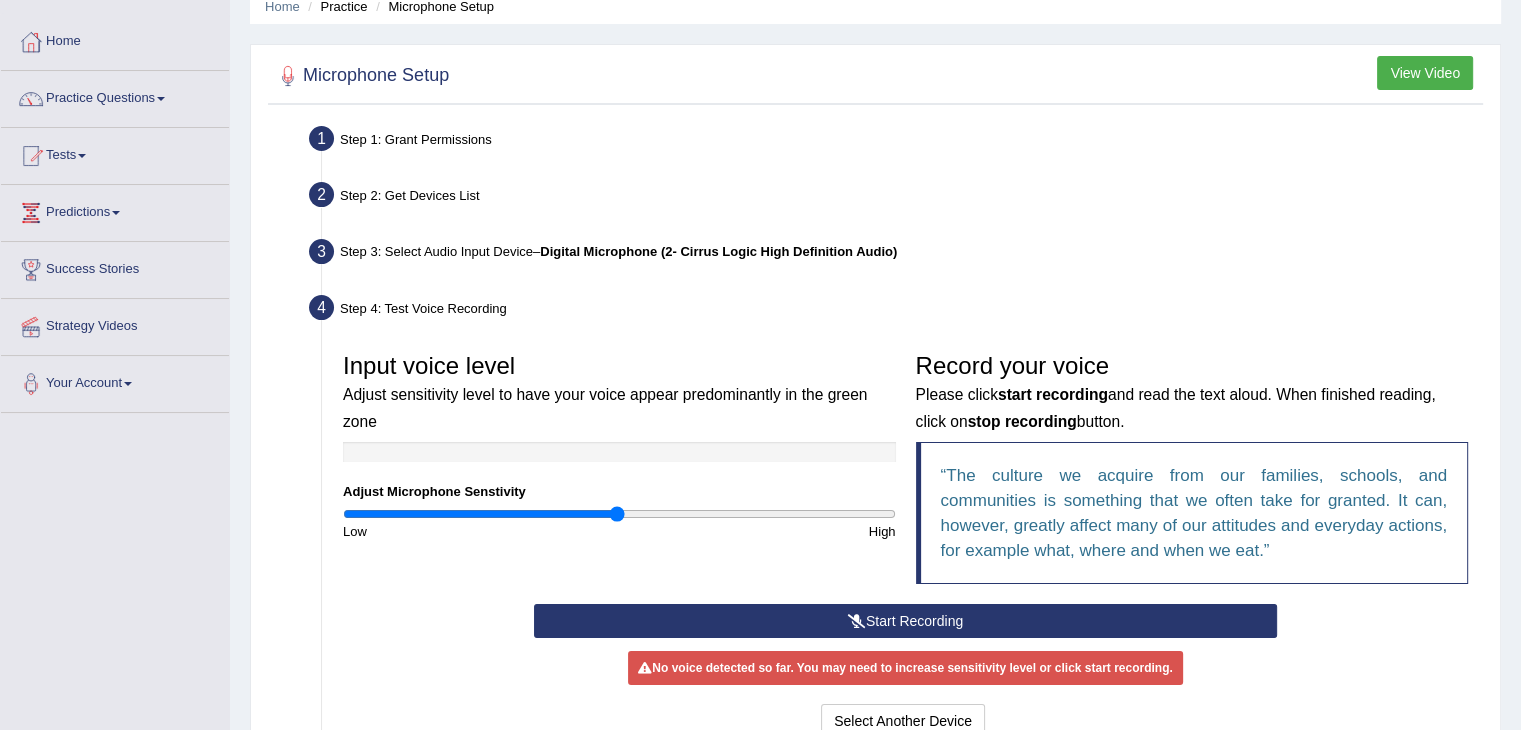 click on "Input voice level   Adjust sensitivity level to have your voice appear predominantly in the green zone     Adjust Microphone Senstivity     Low   High" at bounding box center [619, 442] 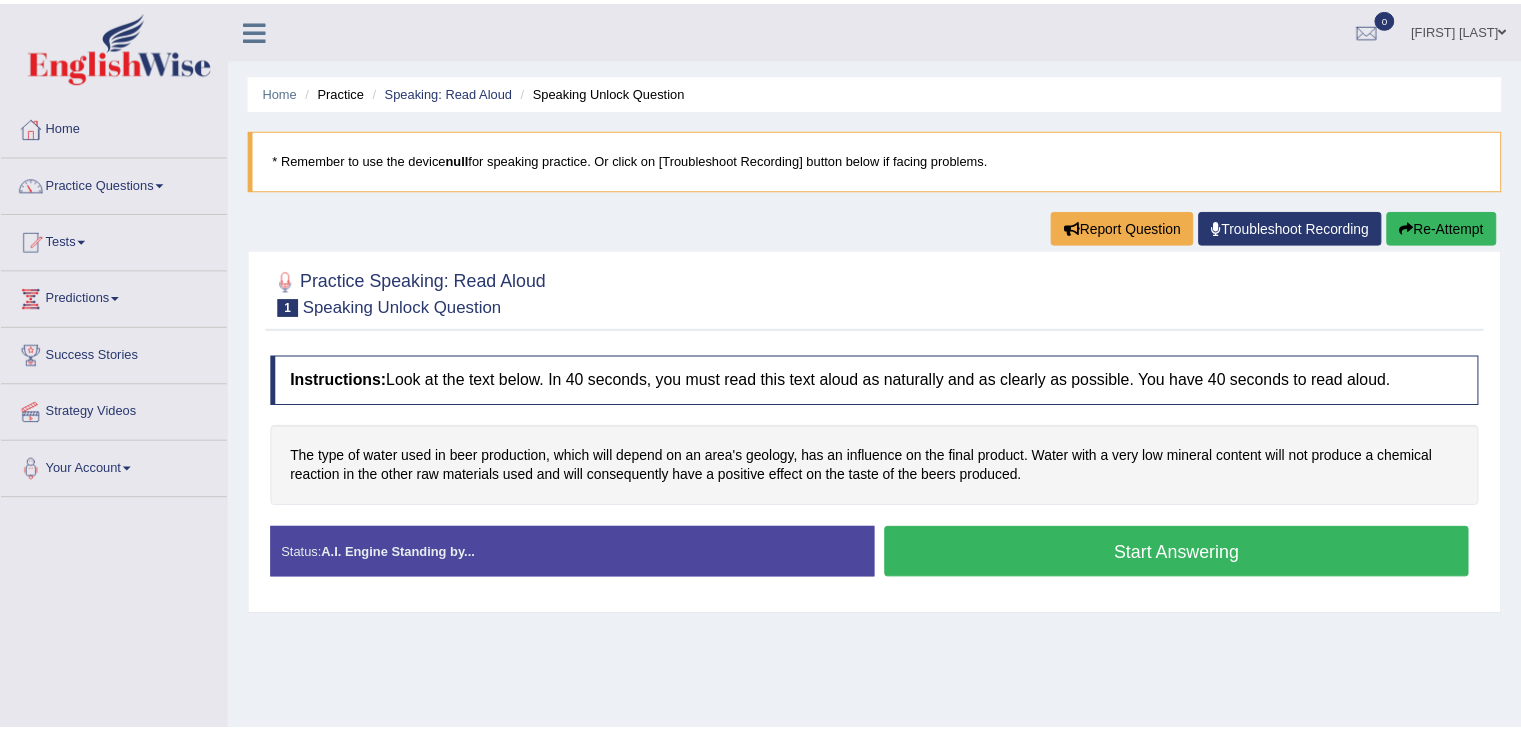scroll, scrollTop: 0, scrollLeft: 0, axis: both 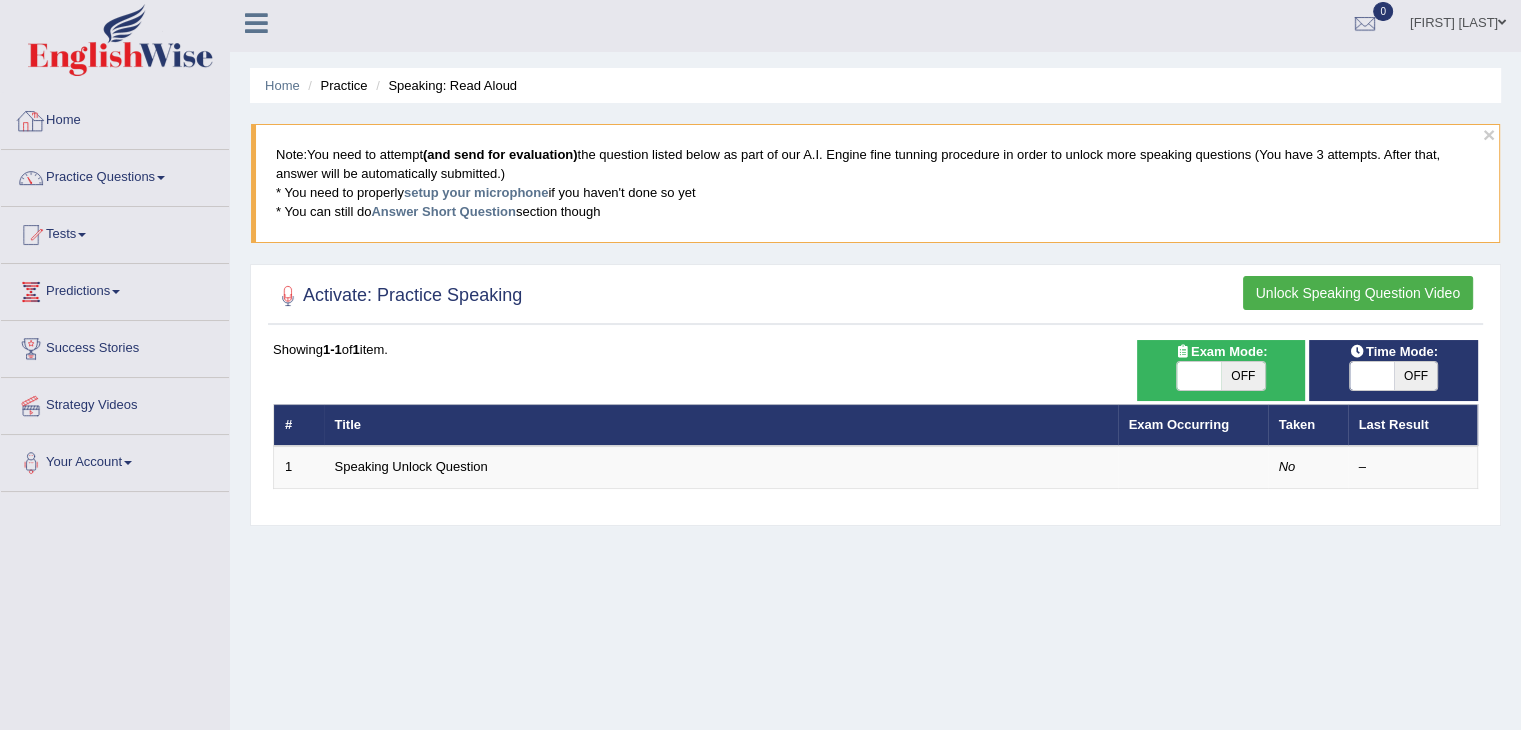 click on "Home" at bounding box center [115, 118] 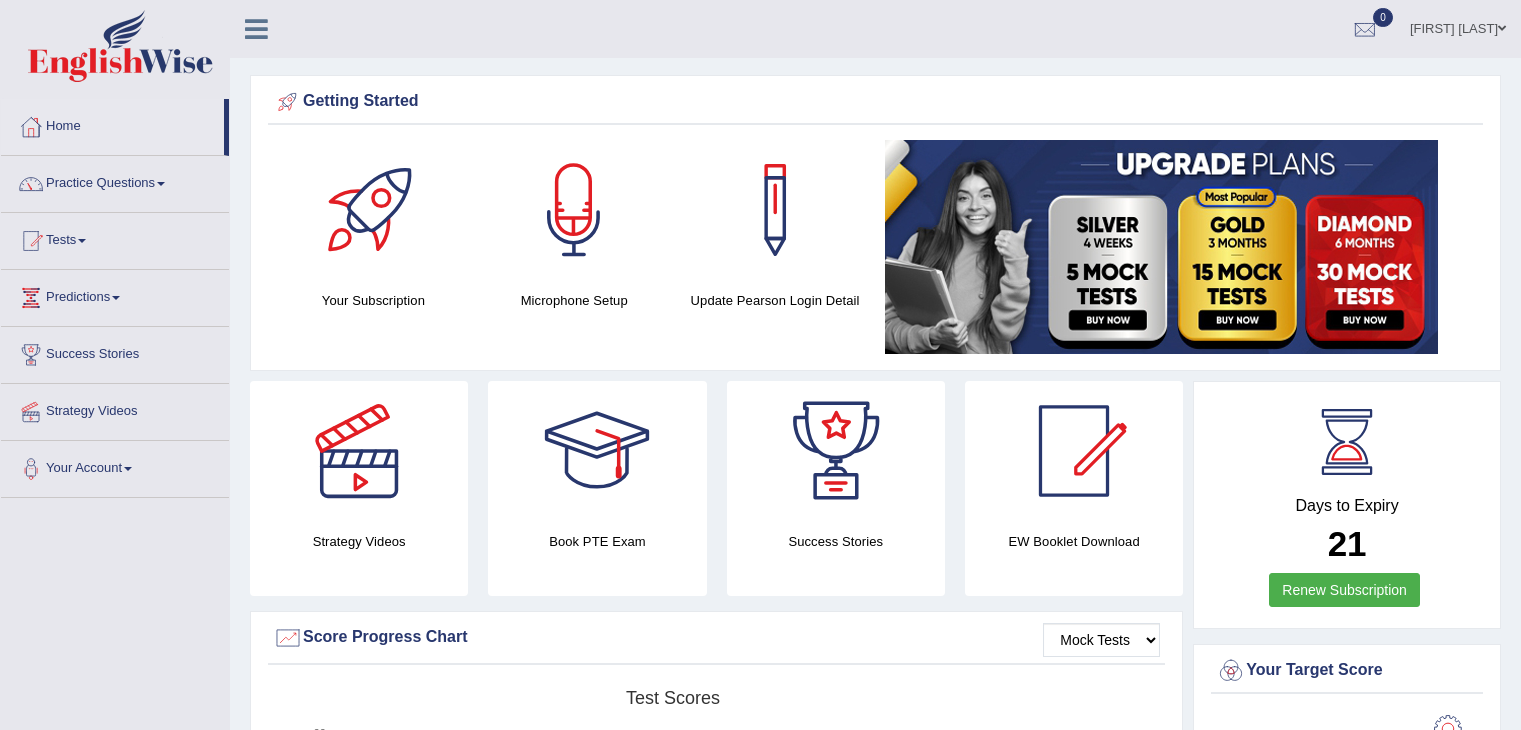 scroll, scrollTop: 0, scrollLeft: 0, axis: both 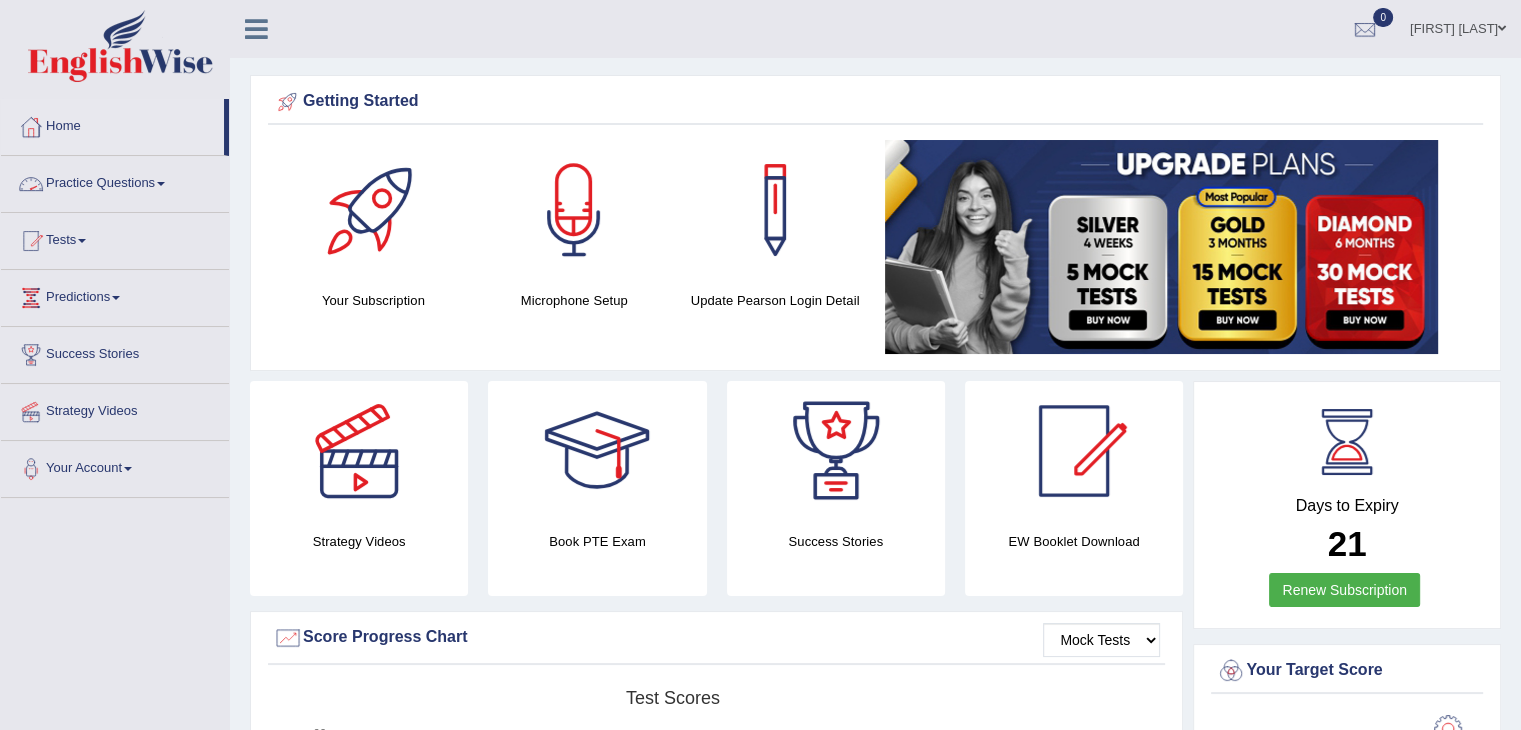 click on "Practice Questions" at bounding box center [115, 181] 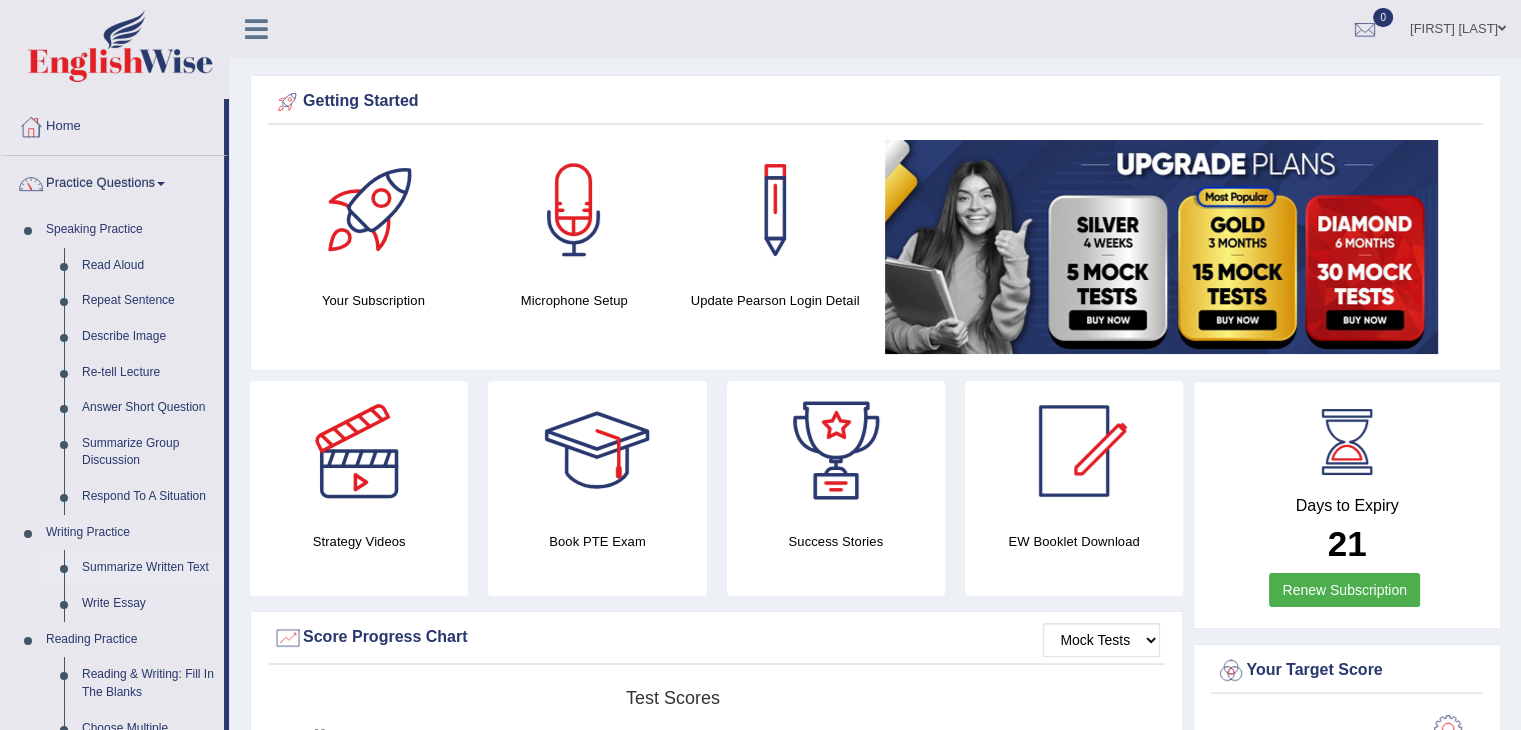 click on "Summarize Written Text" at bounding box center (148, 568) 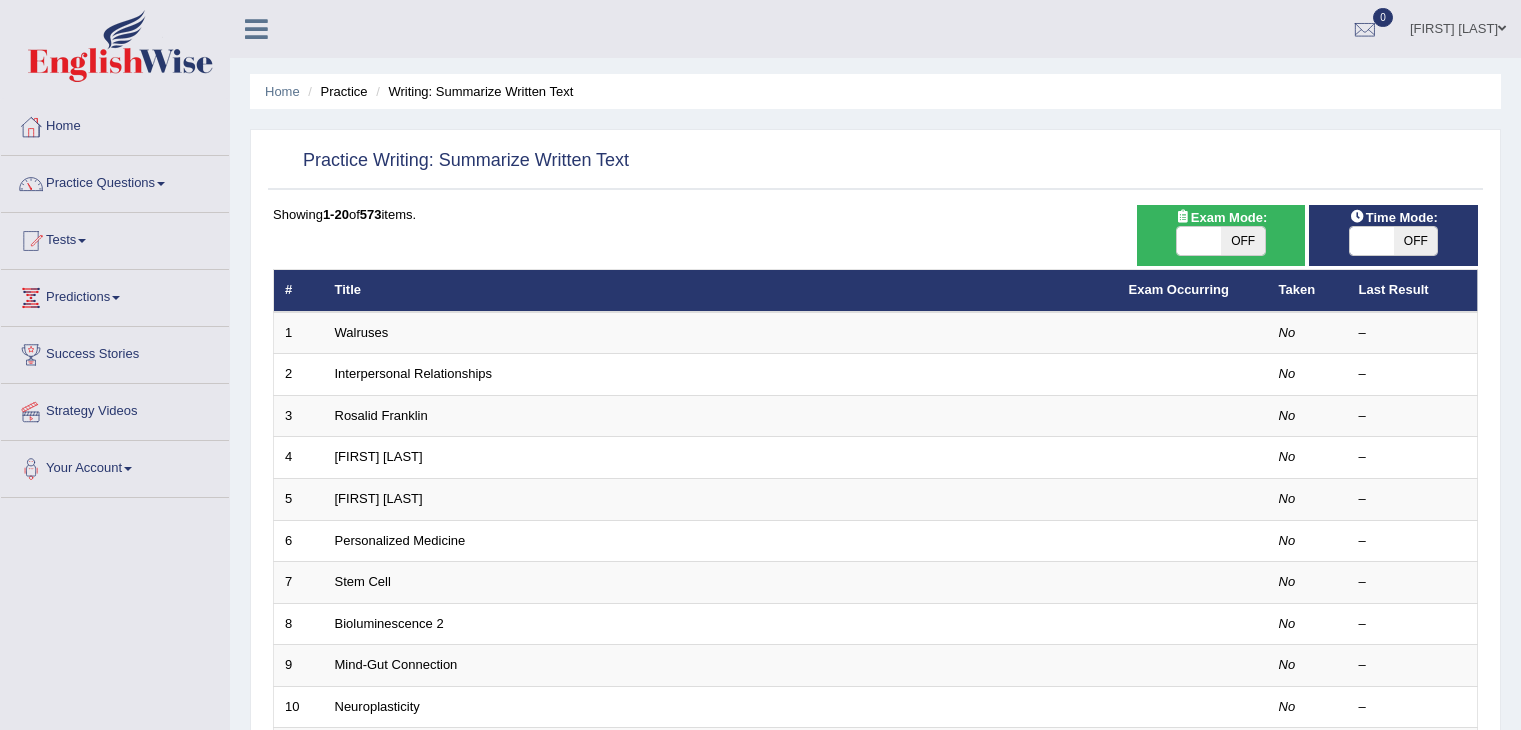 scroll, scrollTop: 0, scrollLeft: 0, axis: both 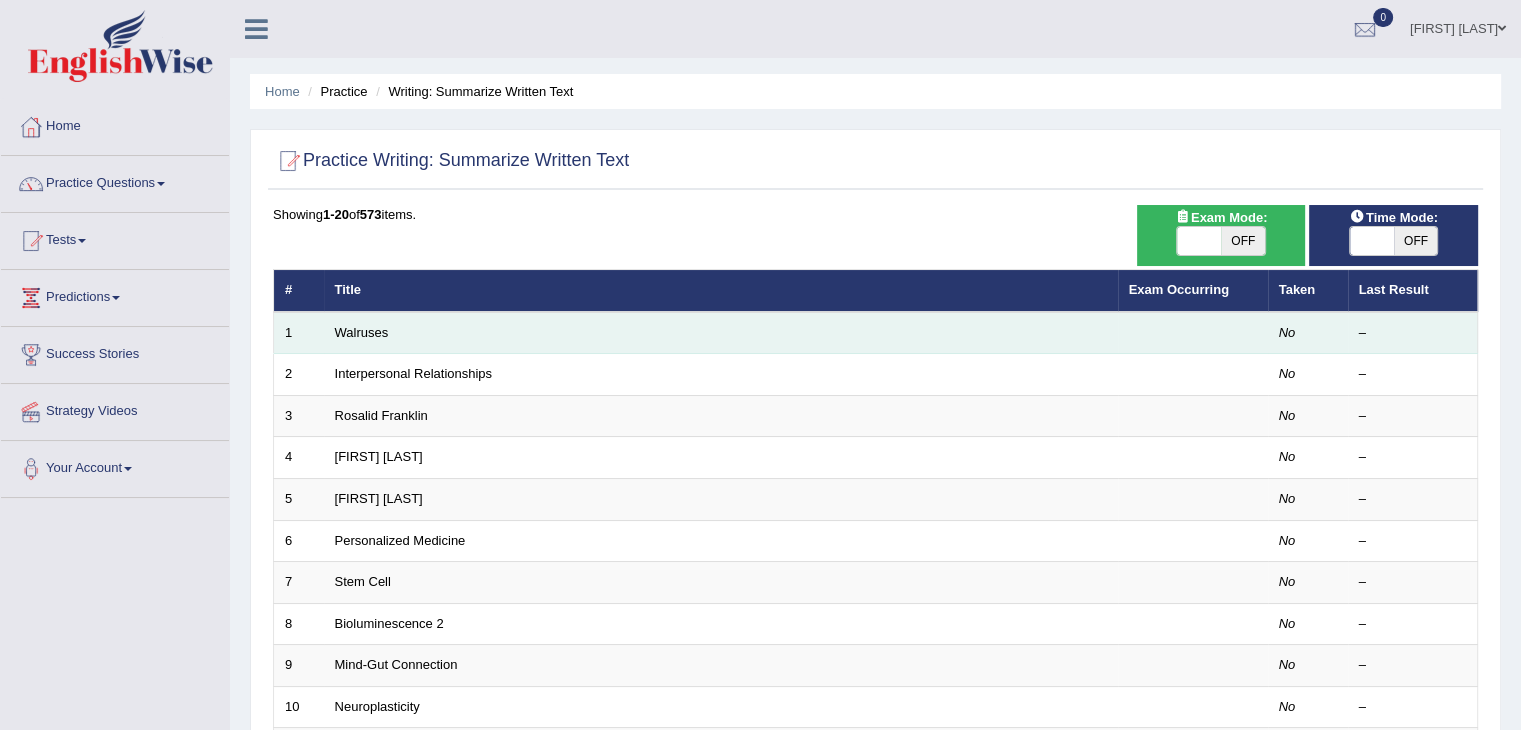 click on "Walruses" at bounding box center (721, 333) 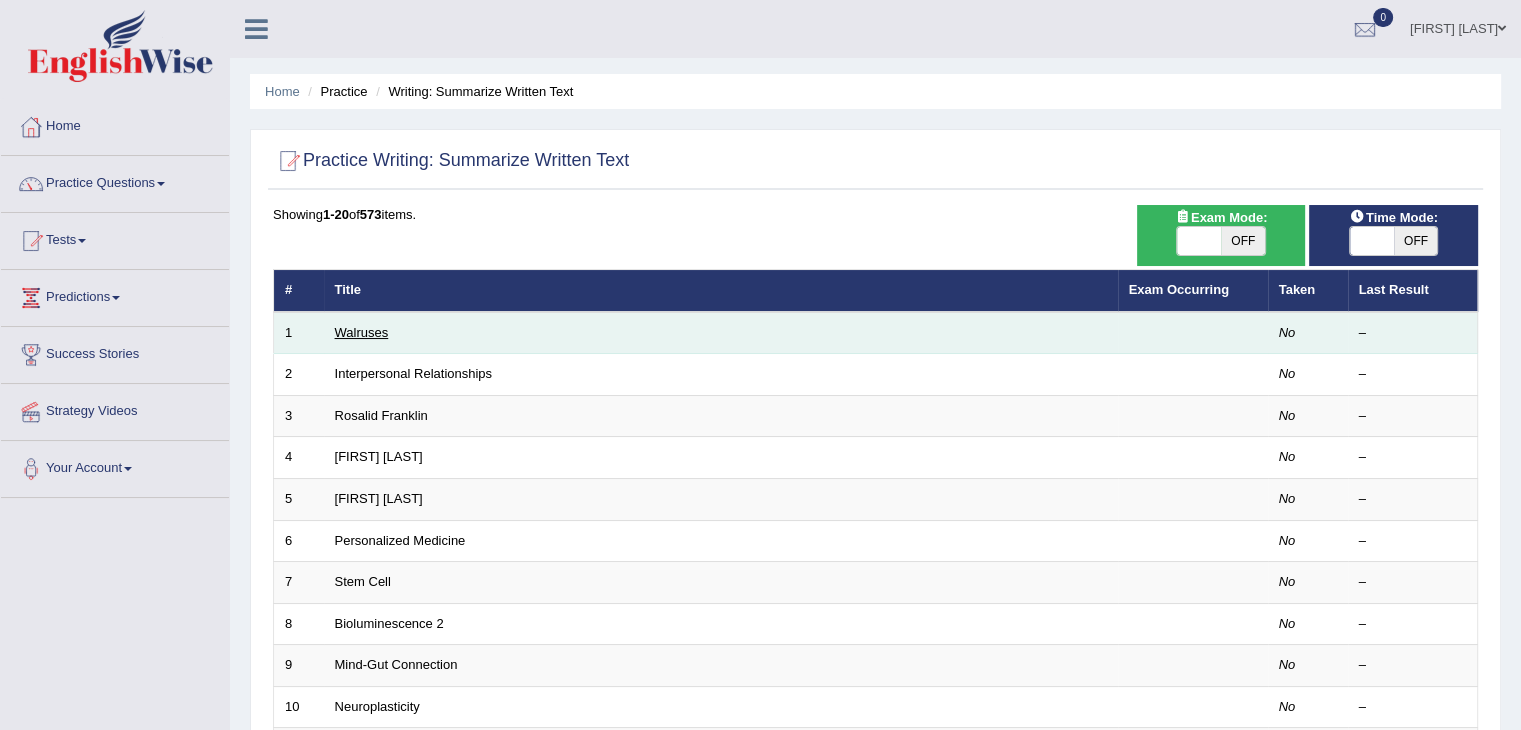click on "Walruses" at bounding box center [362, 332] 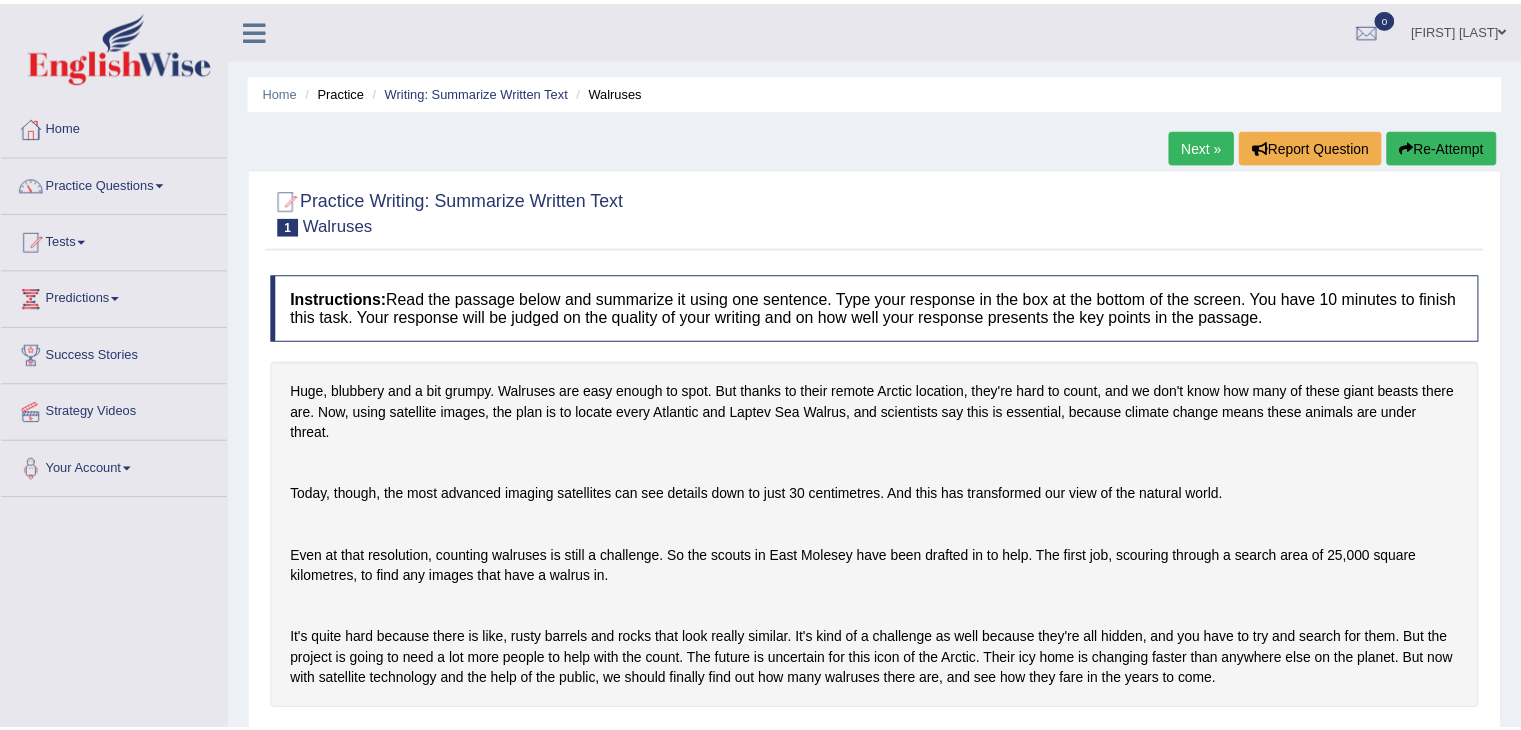 scroll, scrollTop: 0, scrollLeft: 0, axis: both 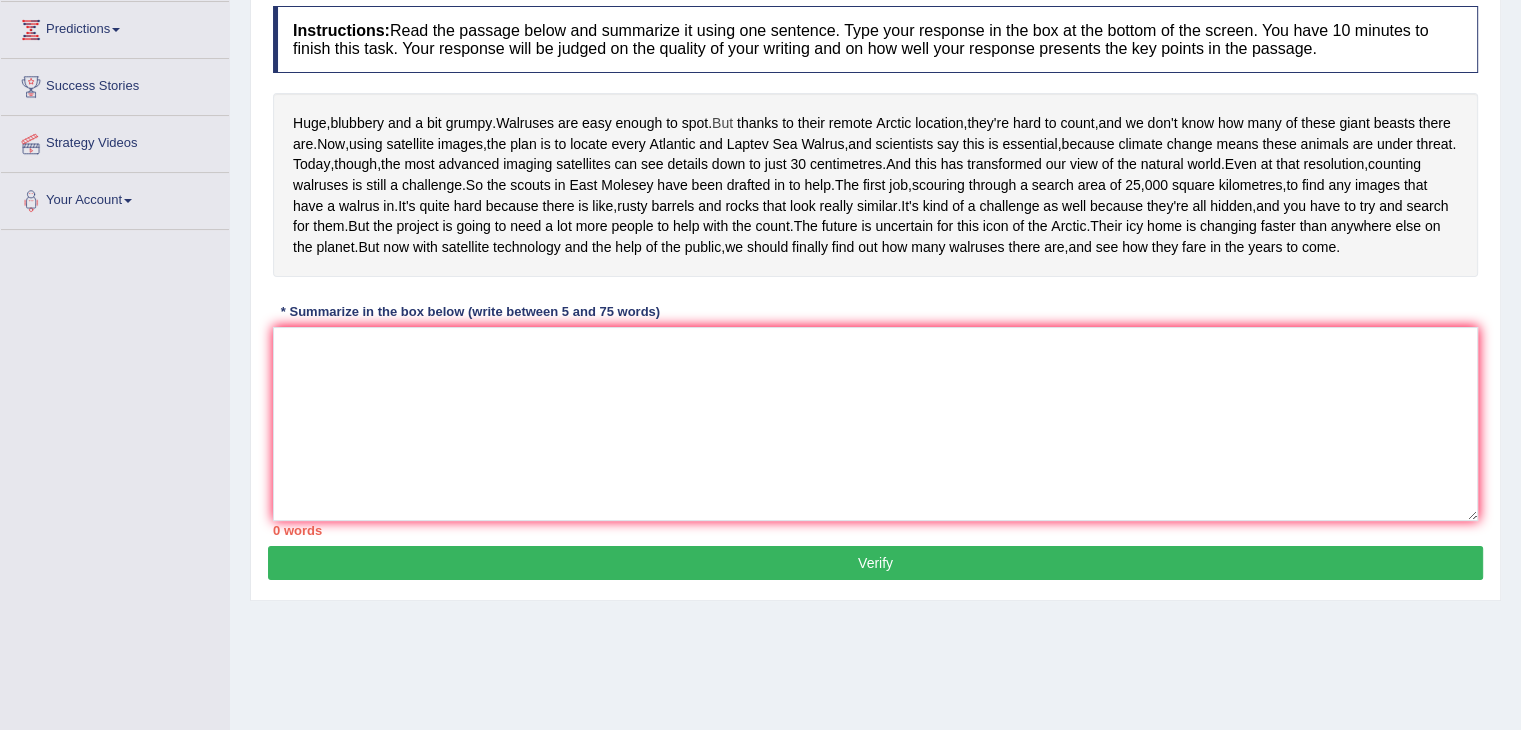 click on "But" at bounding box center [722, 123] 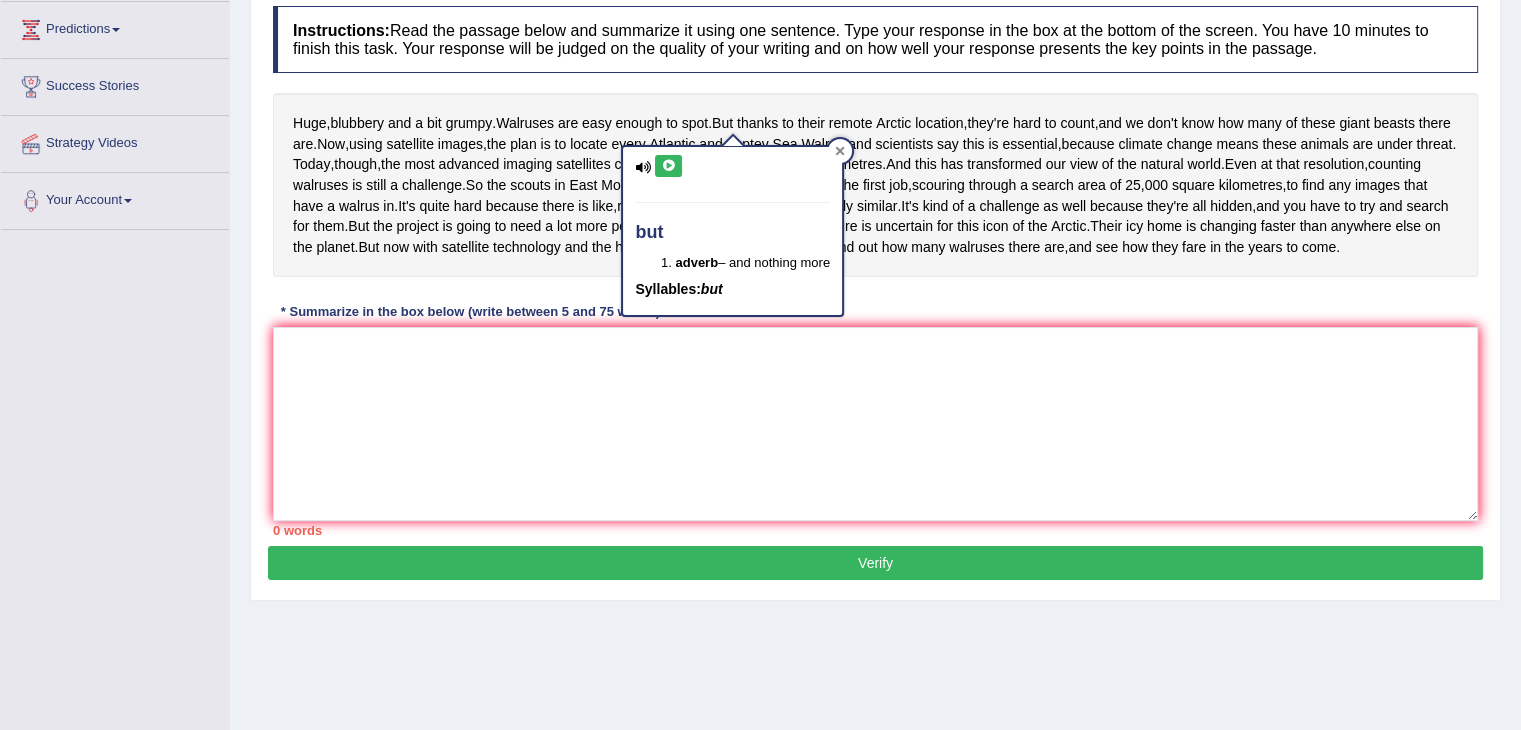 click 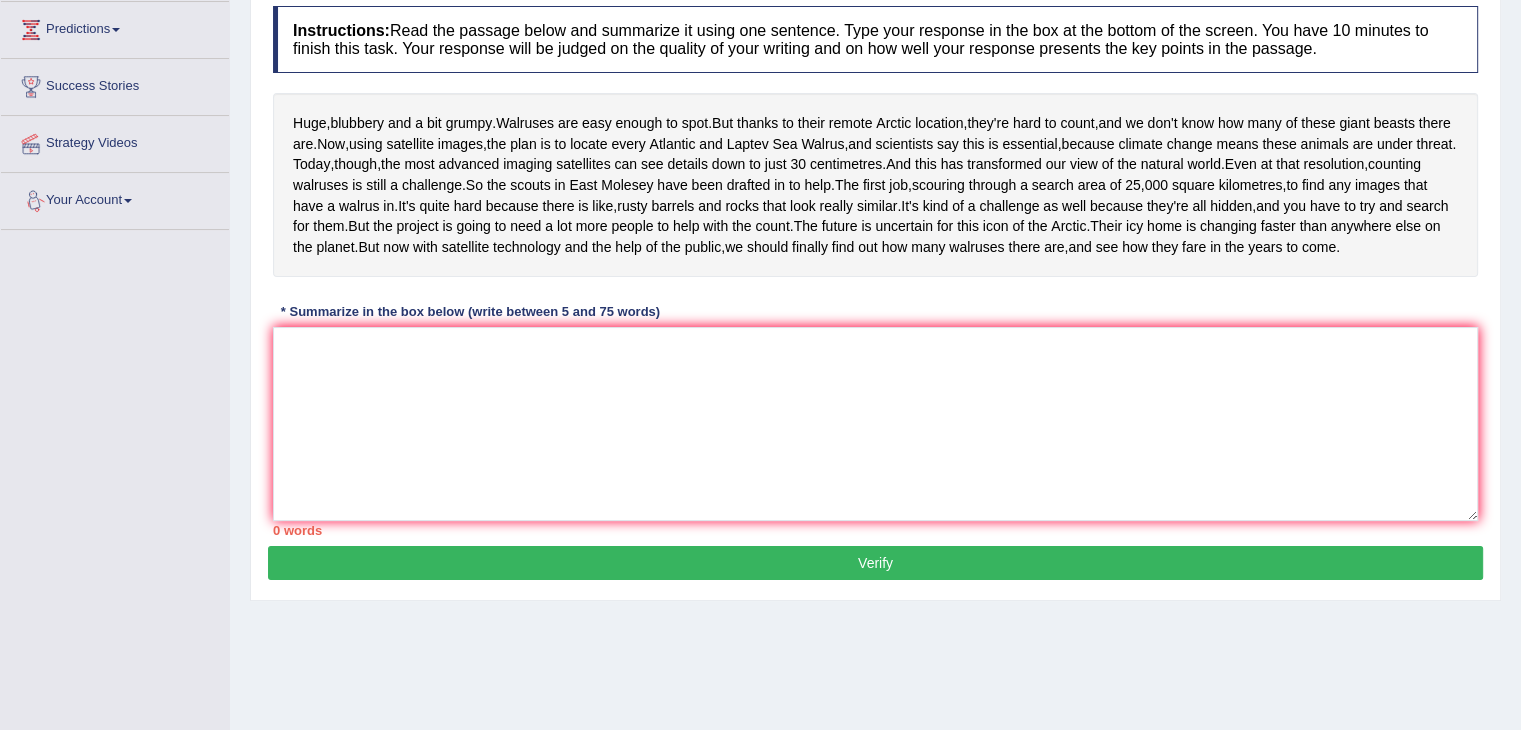 click at bounding box center (128, 201) 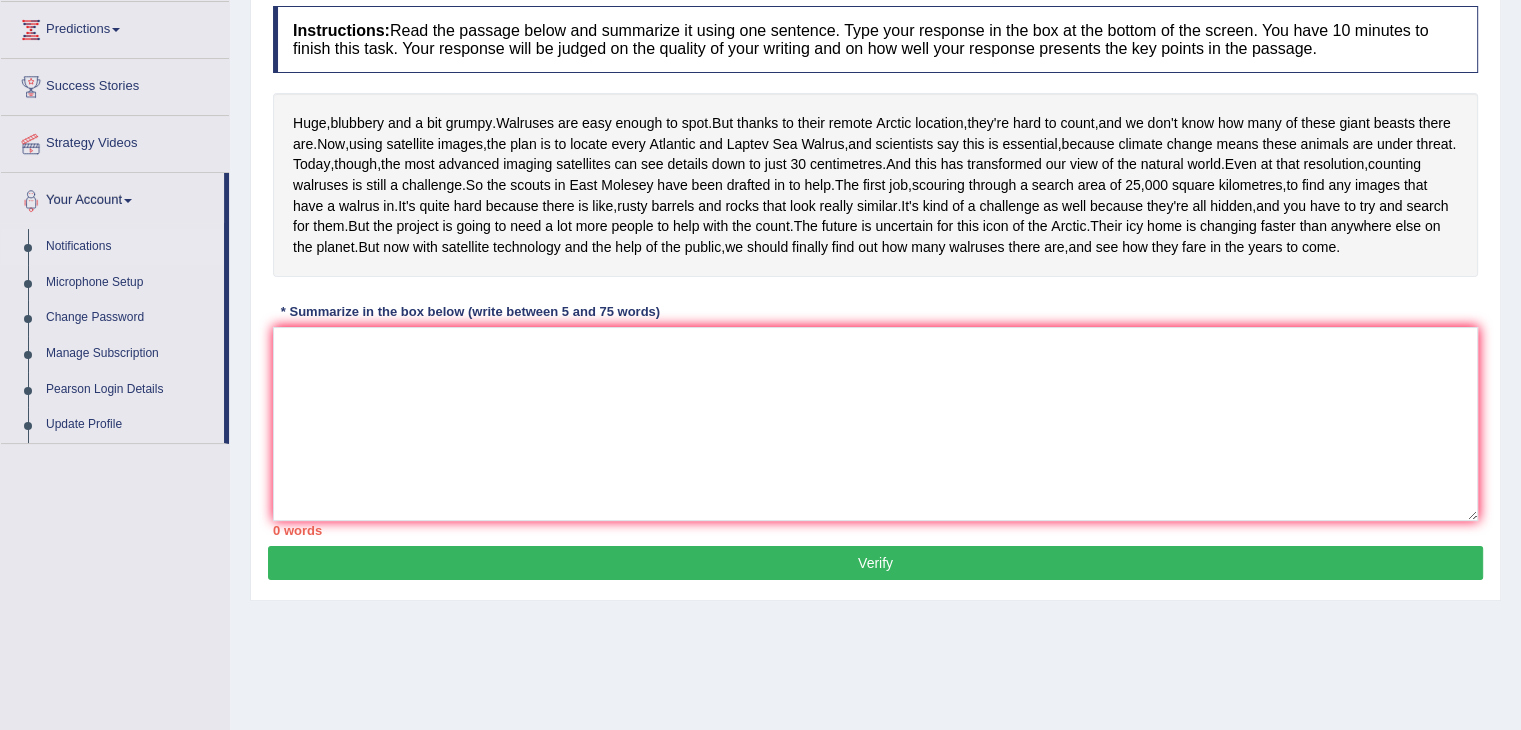 click on "Notifications" at bounding box center (130, 247) 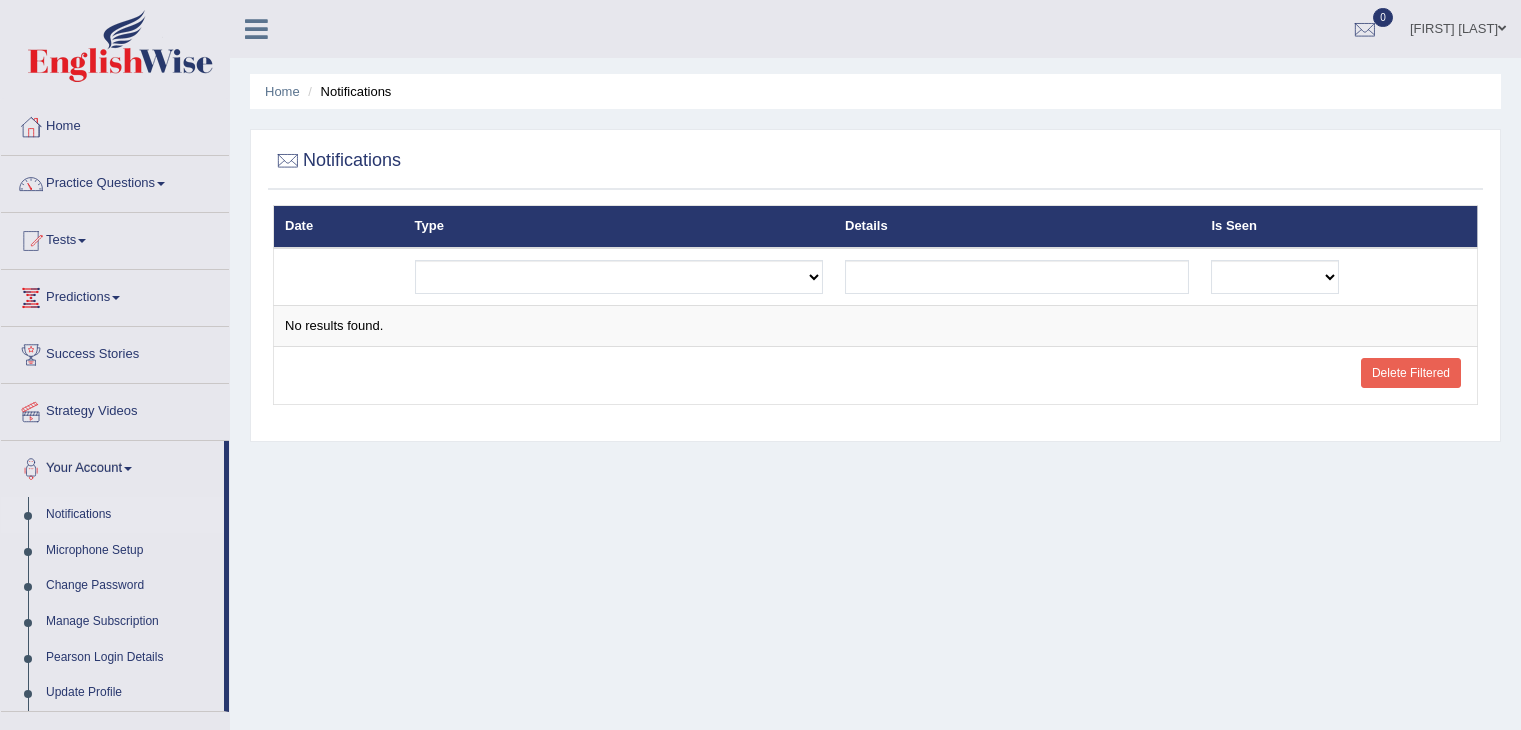 scroll, scrollTop: 0, scrollLeft: 0, axis: both 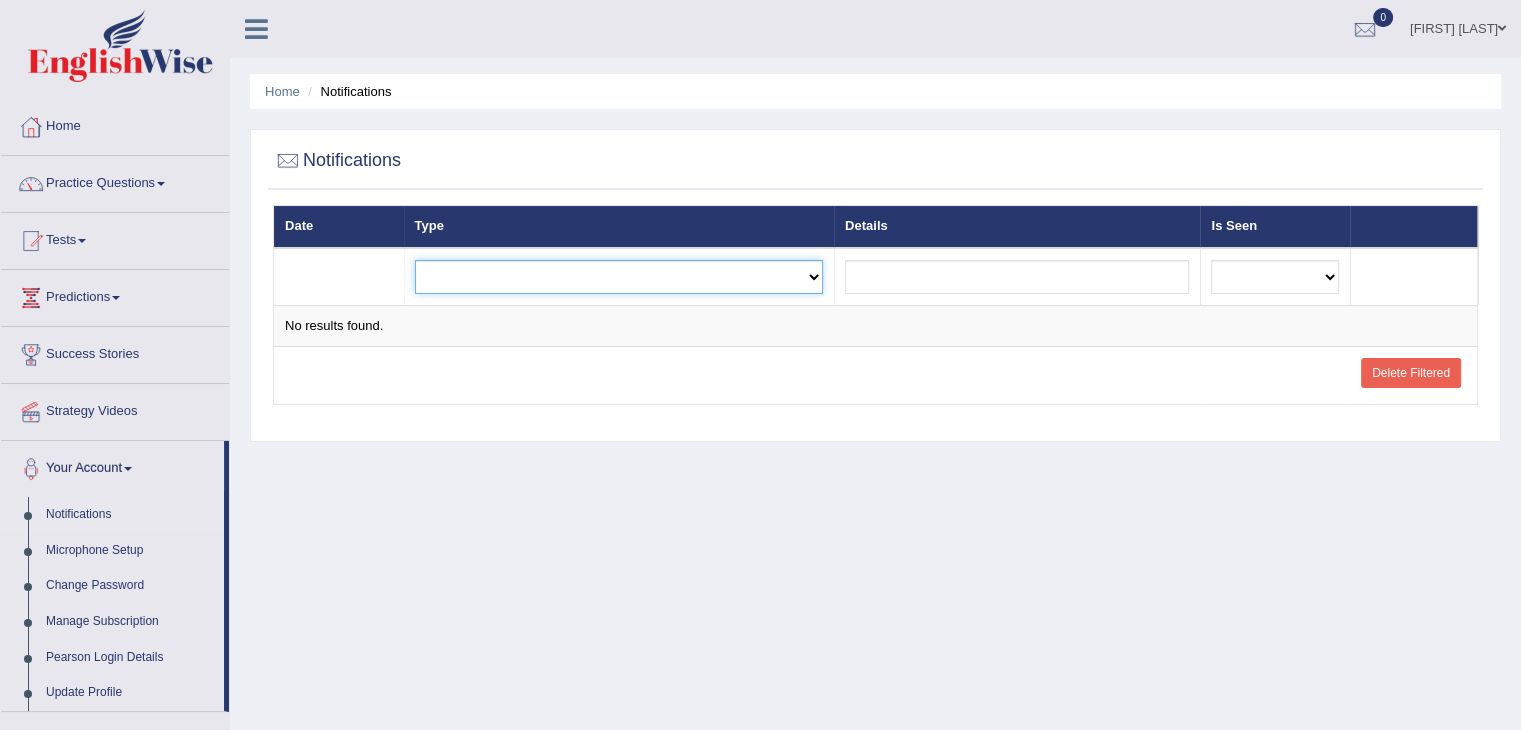 click on "Exam evaluated
Question report replied
Practice question report replied
Test assigned" at bounding box center (619, 277) 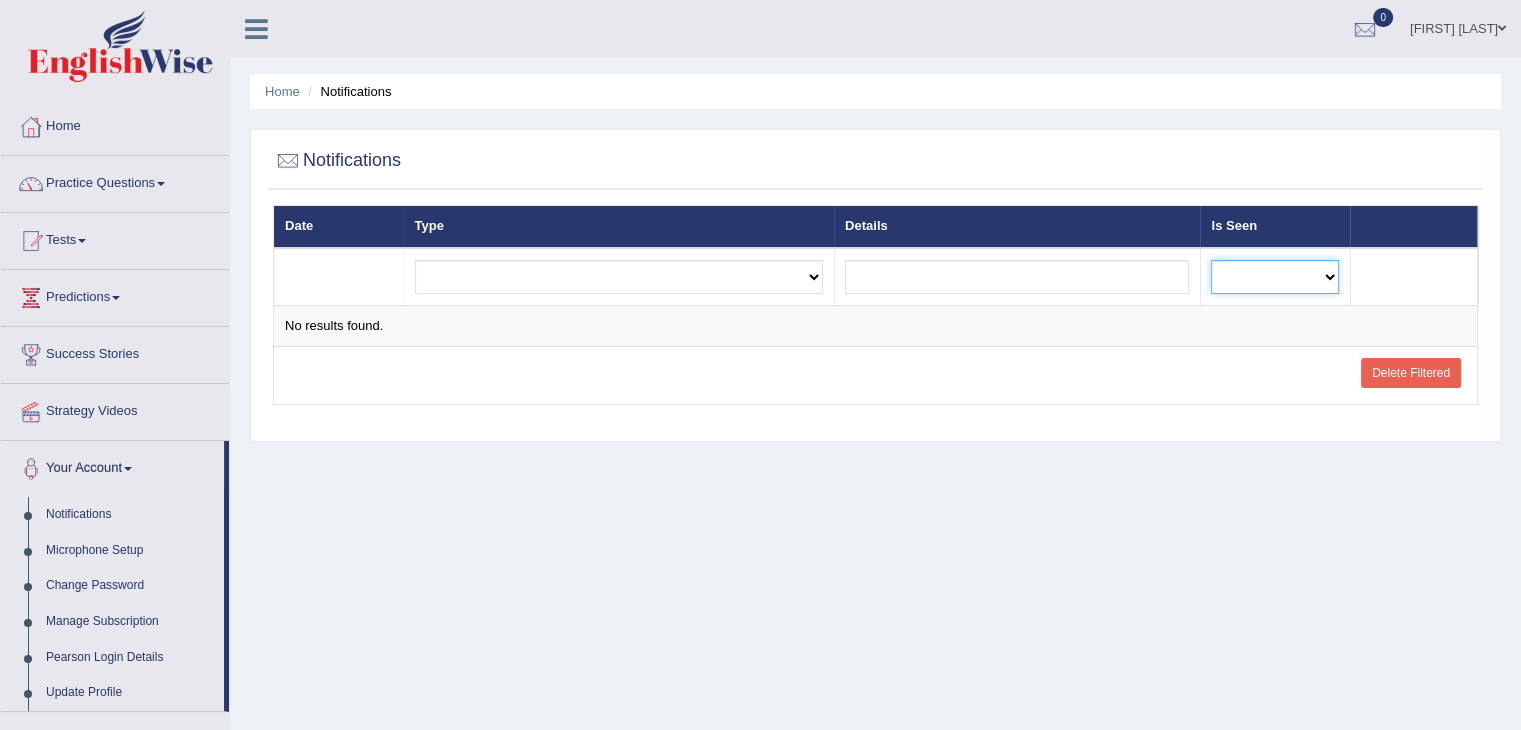 click on "No
Yes" at bounding box center [1275, 277] 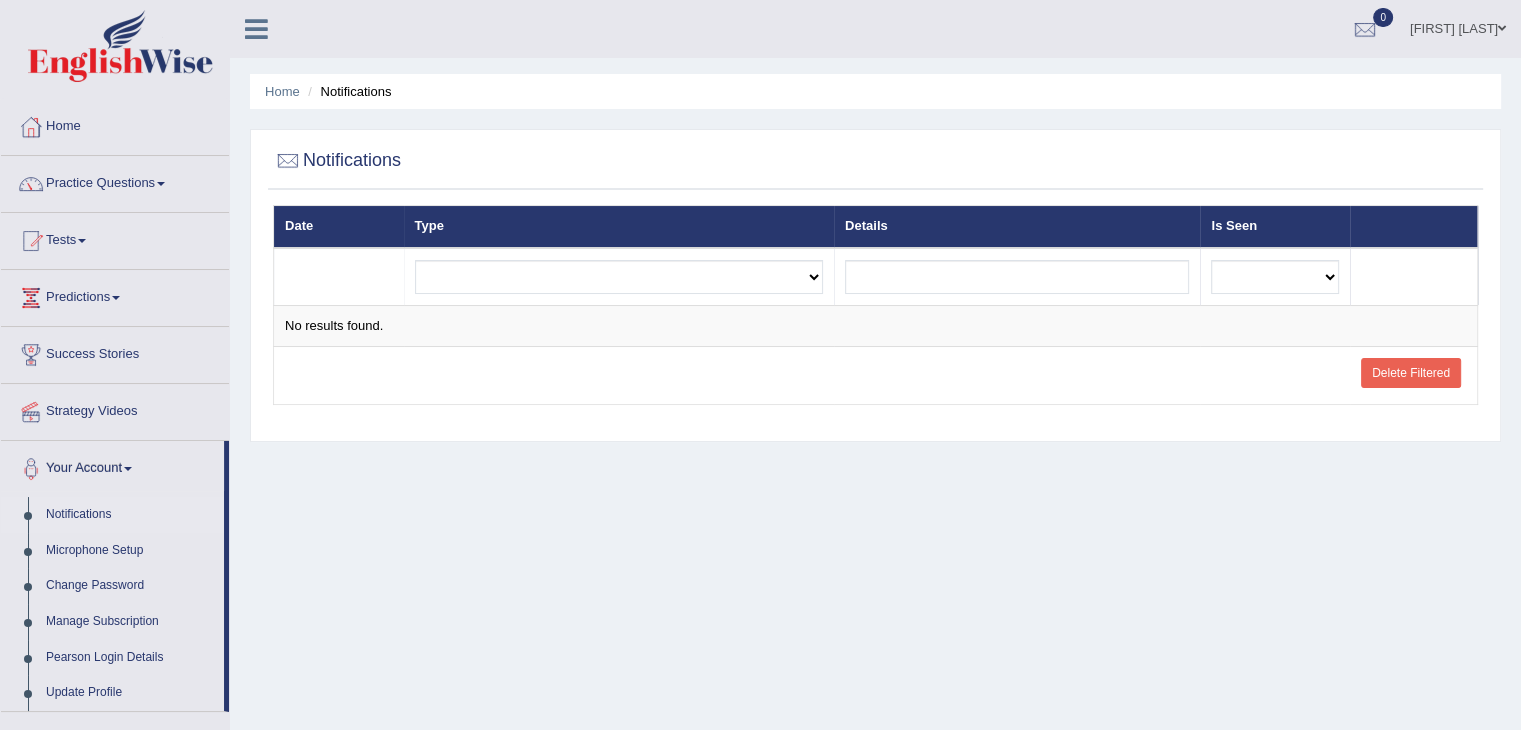 click at bounding box center [1414, 277] 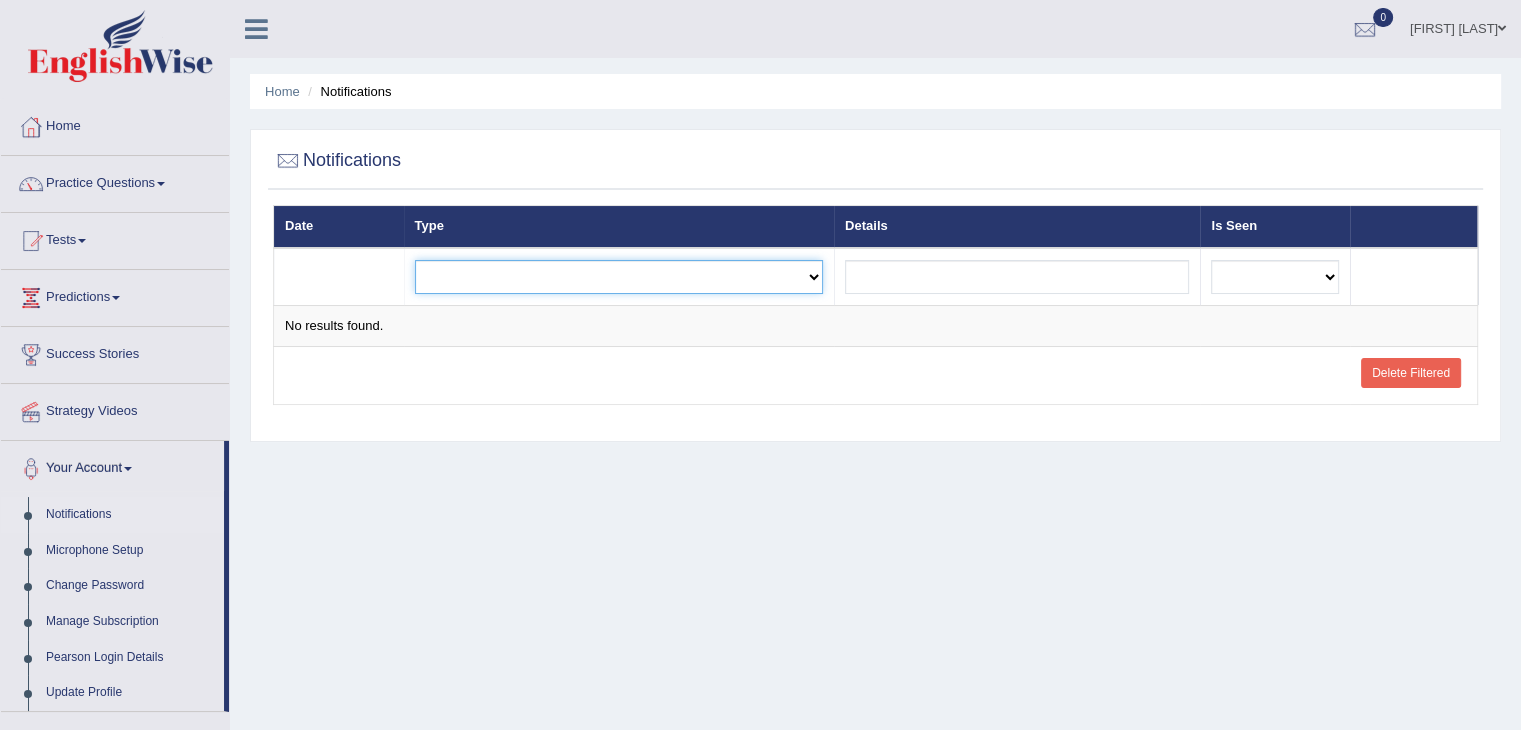 click on "Exam evaluated
Question report replied
Practice question report replied
Test assigned" at bounding box center [619, 277] 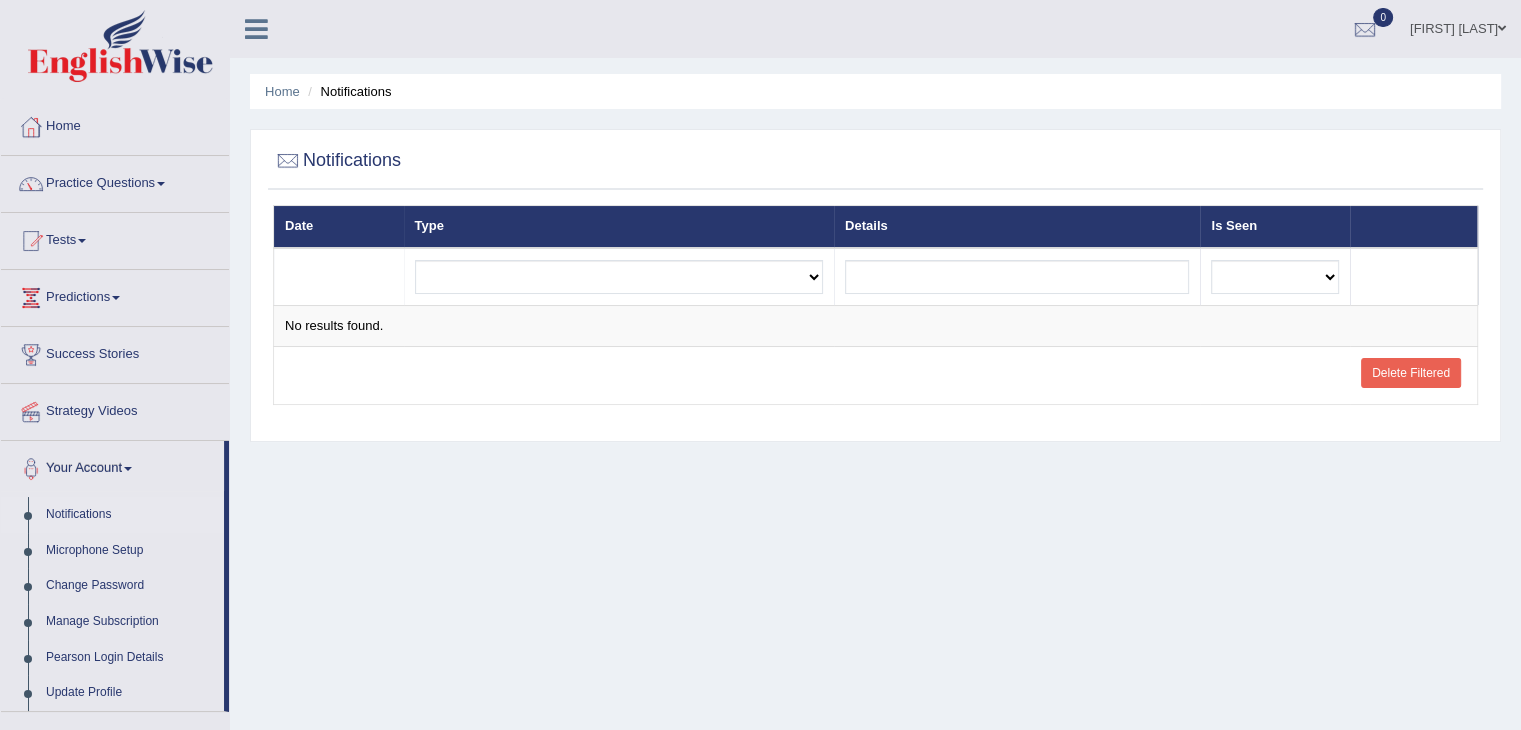 click on "Home
Notifications
Notifications
Date Type Details Is Seen
Exam evaluated
Question report replied
Practice question report replied
Test assigned
No
Yes
Delete Filtered
No results found." at bounding box center [875, 500] 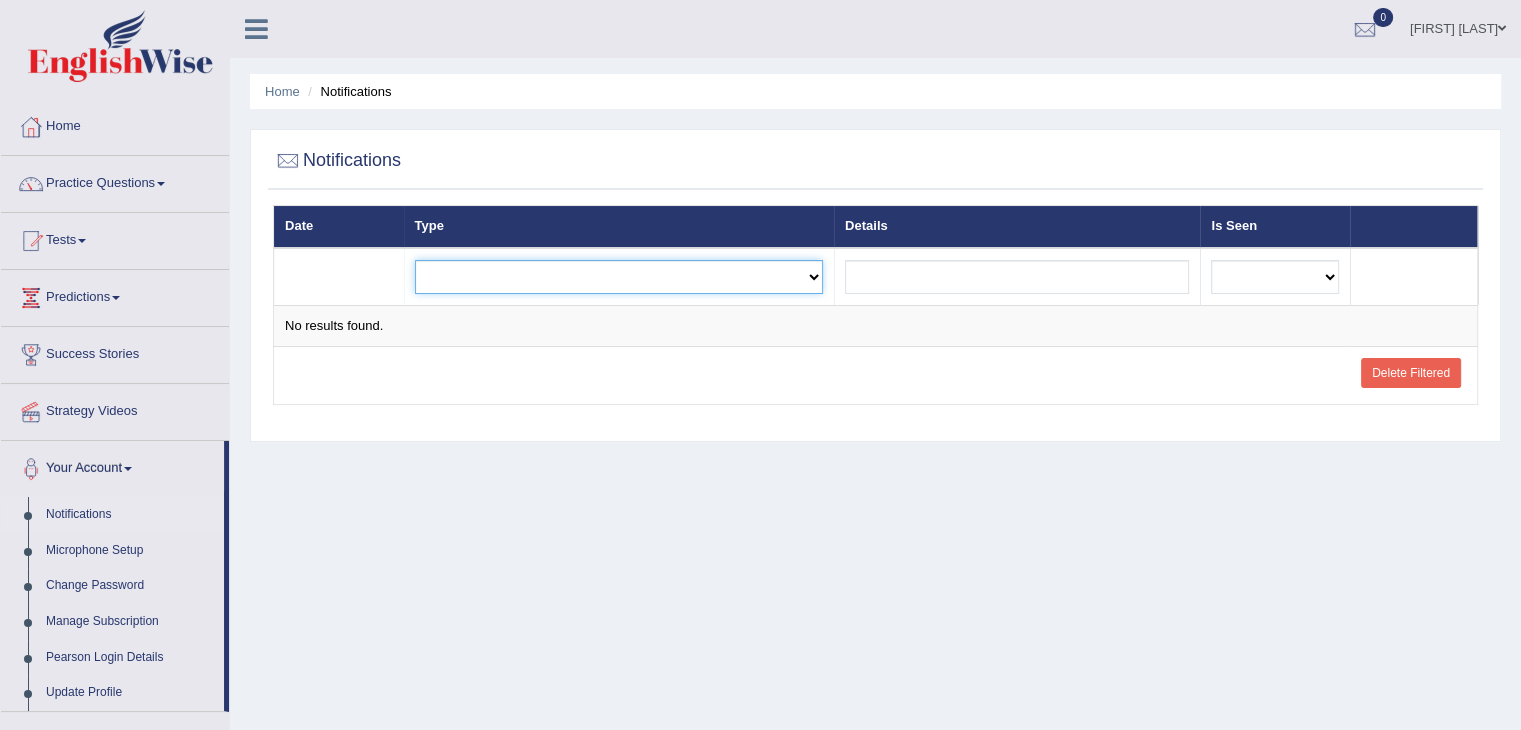click on "Exam evaluated
Question report replied
Practice question report replied
Test assigned" at bounding box center (619, 277) 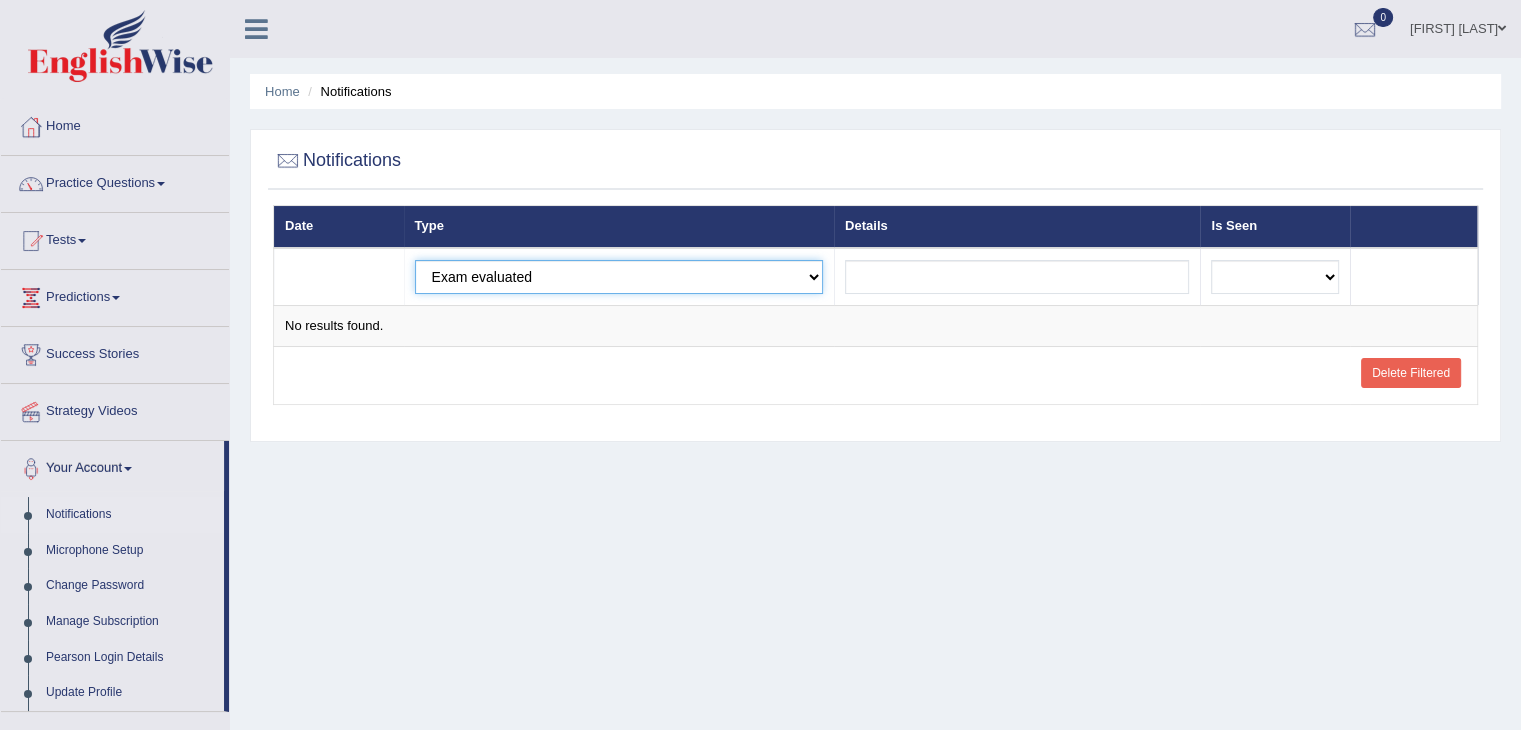 click on "Exam evaluated
Question report replied
Practice question report replied
Test assigned" at bounding box center [619, 277] 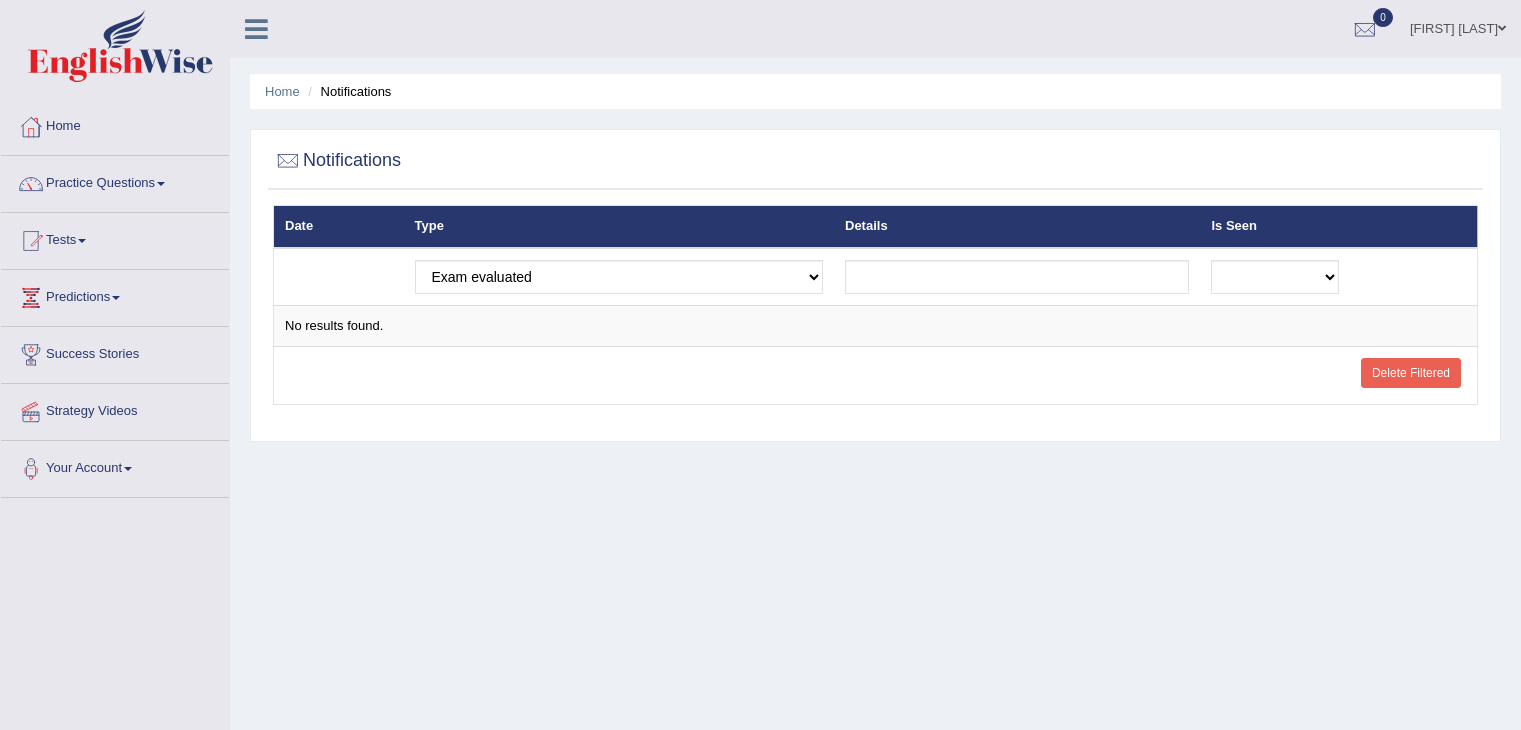 scroll, scrollTop: 0, scrollLeft: 0, axis: both 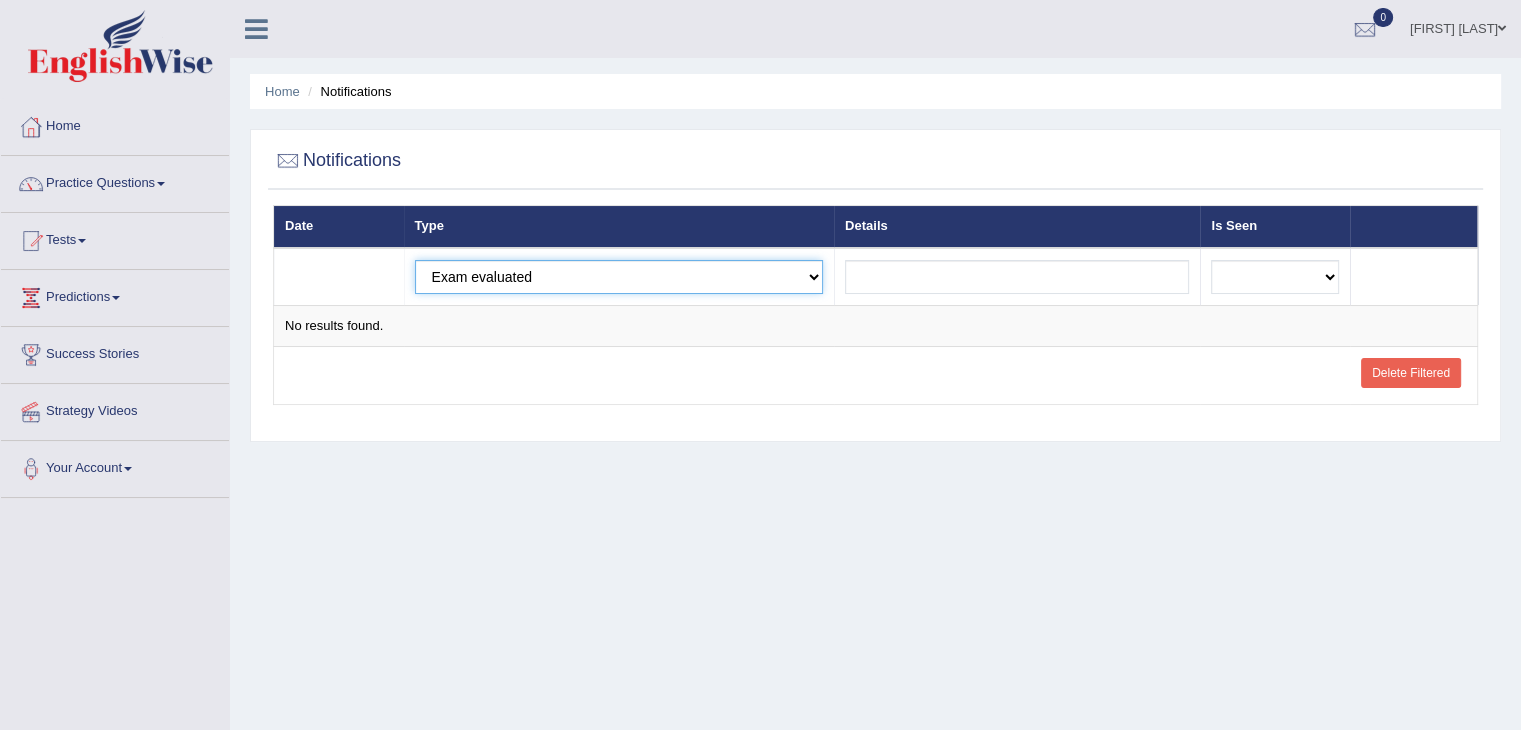 click on "Exam evaluated
Question report replied
Practice question report replied
Test assigned" at bounding box center (619, 277) 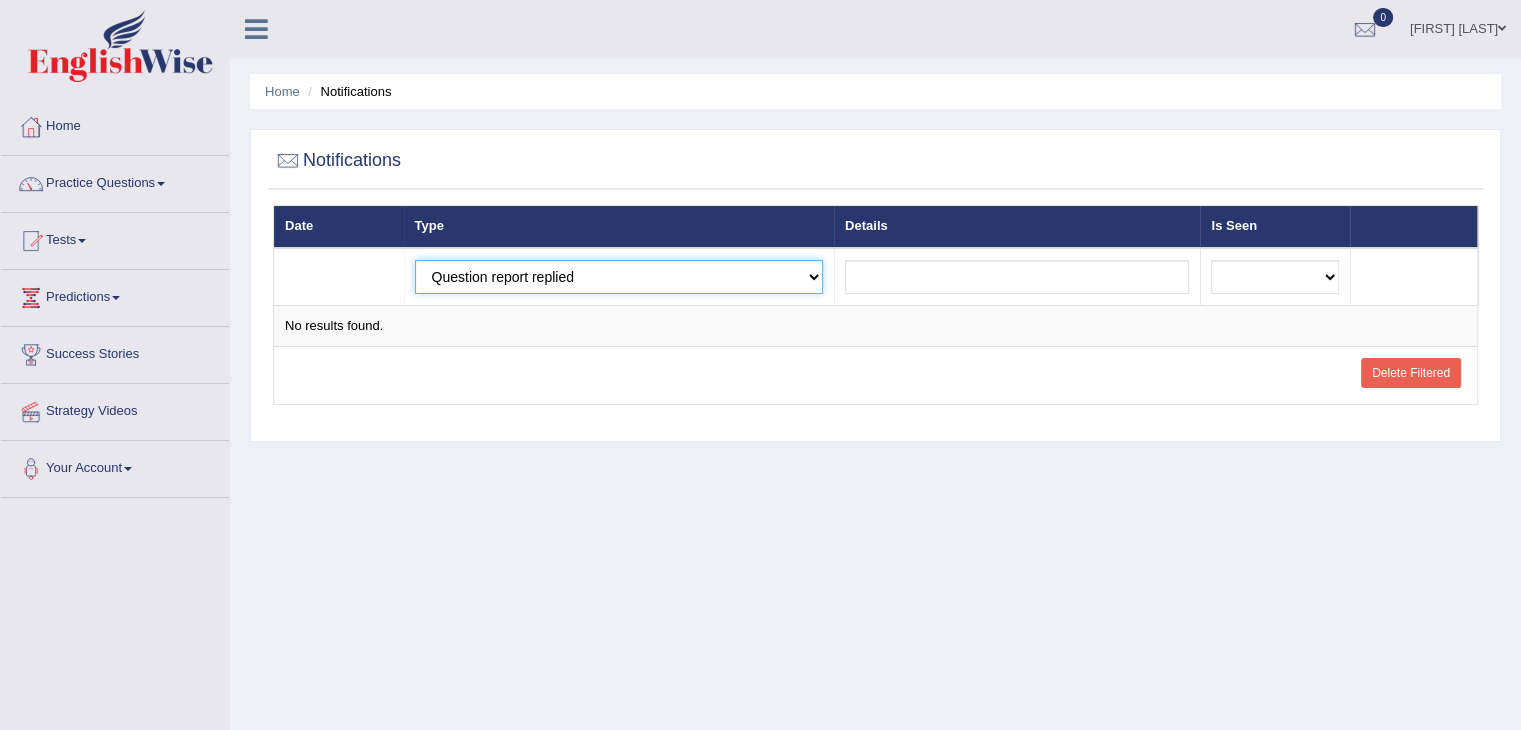 click on "Exam evaluated
Question report replied
Practice question report replied
Test assigned" at bounding box center (619, 277) 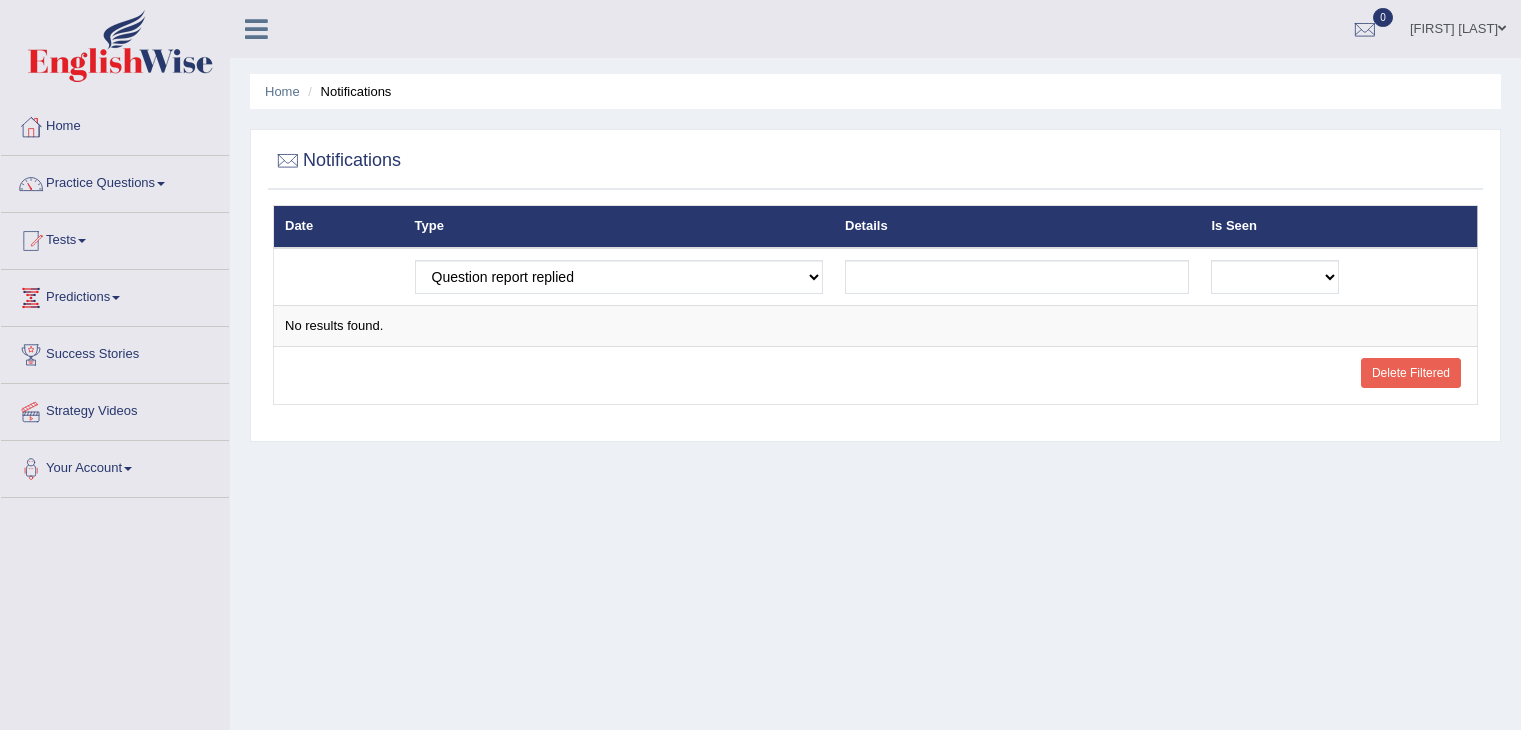 scroll, scrollTop: 0, scrollLeft: 0, axis: both 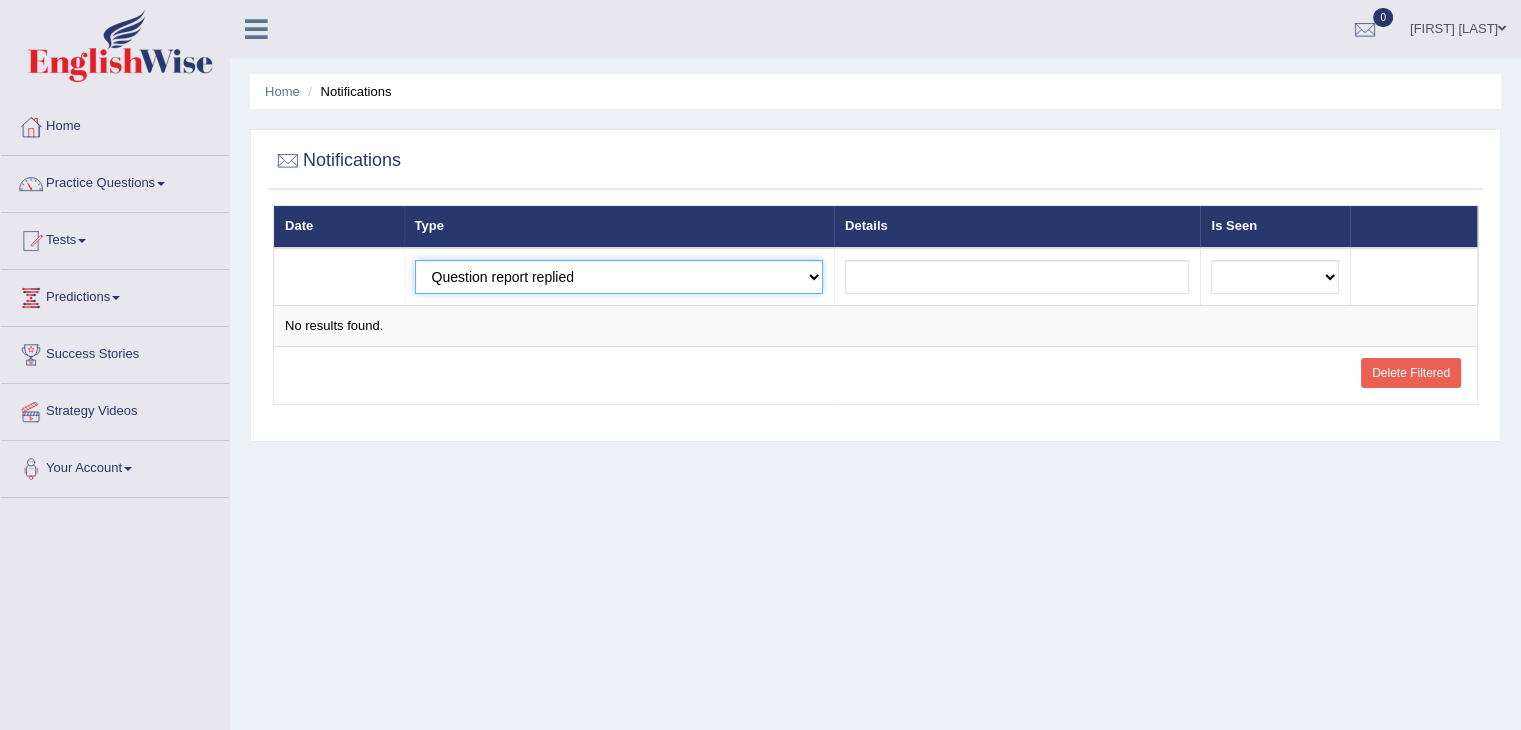 click on "Exam evaluated
Question report replied
Practice question report replied
Test assigned" at bounding box center (619, 277) 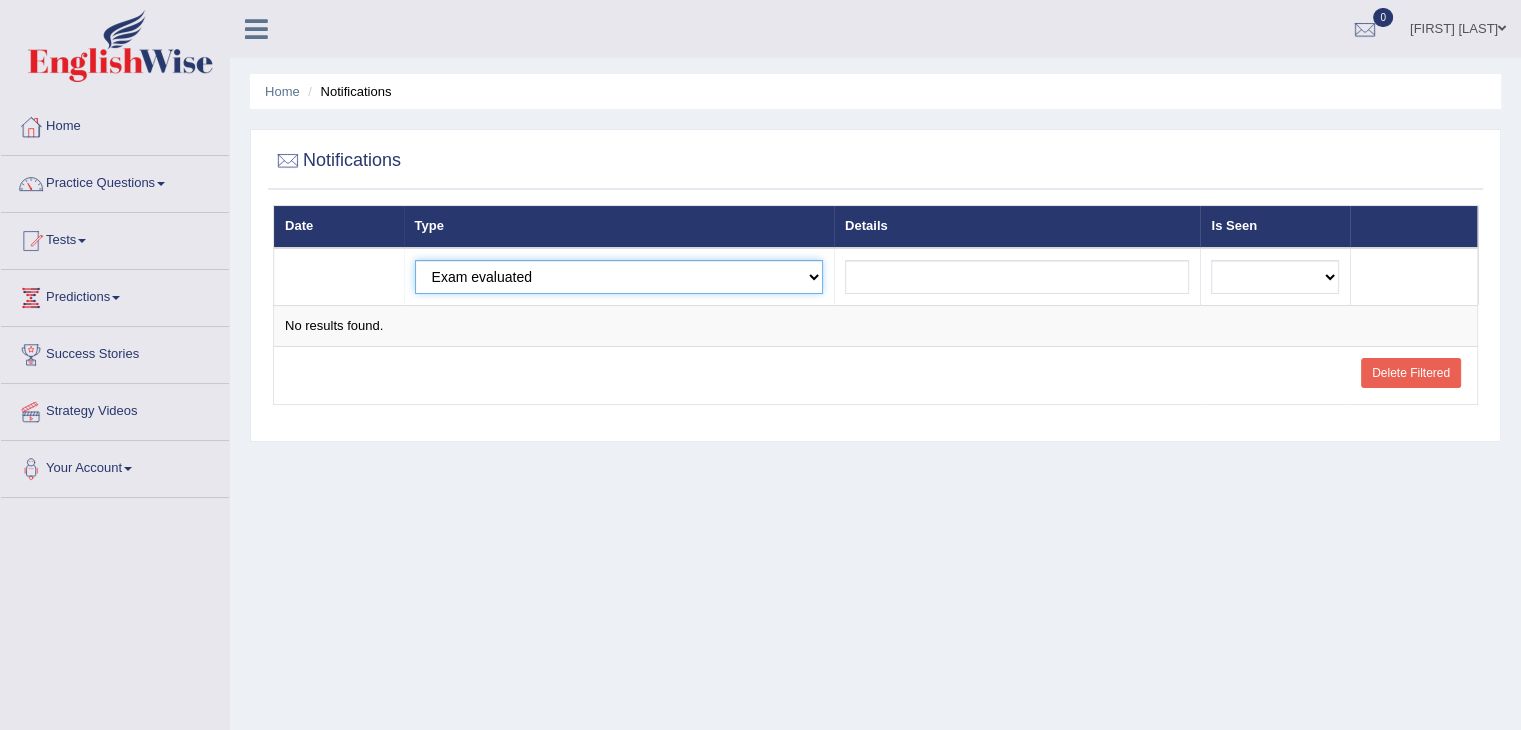 click on "Exam evaluated
Question report replied
Practice question report replied
Test assigned" at bounding box center (619, 277) 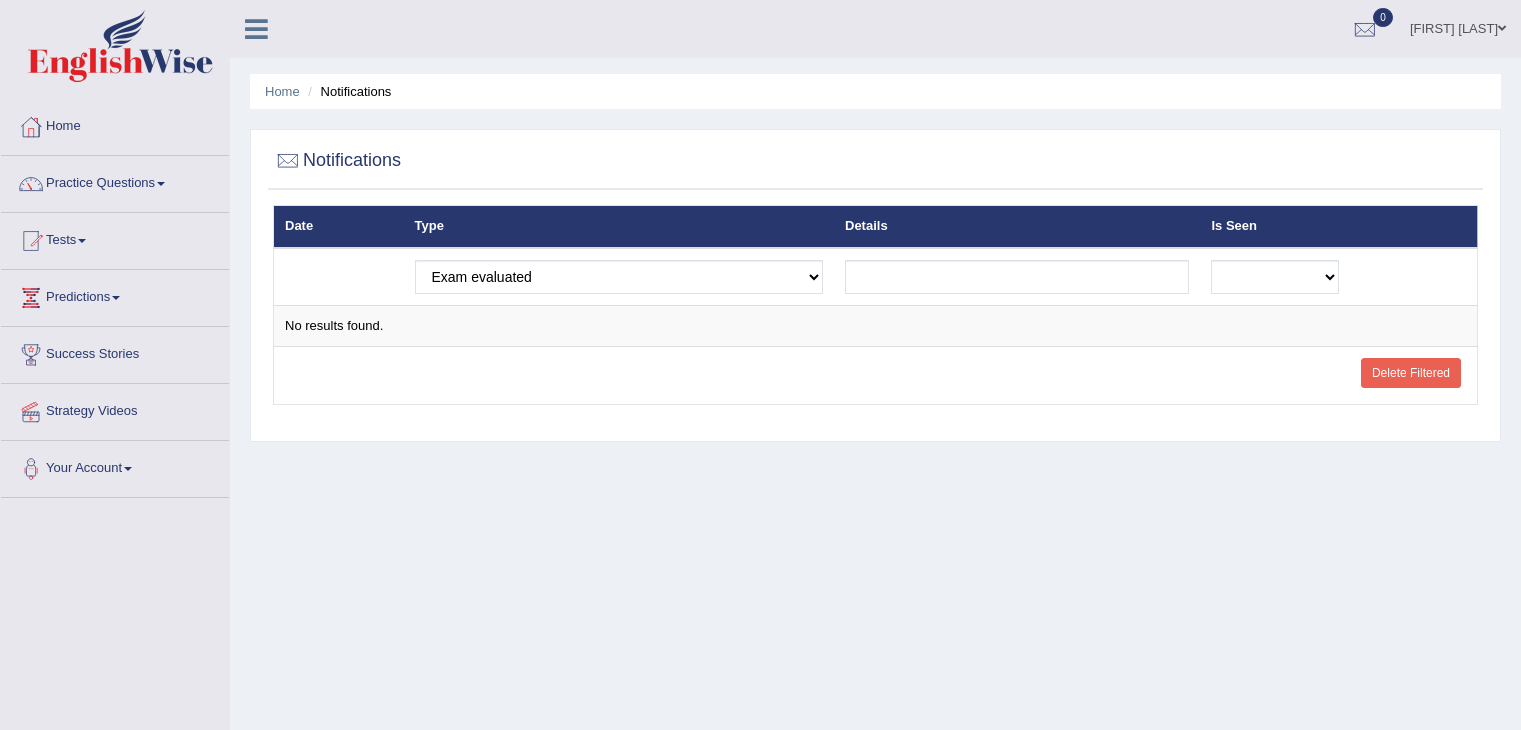scroll, scrollTop: 0, scrollLeft: 0, axis: both 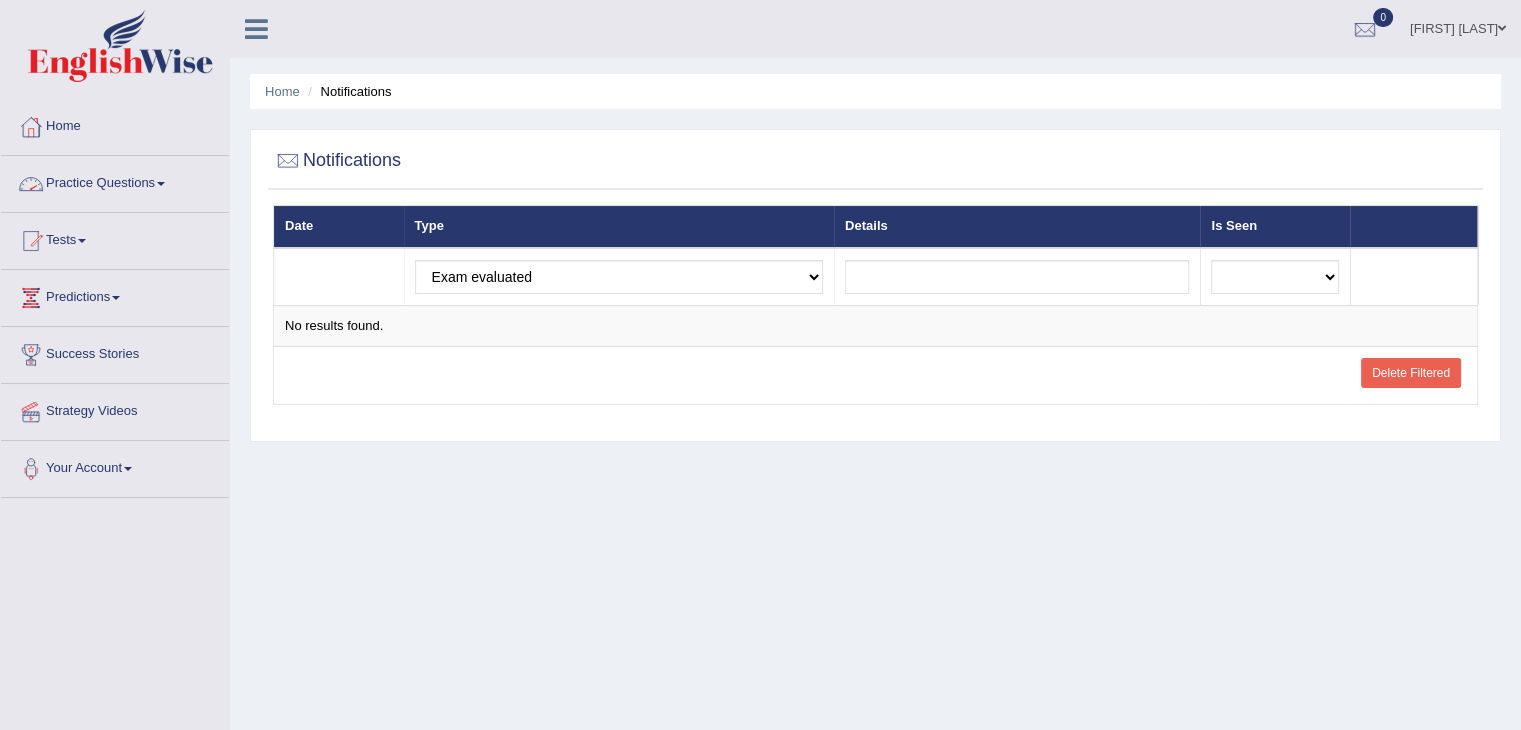 click on "Practice Questions" at bounding box center [115, 181] 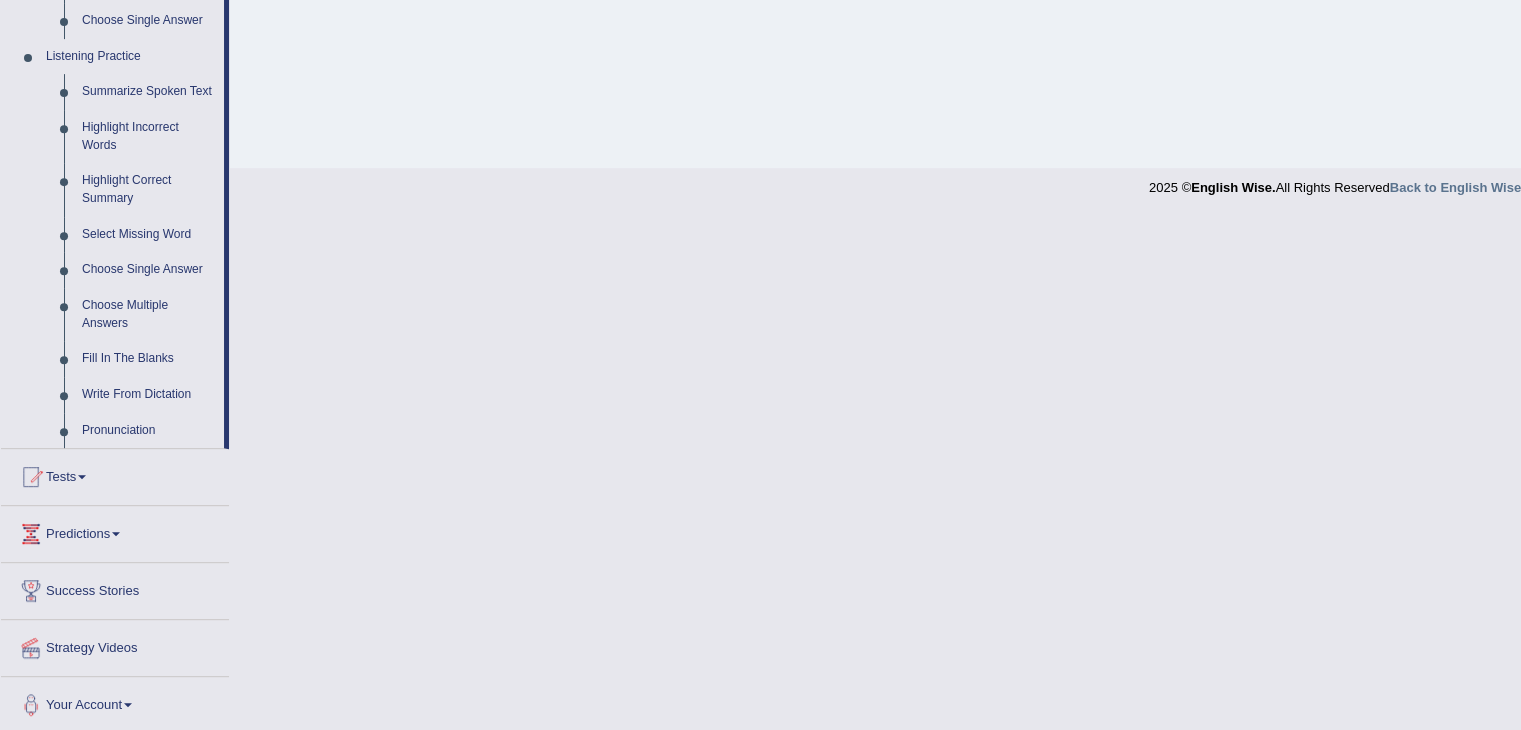 scroll, scrollTop: 836, scrollLeft: 0, axis: vertical 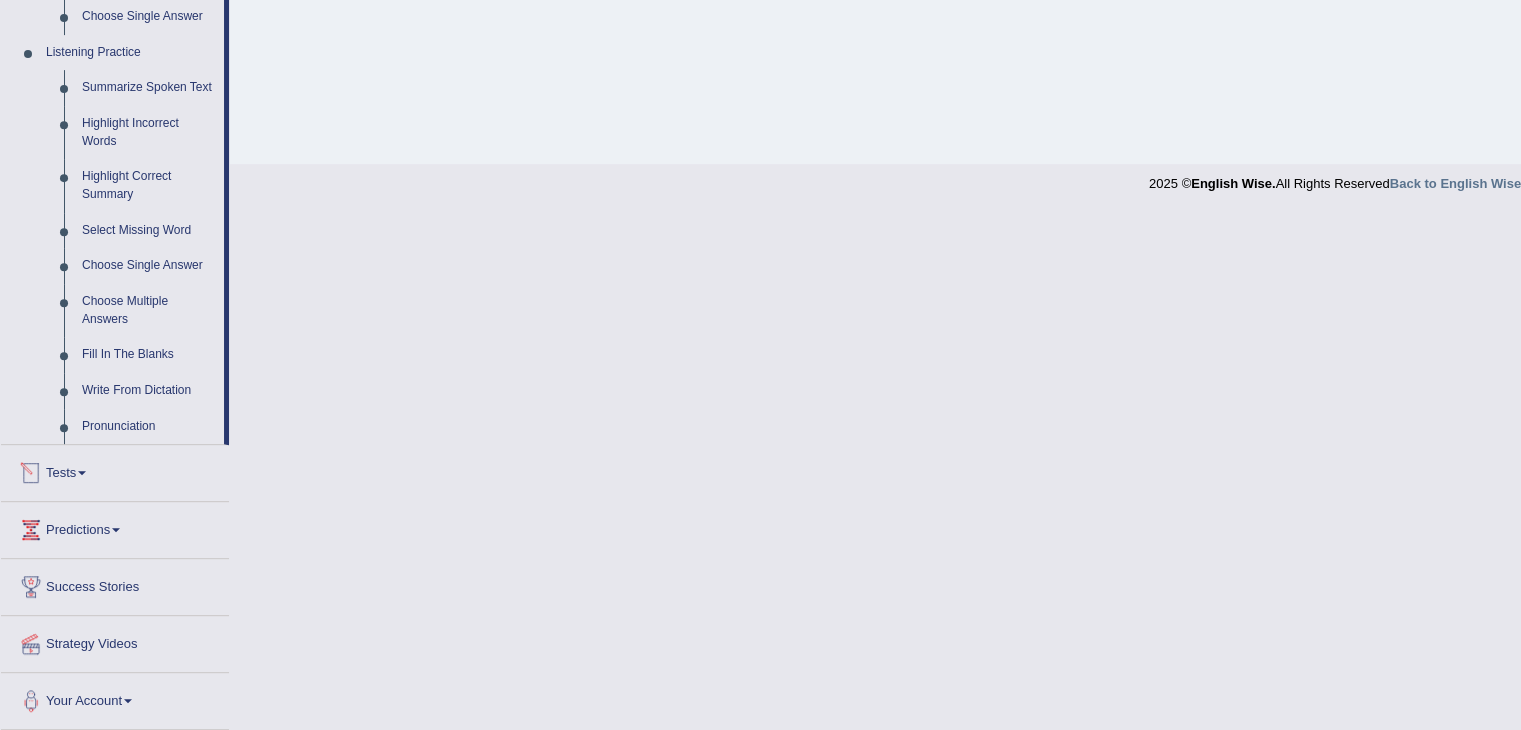 click on "Tests" at bounding box center (115, 470) 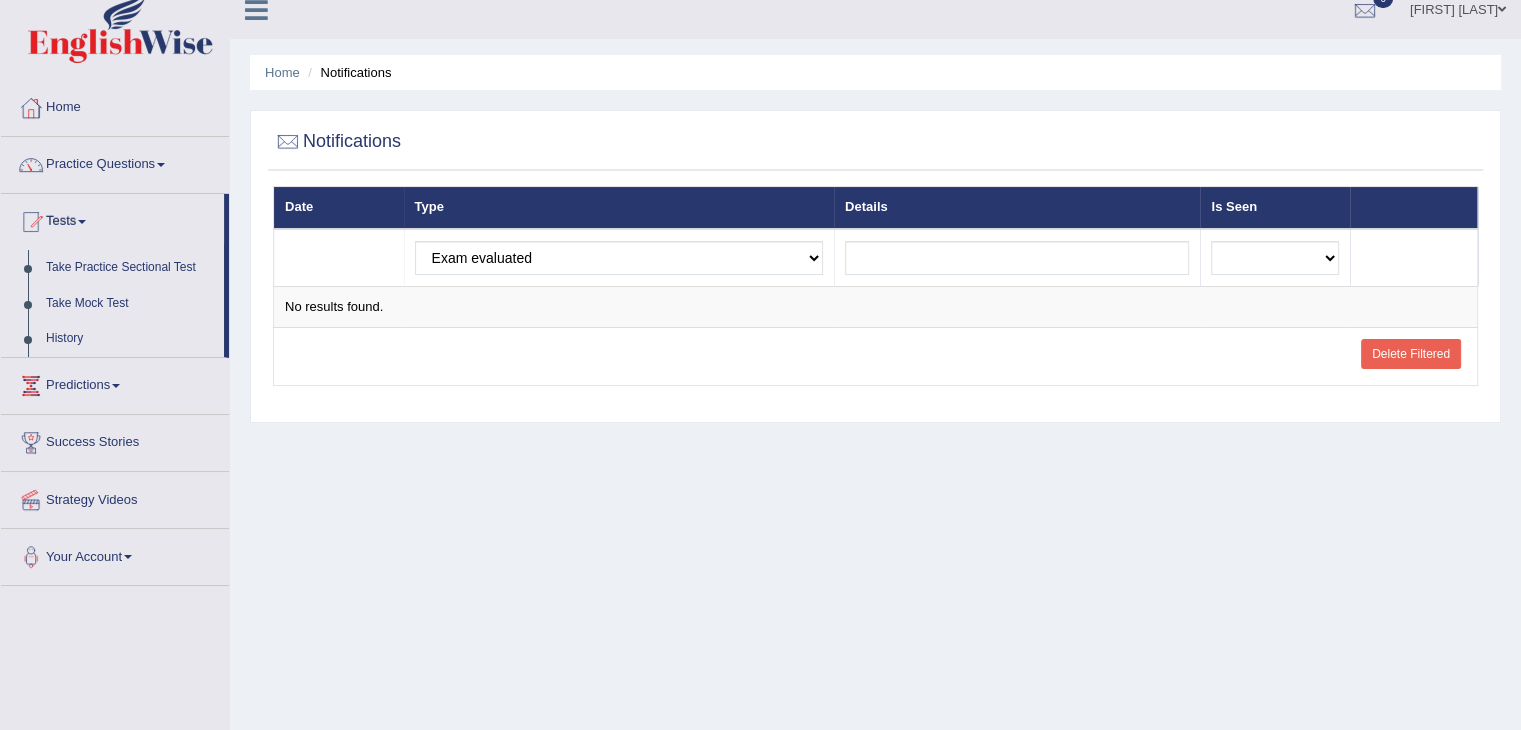 scroll, scrollTop: 20, scrollLeft: 0, axis: vertical 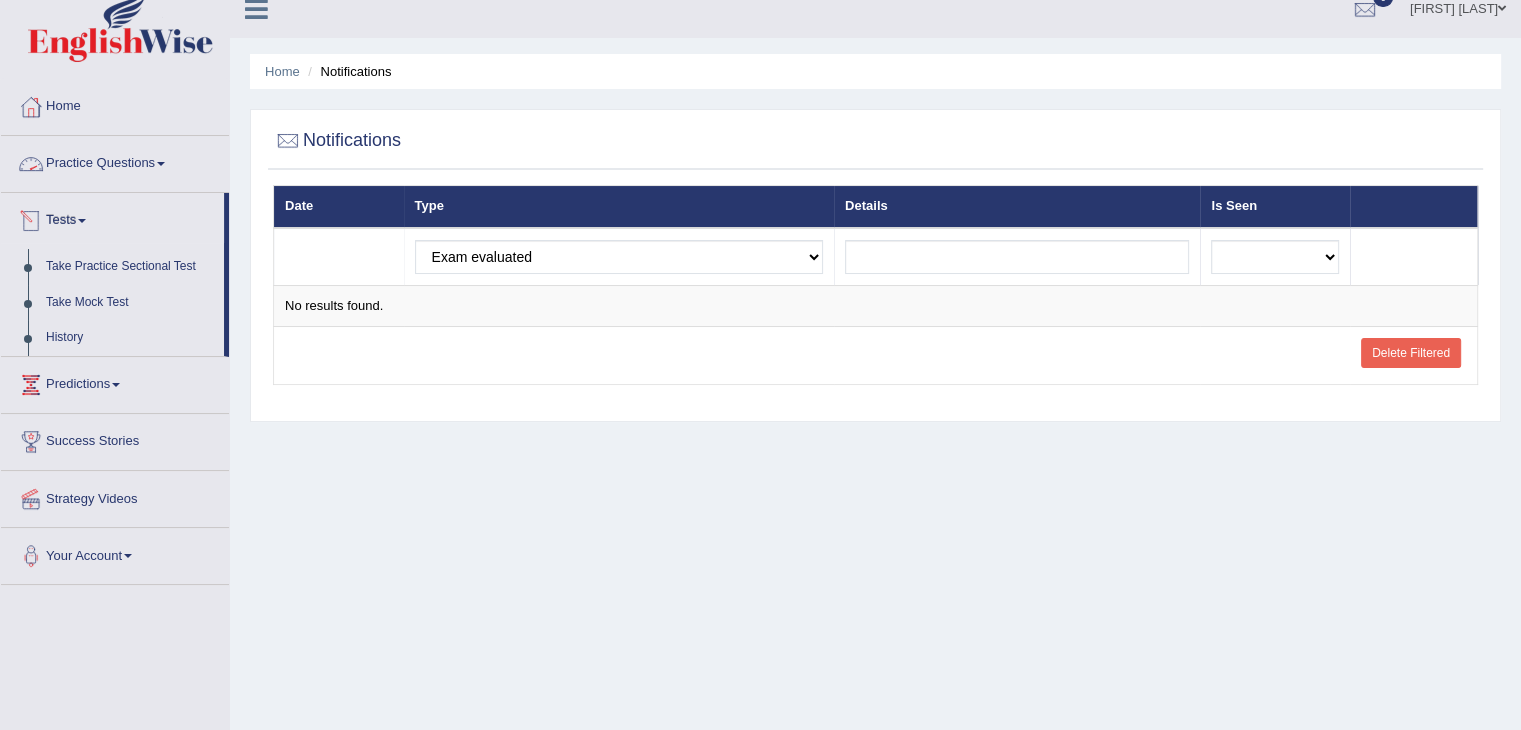 click on "Practice Questions" at bounding box center [115, 161] 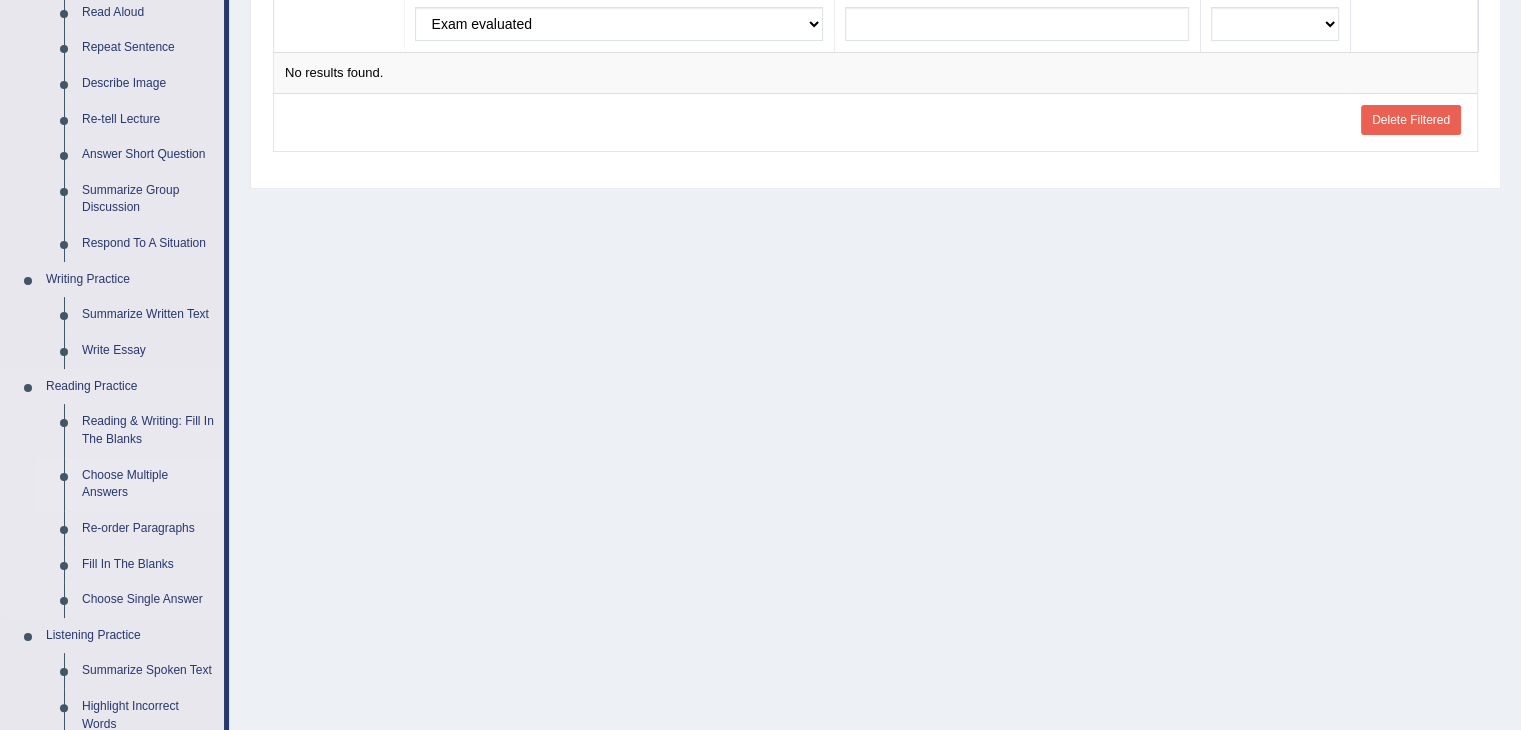 scroll, scrollTop: 255, scrollLeft: 0, axis: vertical 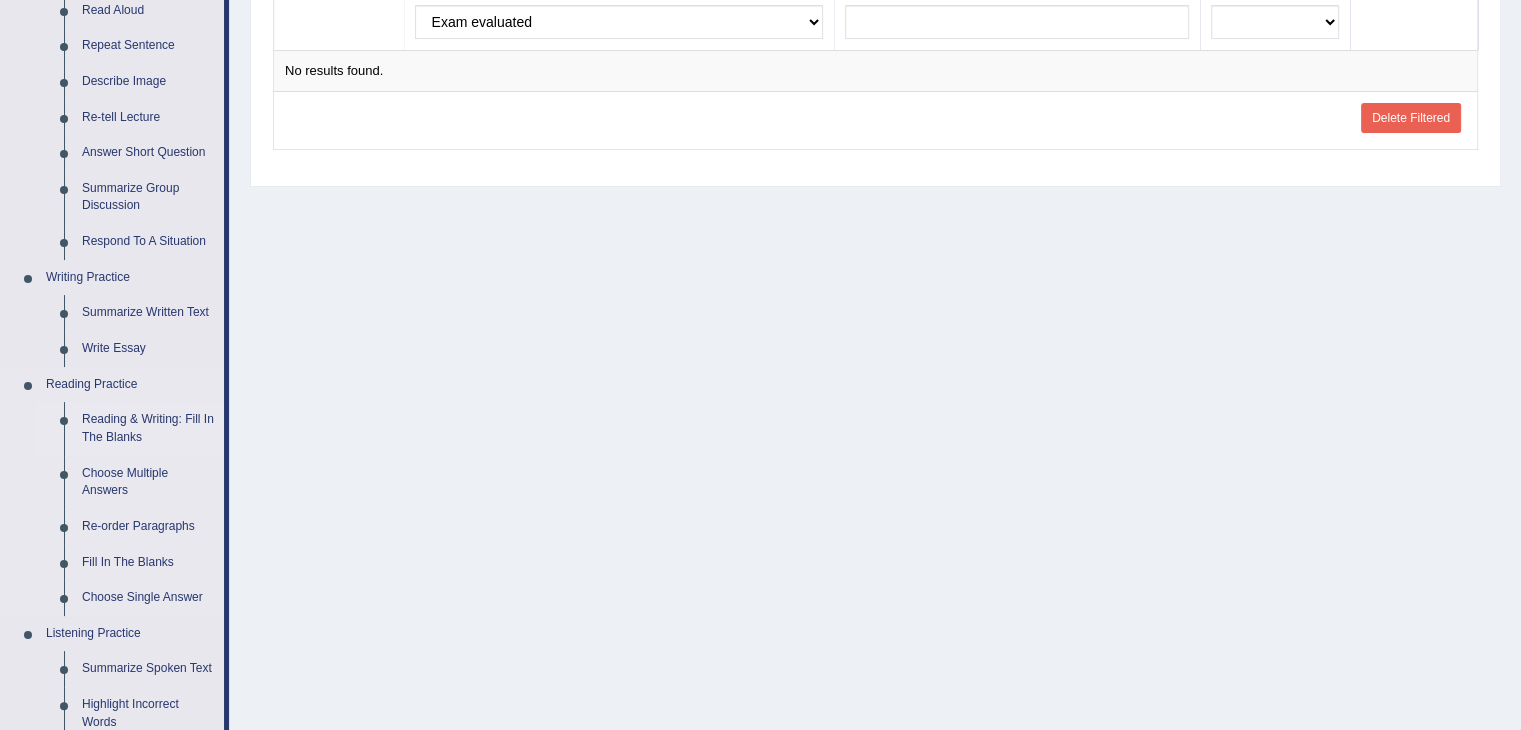 click on "Reading & Writing: Fill In The Blanks" at bounding box center (148, 428) 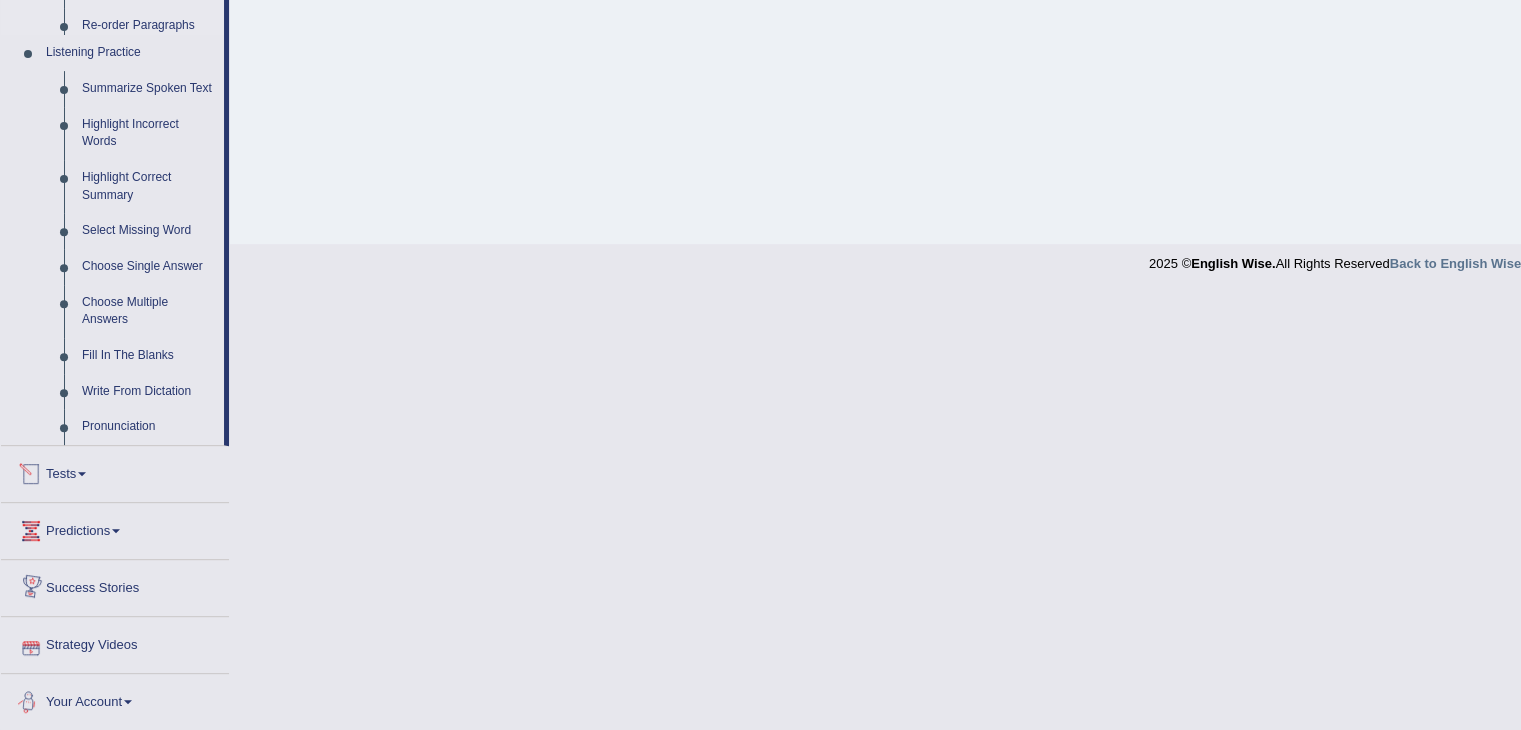 scroll, scrollTop: 736, scrollLeft: 0, axis: vertical 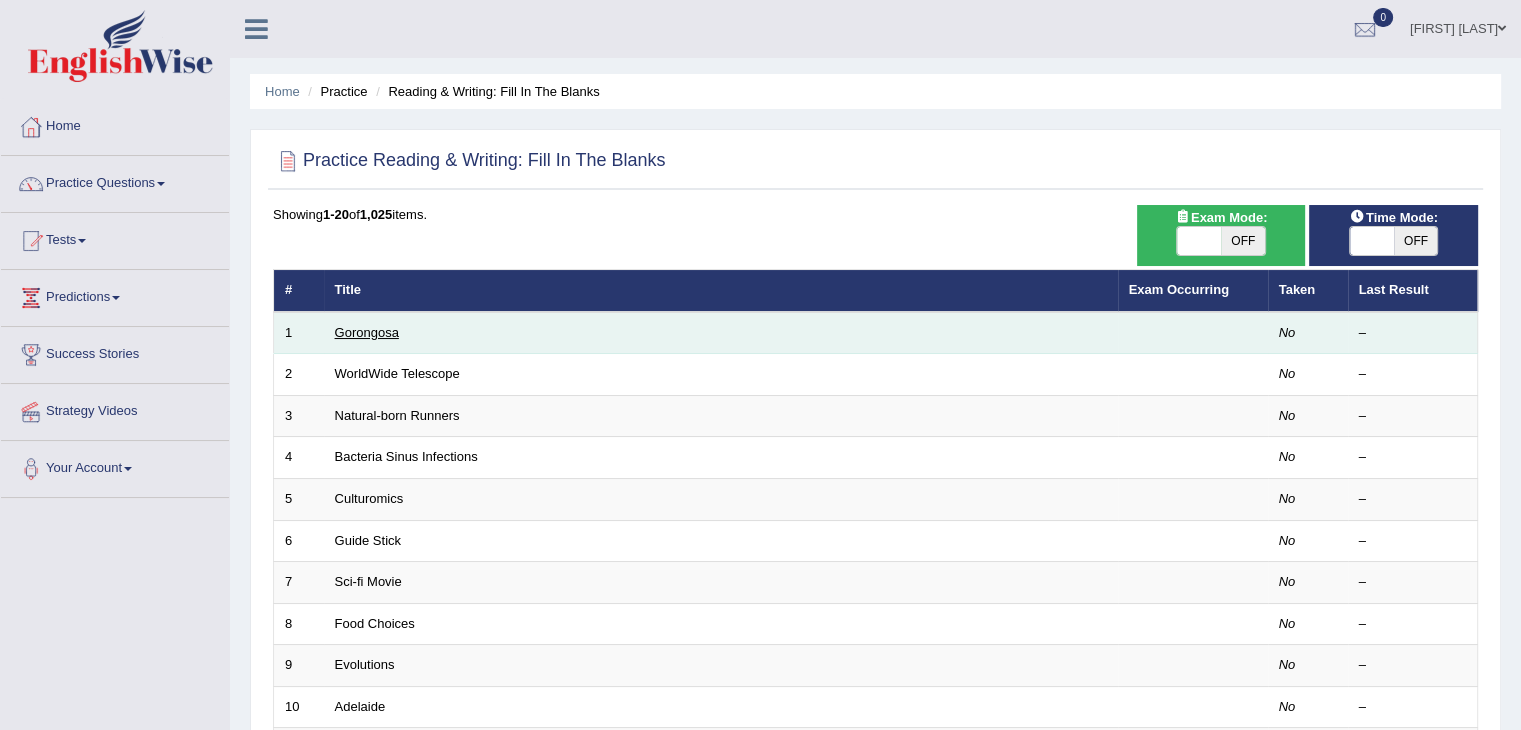 click on "Gorongosa" at bounding box center [367, 332] 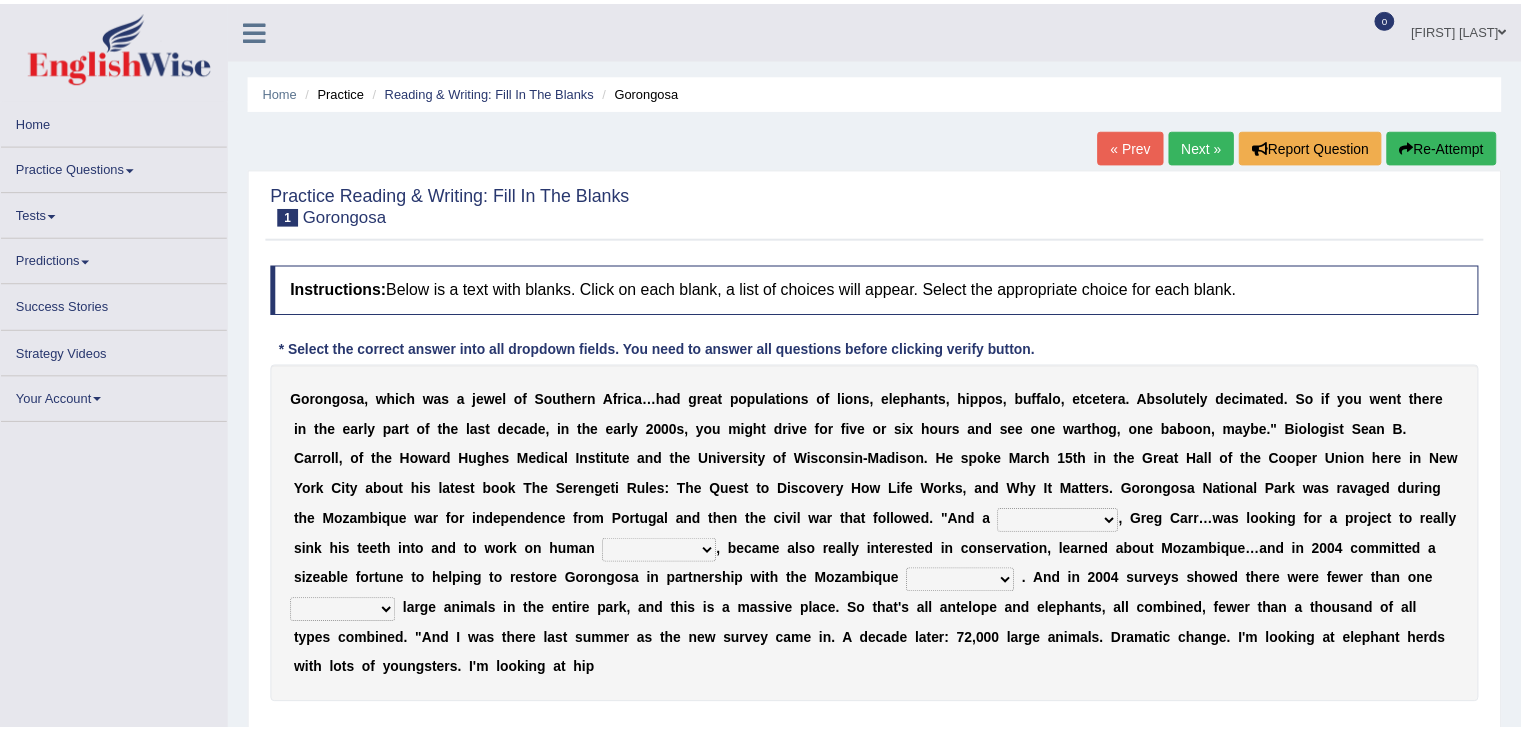 scroll, scrollTop: 0, scrollLeft: 0, axis: both 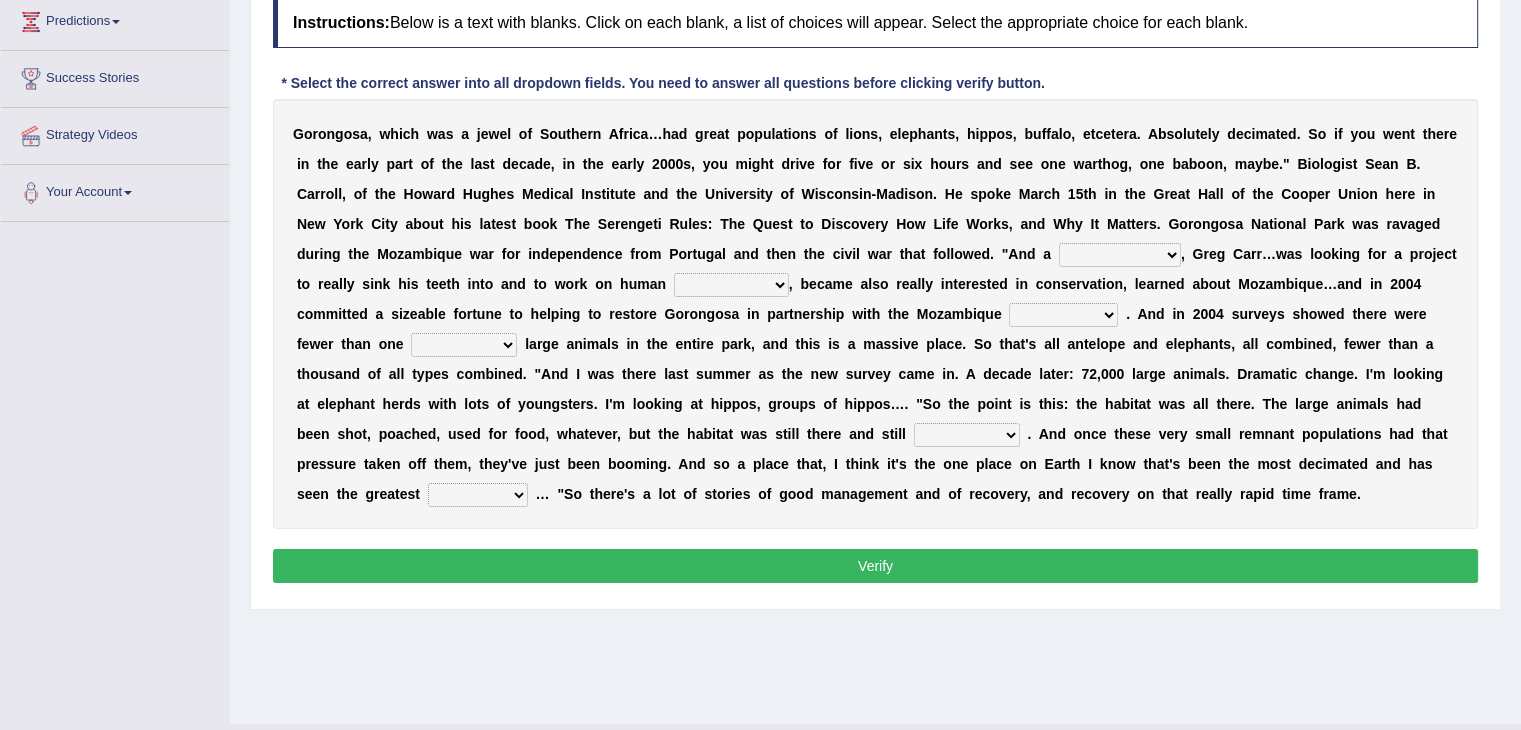 click on "passion solstice ballast philanthropist" at bounding box center [1120, 255] 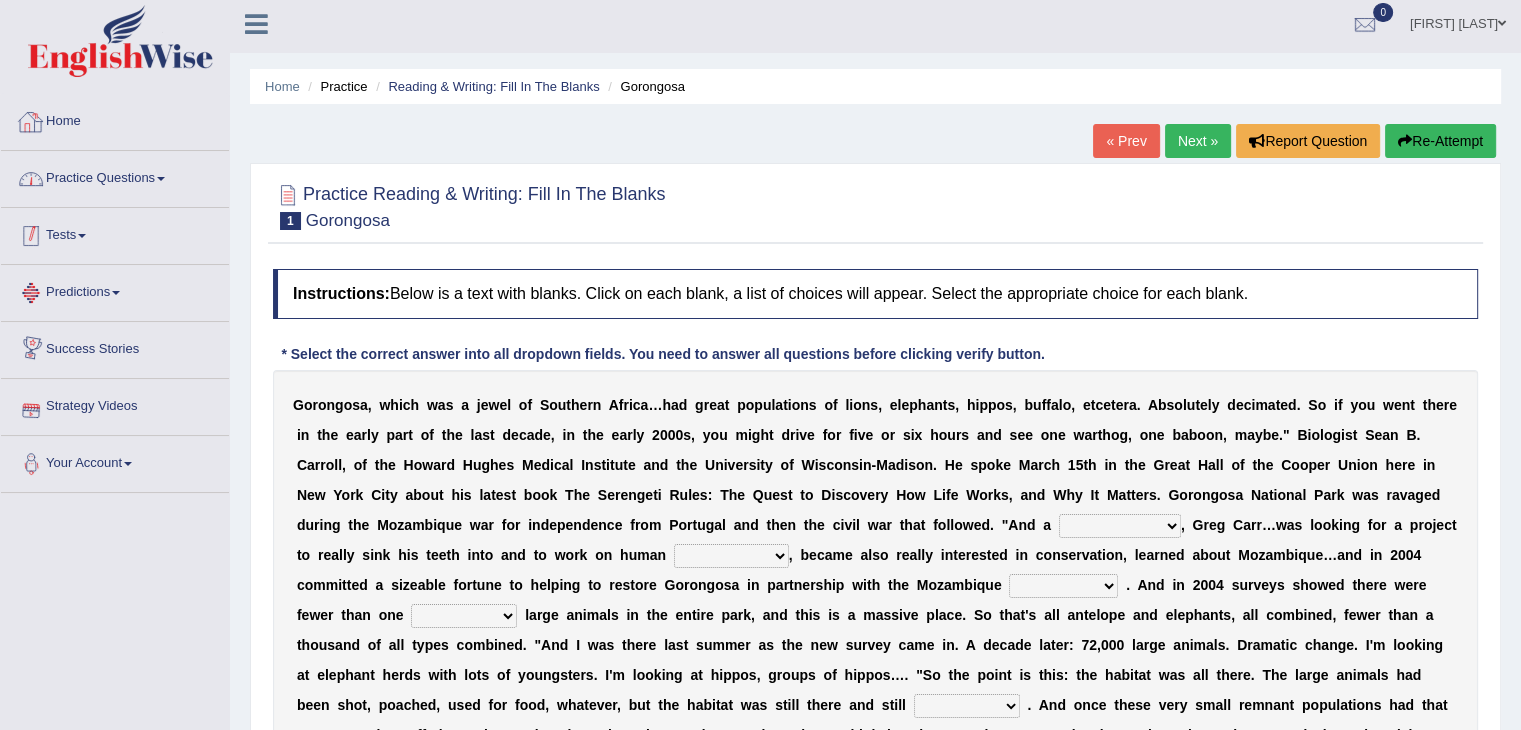 scroll, scrollTop: 4, scrollLeft: 0, axis: vertical 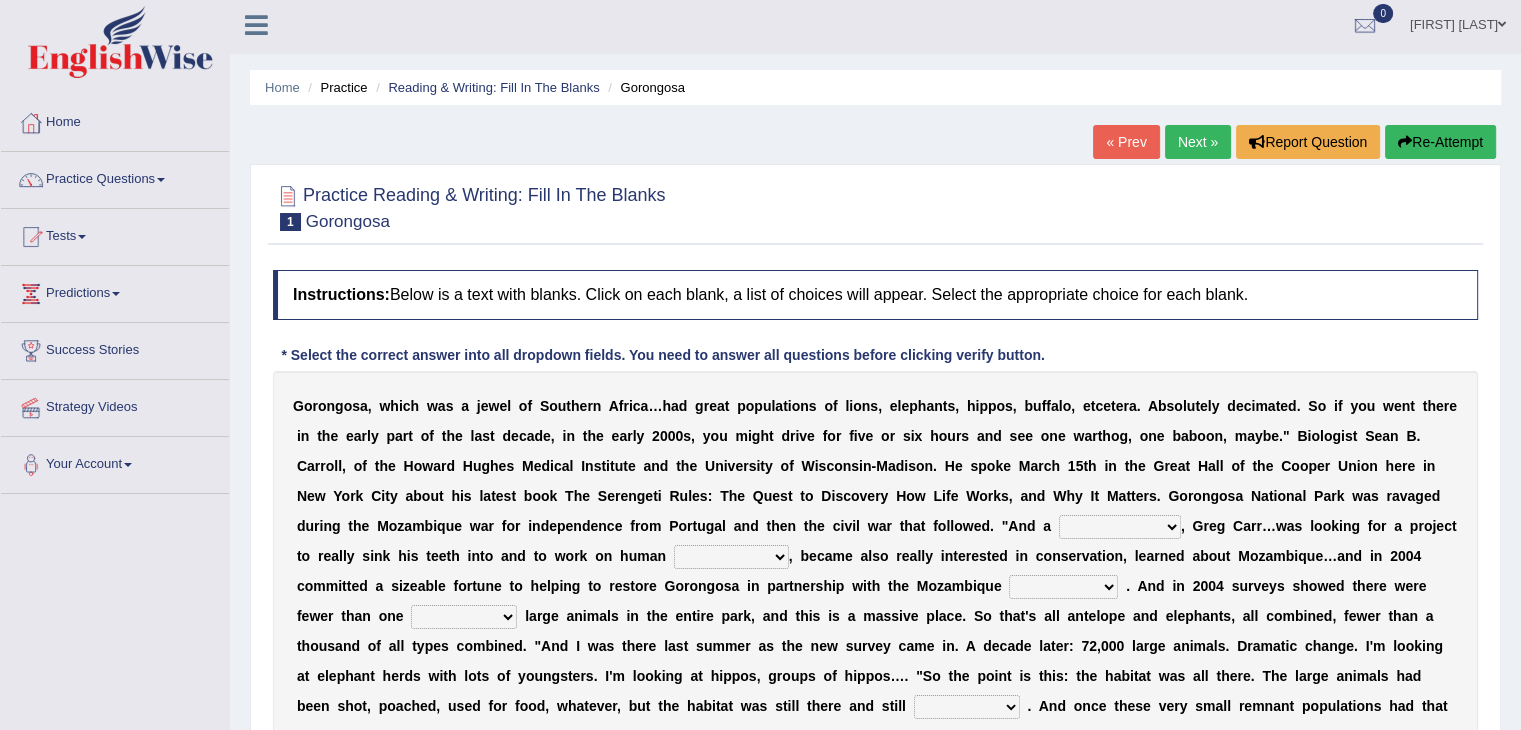 click on "Practice Questions" at bounding box center (115, 177) 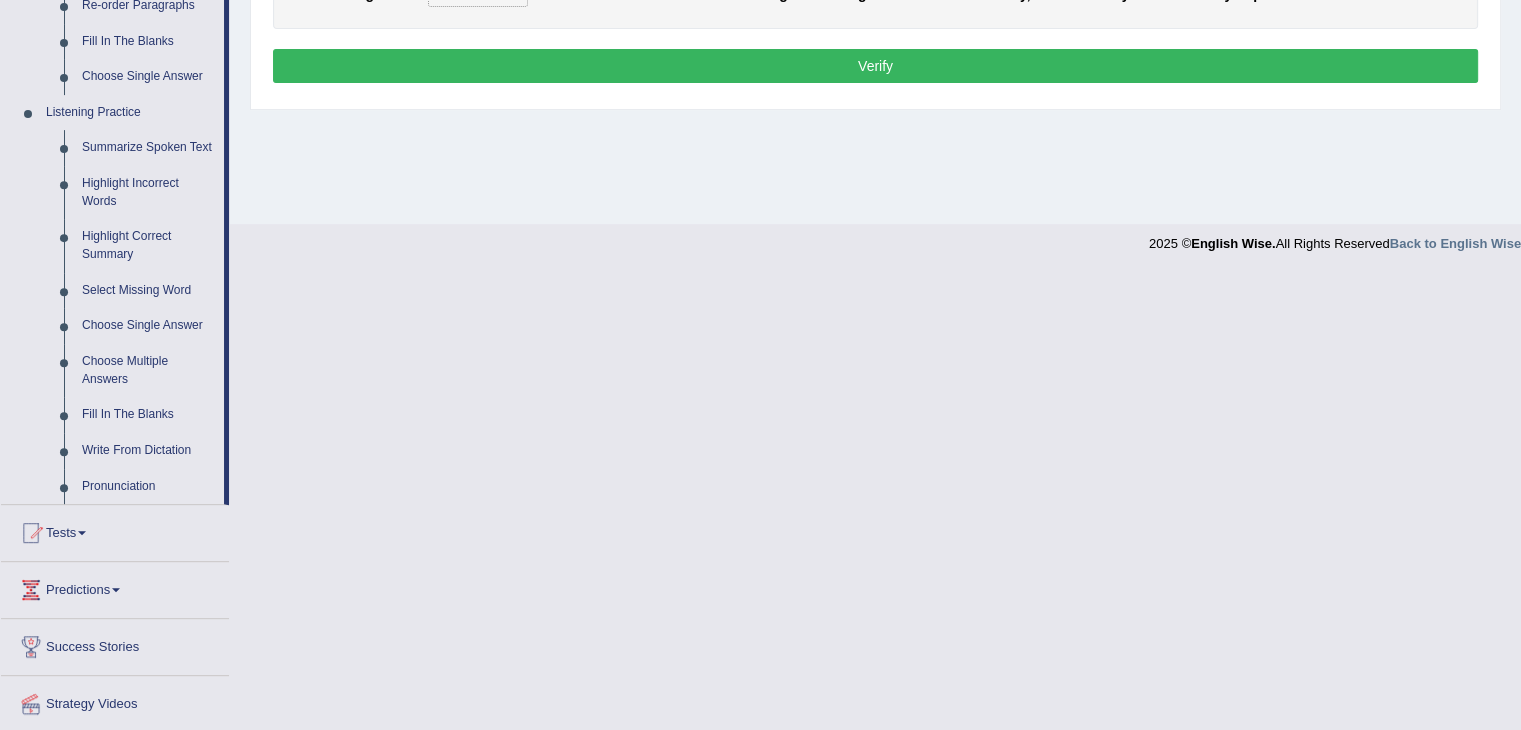 scroll, scrollTop: 783, scrollLeft: 0, axis: vertical 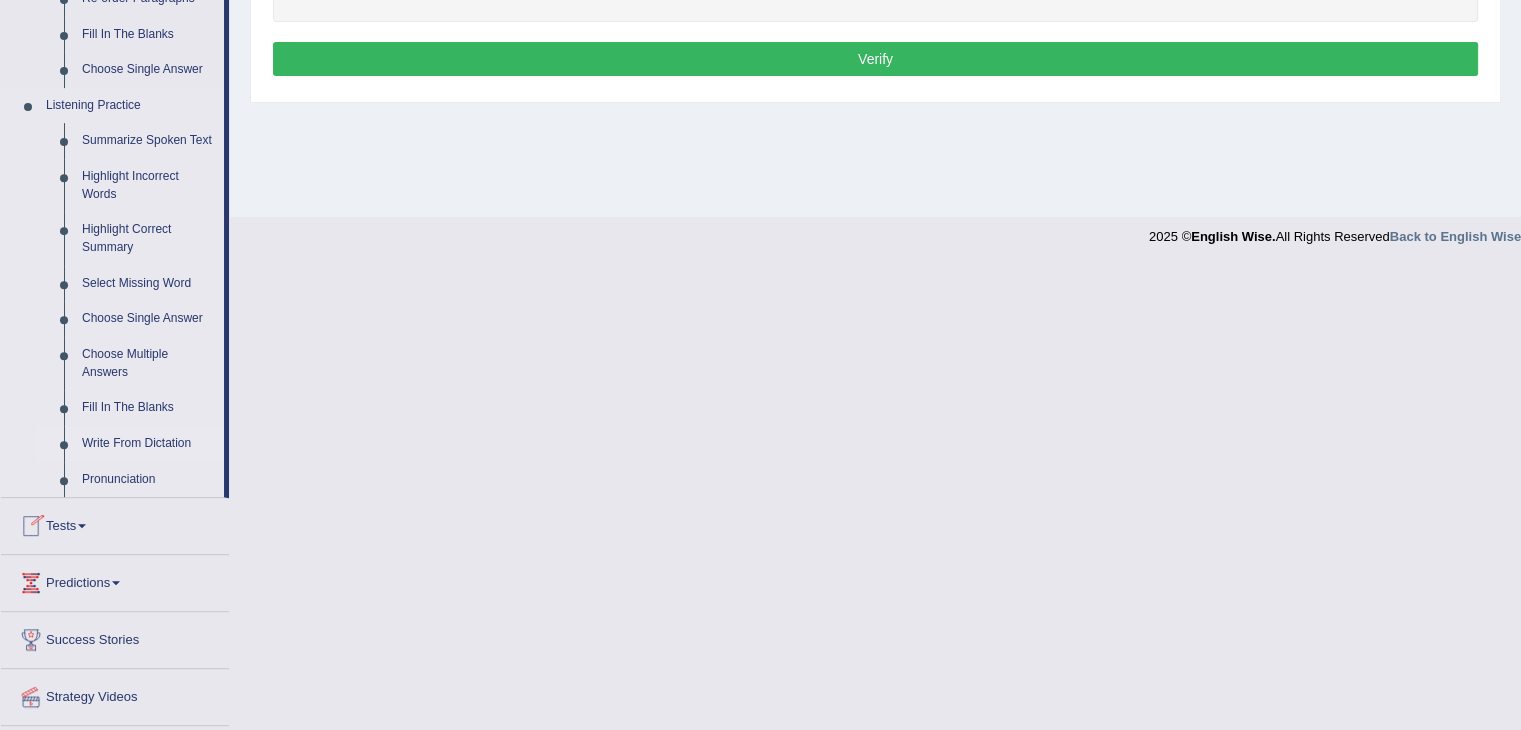 click on "Write From Dictation" at bounding box center (148, 444) 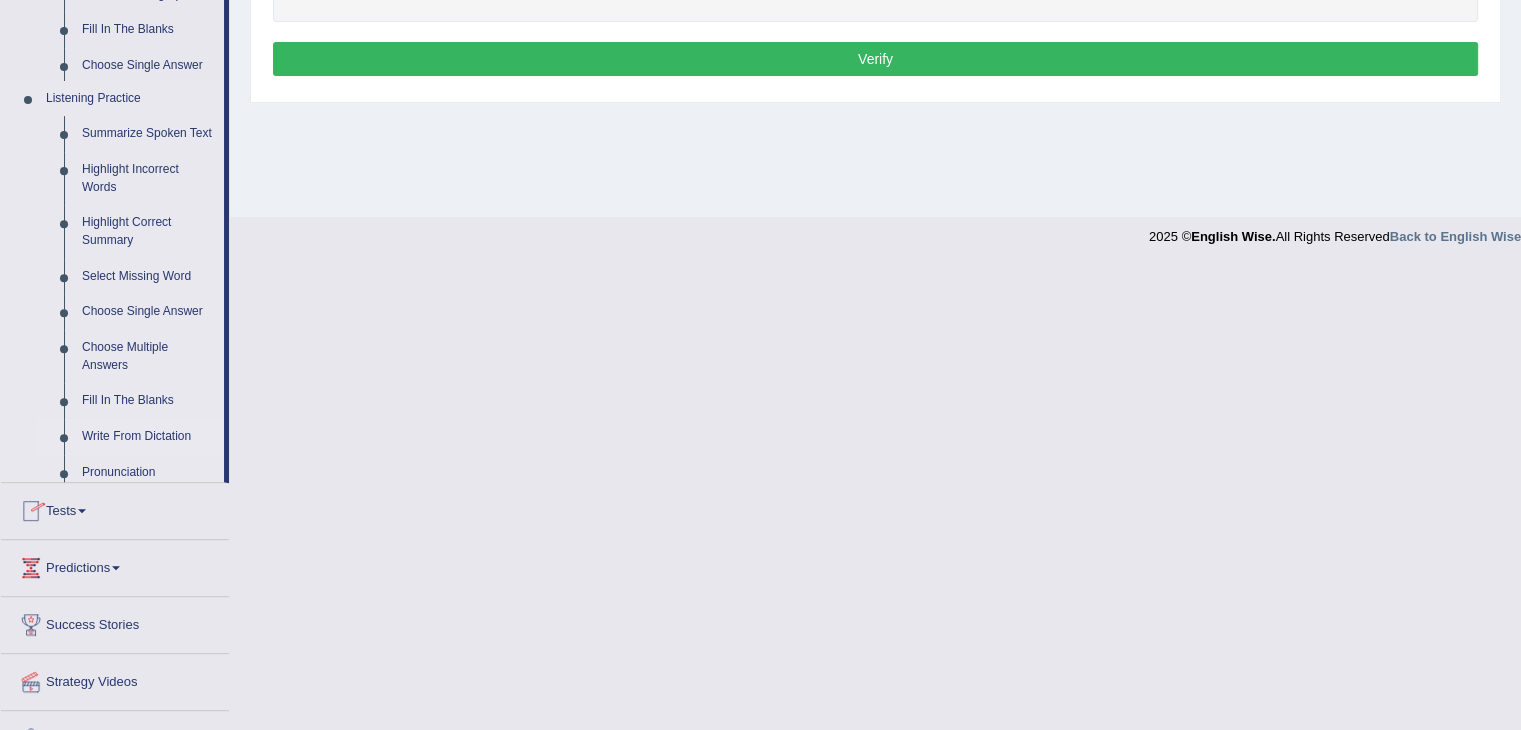 scroll, scrollTop: 320, scrollLeft: 0, axis: vertical 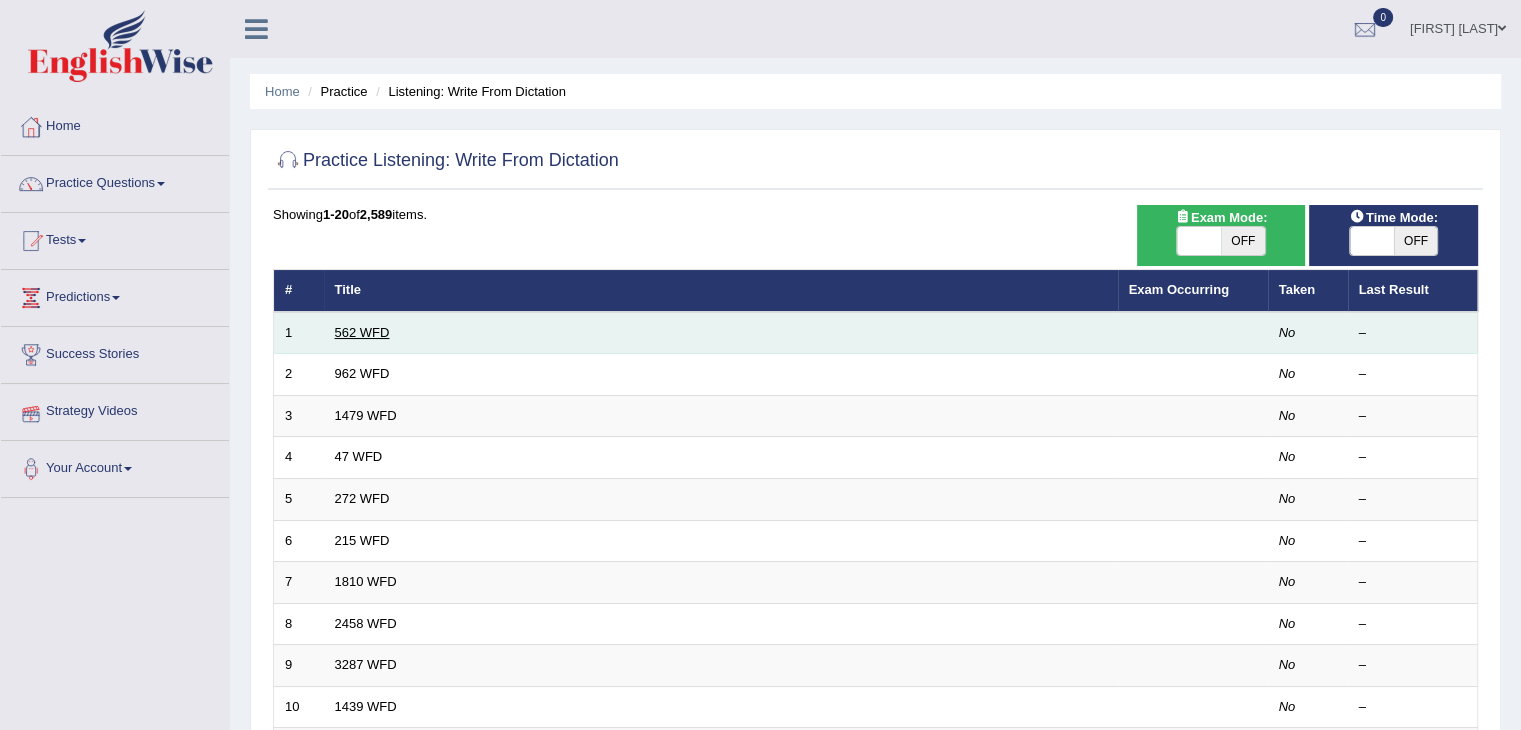 click on "562 WFD" at bounding box center (362, 332) 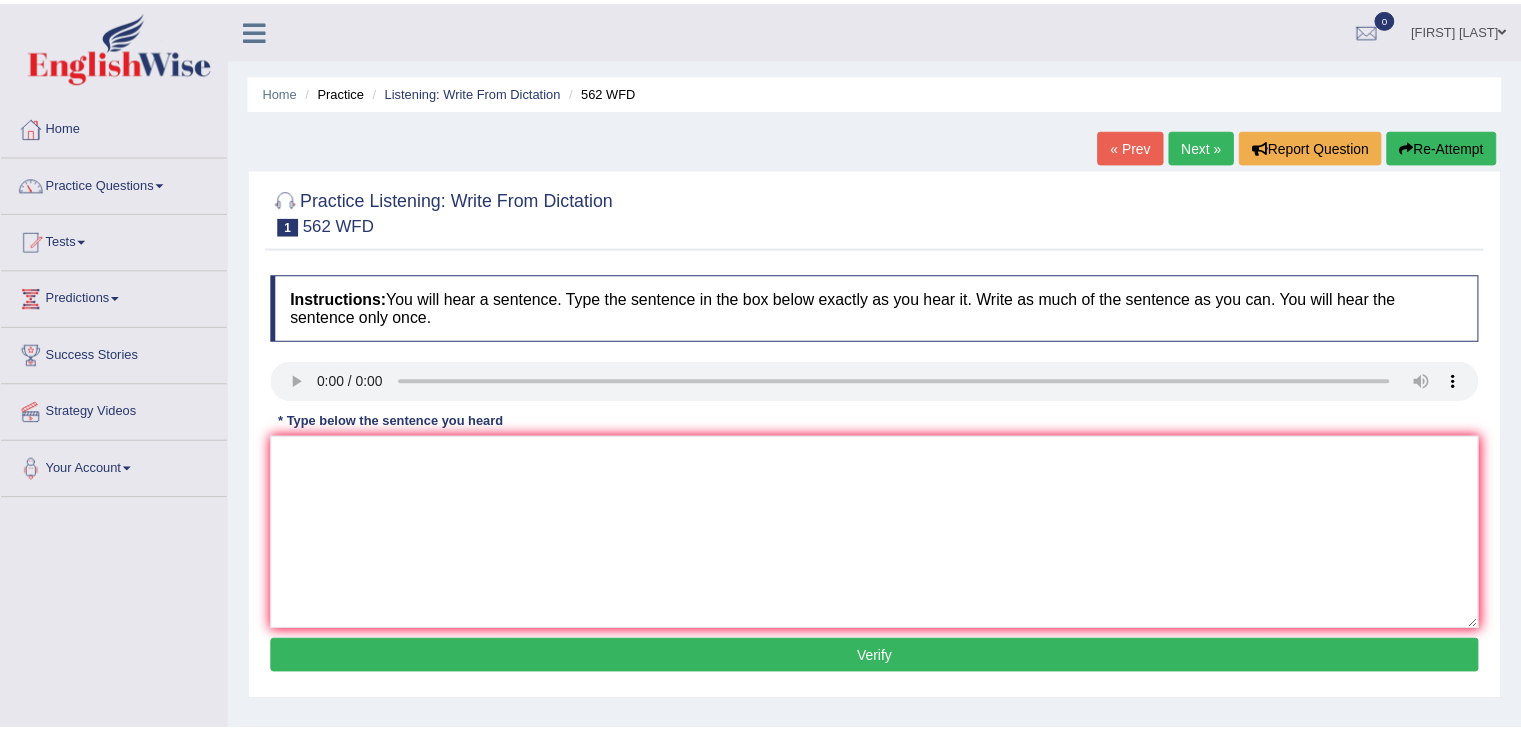 scroll, scrollTop: 0, scrollLeft: 0, axis: both 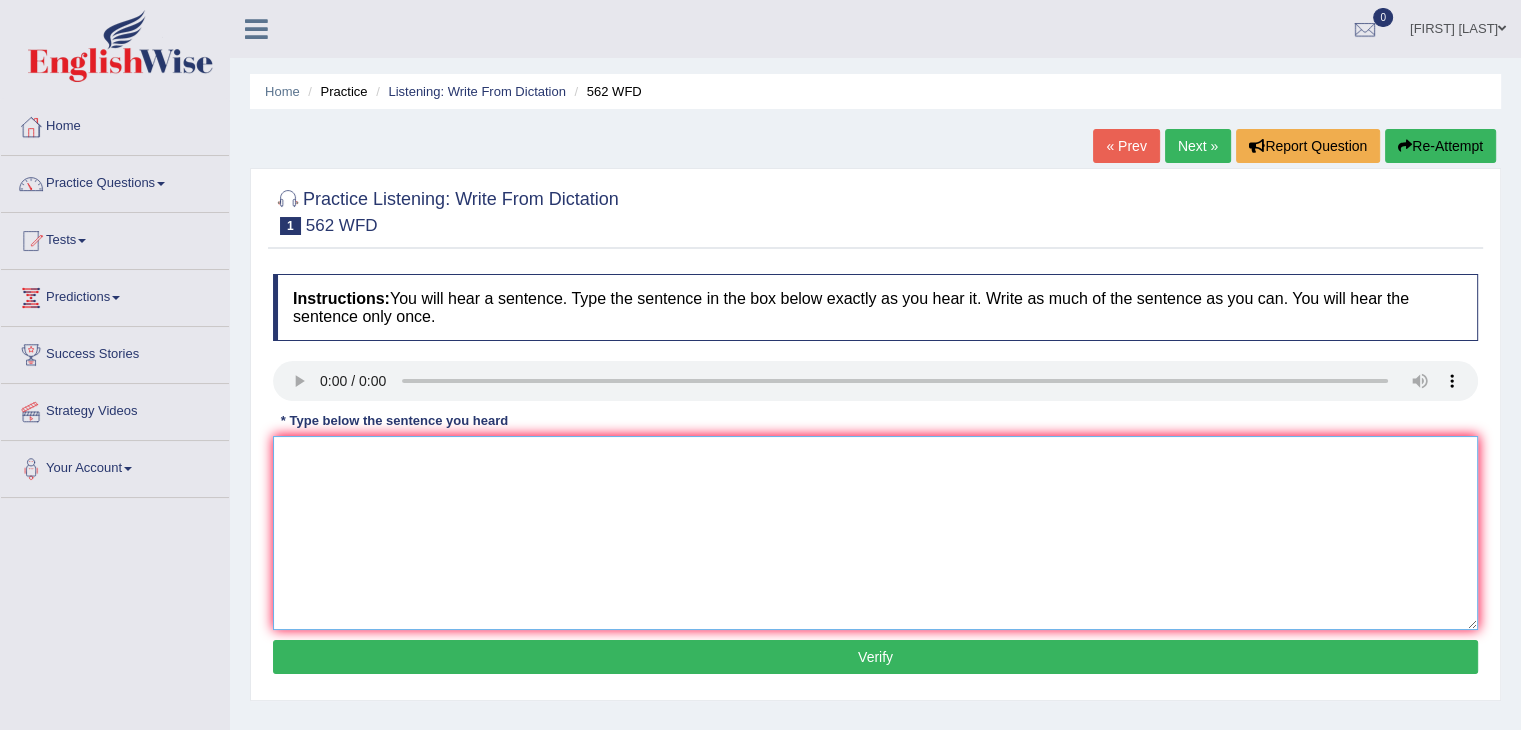click at bounding box center [875, 533] 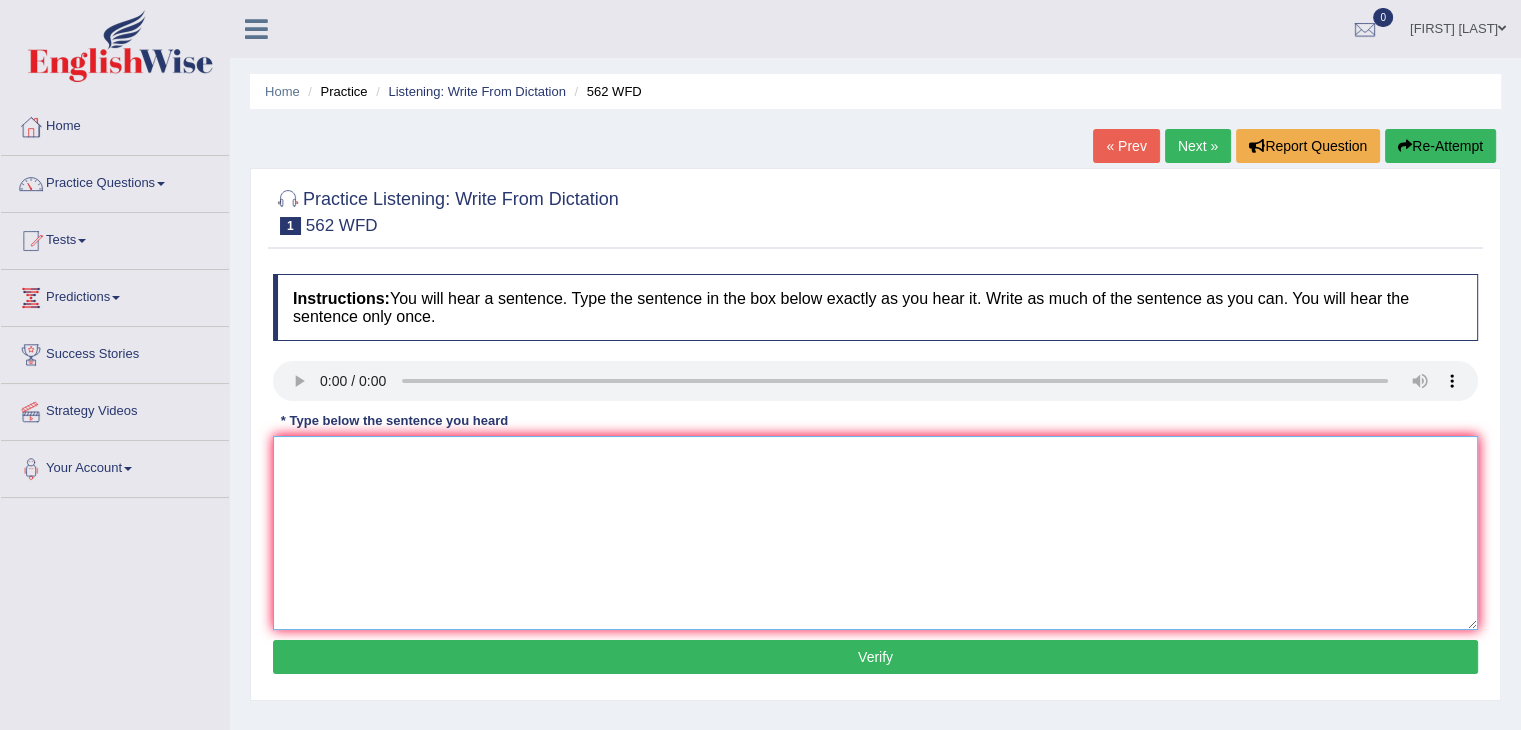 click at bounding box center (875, 533) 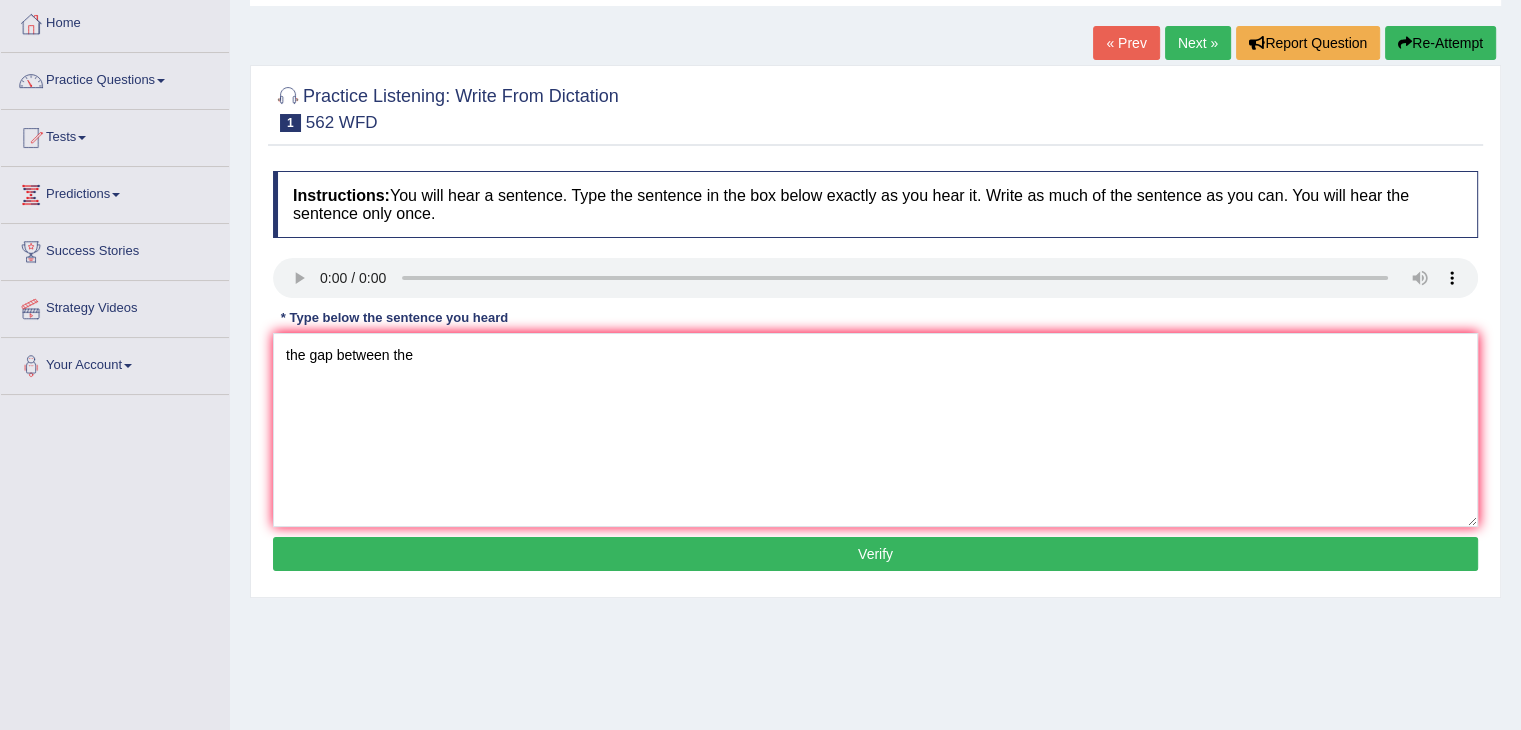 scroll, scrollTop: 100, scrollLeft: 0, axis: vertical 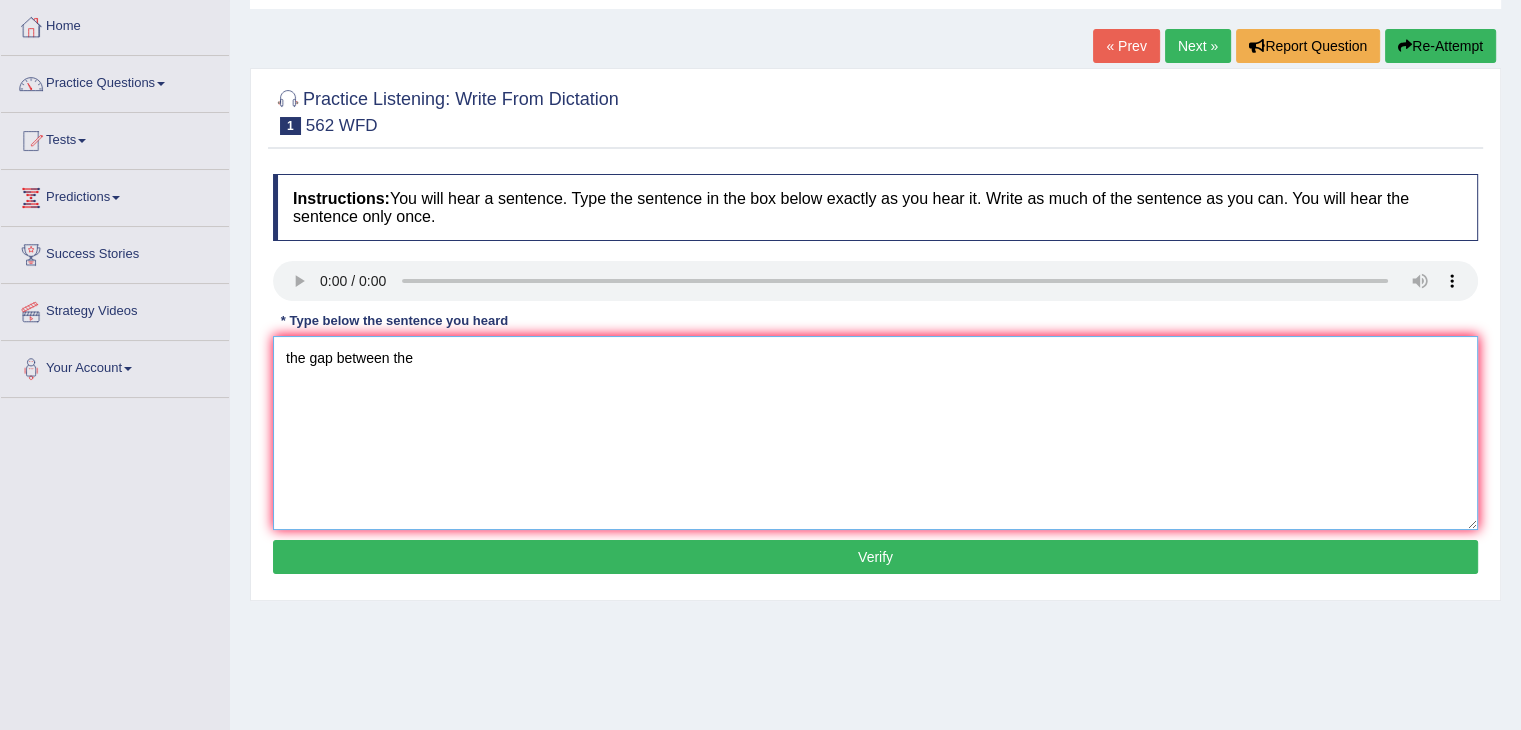 click on "the gap between the" at bounding box center [875, 433] 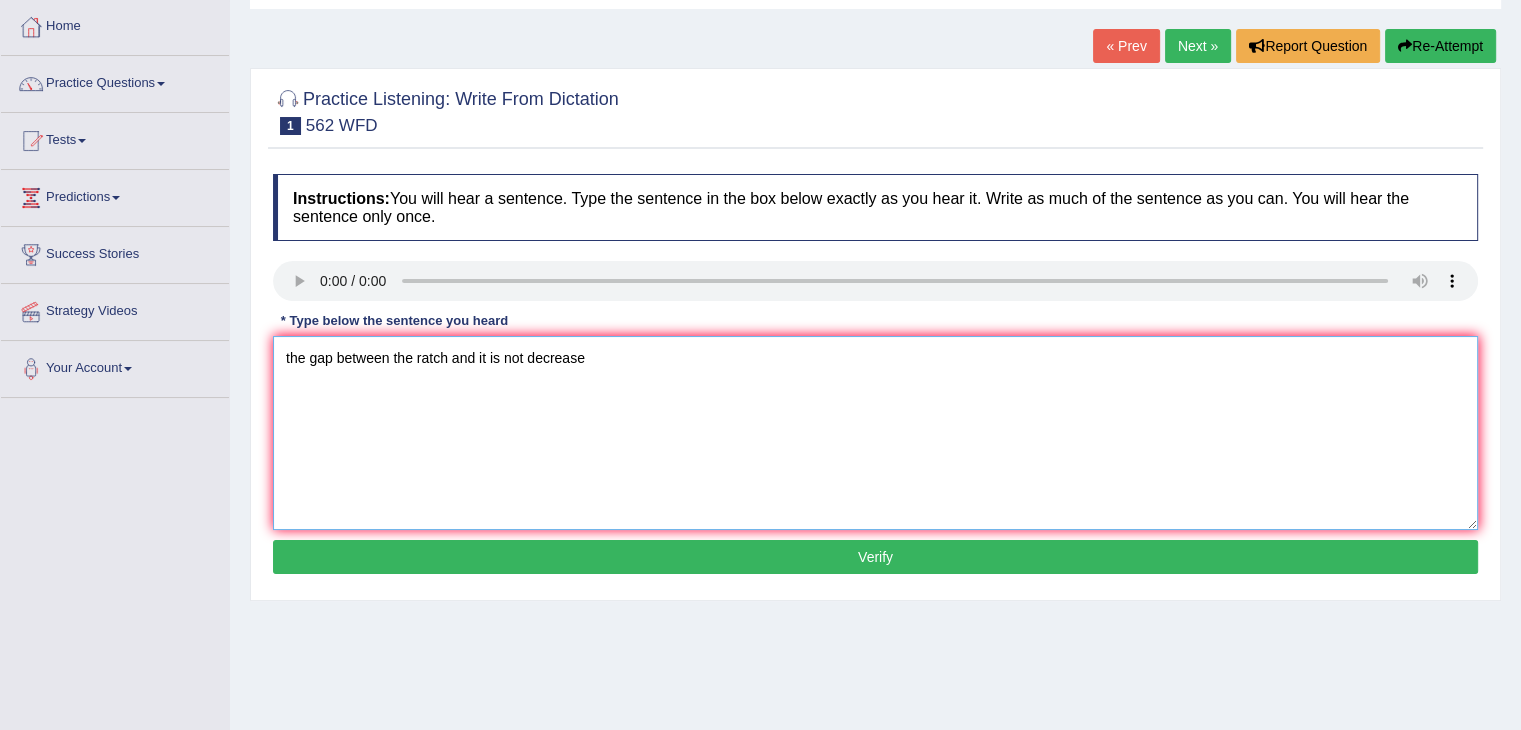click on "the gap between the ratch and it is not decrease" at bounding box center [875, 433] 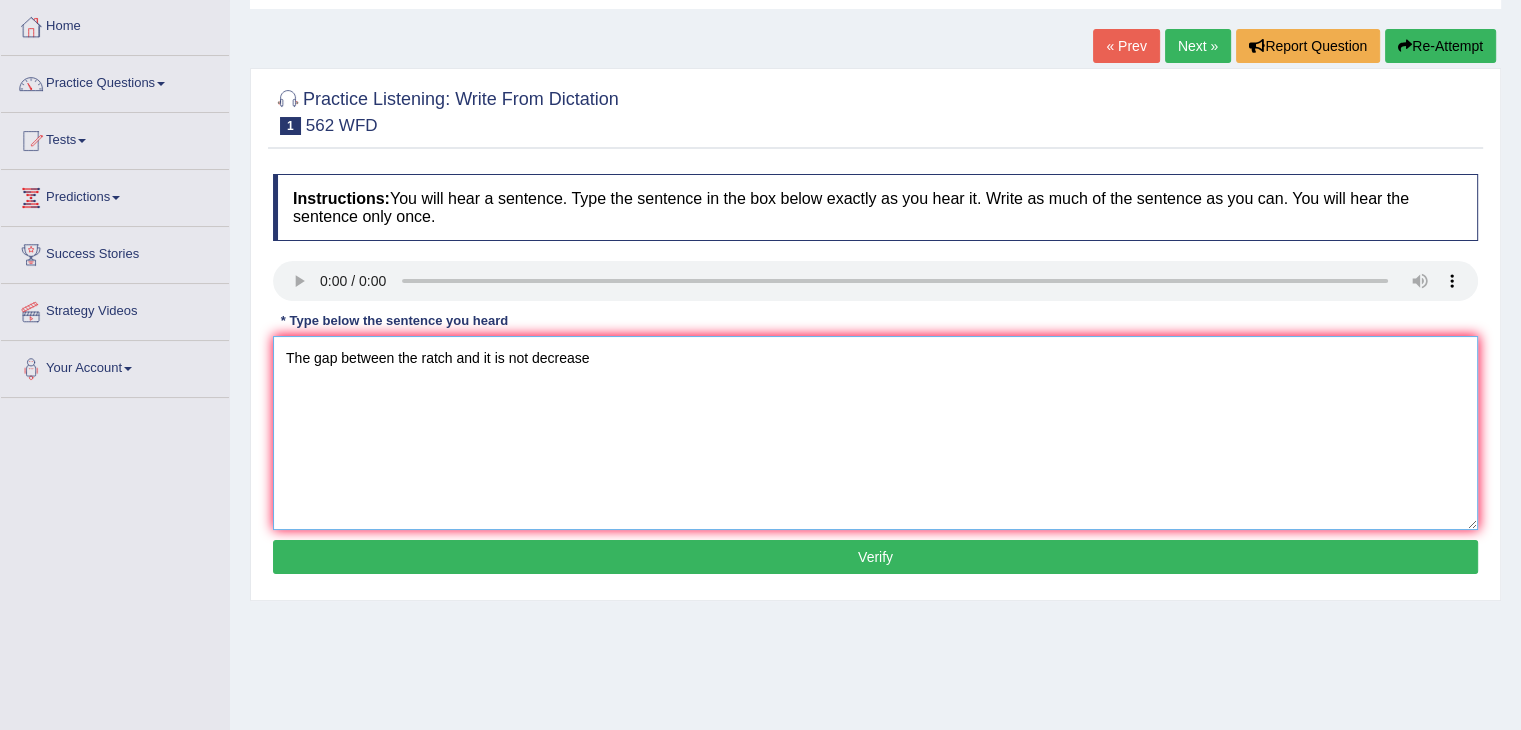 click on "The gap between the ratch and it is not decrease" at bounding box center [875, 433] 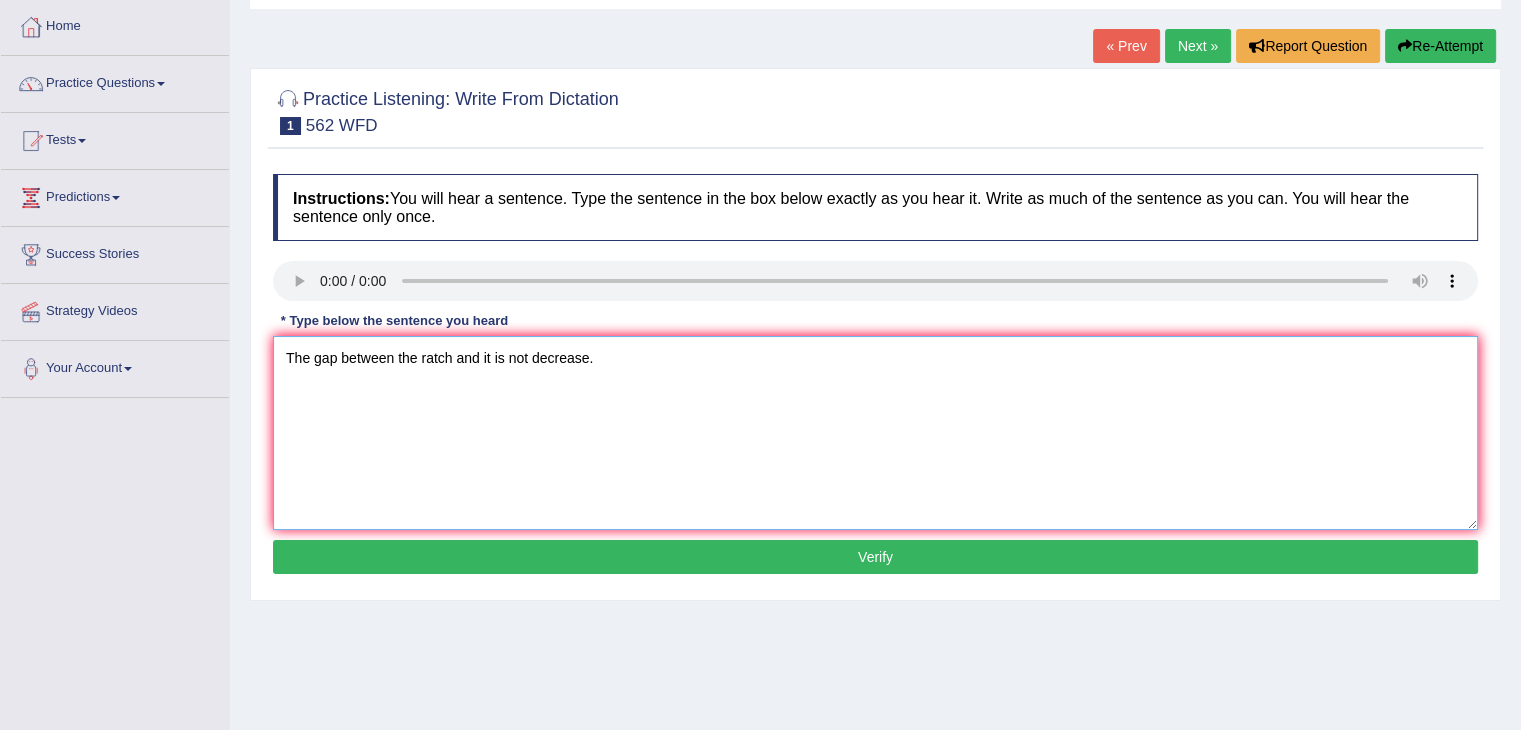 click on "The gap between the ratch and it is not decrease." at bounding box center [875, 433] 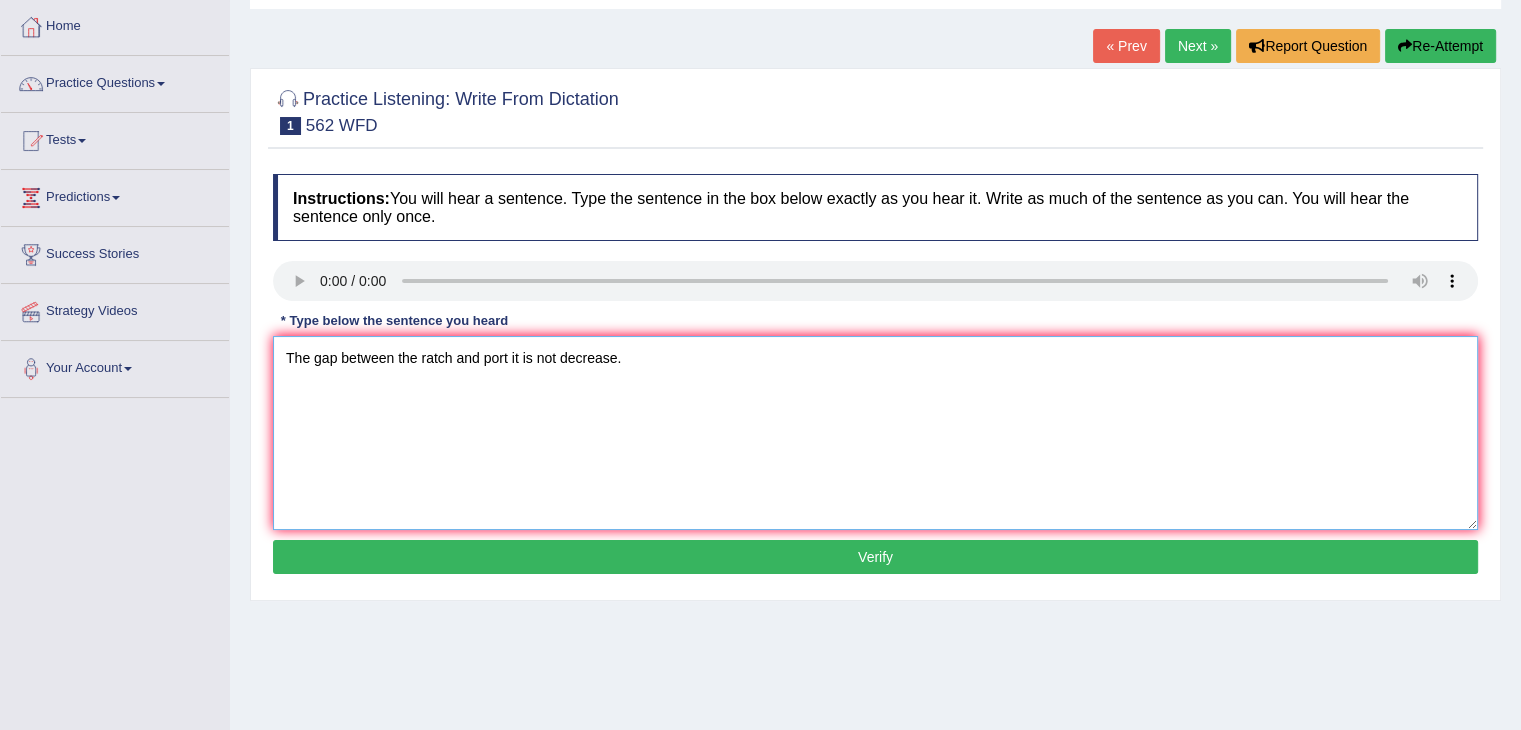 click on "The gap between the ratch and port it is not decrease." at bounding box center (875, 433) 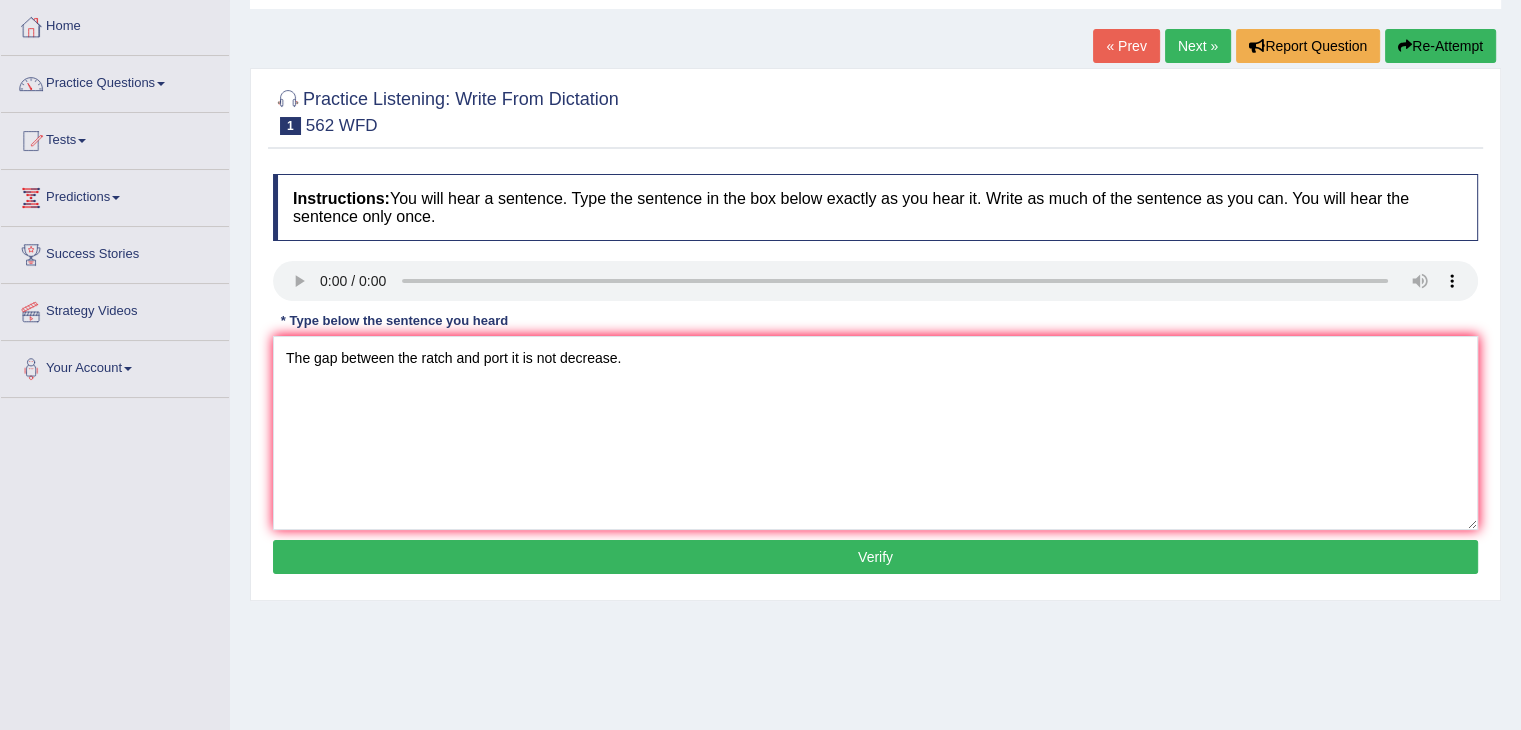 click on "Verify" at bounding box center [875, 557] 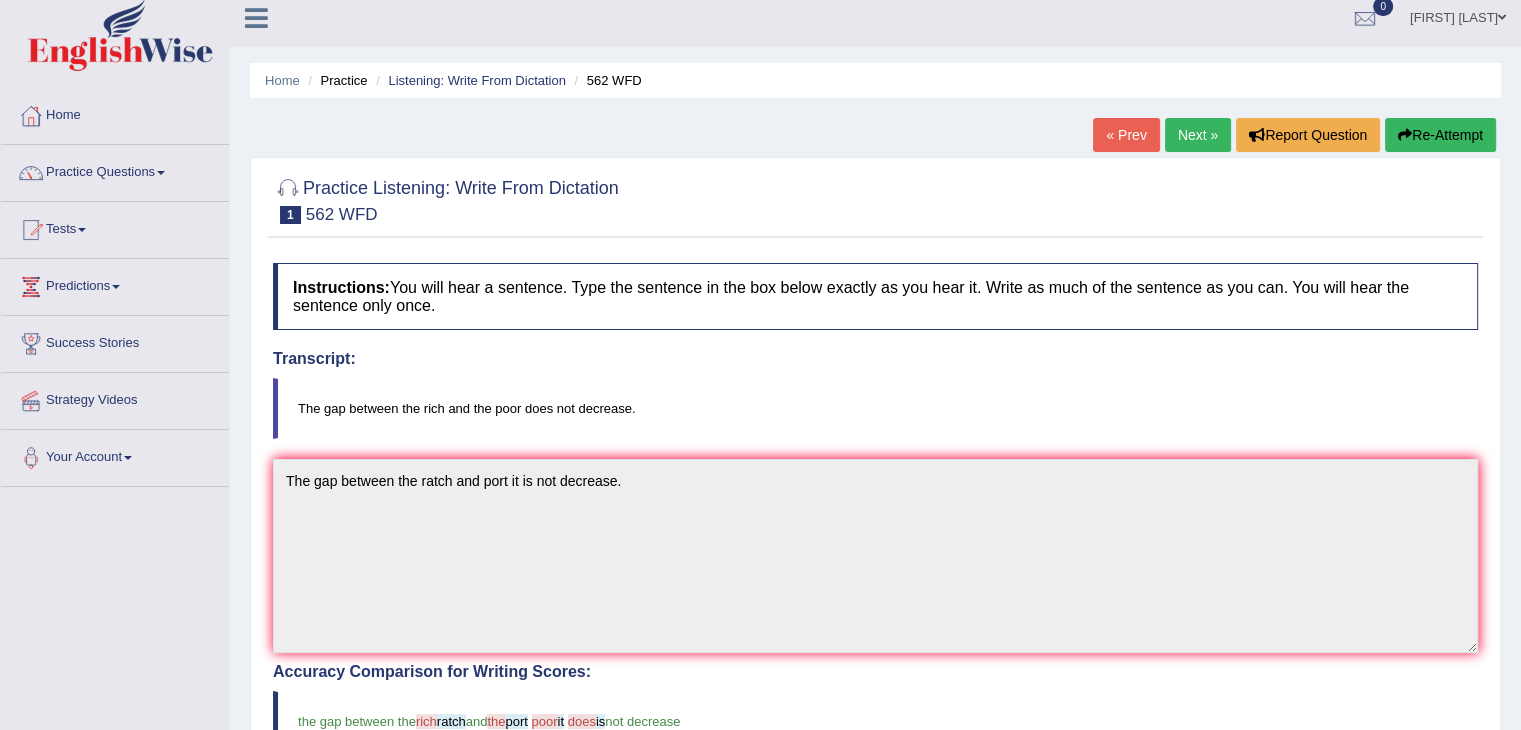 scroll, scrollTop: 0, scrollLeft: 0, axis: both 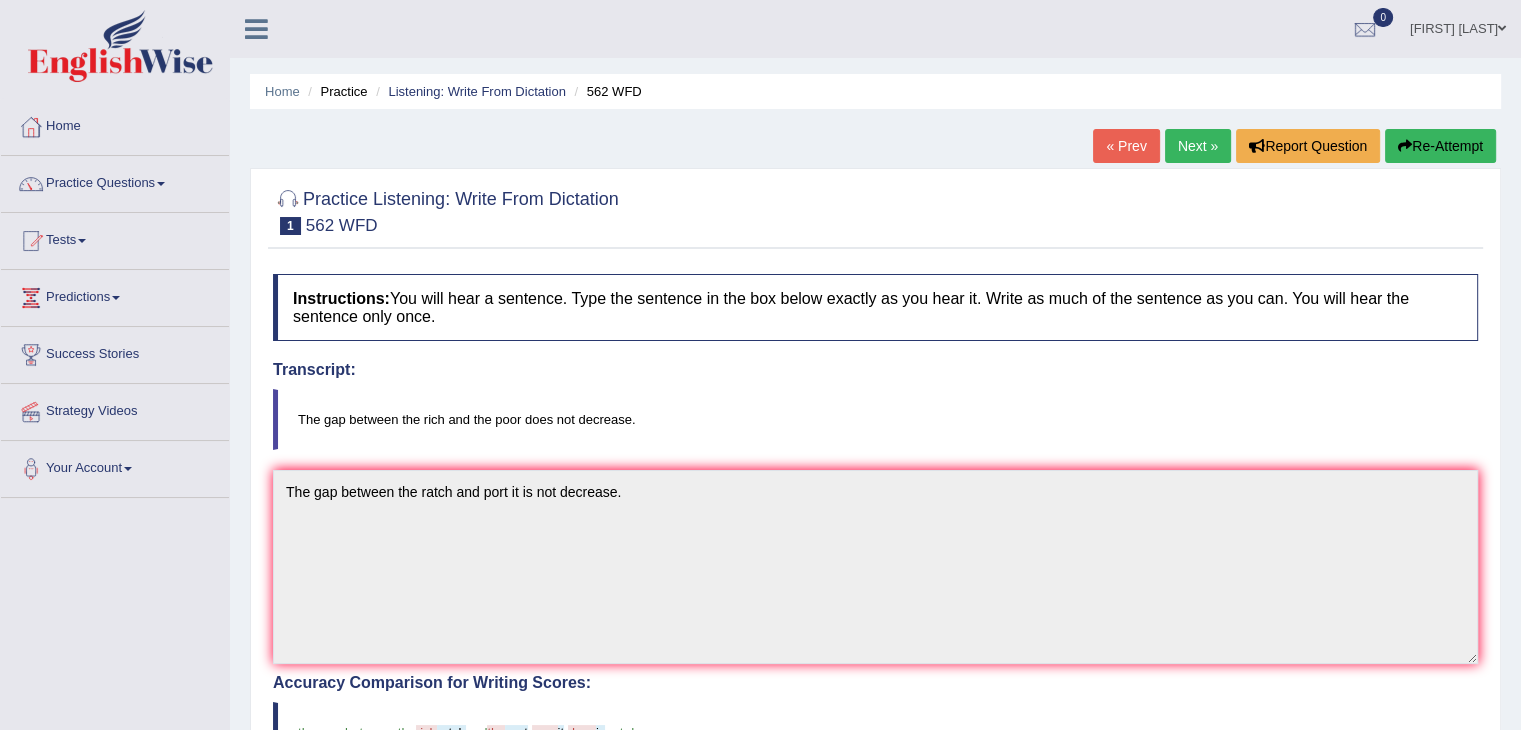 click on "Next »" at bounding box center [1198, 146] 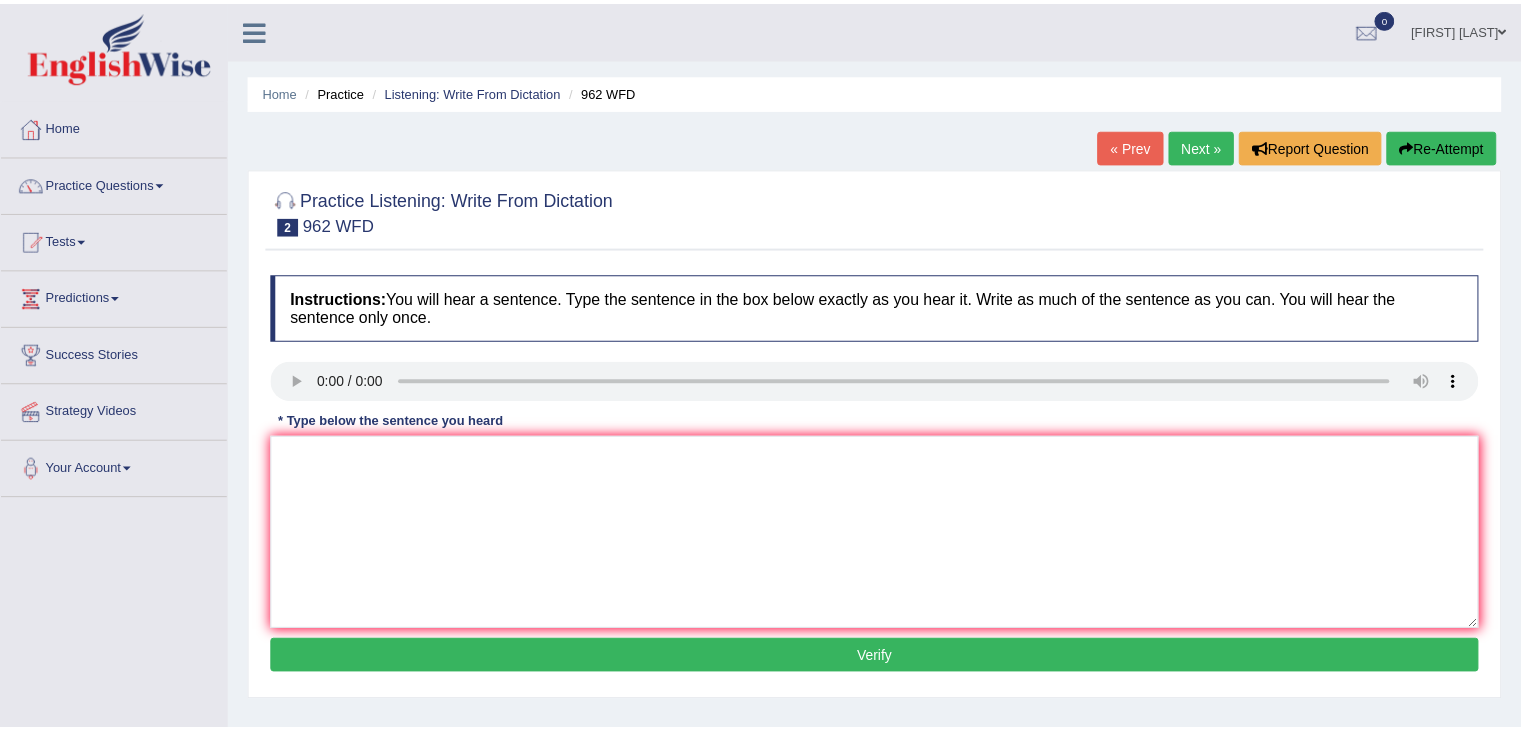 scroll, scrollTop: 0, scrollLeft: 0, axis: both 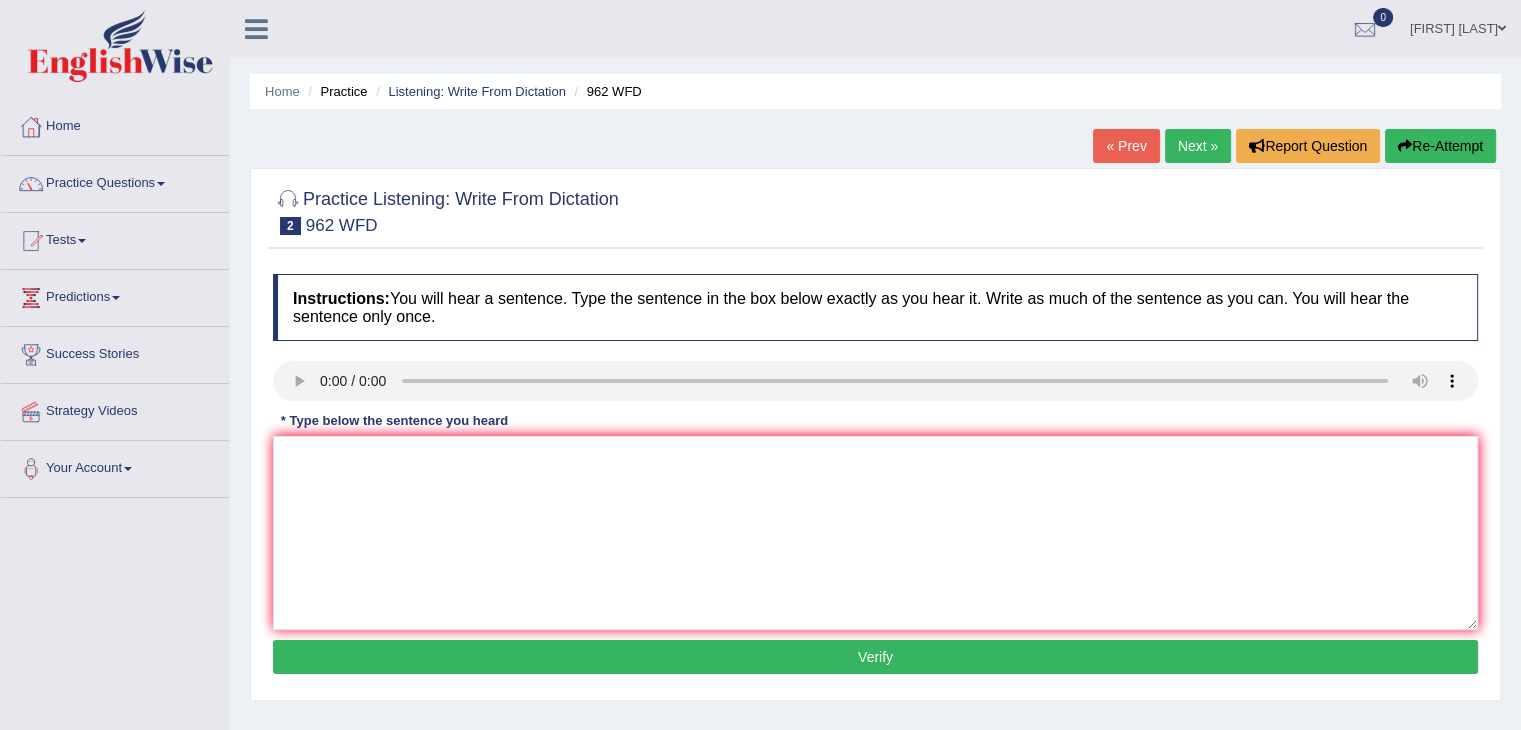 click on "« Prev" at bounding box center [1126, 146] 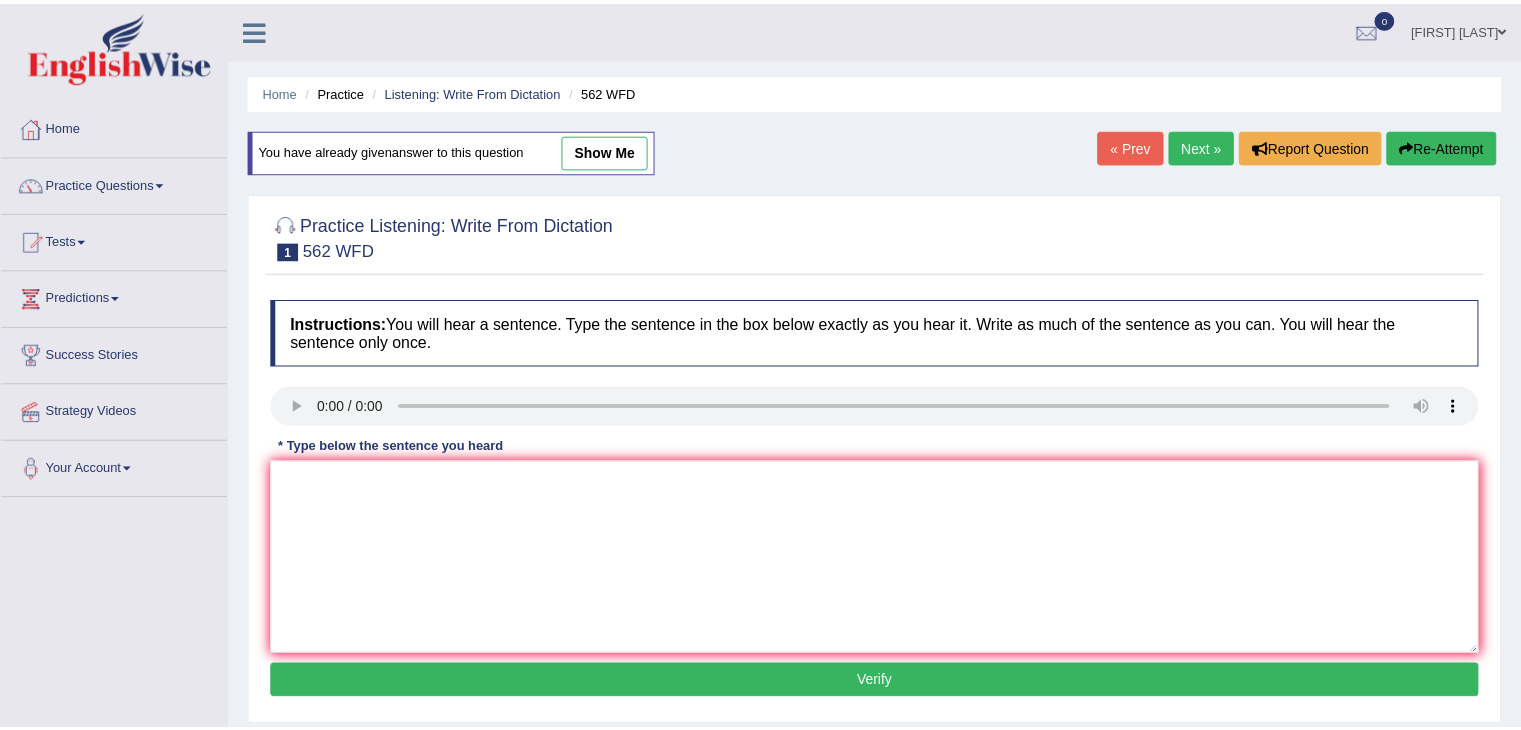 scroll, scrollTop: 0, scrollLeft: 0, axis: both 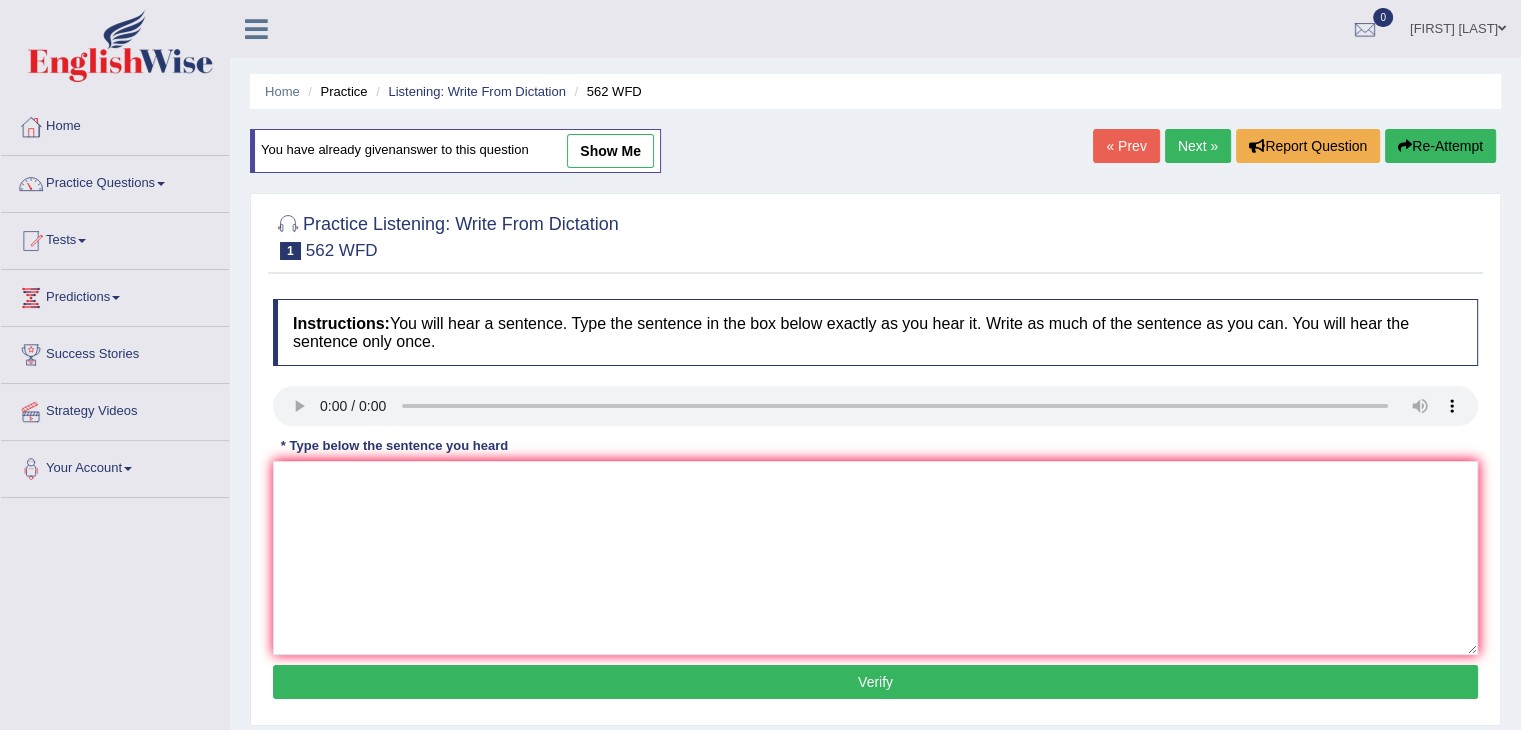 click on "Re-Attempt" at bounding box center [1440, 146] 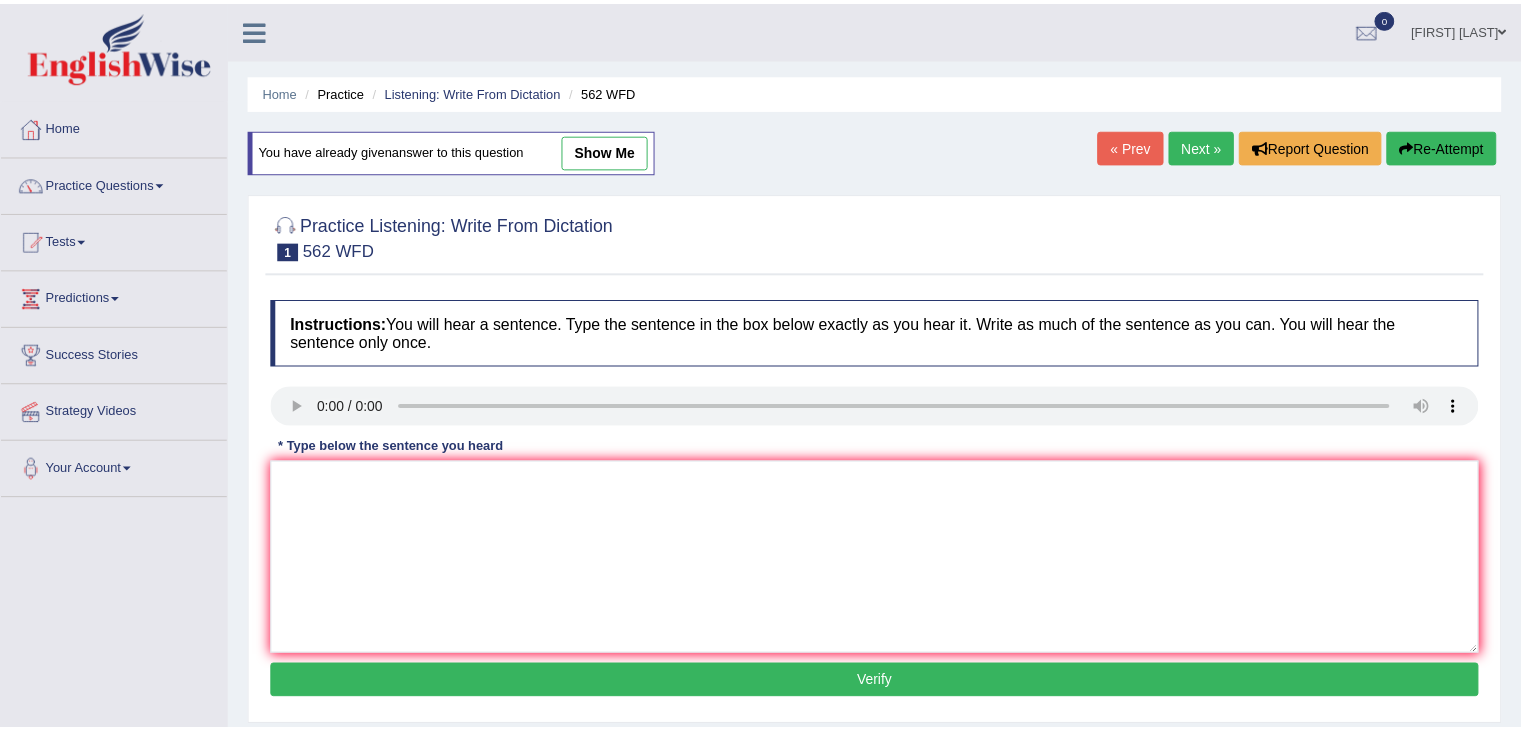 scroll, scrollTop: 0, scrollLeft: 0, axis: both 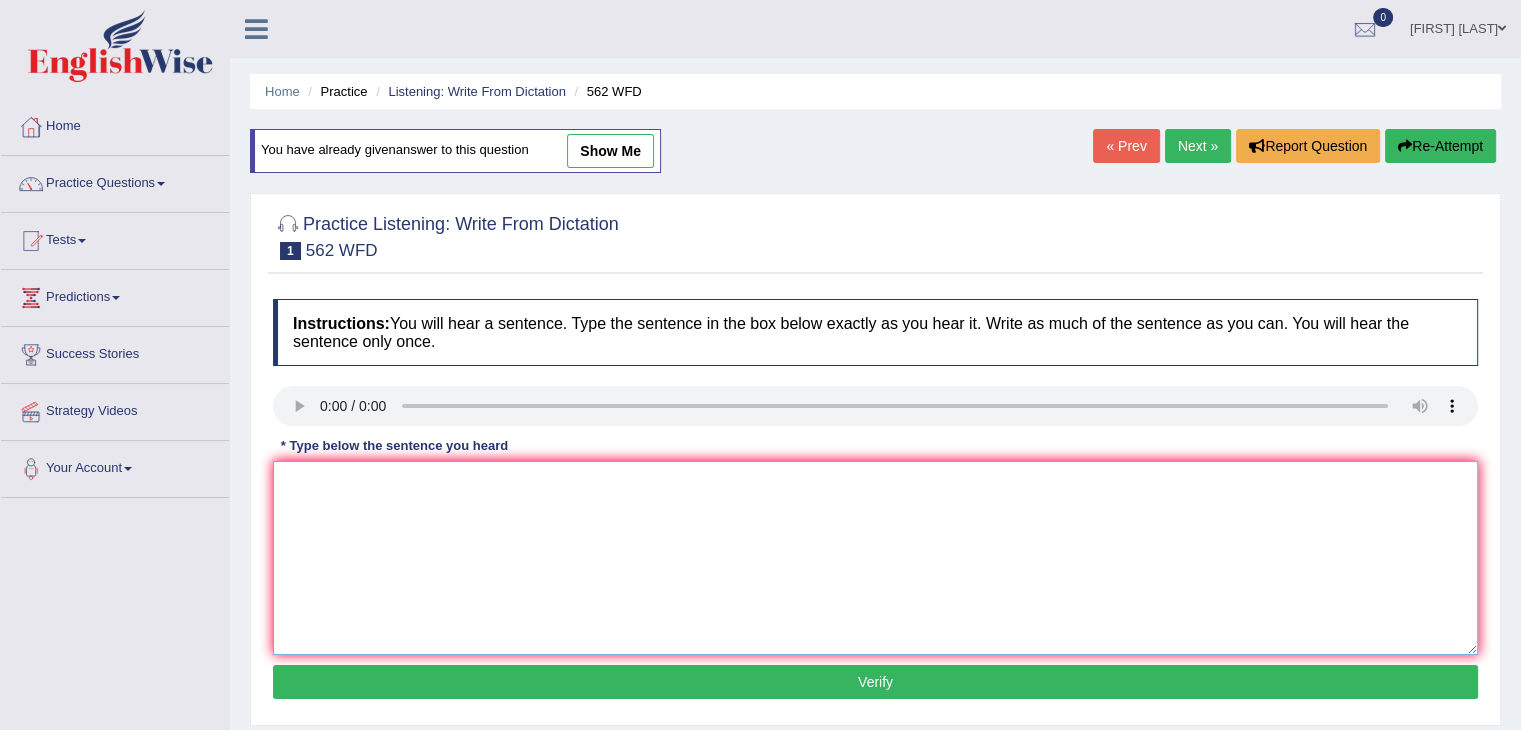click at bounding box center [875, 558] 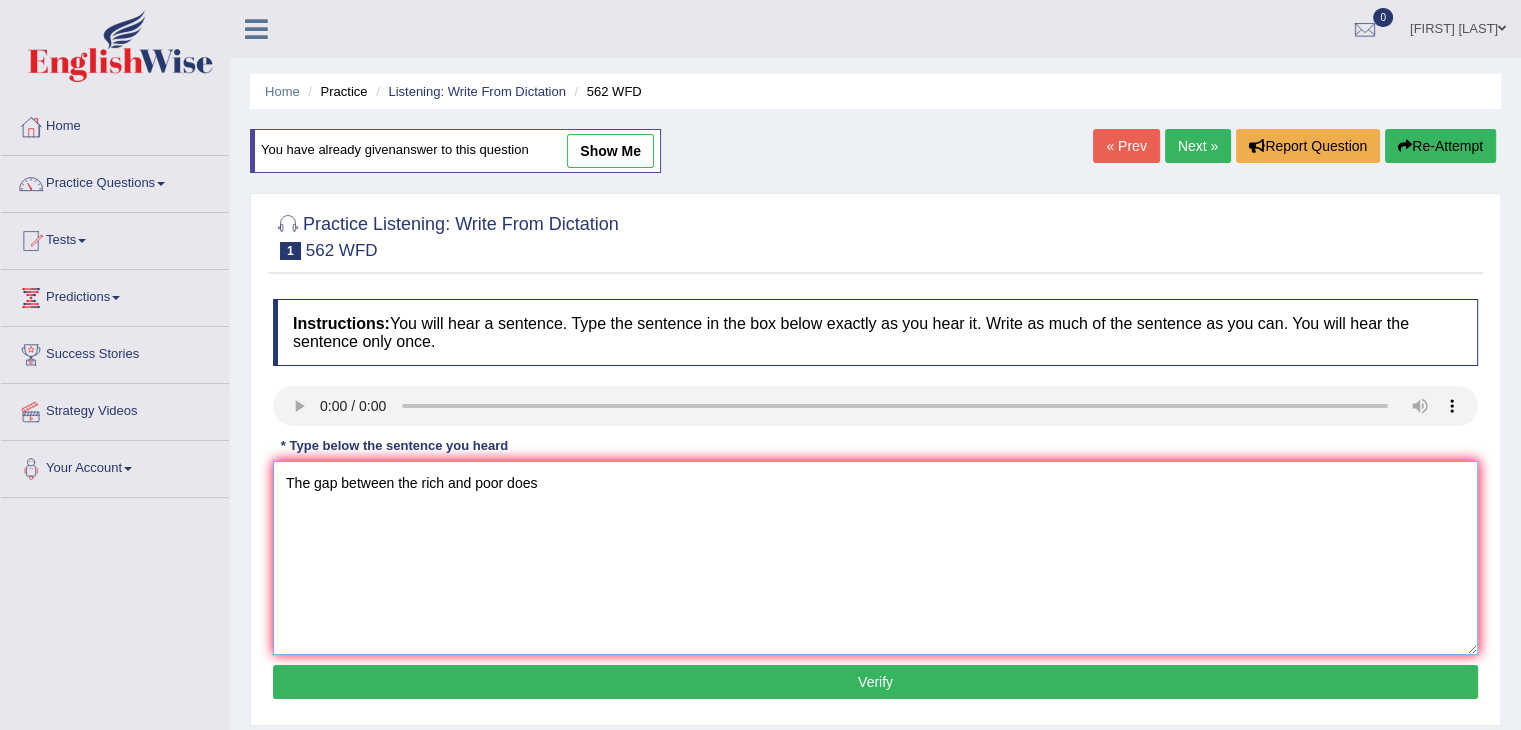 click on "The gap between the rich and poor does" at bounding box center [875, 558] 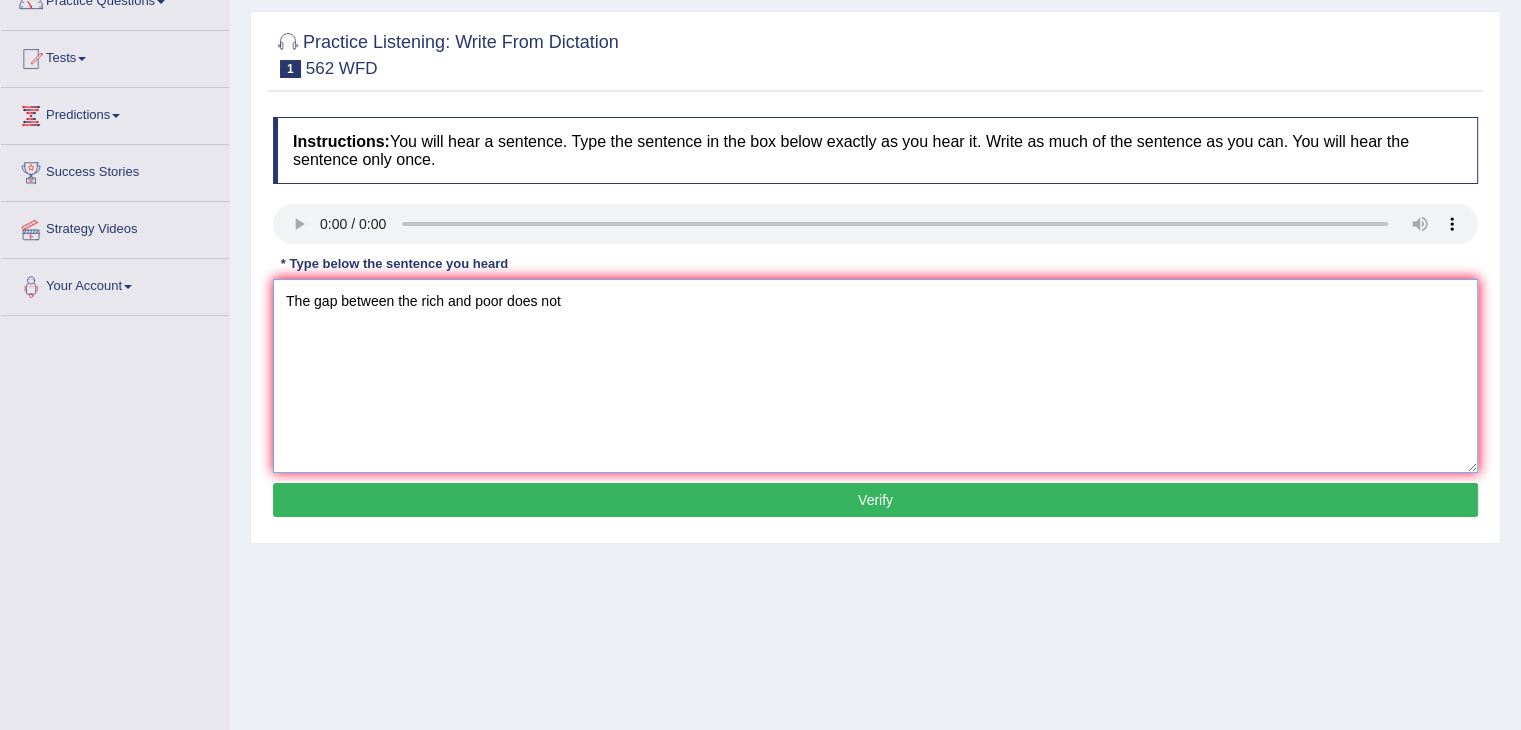 scroll, scrollTop: 188, scrollLeft: 0, axis: vertical 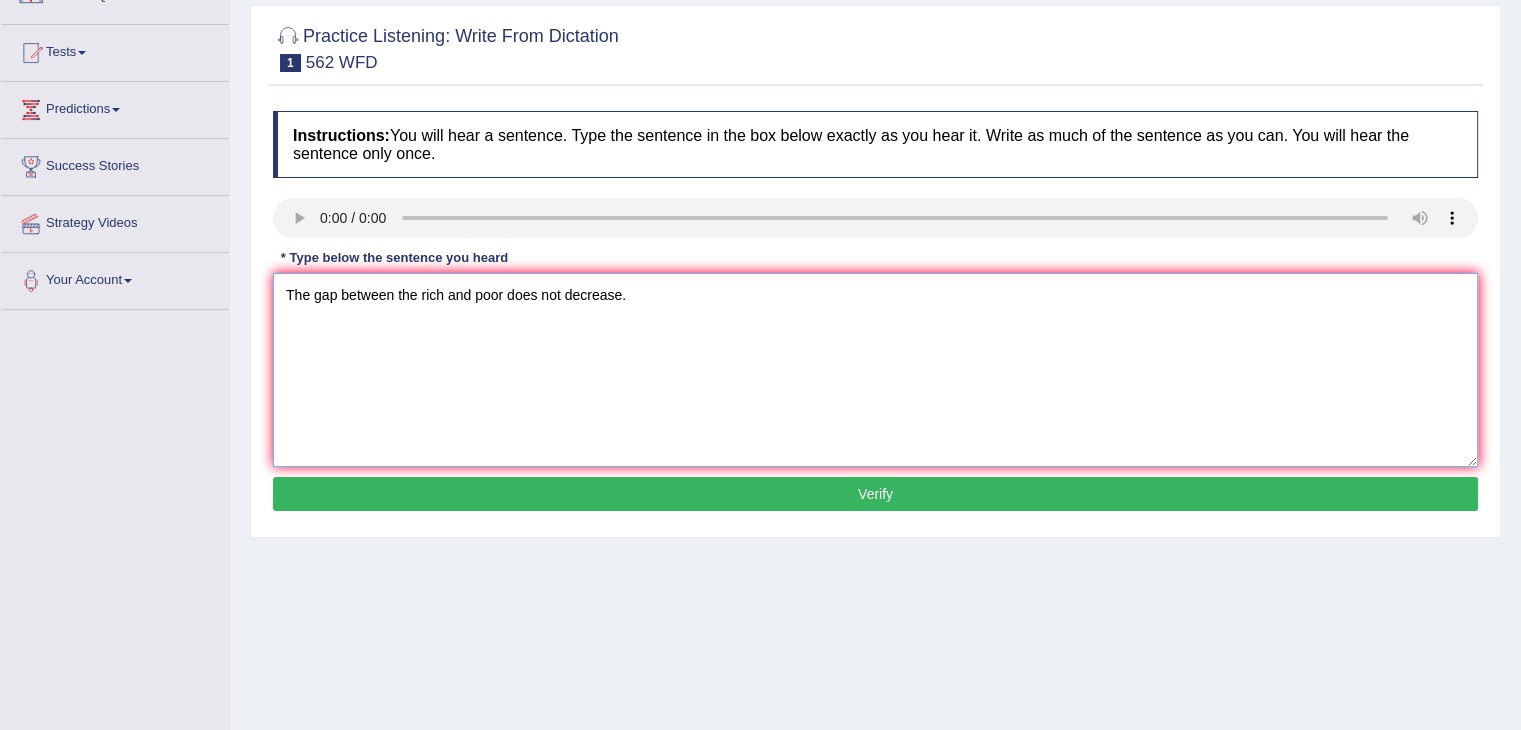 type on "The gap between the rich and poor does not decrease." 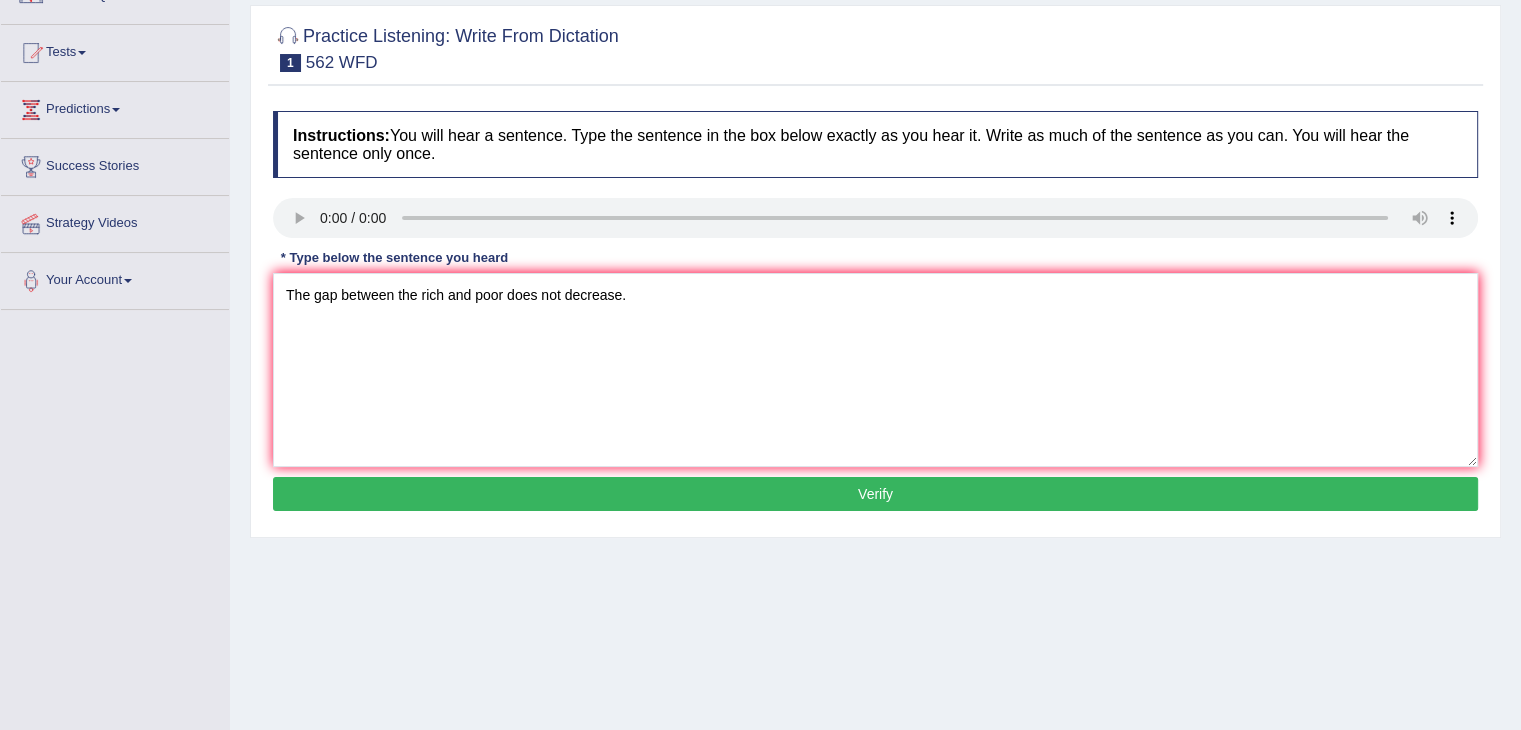 click on "Verify" at bounding box center [875, 494] 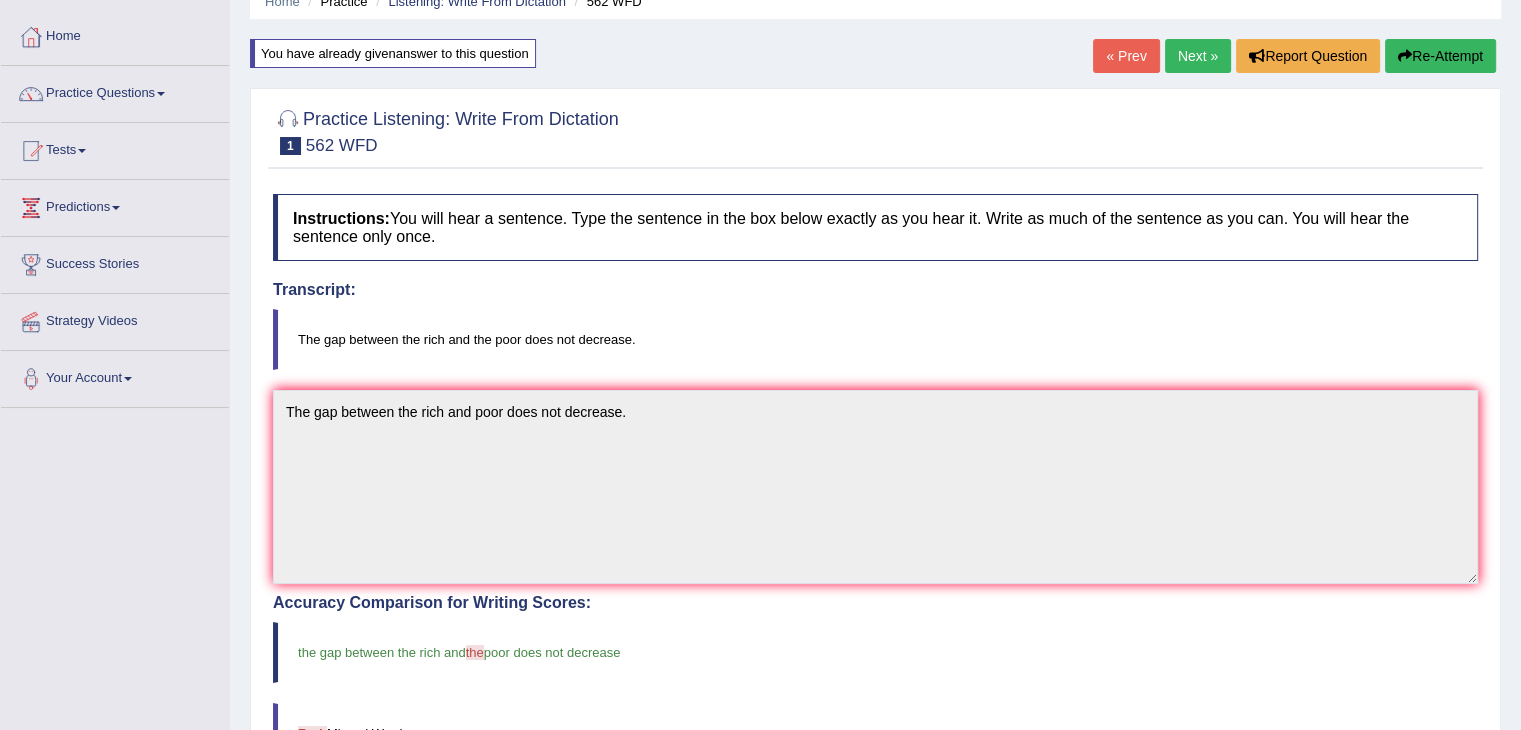 scroll, scrollTop: 62, scrollLeft: 0, axis: vertical 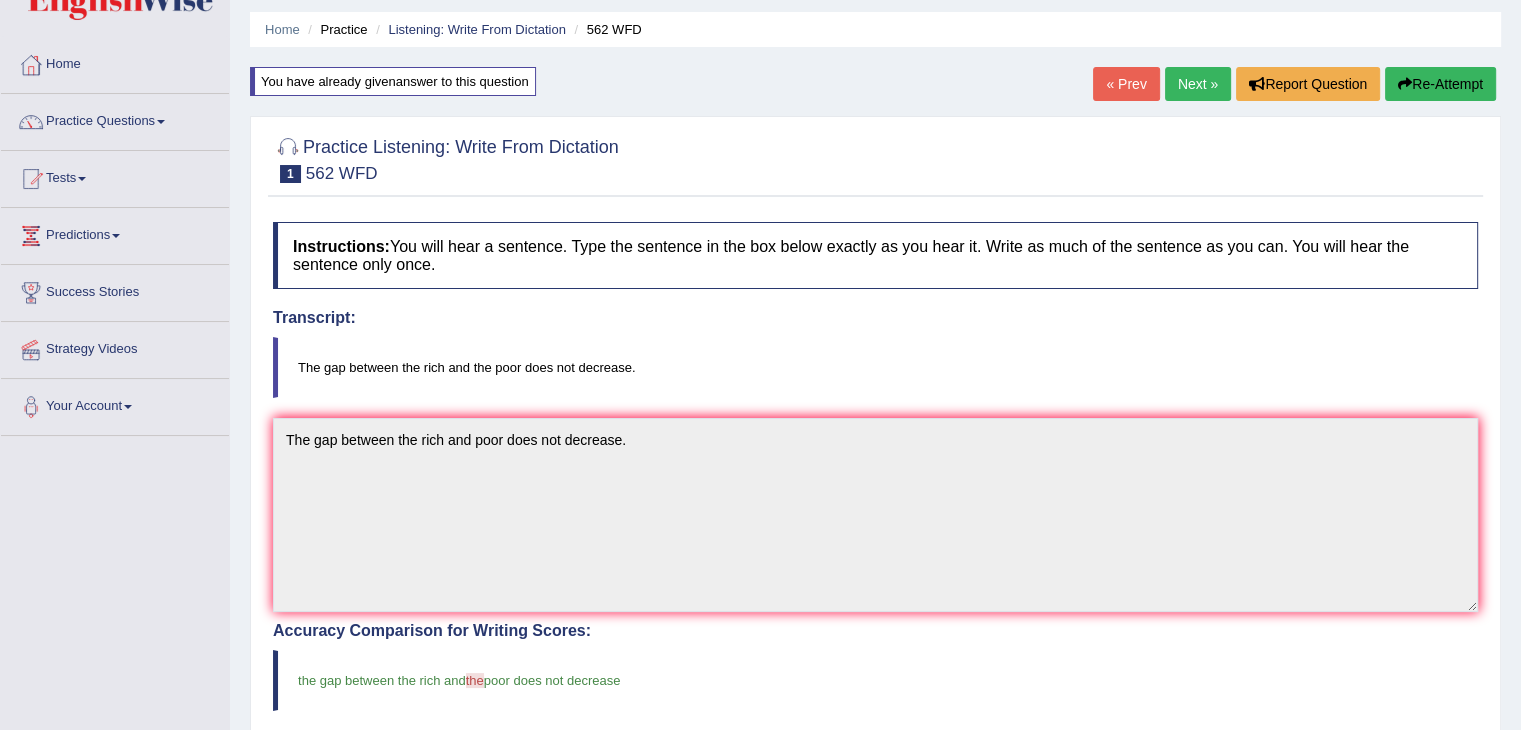 click on "Next »" at bounding box center [1198, 84] 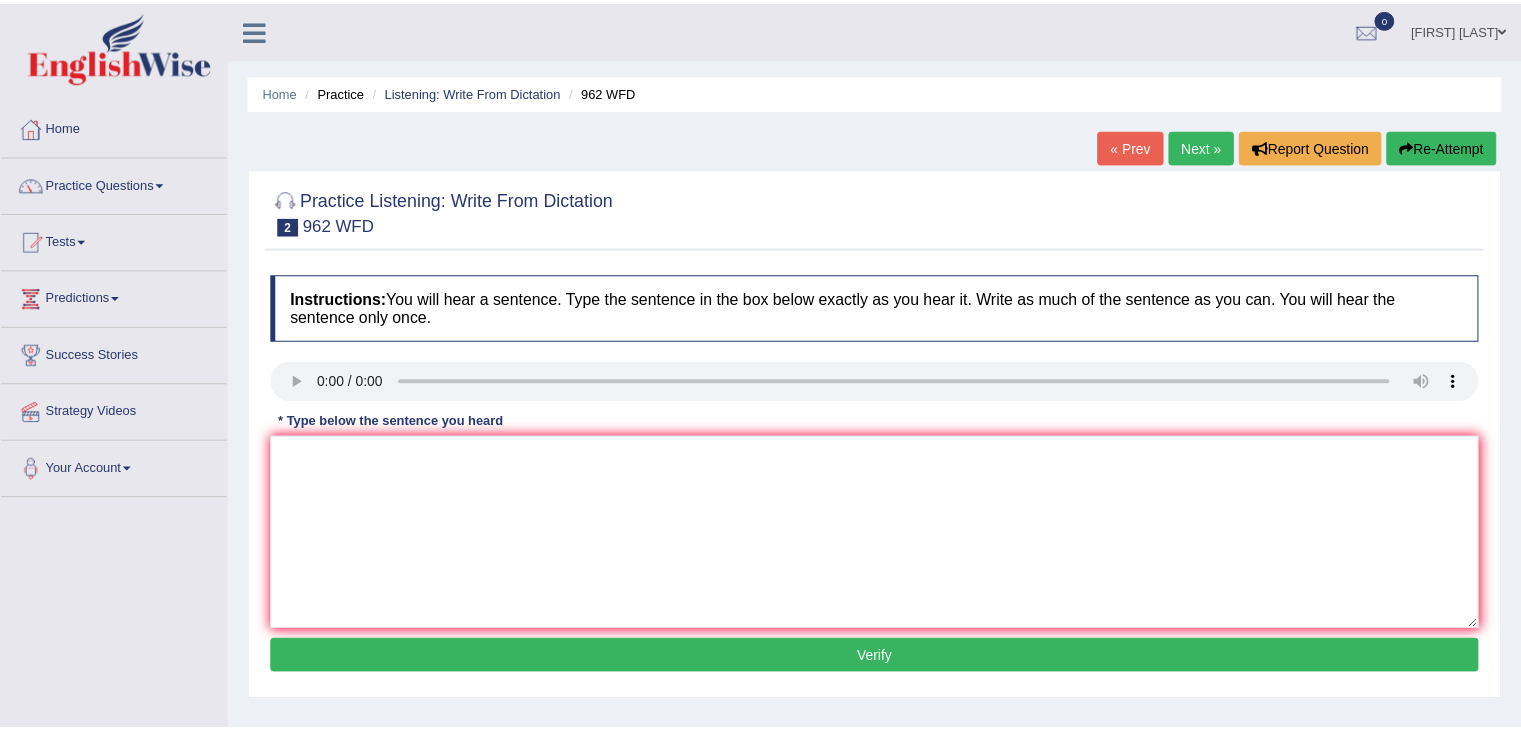 scroll, scrollTop: 0, scrollLeft: 0, axis: both 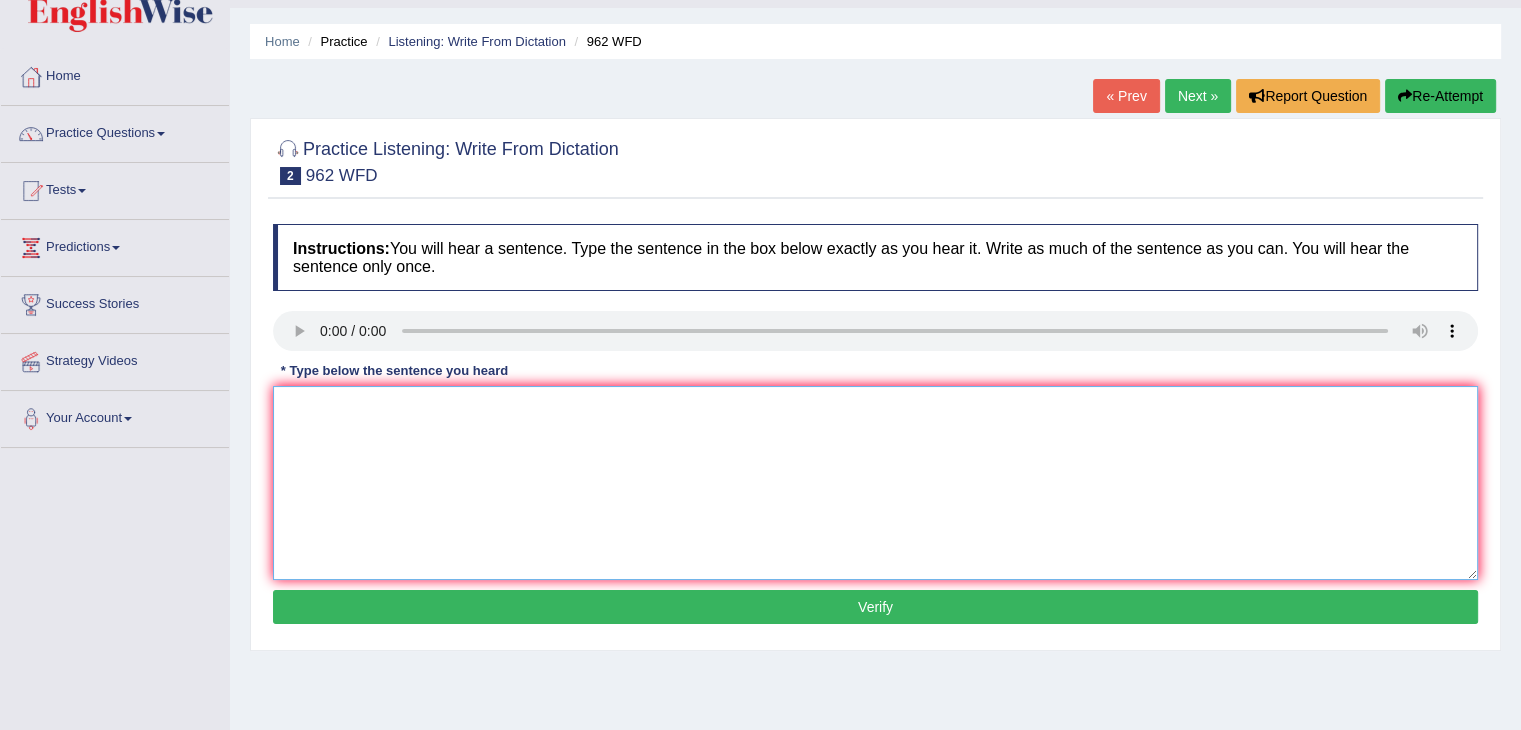 click at bounding box center (875, 483) 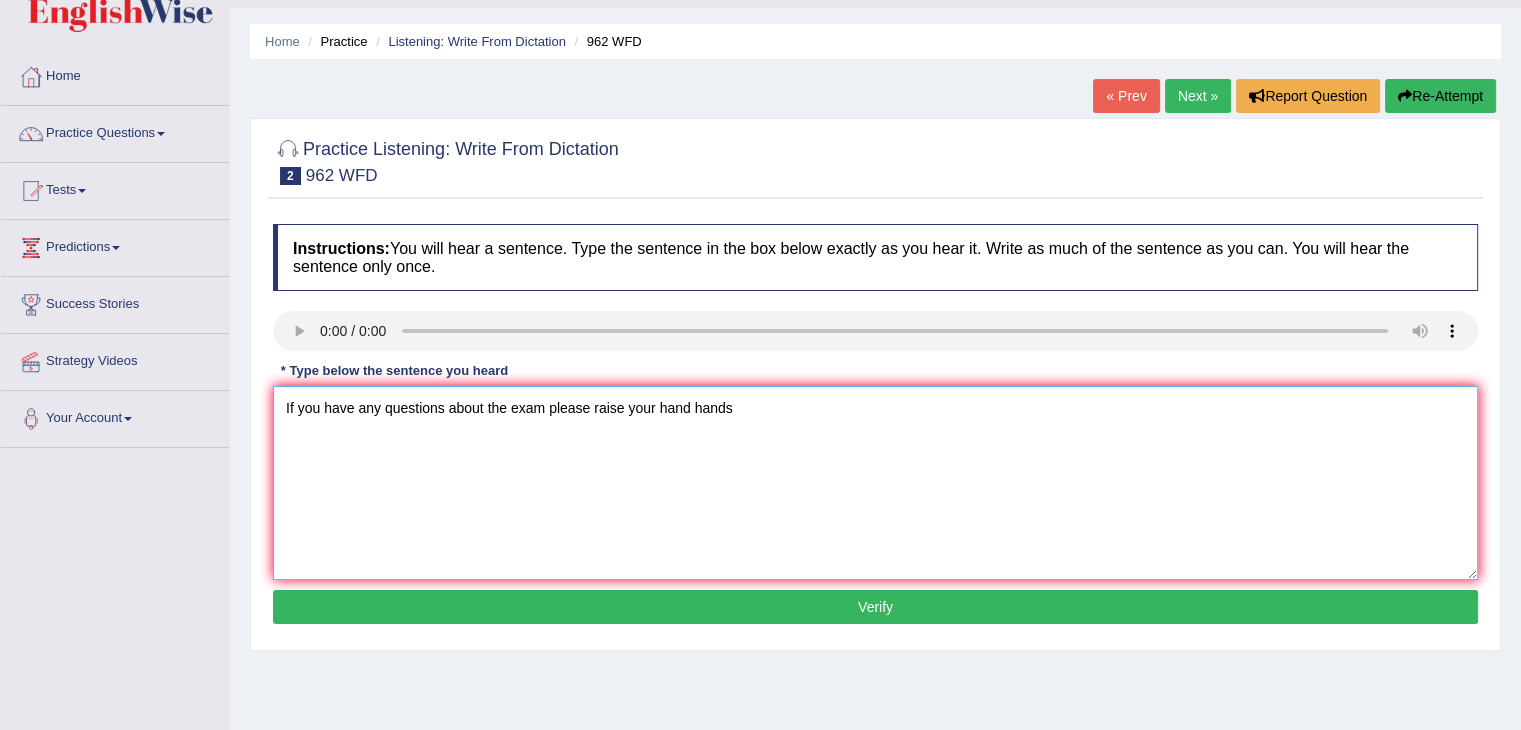 click on "If you have any questions about the exam please raise your hand hands" at bounding box center (875, 483) 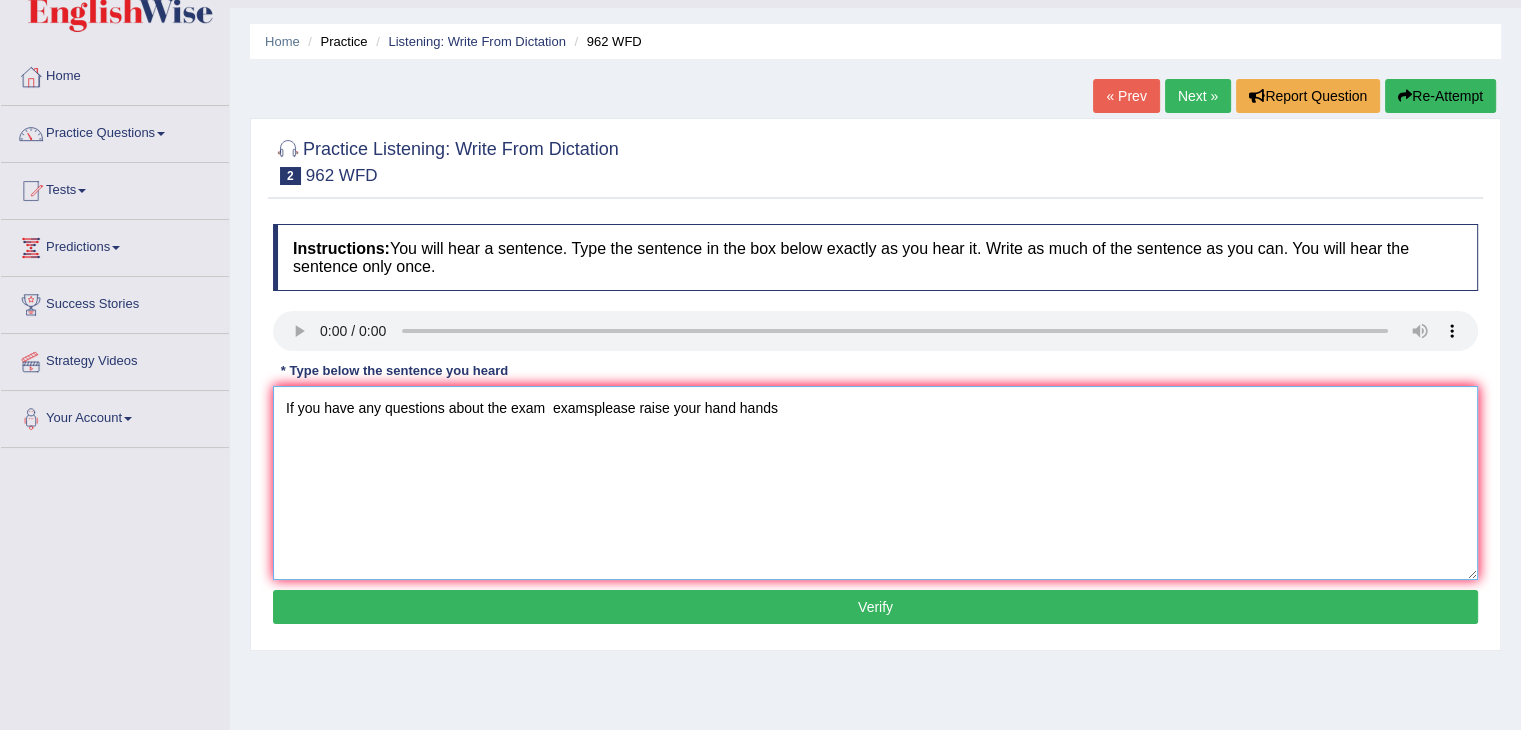 click on "If you have any questions about the exam  examsplease raise your hand hands" at bounding box center [875, 483] 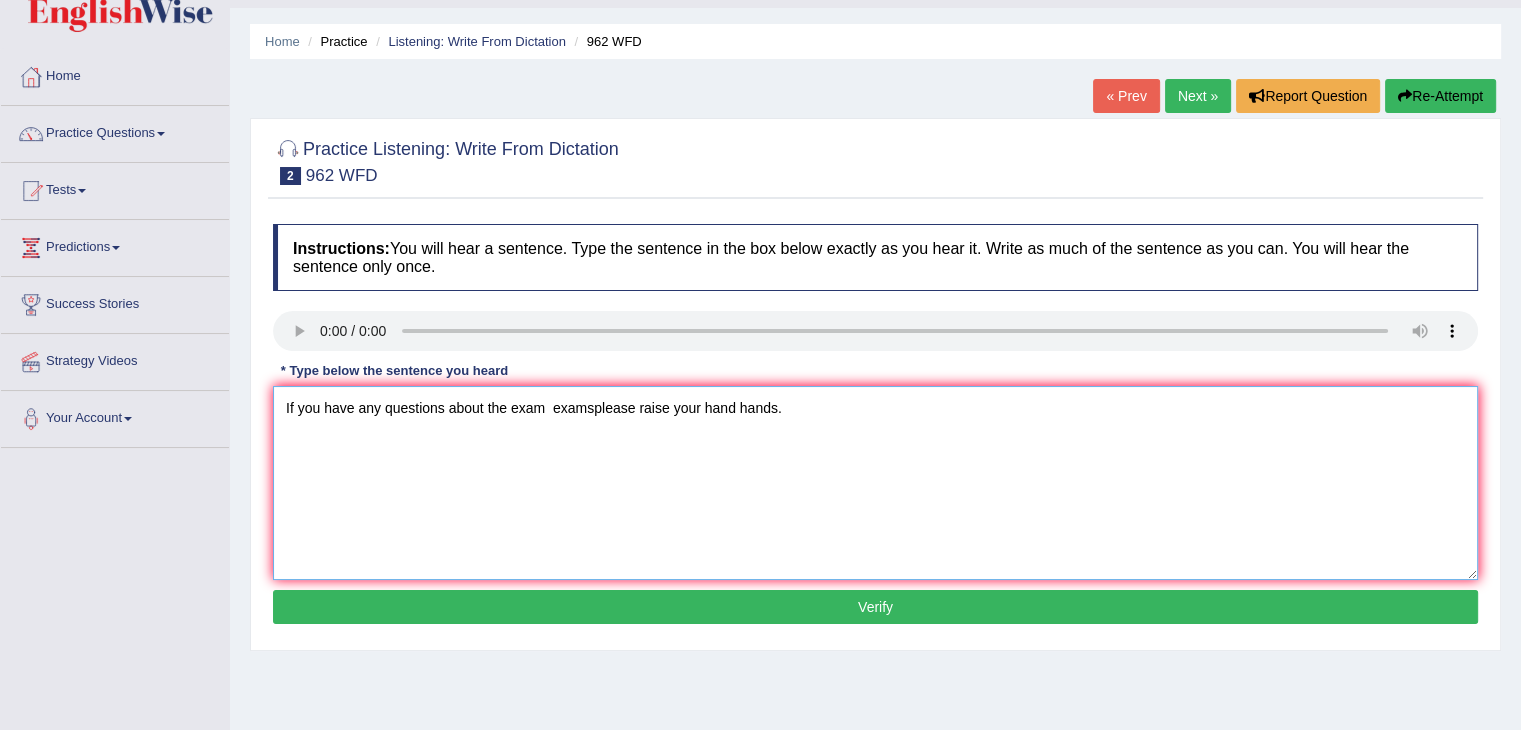 type on "If you have any questions about the exam  examsplease raise your hand hands." 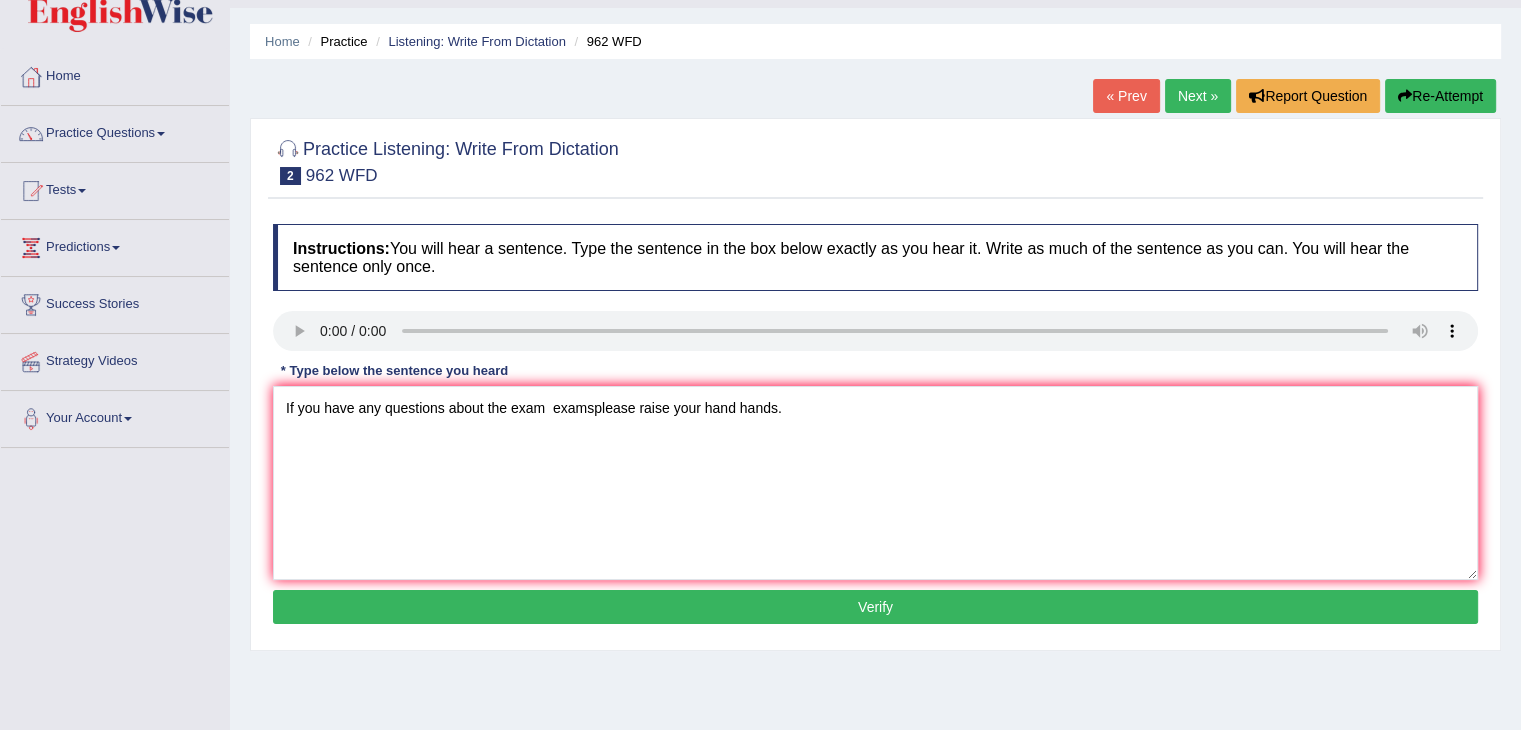 click on "Verify" at bounding box center [875, 607] 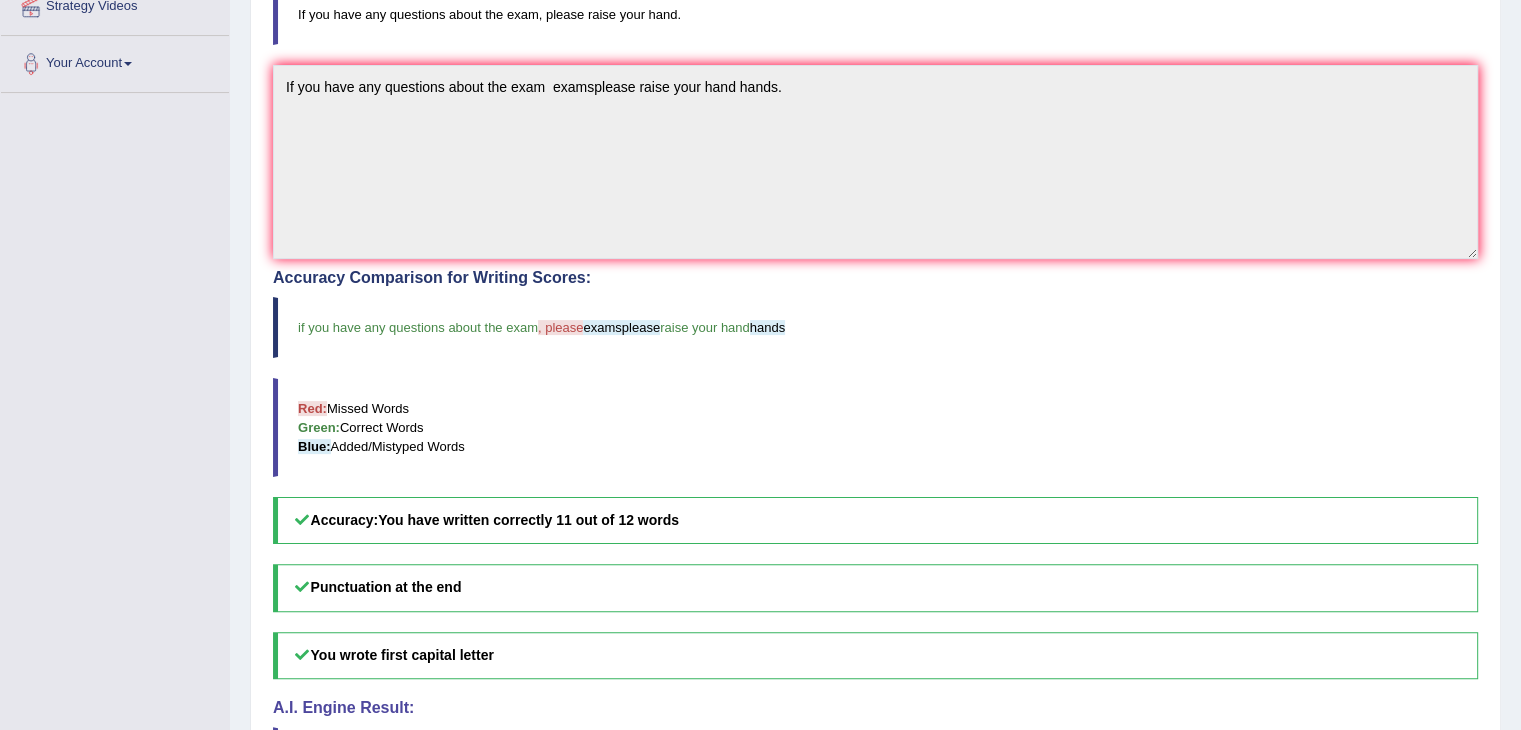 scroll, scrollTop: 404, scrollLeft: 0, axis: vertical 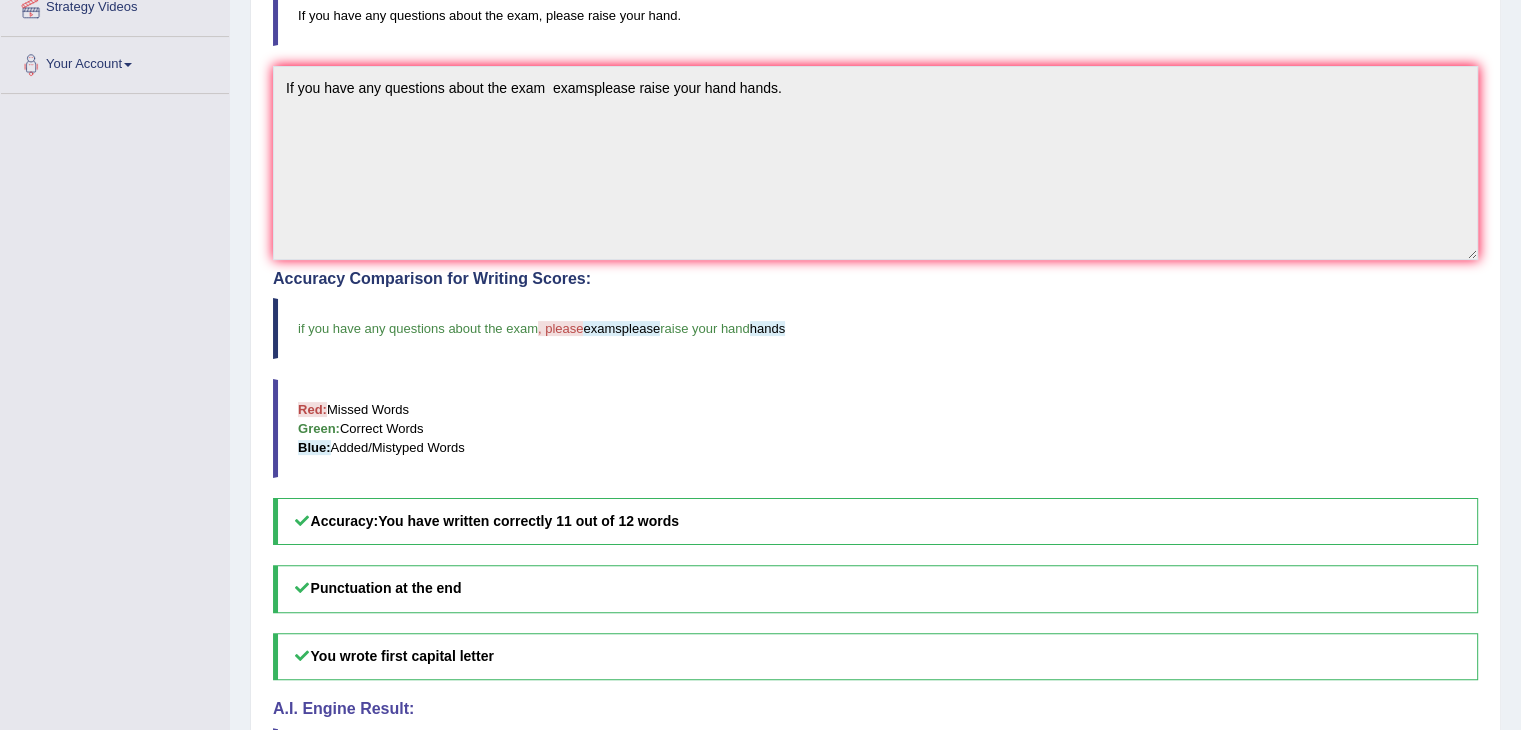 click on "Accuracy:  You have written correctly 11 out of 12 words" at bounding box center [875, 521] 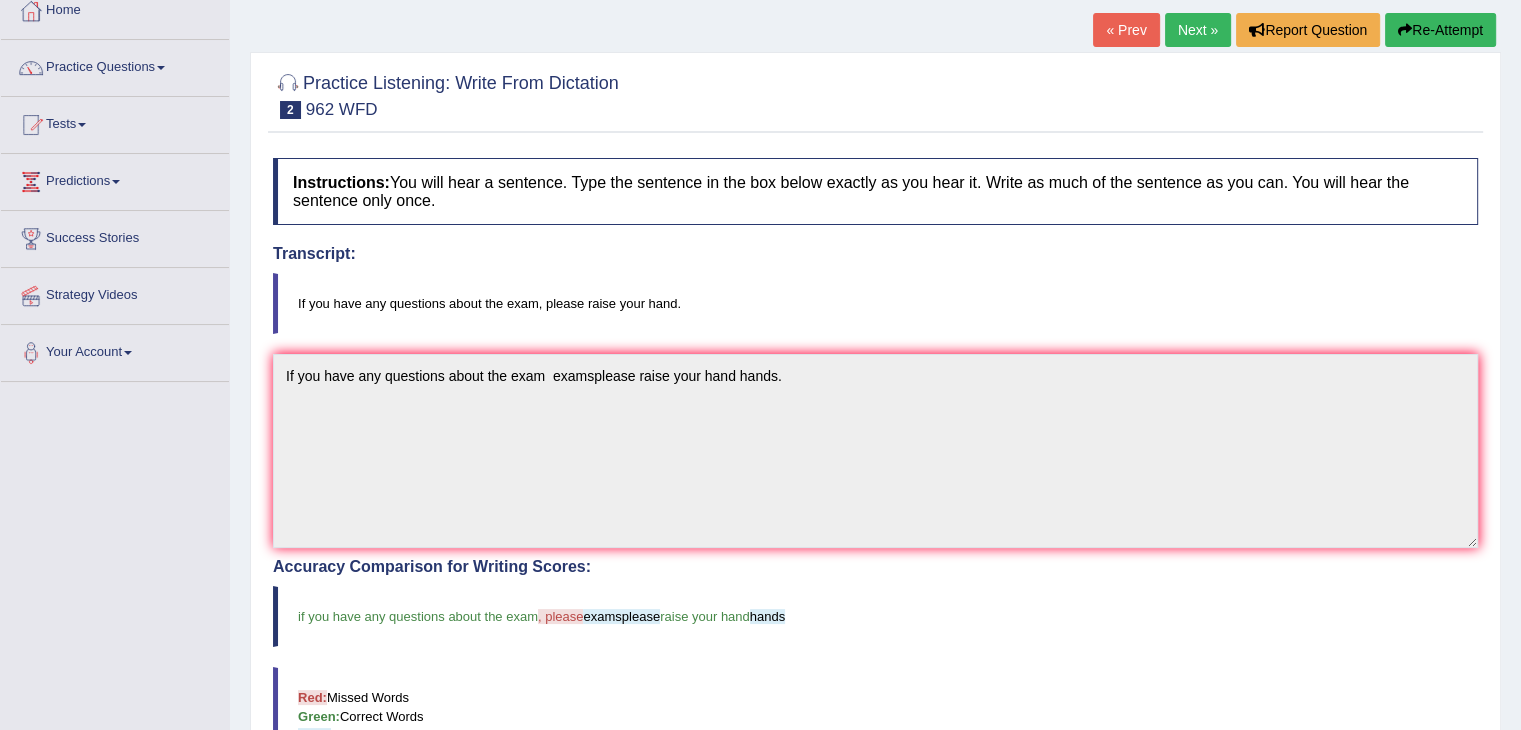scroll, scrollTop: 0, scrollLeft: 0, axis: both 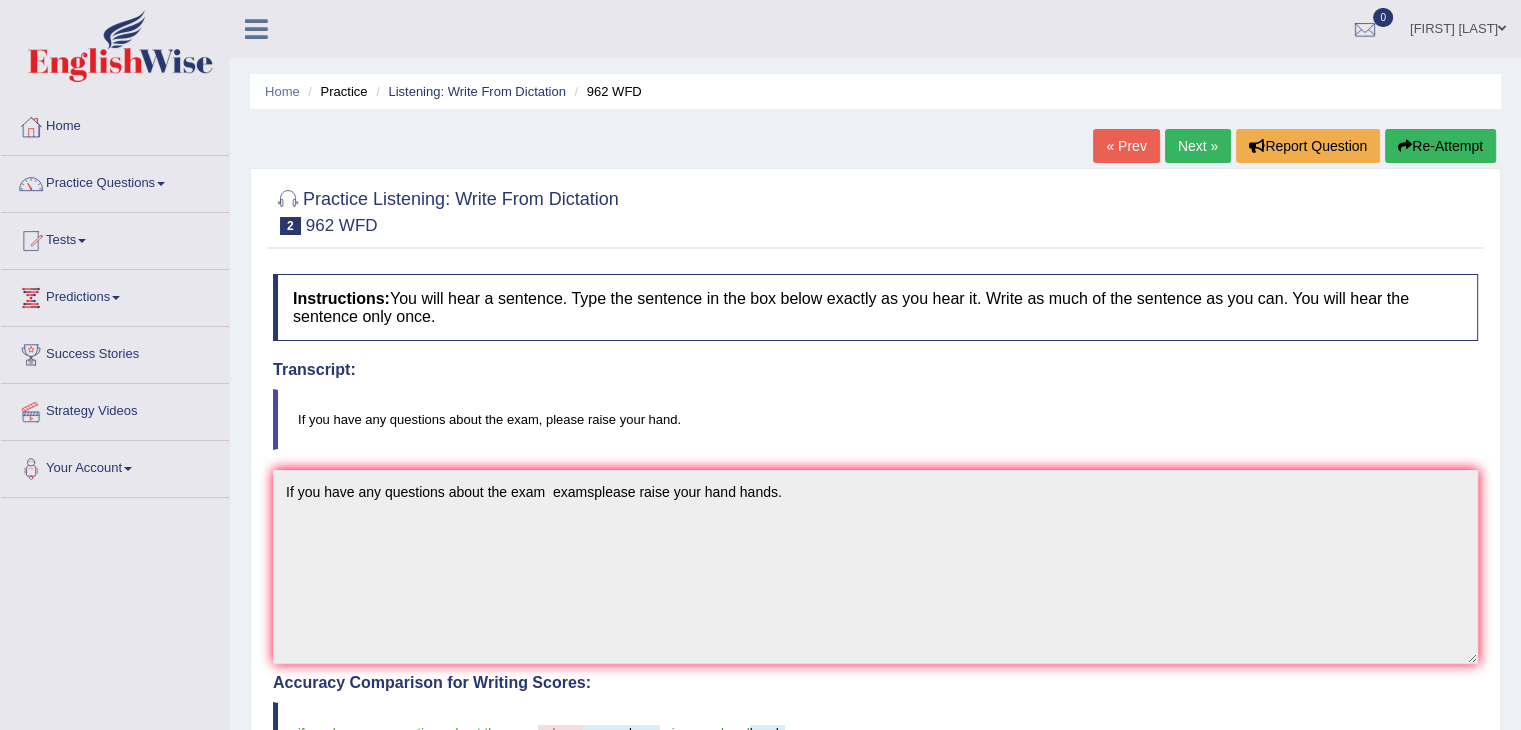 click on "962 WFD" at bounding box center [606, 91] 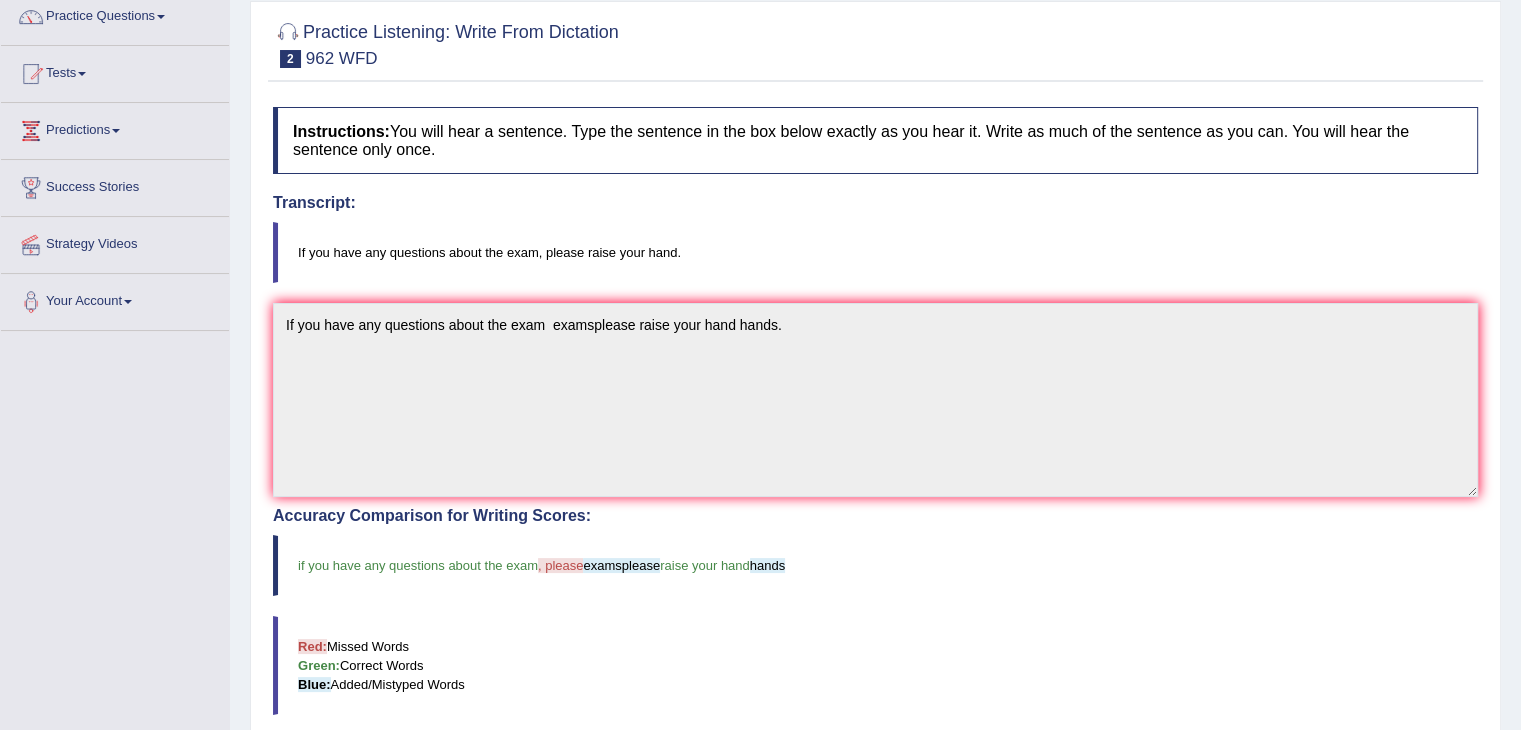 scroll, scrollTop: 0, scrollLeft: 0, axis: both 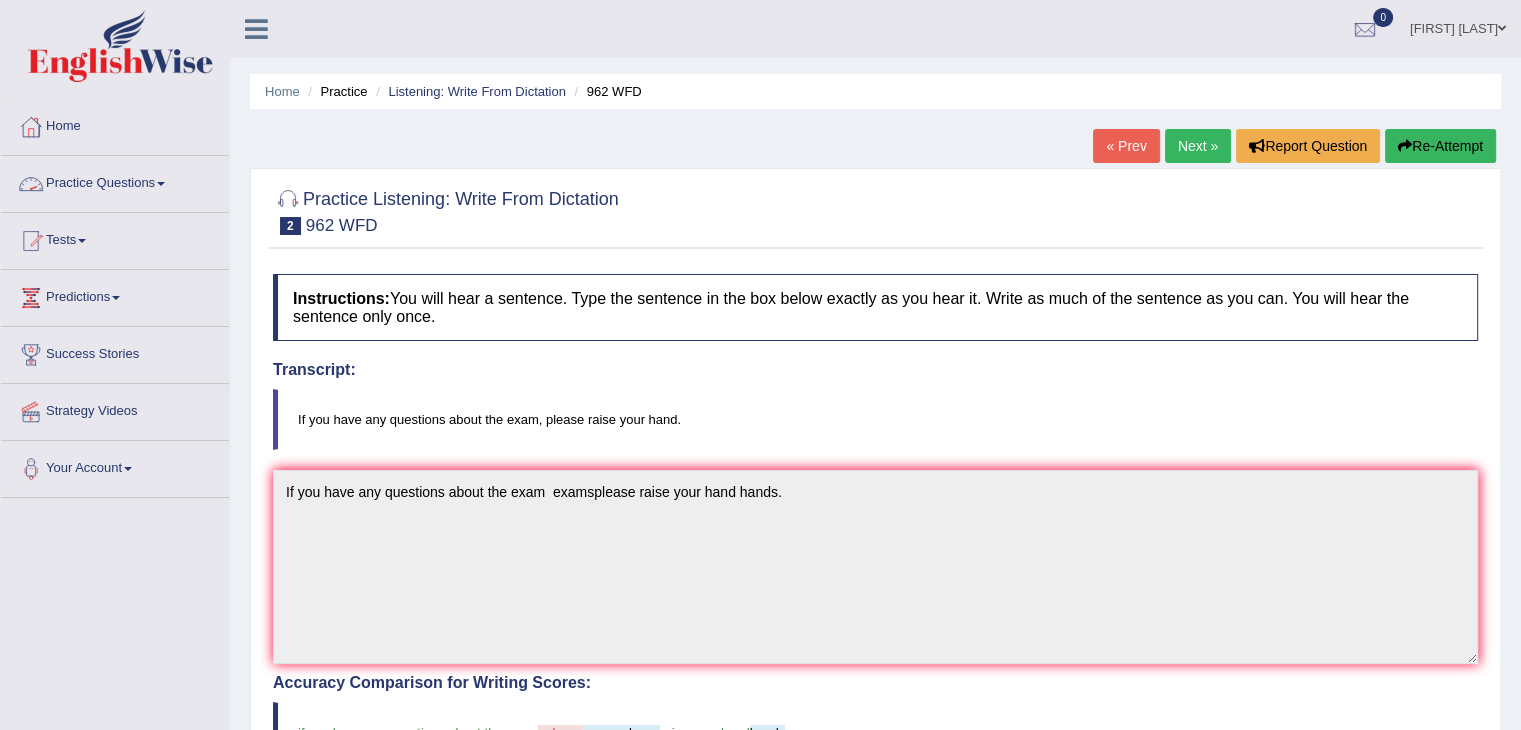 click on "Practice Questions" at bounding box center [115, 181] 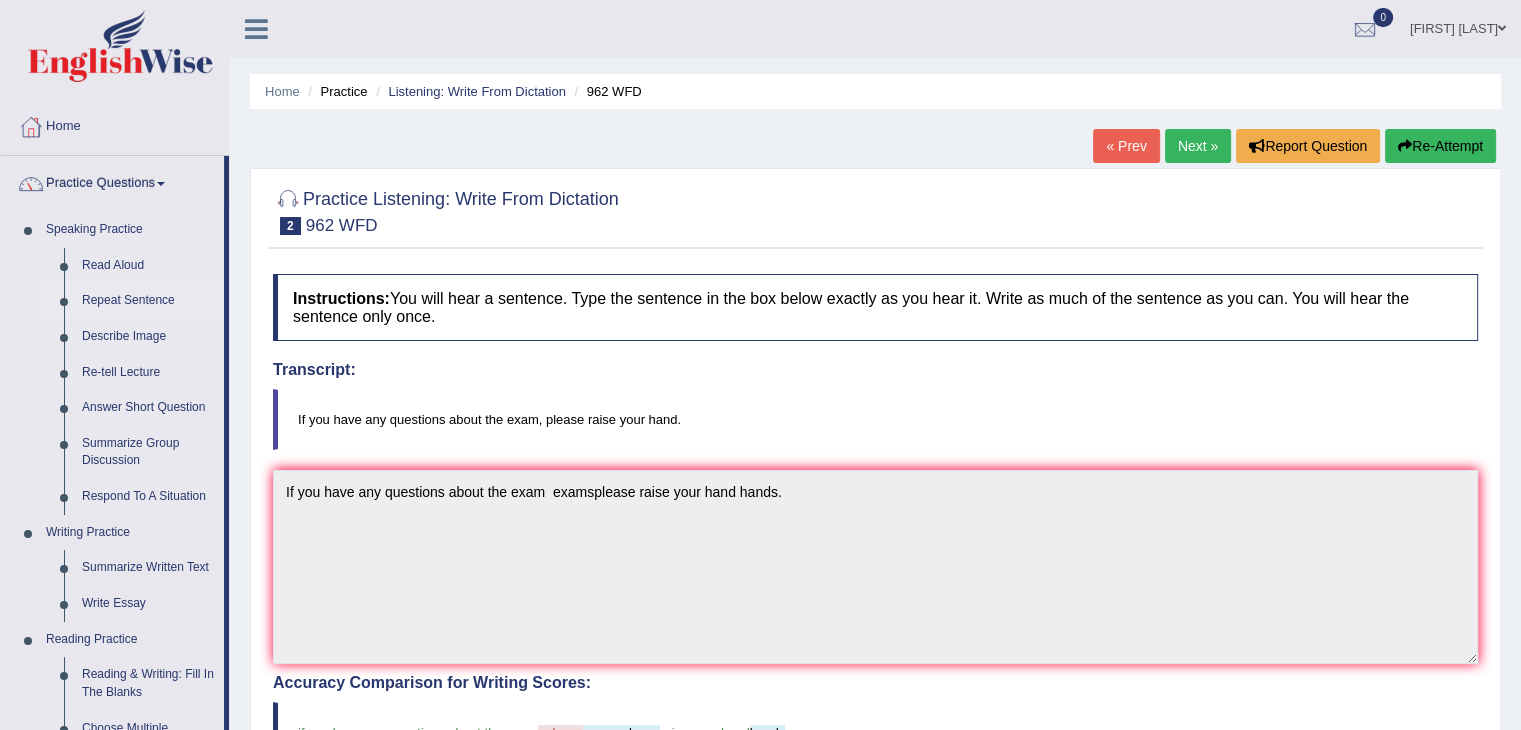 click on "Repeat Sentence" at bounding box center [148, 301] 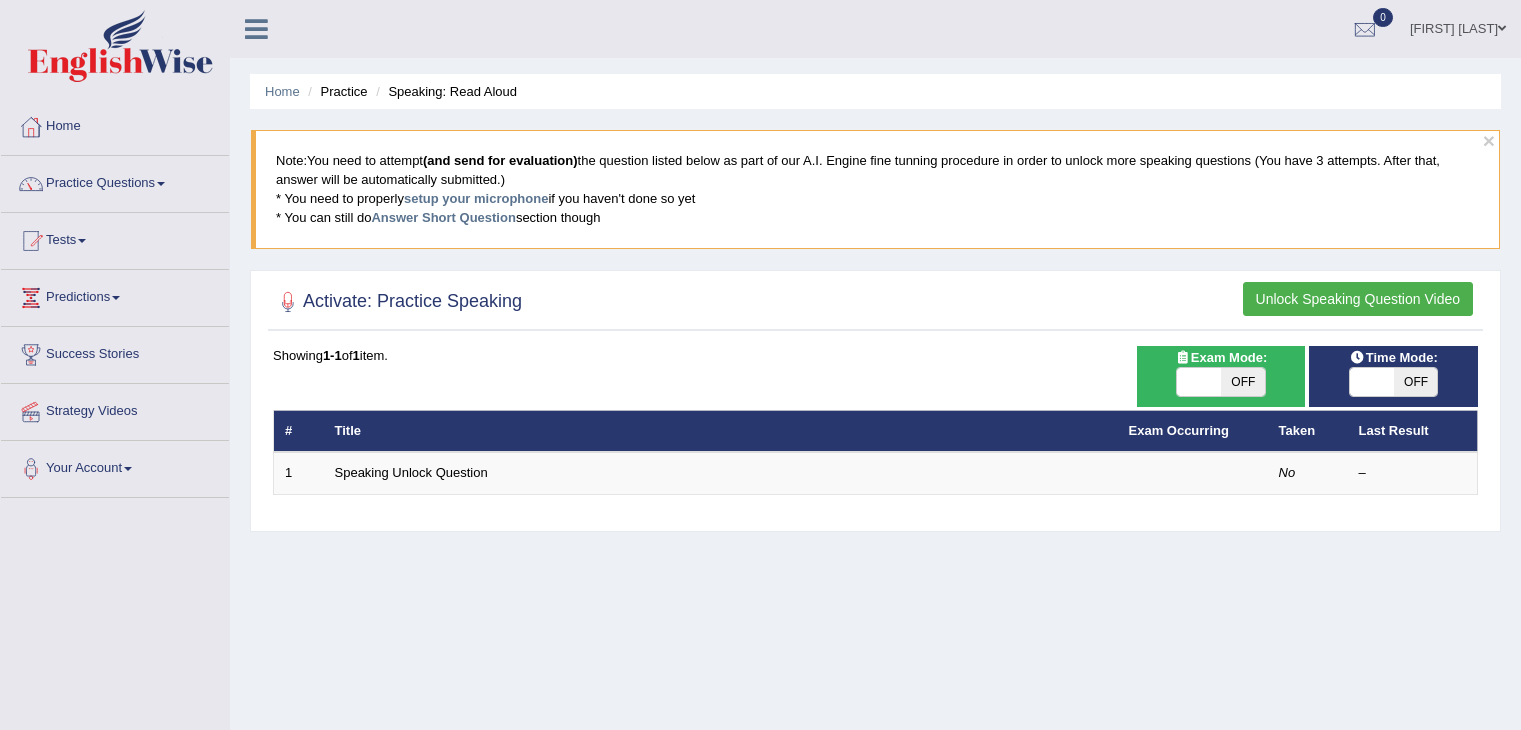 scroll, scrollTop: 0, scrollLeft: 0, axis: both 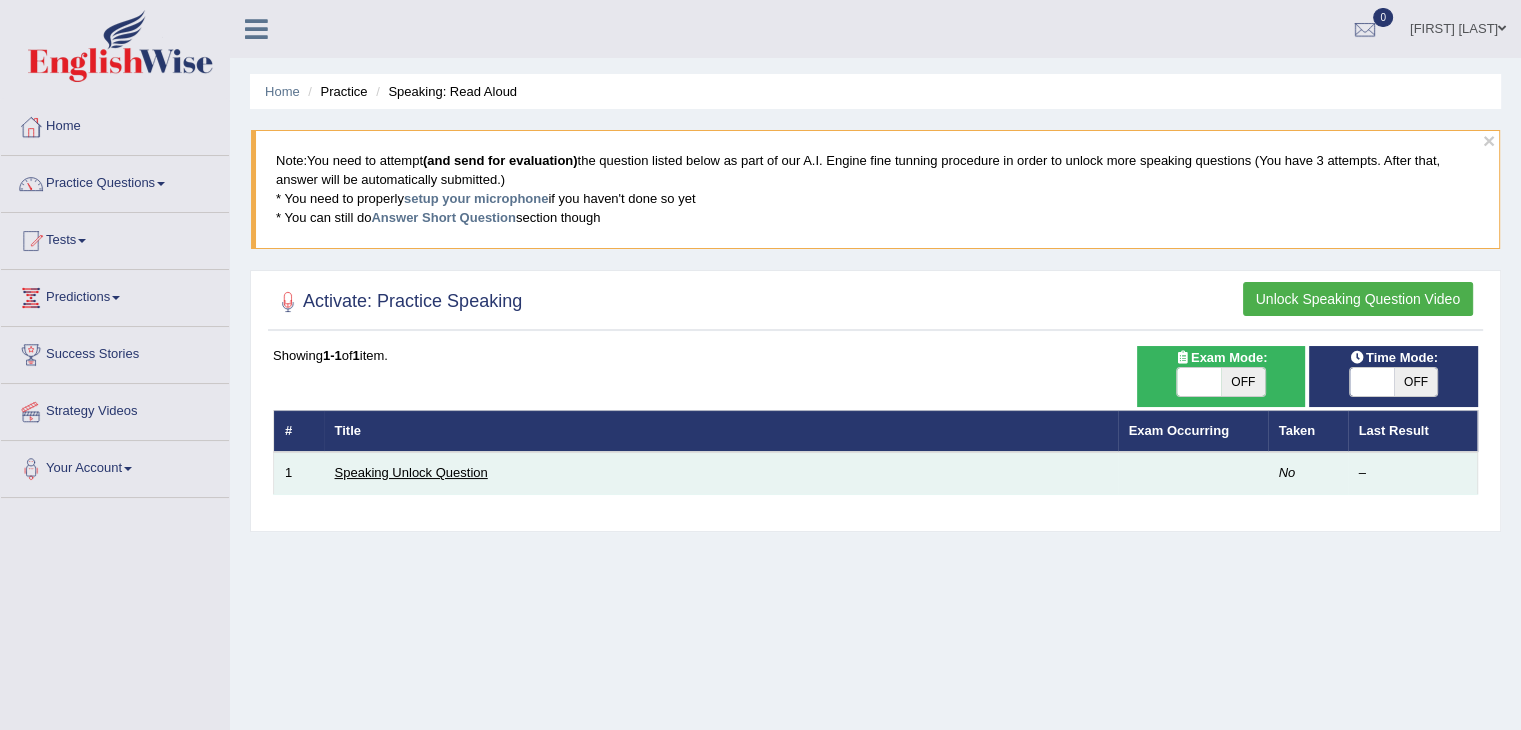 click on "Speaking Unlock Question" at bounding box center (411, 472) 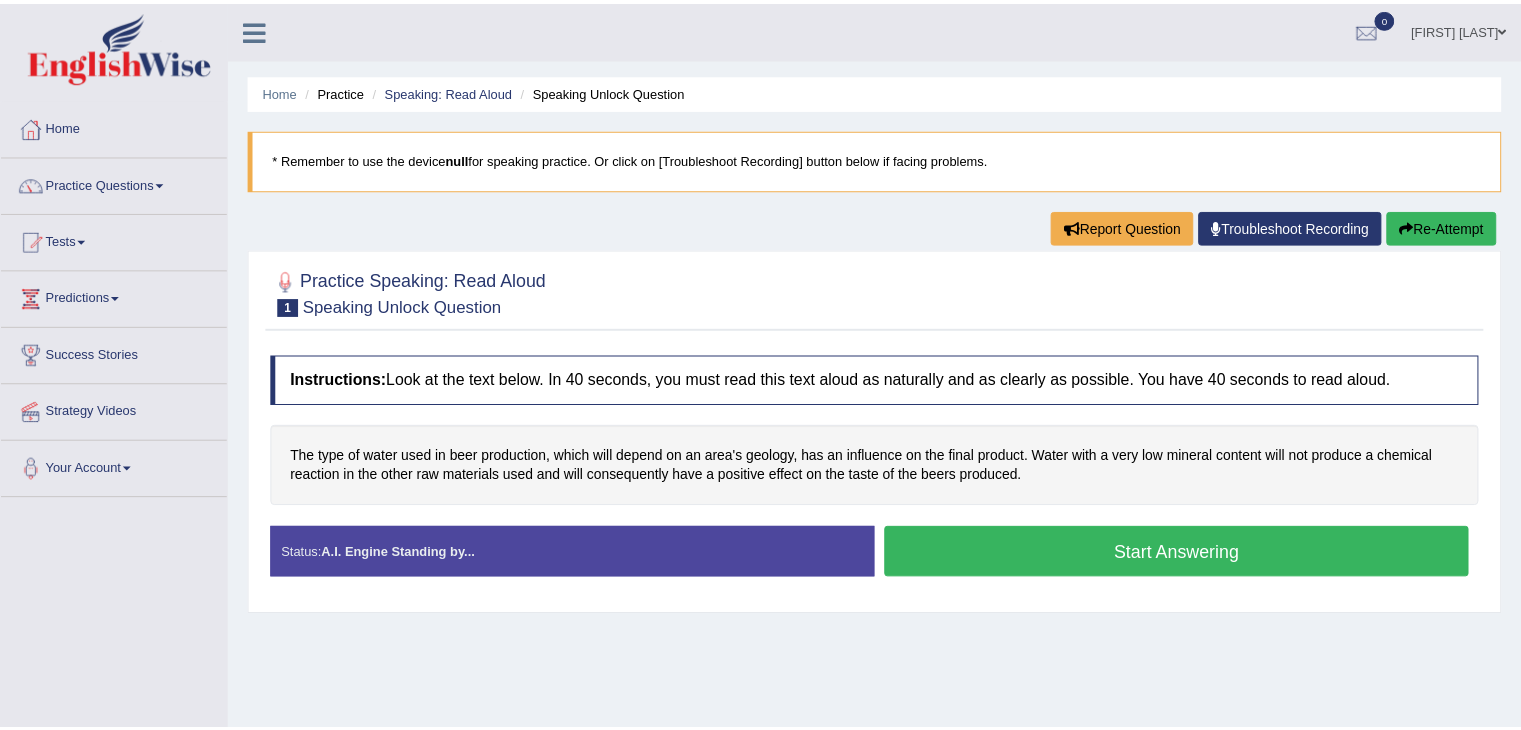 scroll, scrollTop: 0, scrollLeft: 0, axis: both 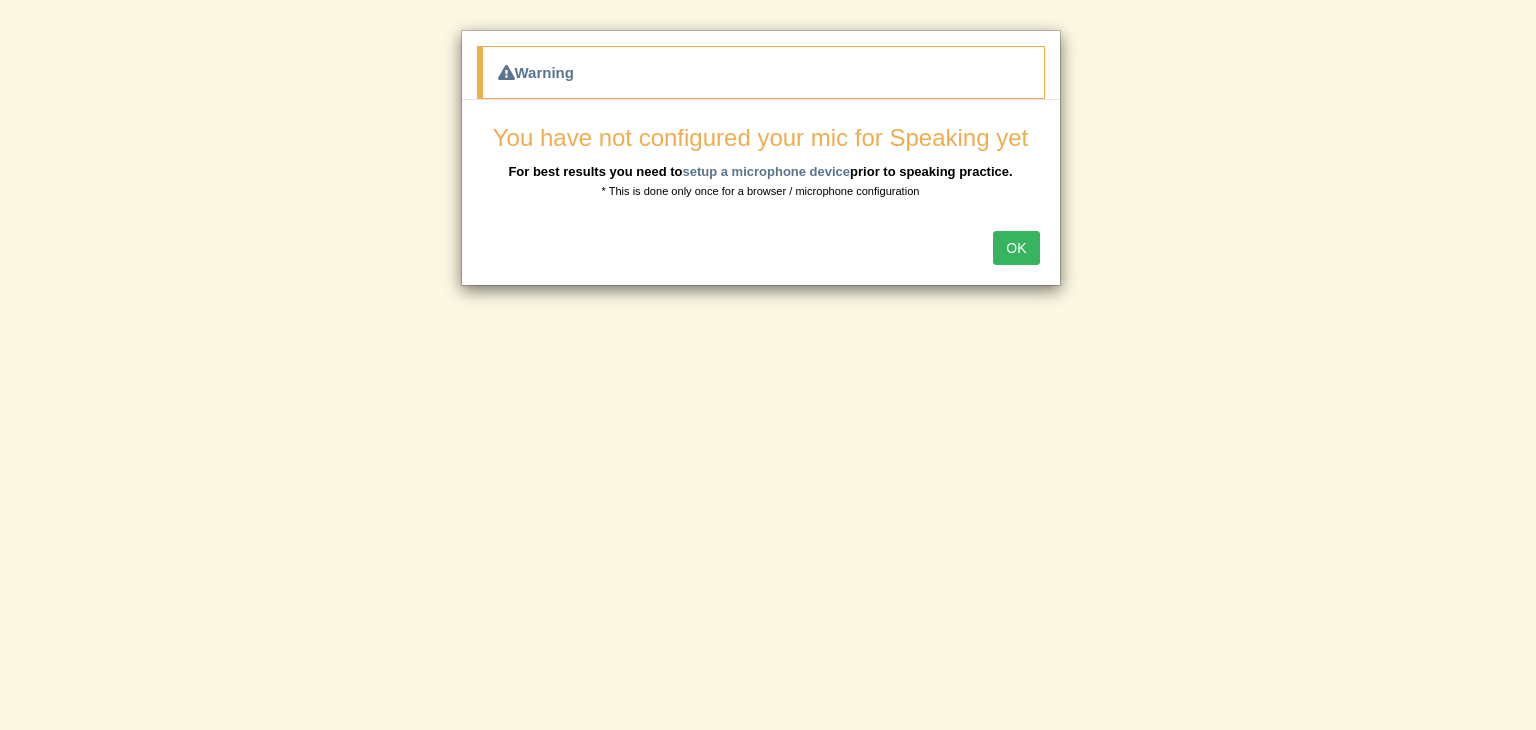 click on "OK" at bounding box center [1016, 248] 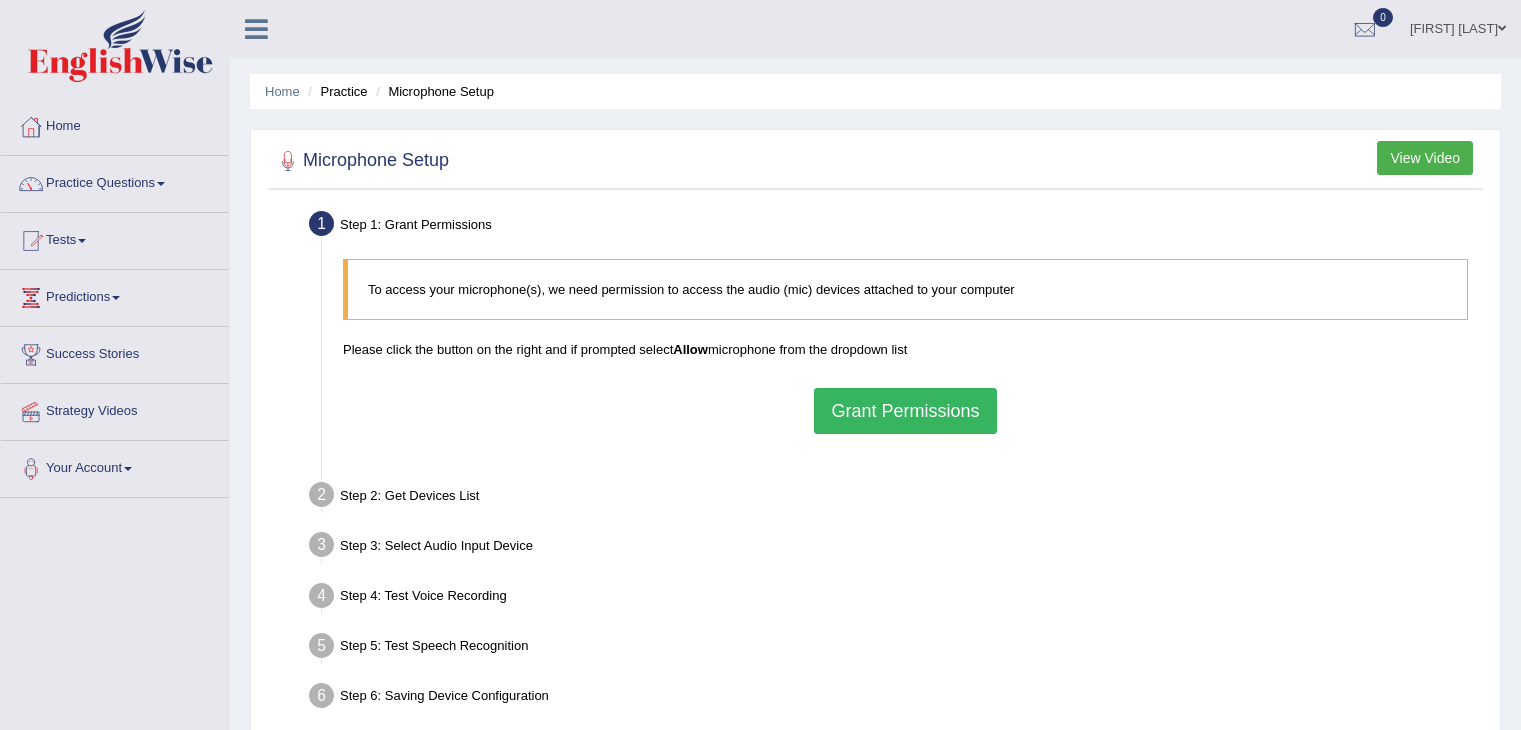 scroll, scrollTop: 0, scrollLeft: 0, axis: both 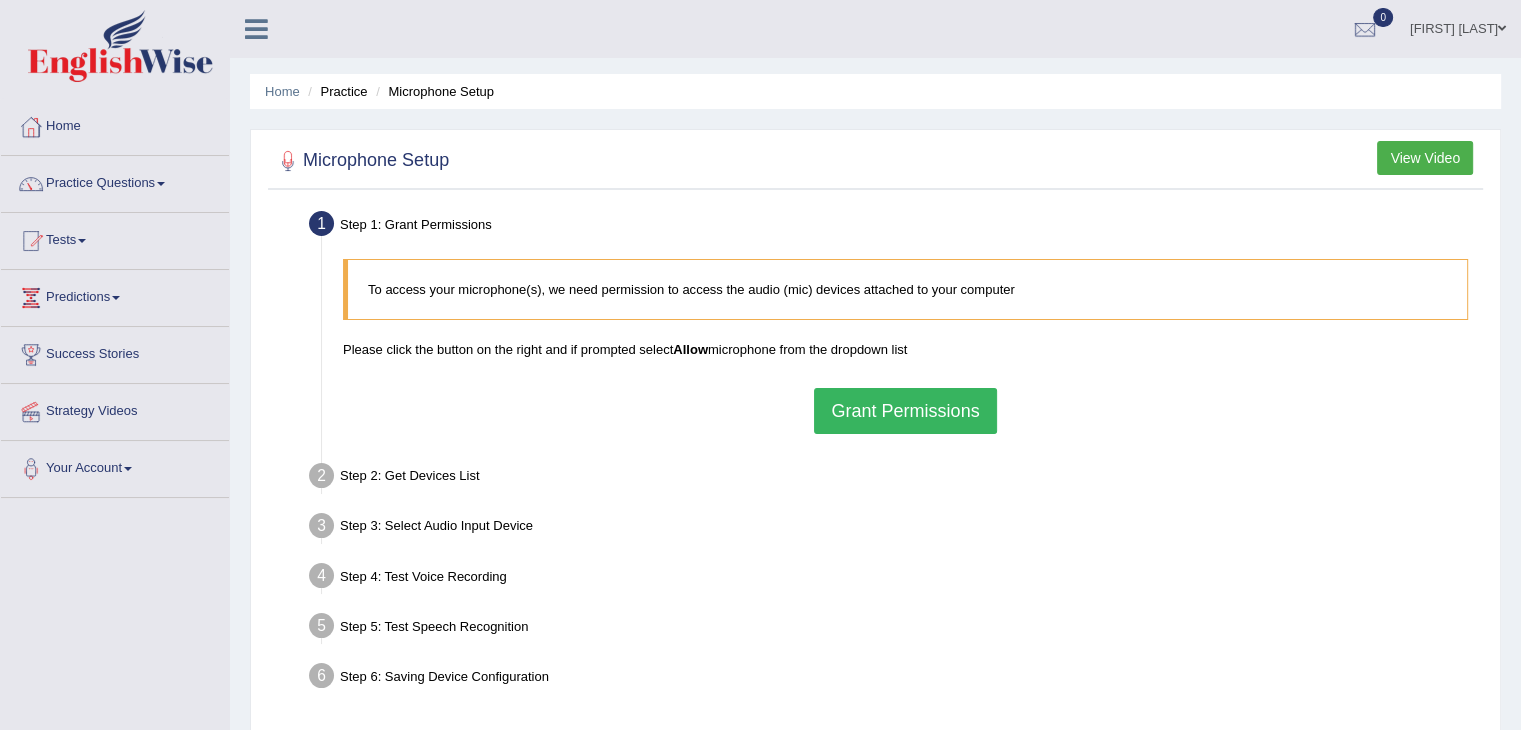 click on "Grant Permissions" at bounding box center (905, 411) 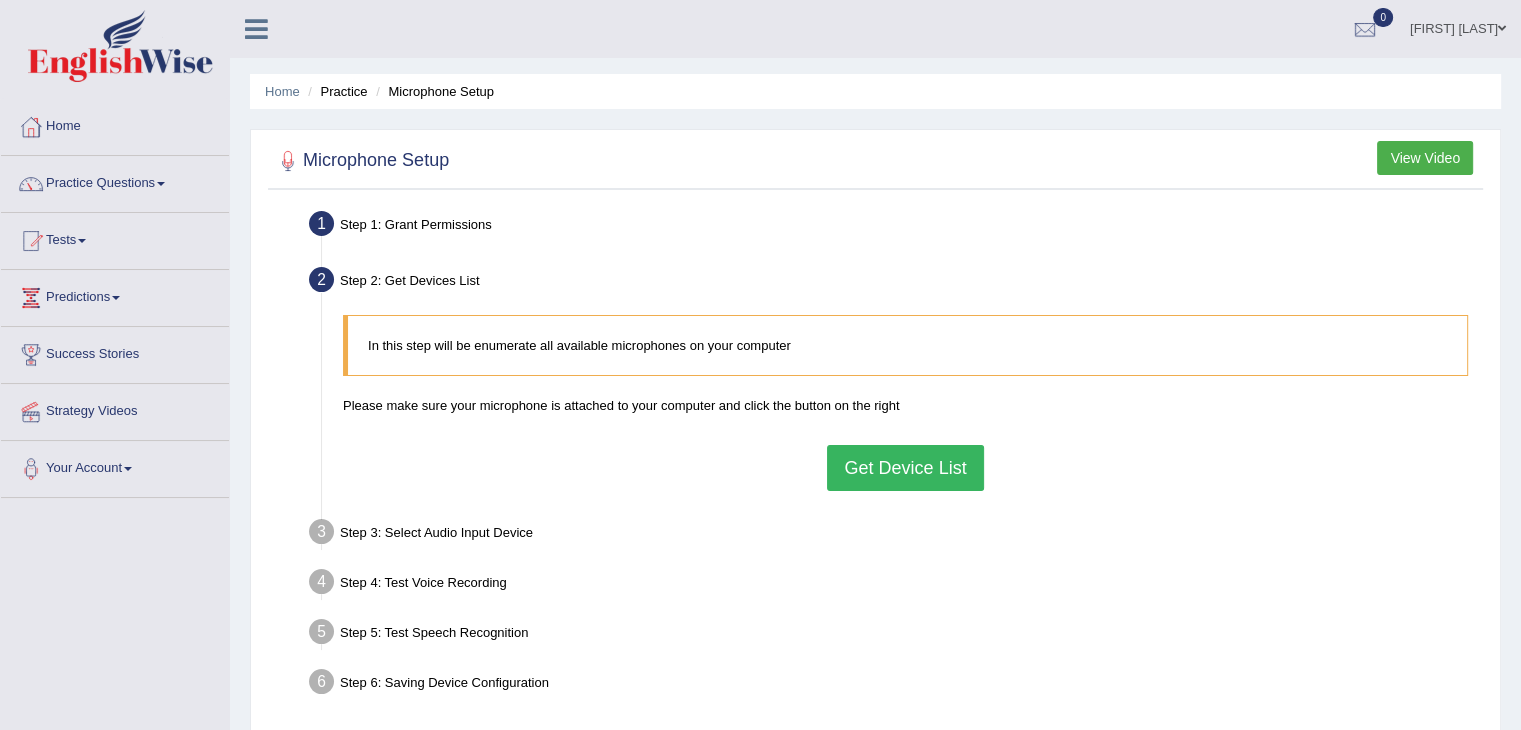 click on "Get Device List" at bounding box center [905, 468] 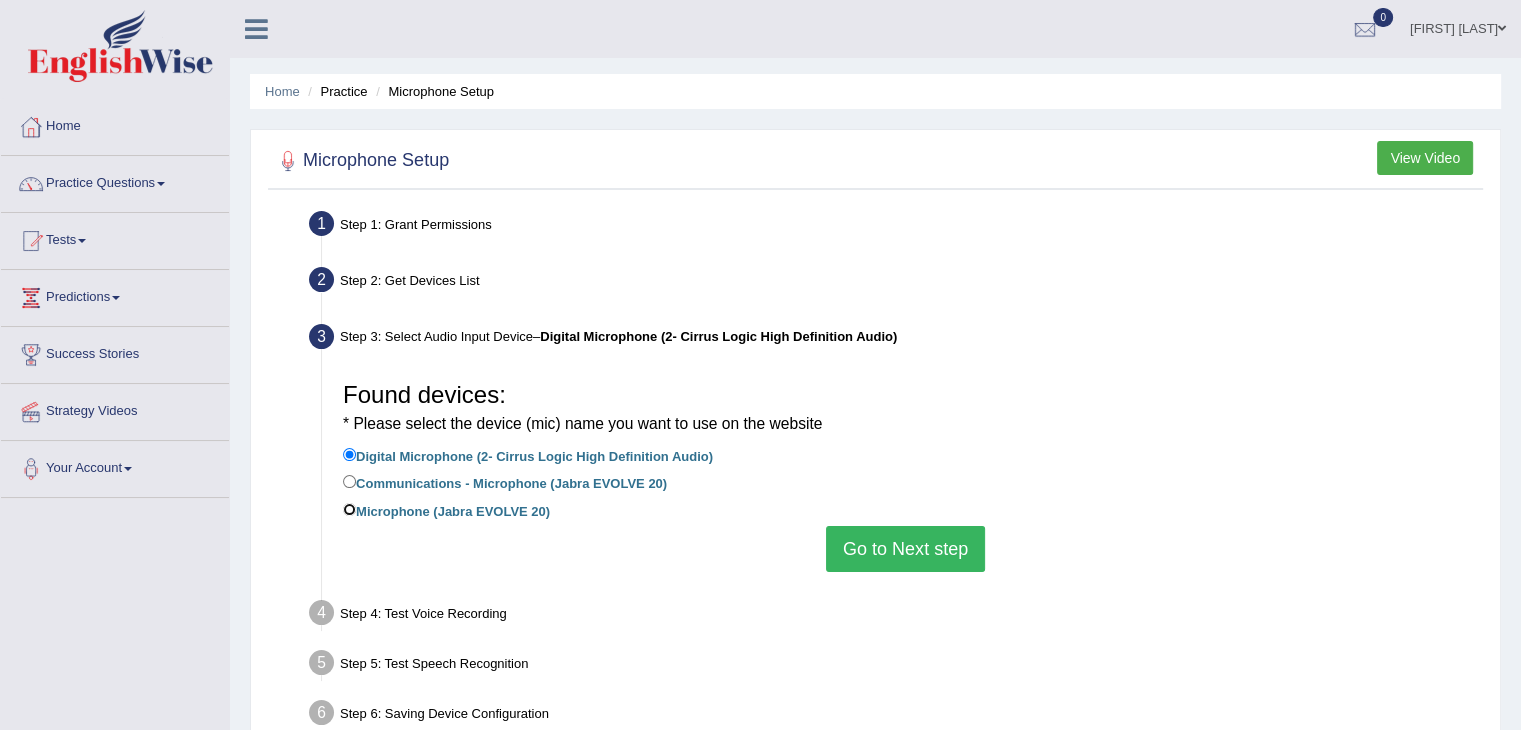 click on "Microphone (Jabra EVOLVE 20)" at bounding box center [349, 509] 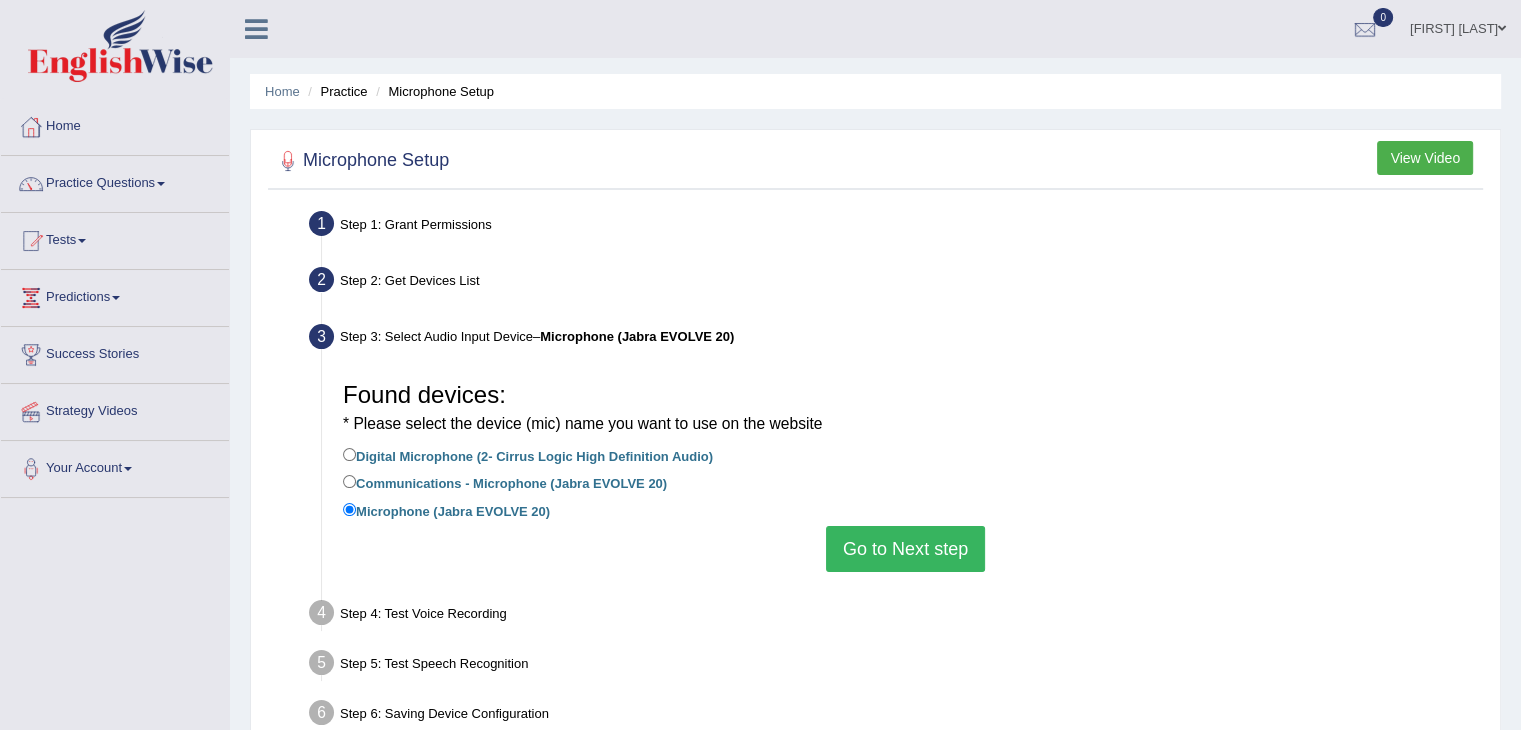 click on "Go to Next step" at bounding box center [905, 549] 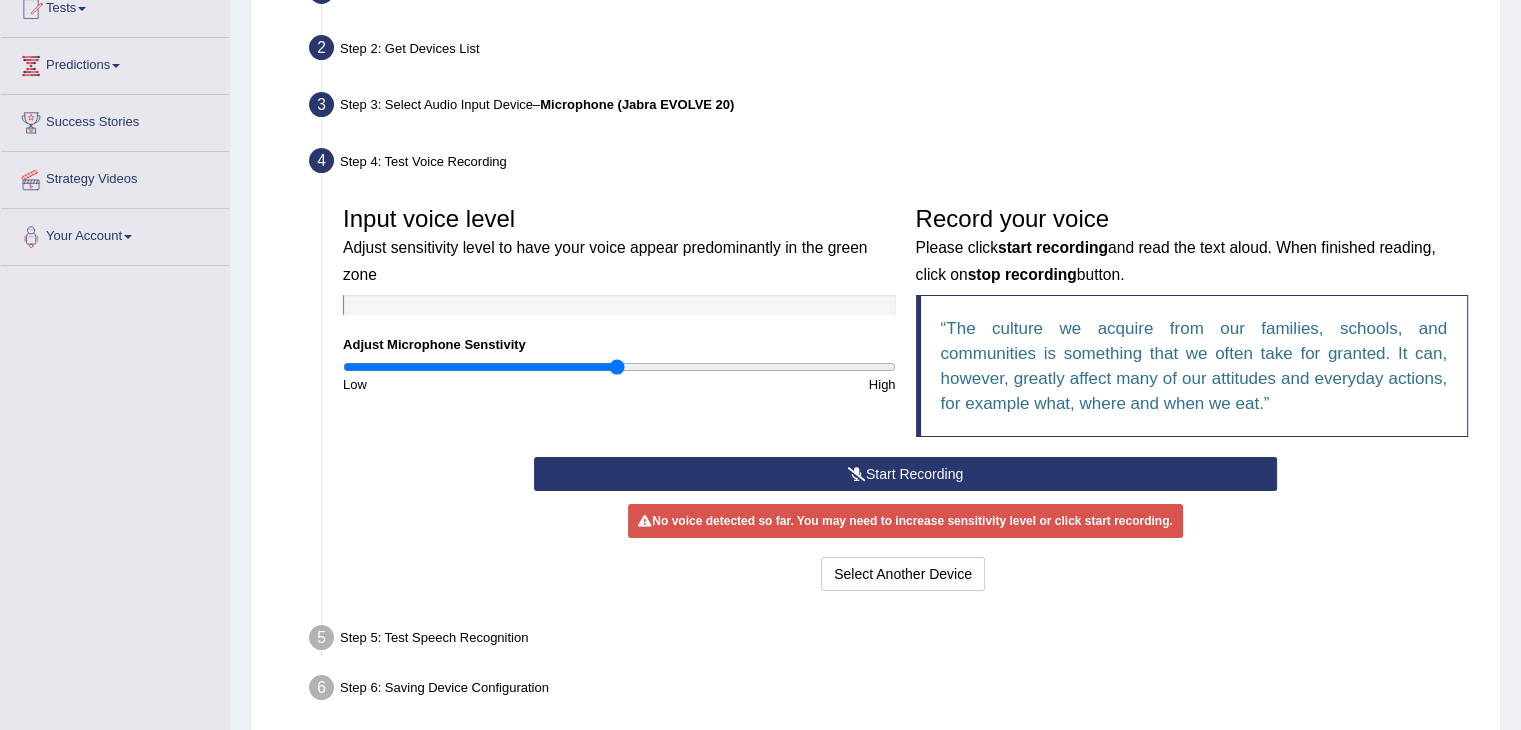 scroll, scrollTop: 320, scrollLeft: 0, axis: vertical 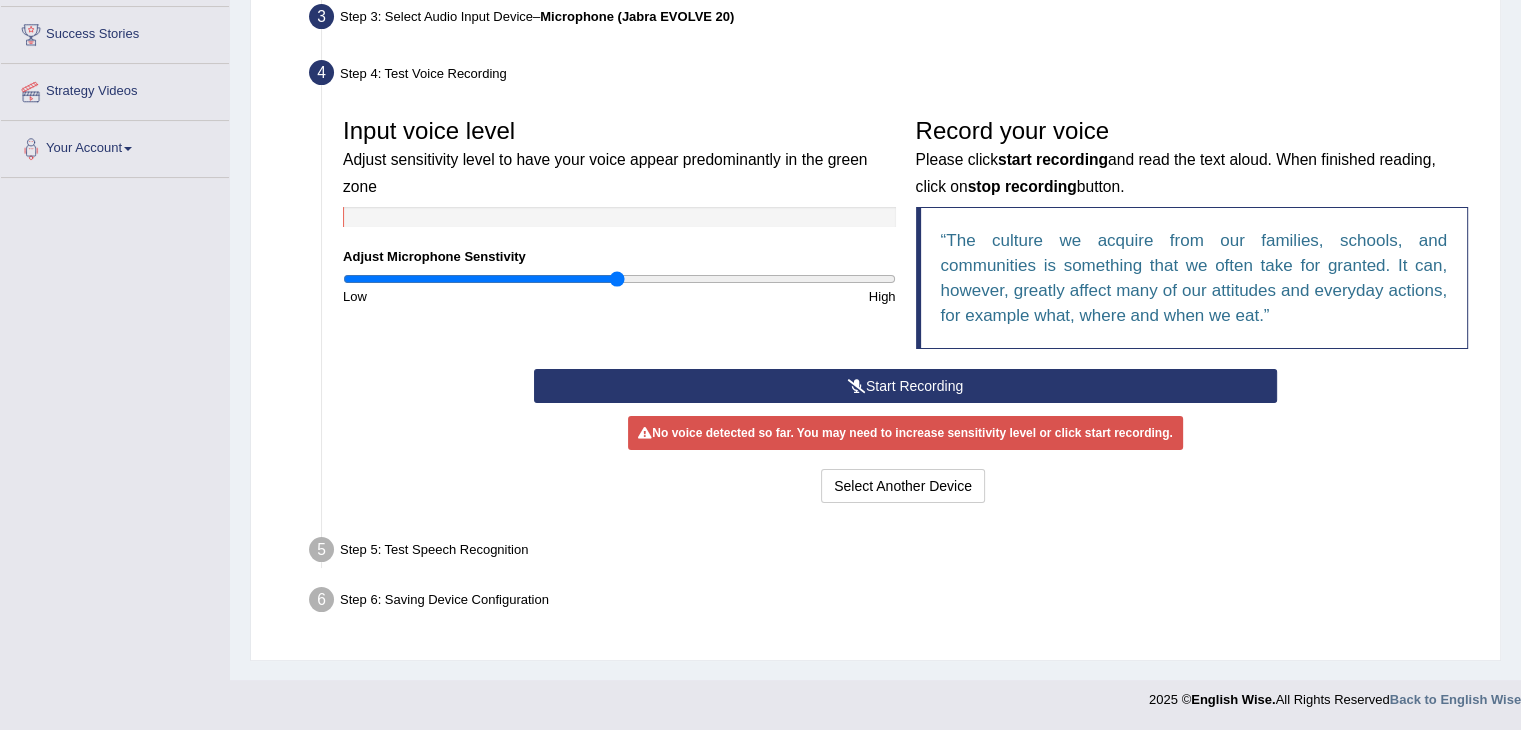 click at bounding box center [857, 386] 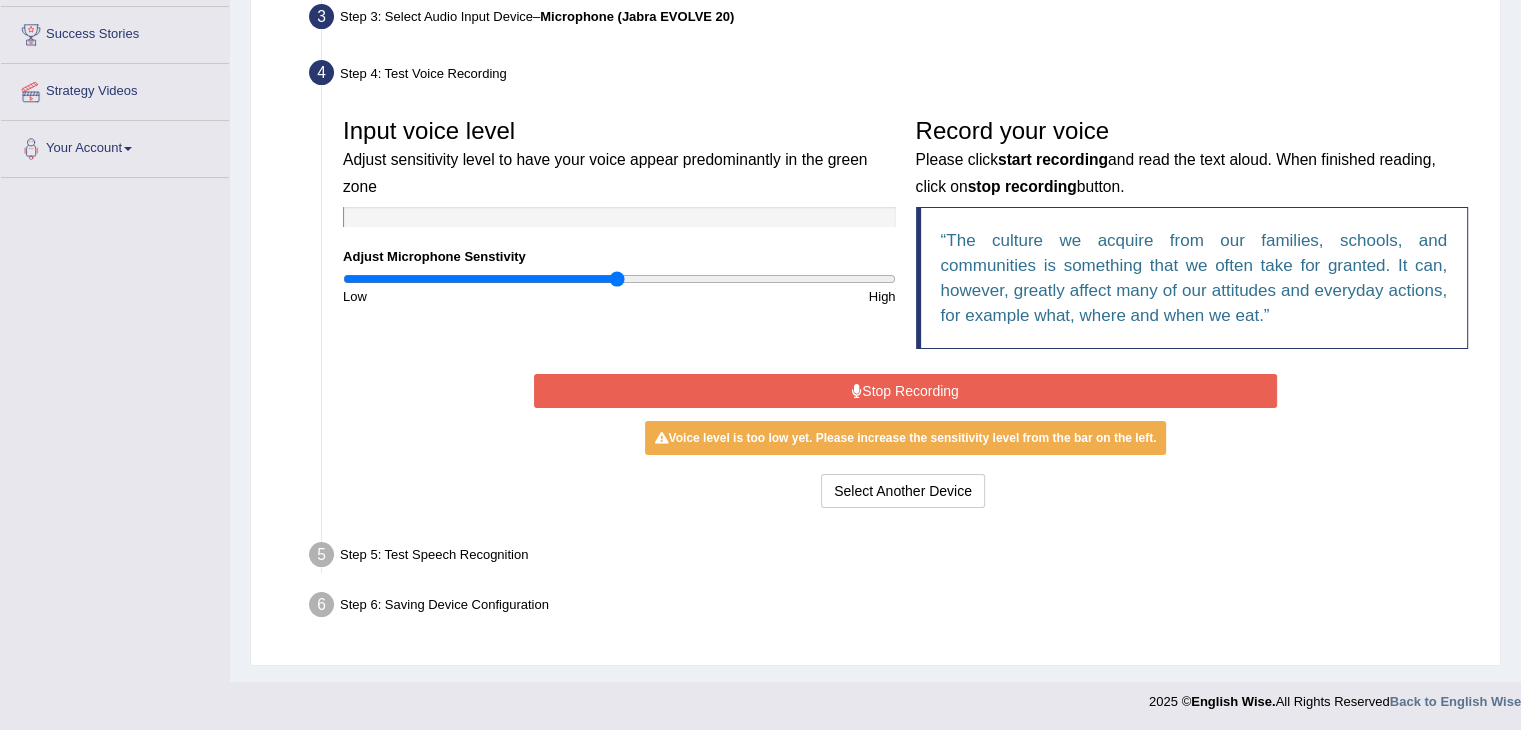 click on "Stop Recording" at bounding box center (905, 391) 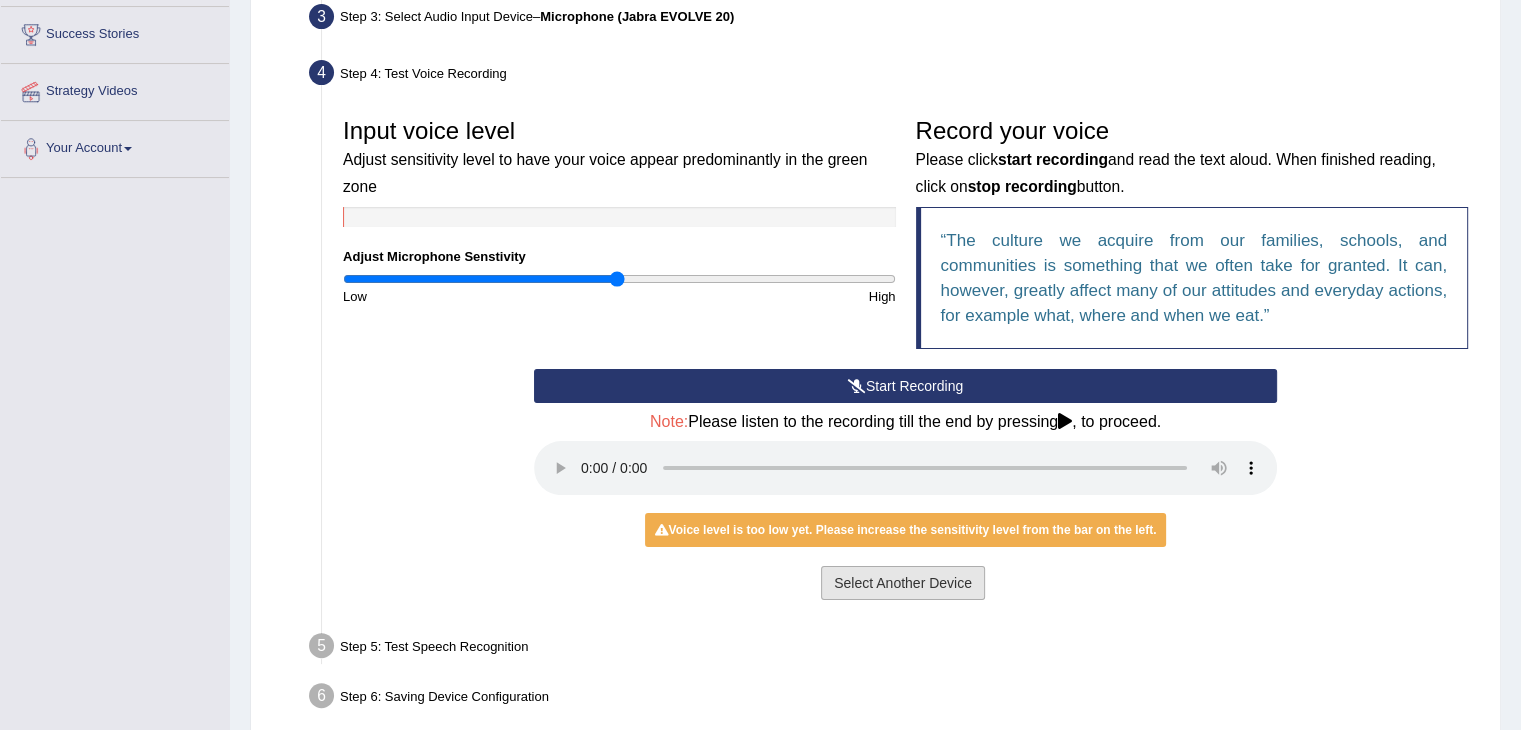 click on "Select Another Device" at bounding box center (903, 583) 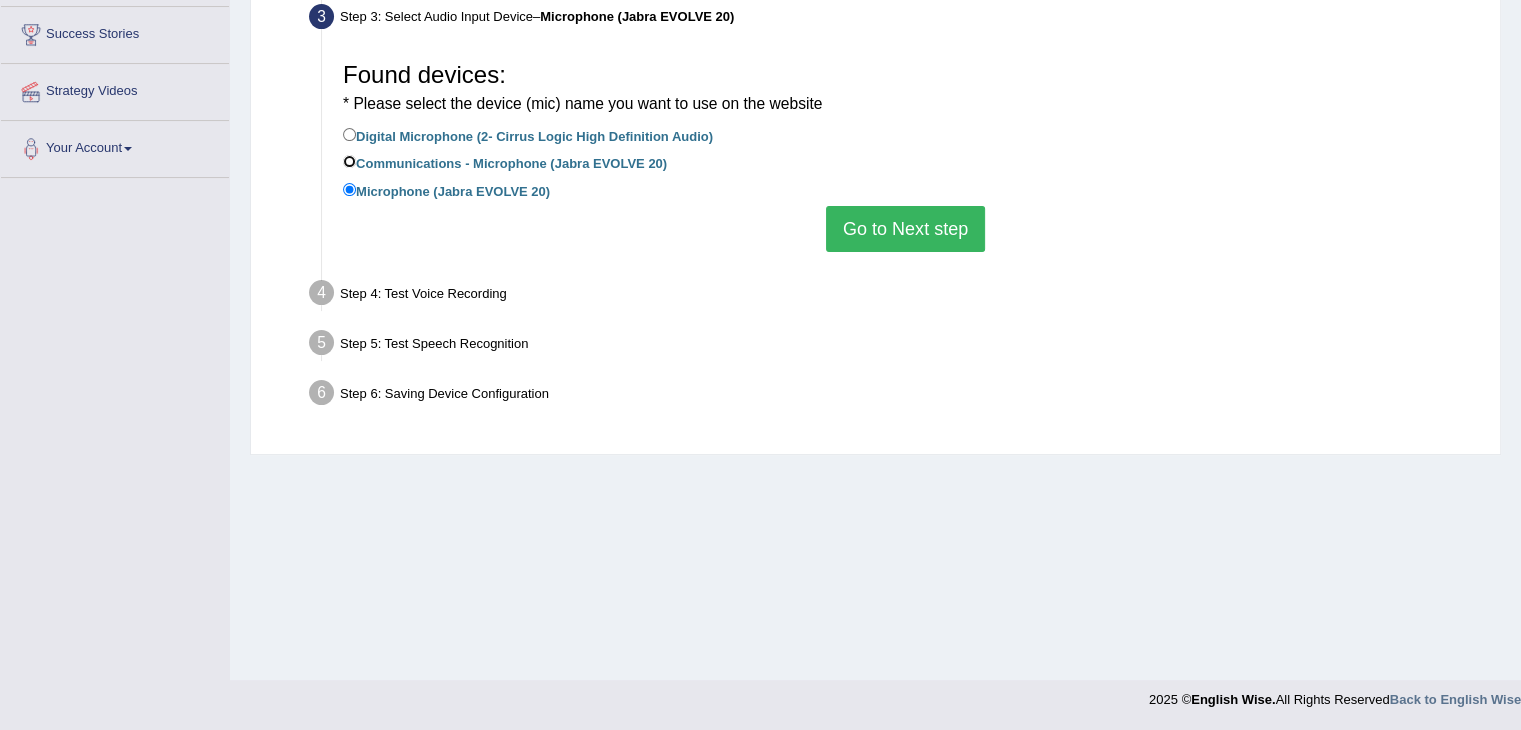 click on "Communications - Microphone (Jabra EVOLVE 20)" at bounding box center [349, 161] 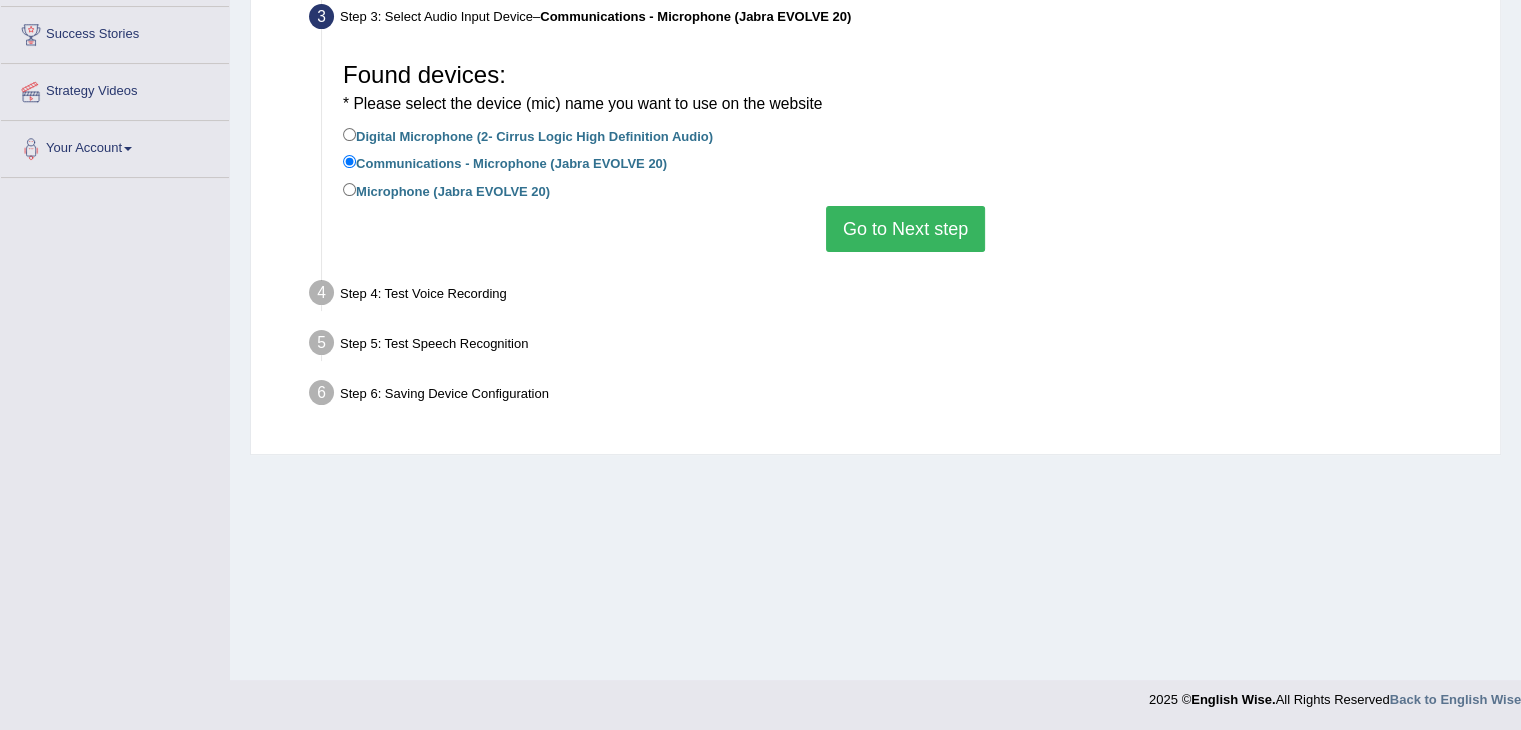 click on "Go to Next step" at bounding box center [905, 229] 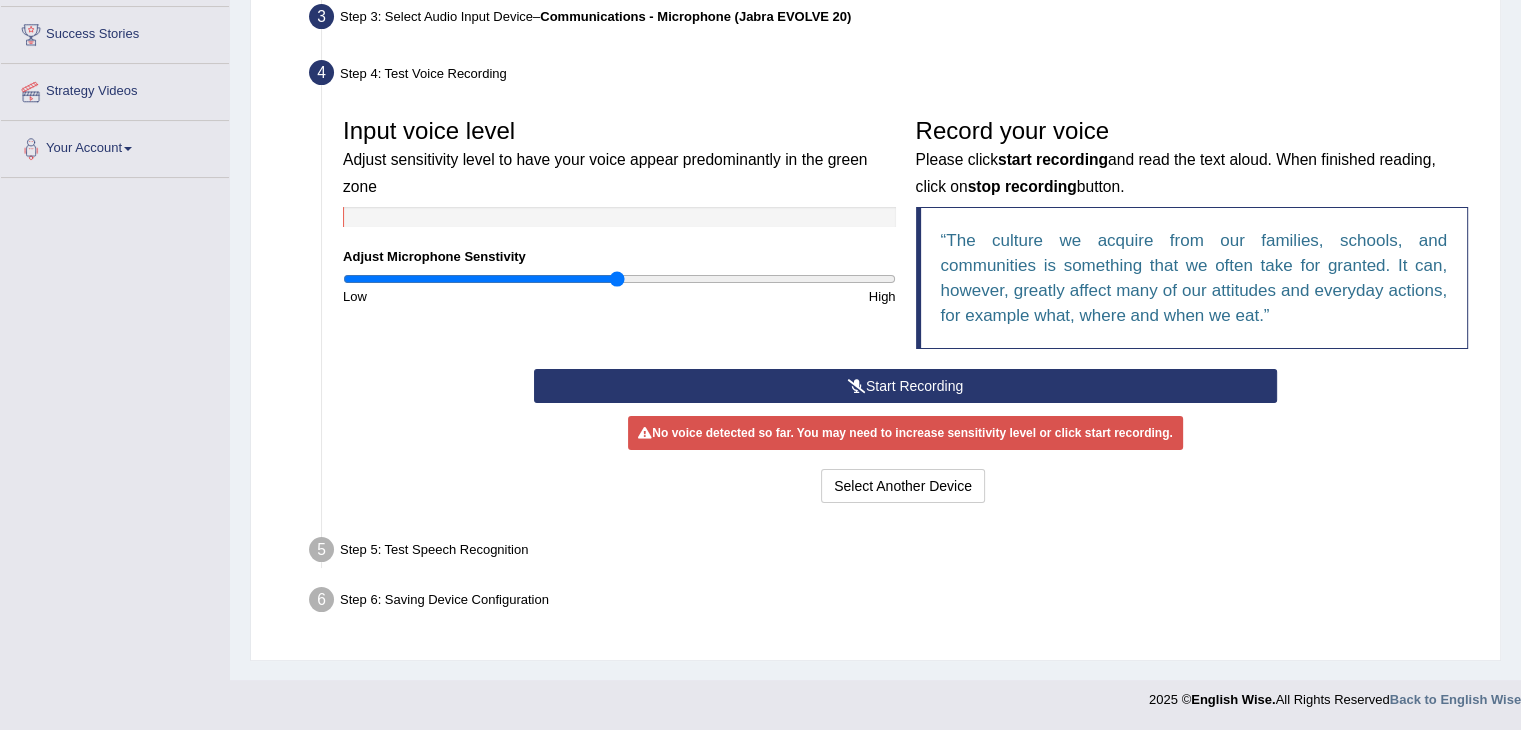 click on "Start Recording" at bounding box center (905, 386) 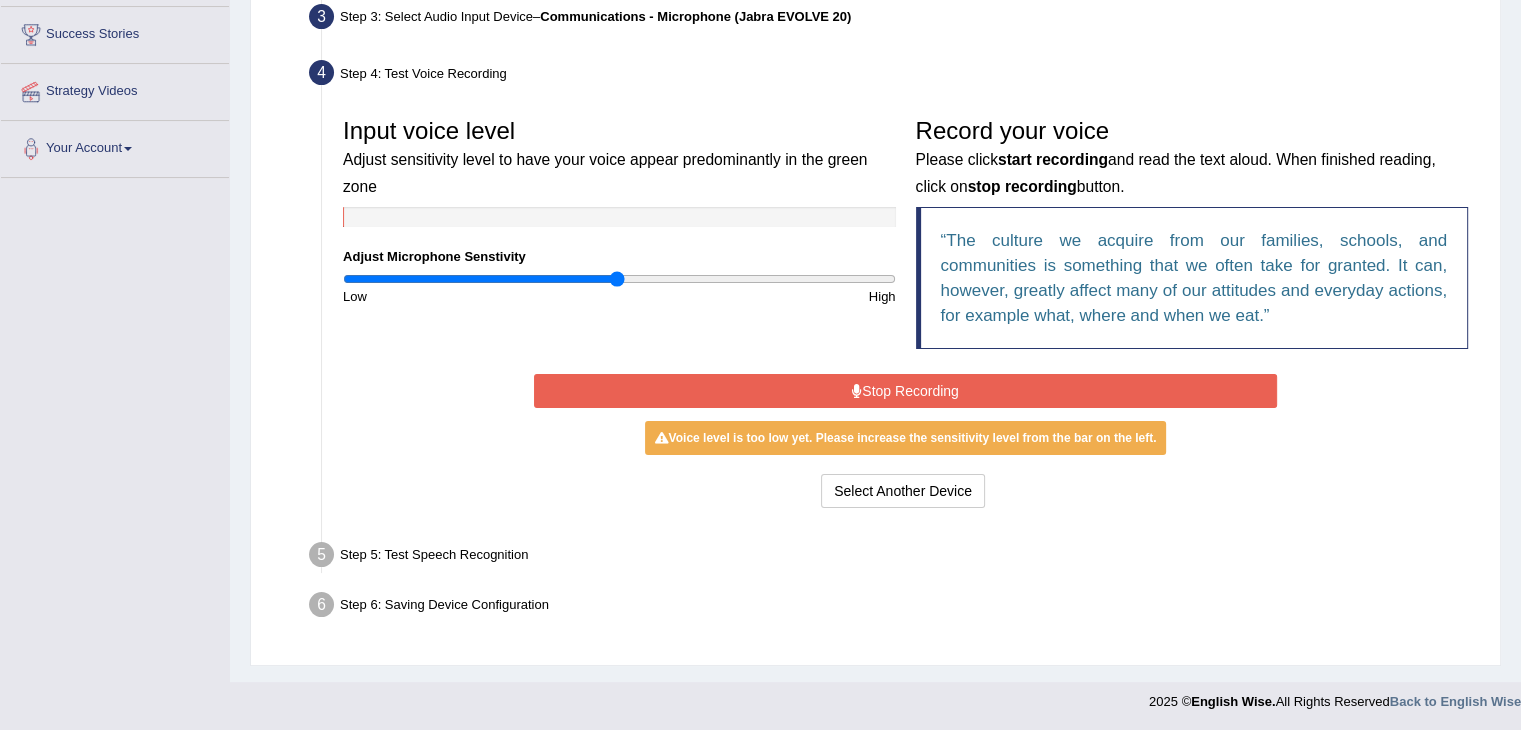 click on "Stop Recording" at bounding box center (905, 391) 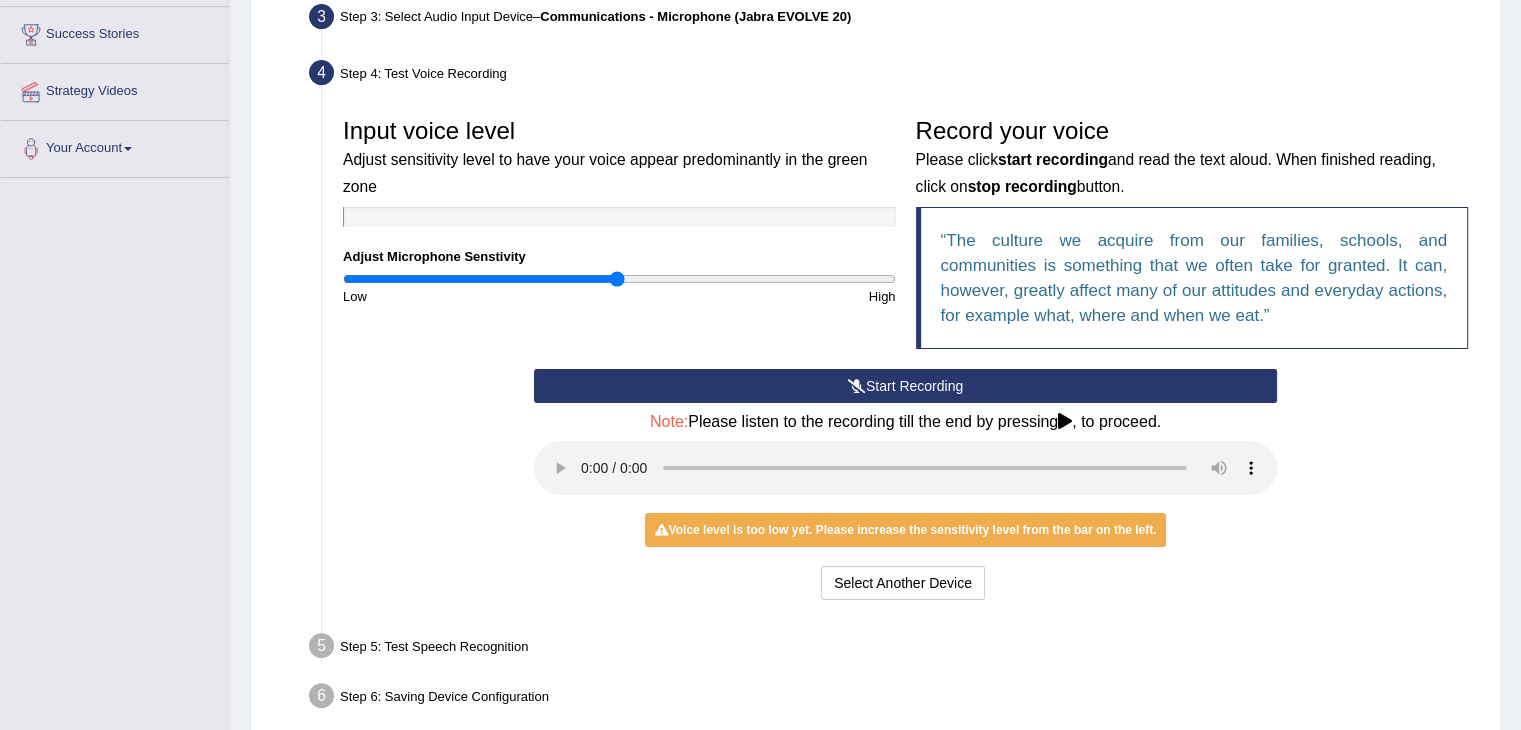 click at bounding box center [619, 217] 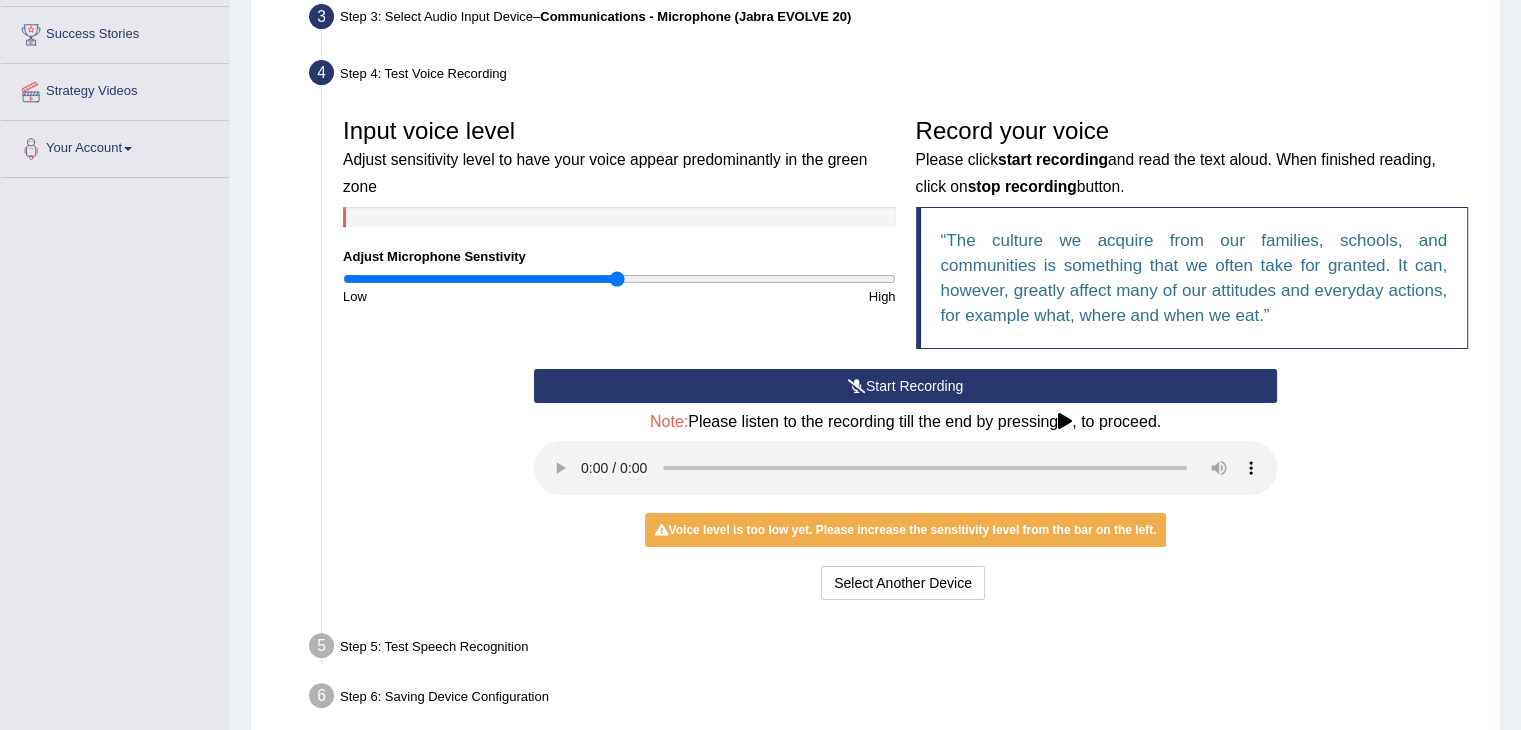 click at bounding box center (619, 217) 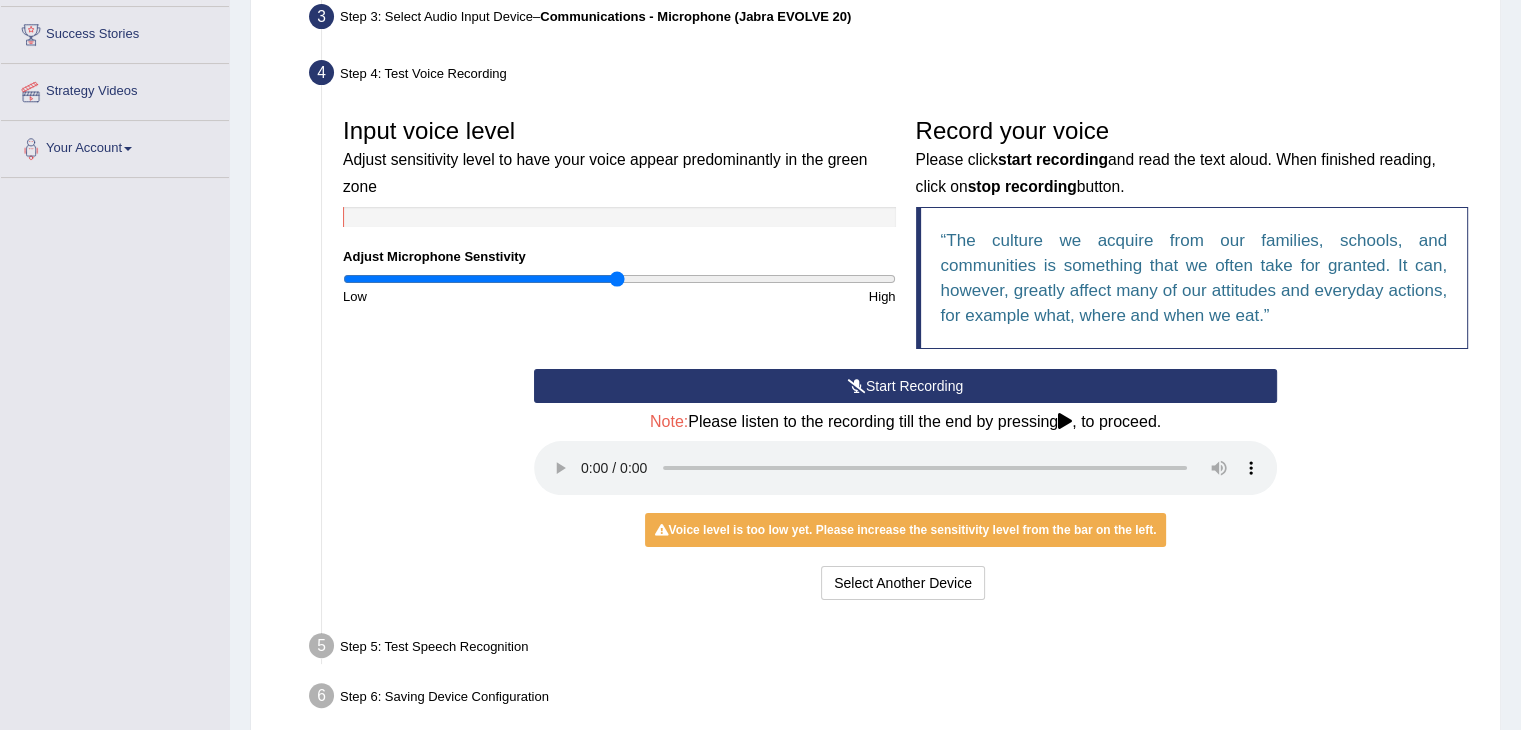 click at bounding box center [619, 217] 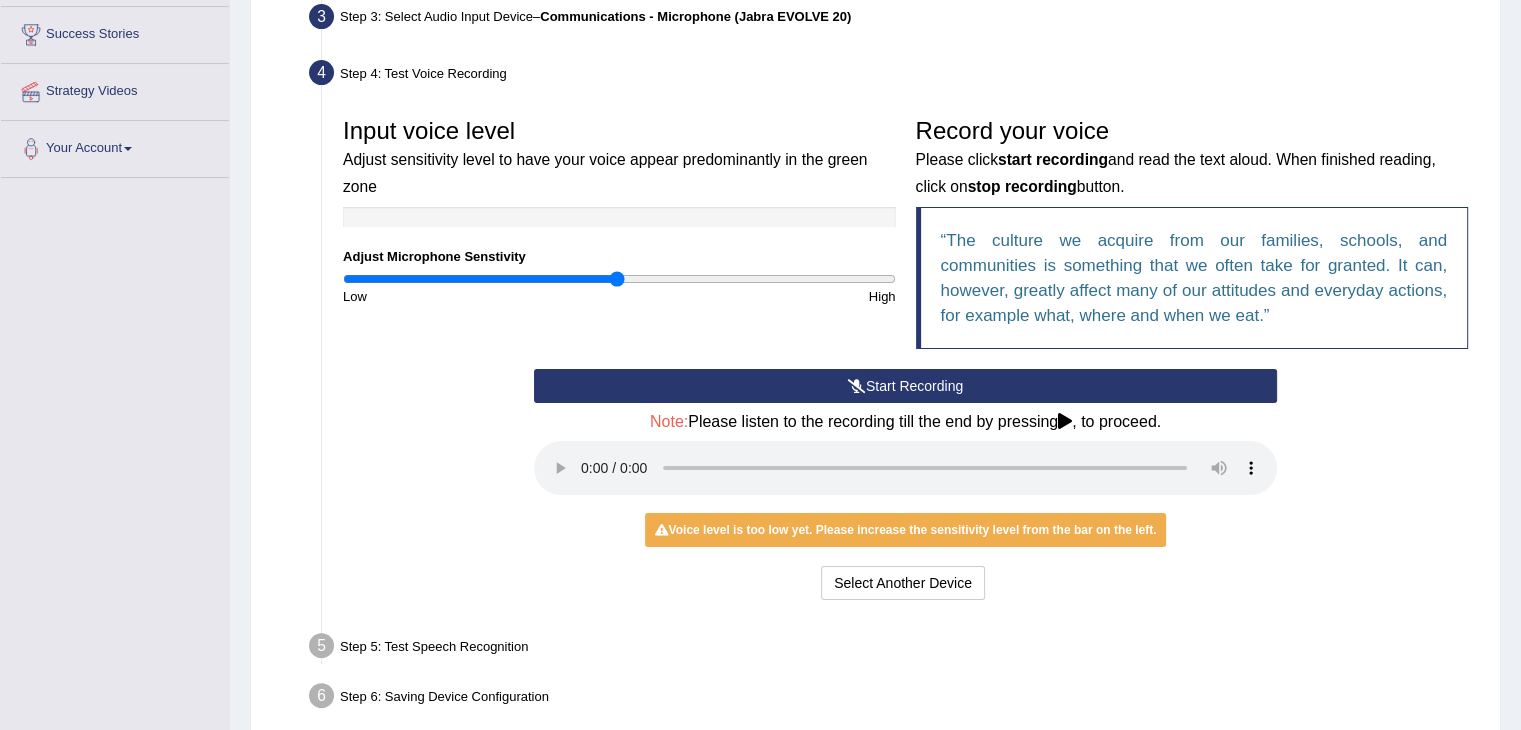 click at bounding box center (1065, 421) 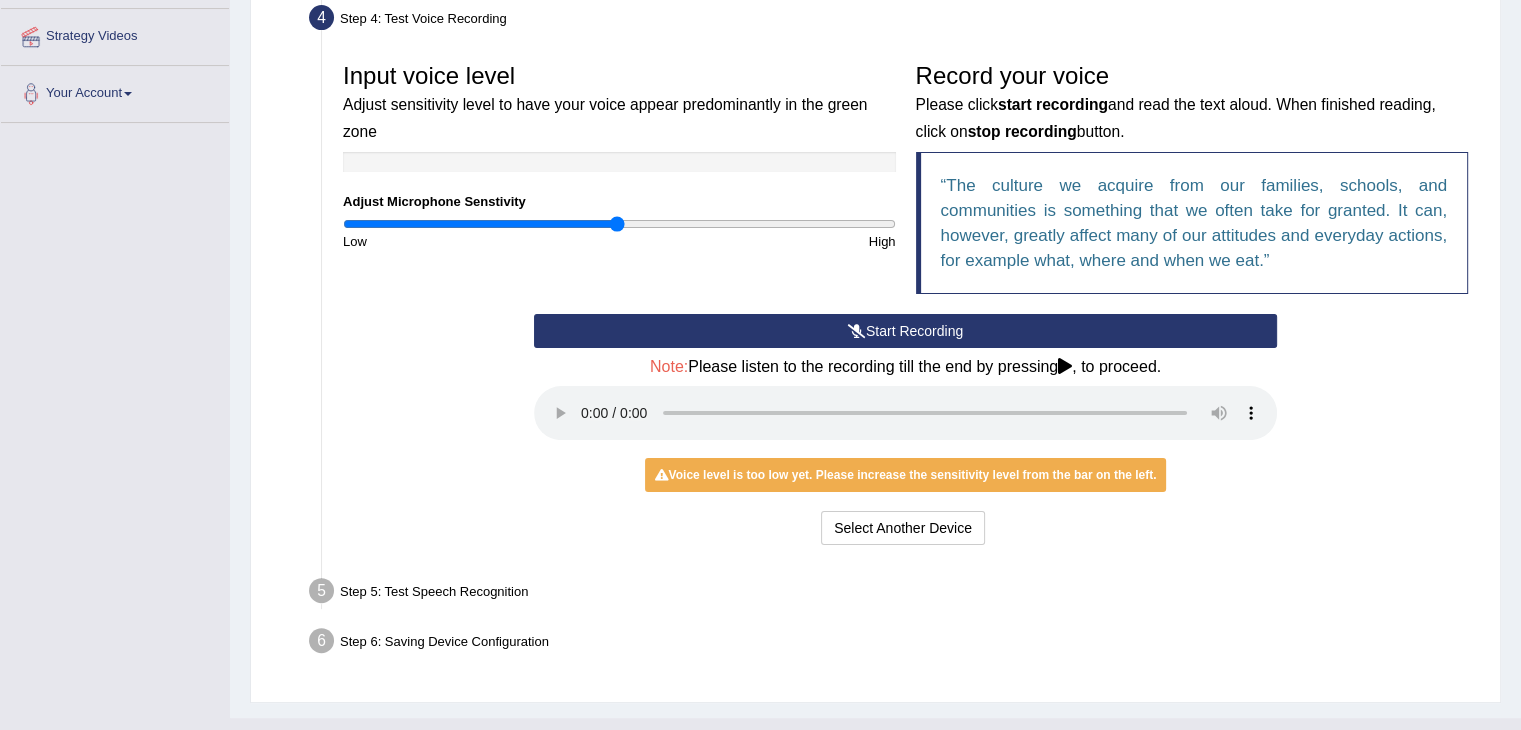 scroll, scrollTop: 412, scrollLeft: 0, axis: vertical 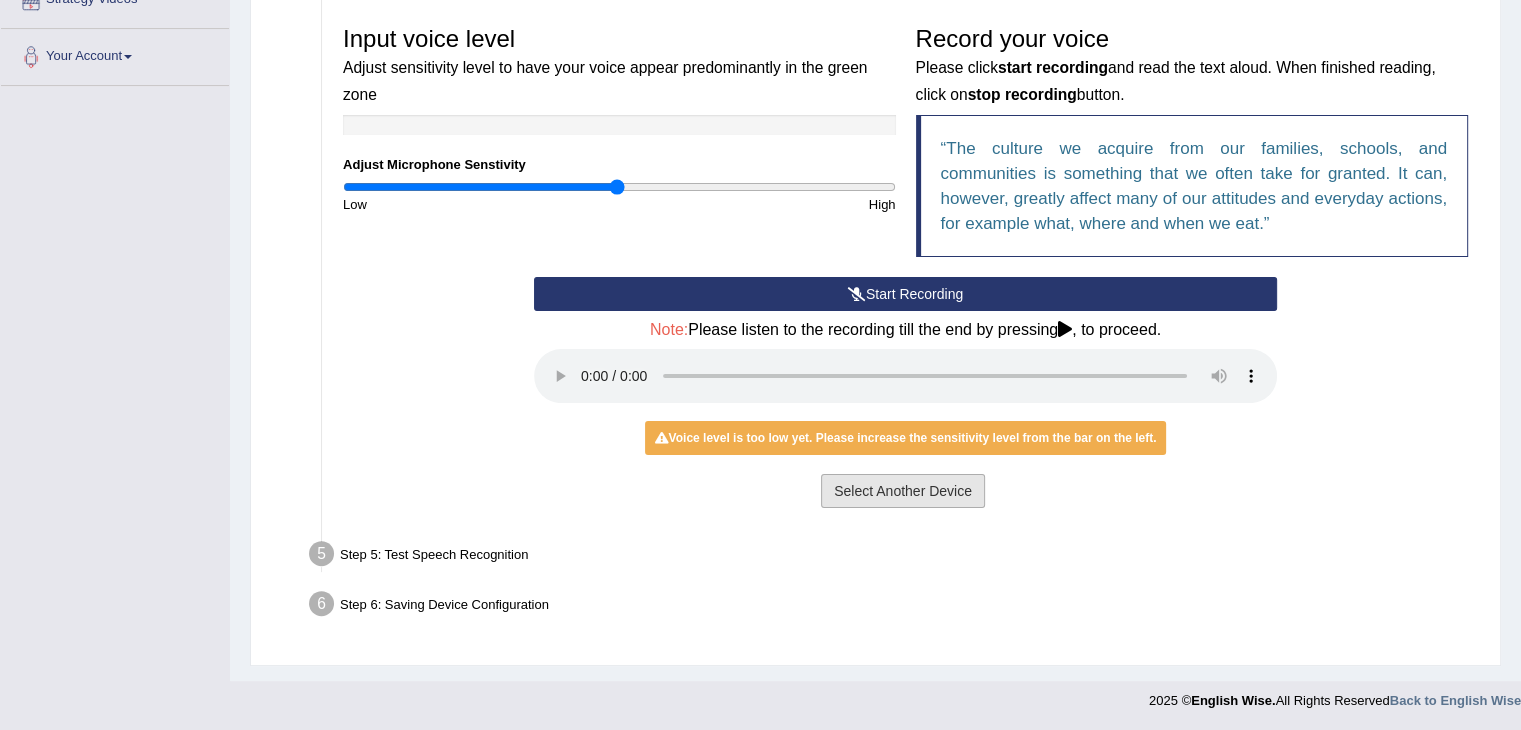 click on "Select Another Device" at bounding box center (903, 491) 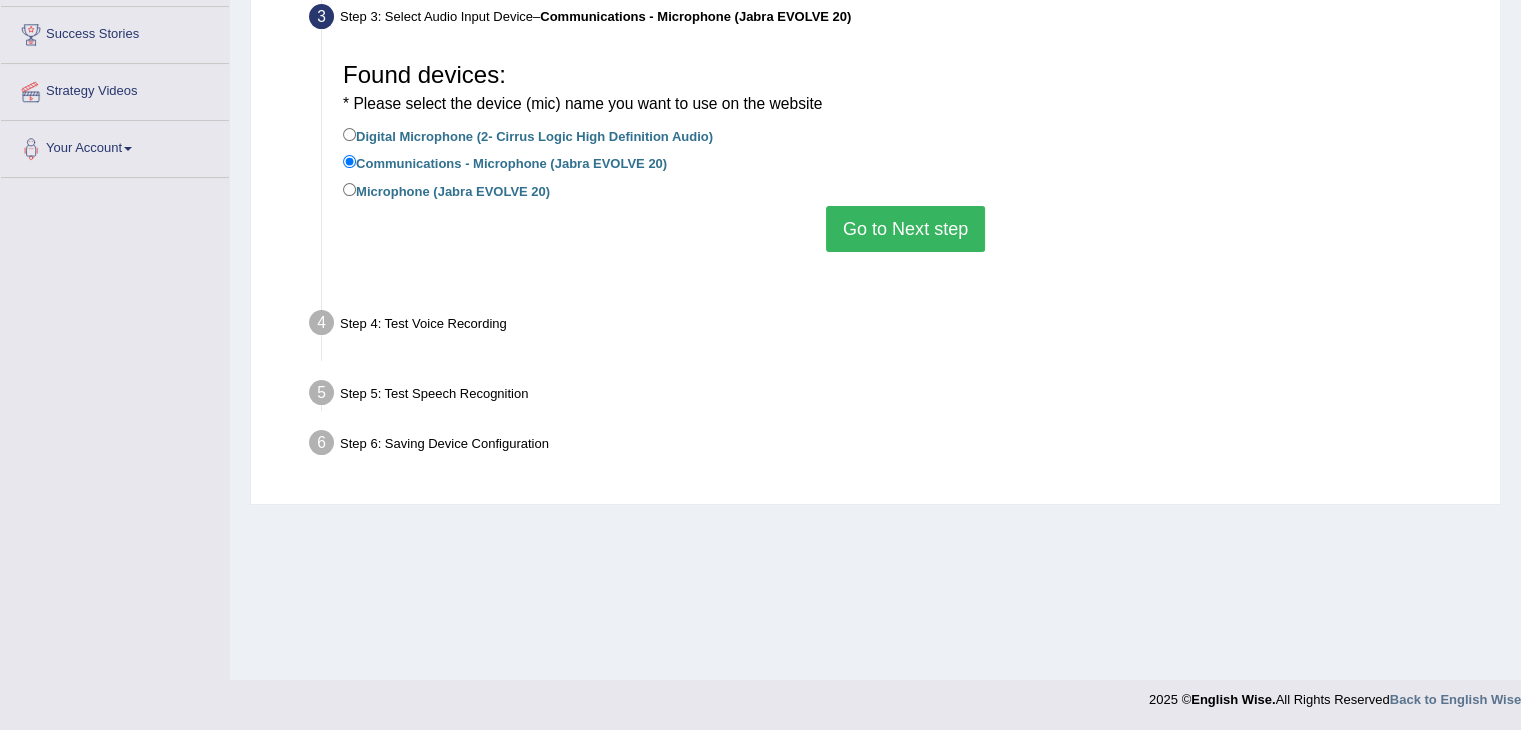 scroll, scrollTop: 320, scrollLeft: 0, axis: vertical 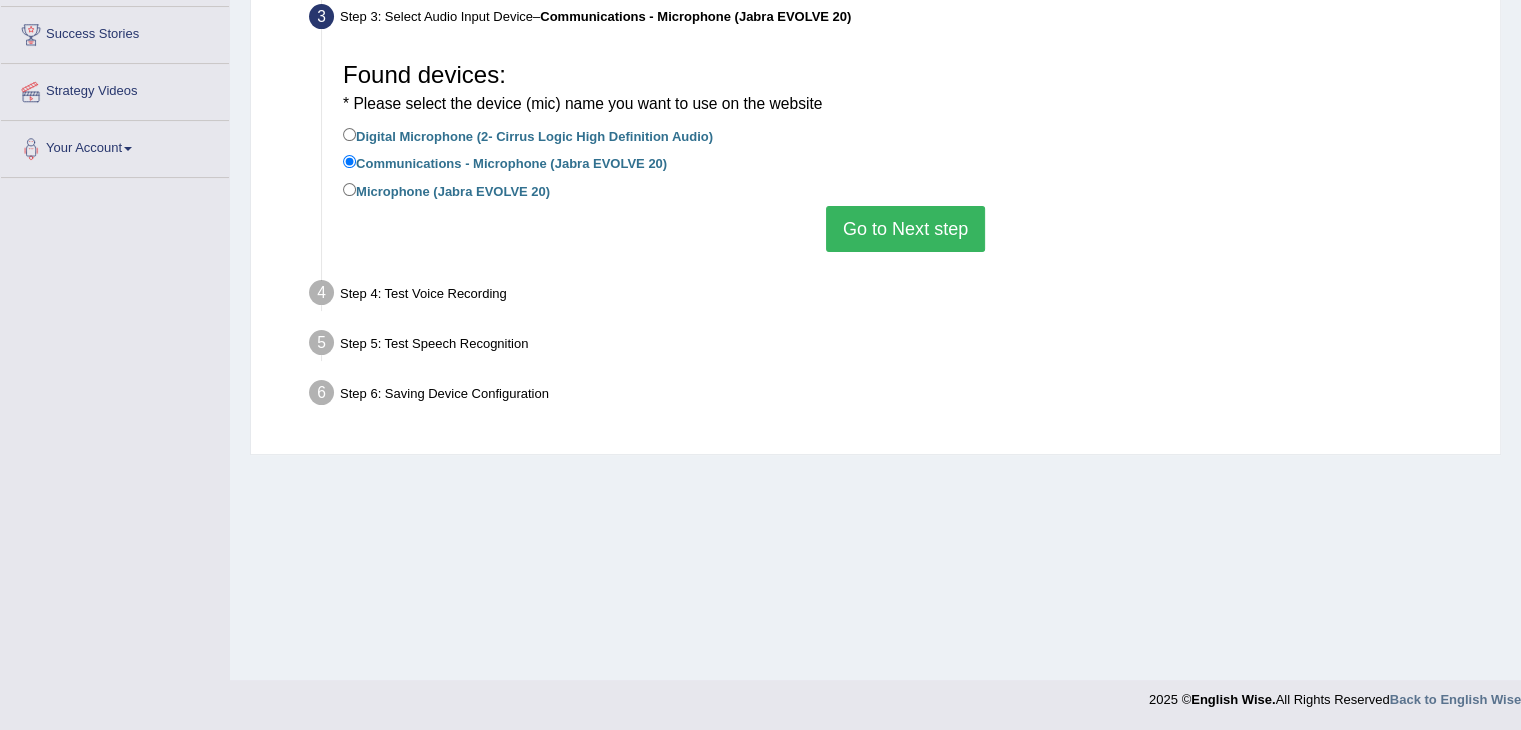 click on "Home
Practice
Microphone Setup
You have already completed the setup earlier with the following configuration:
Device Name:
null
Input Gain Level:
null
Speech Recognition:
No
However, you can configure it again by following the steps below if you have changed mic recently or facing problems.
Microphone Setup
View Video
Step 1: Grant Permissions   To access your microphone(s), we need permission to access the audio (mic) devices attached to your computer   Please click the button on the right and if prompted select  Allow  microphone from the dropdown list     Grant Permissions   Step 2: Get Devices List   In this step will be enumerate all available microphones on your computer       Get Device List" at bounding box center [875, 180] 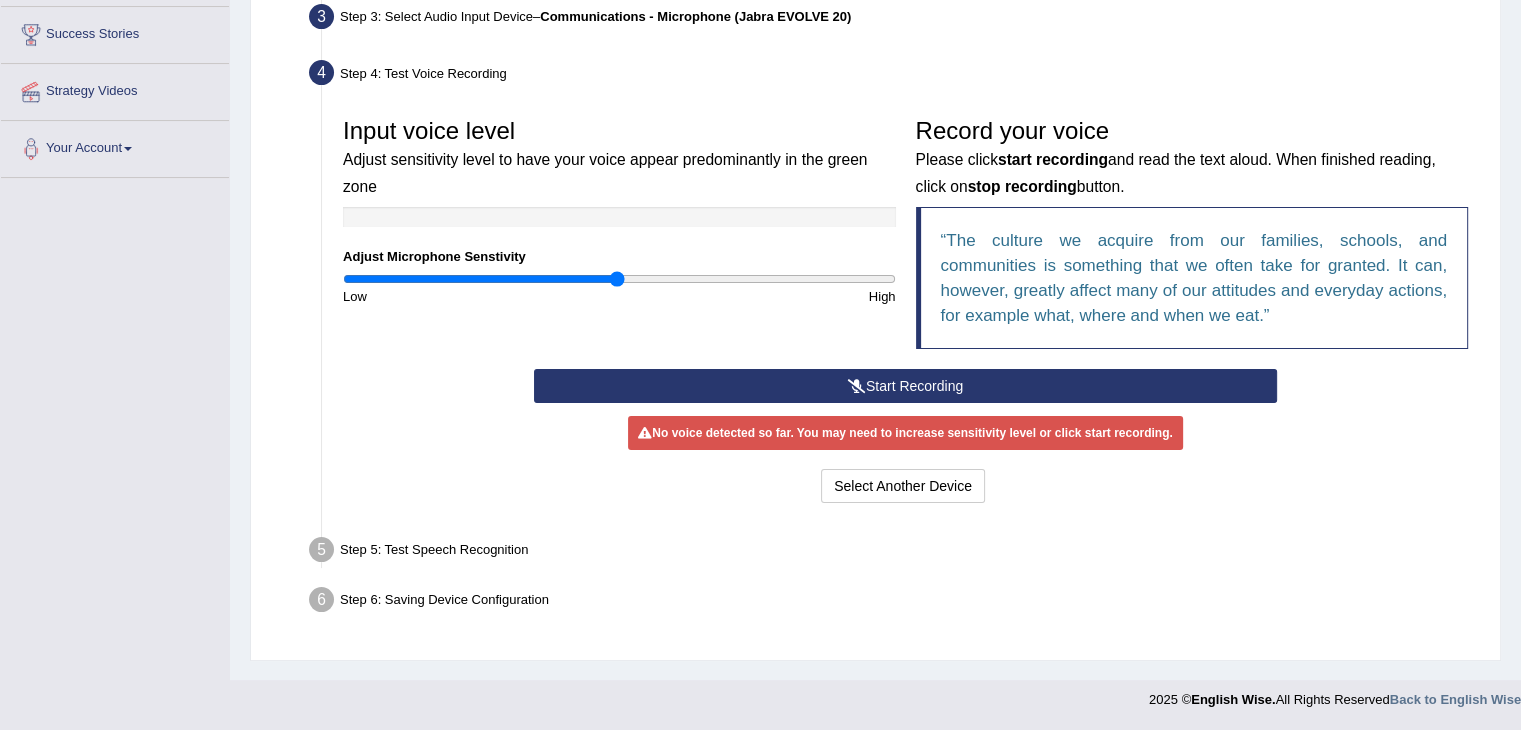 click on "No voice detected so far. You may need to increase sensitivity level or click start recording." at bounding box center (905, 433) 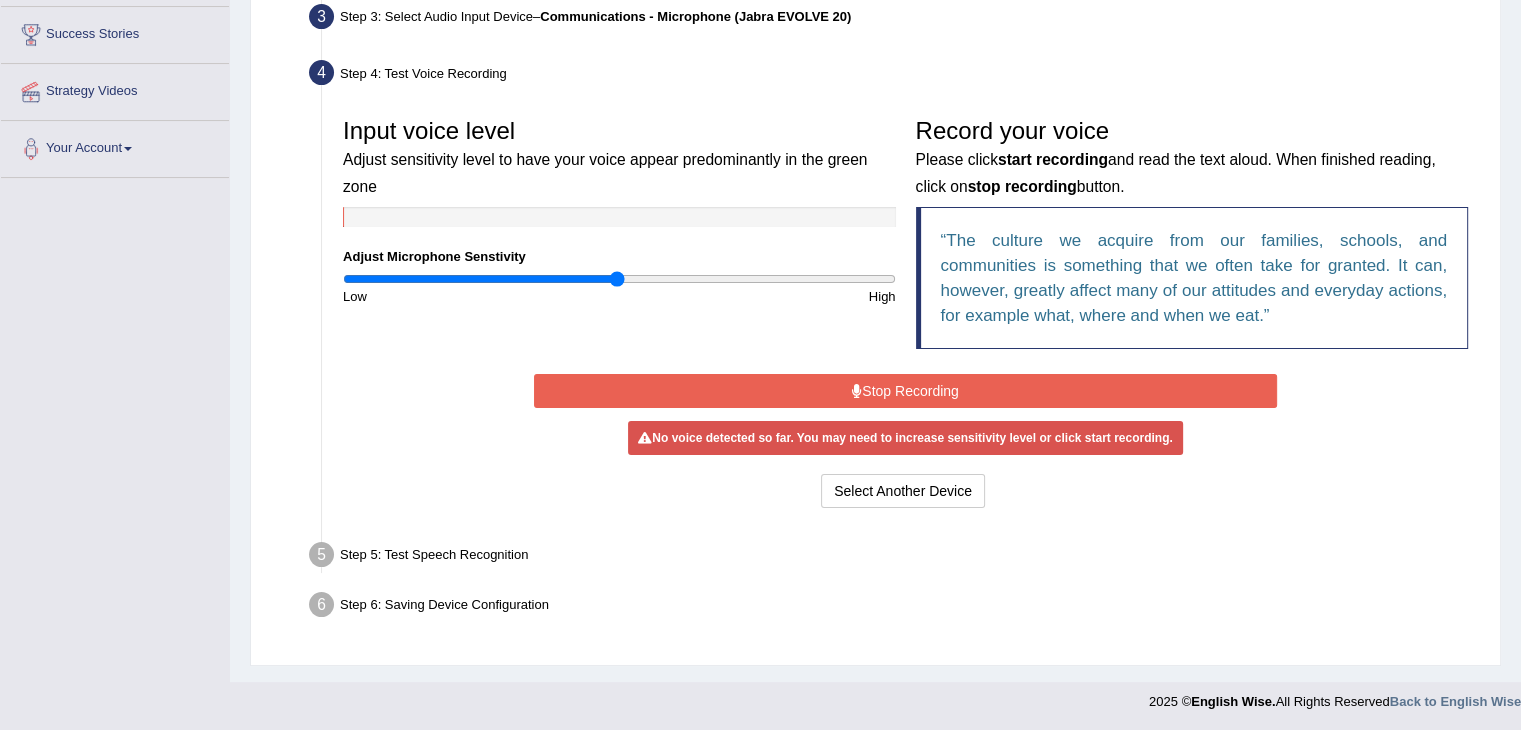 click on "Stop Recording" at bounding box center [905, 391] 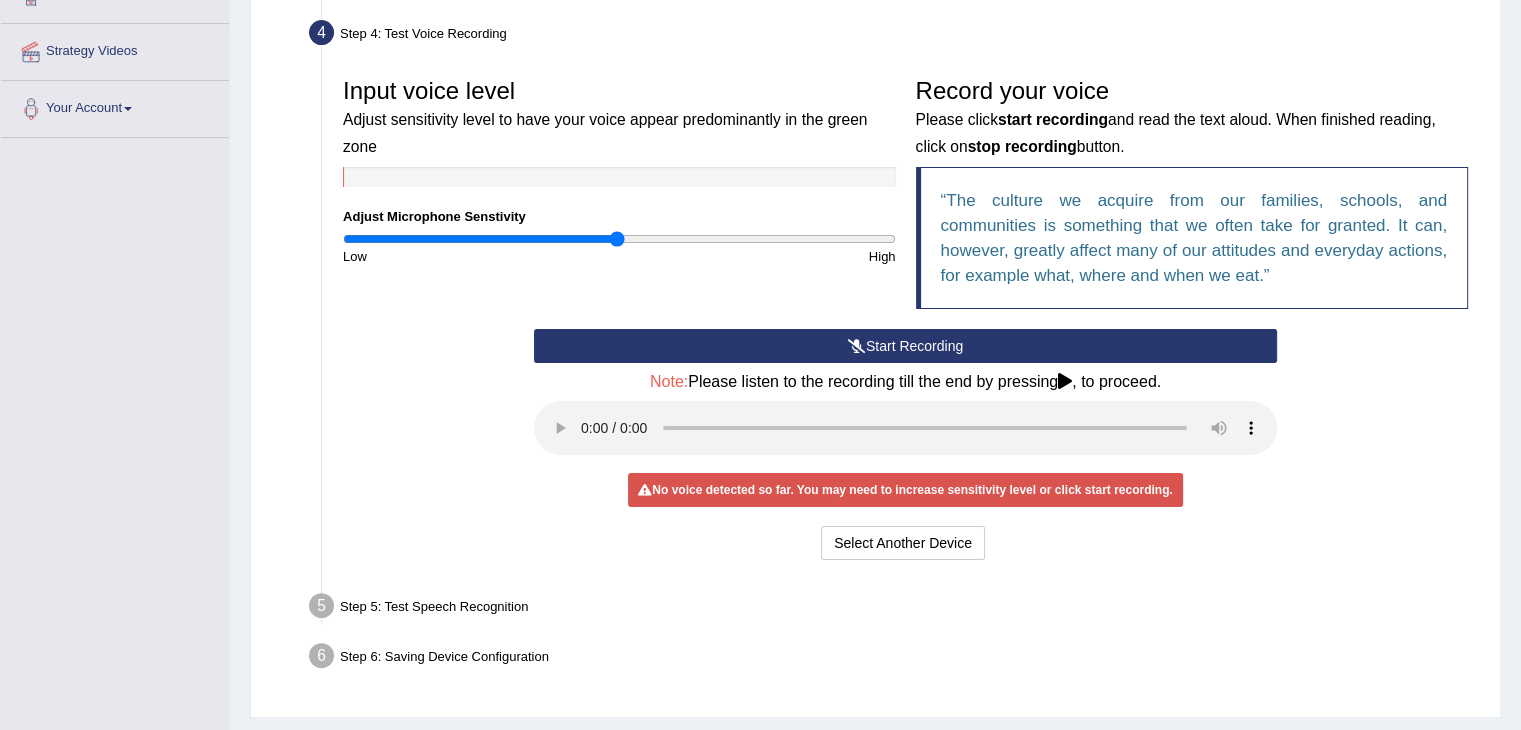 scroll, scrollTop: 412, scrollLeft: 0, axis: vertical 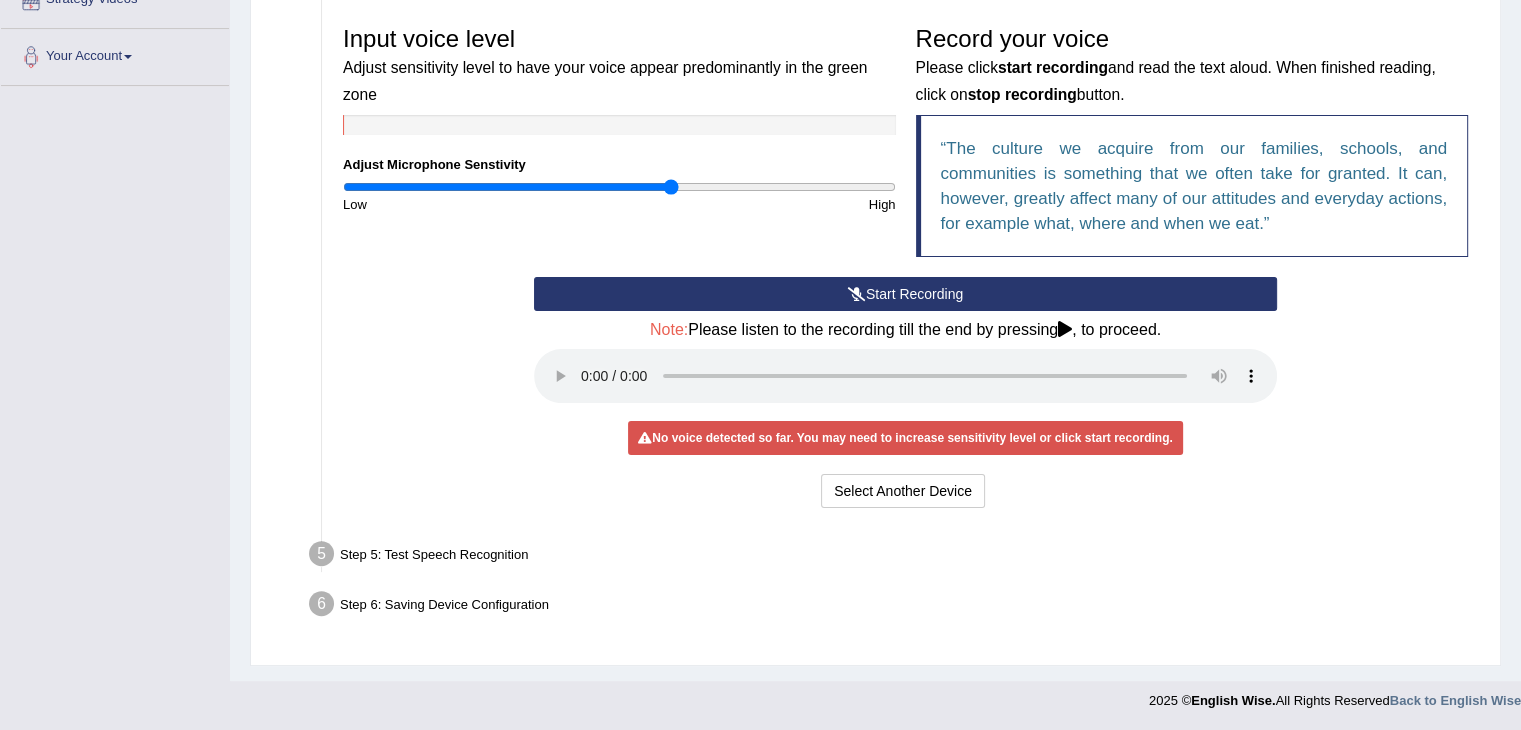 type on "1.2" 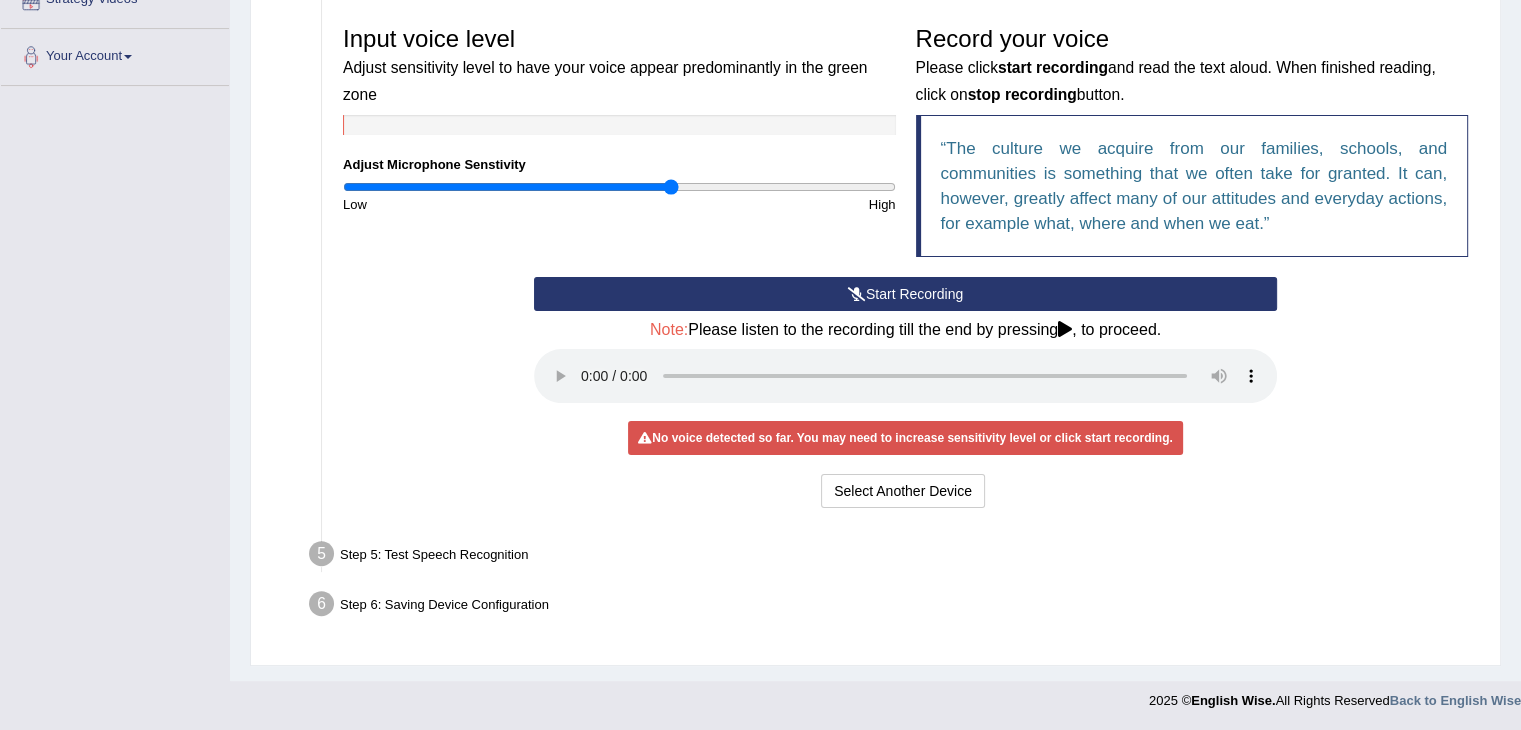 click on "Step 5: Test Speech Recognition" at bounding box center (895, 557) 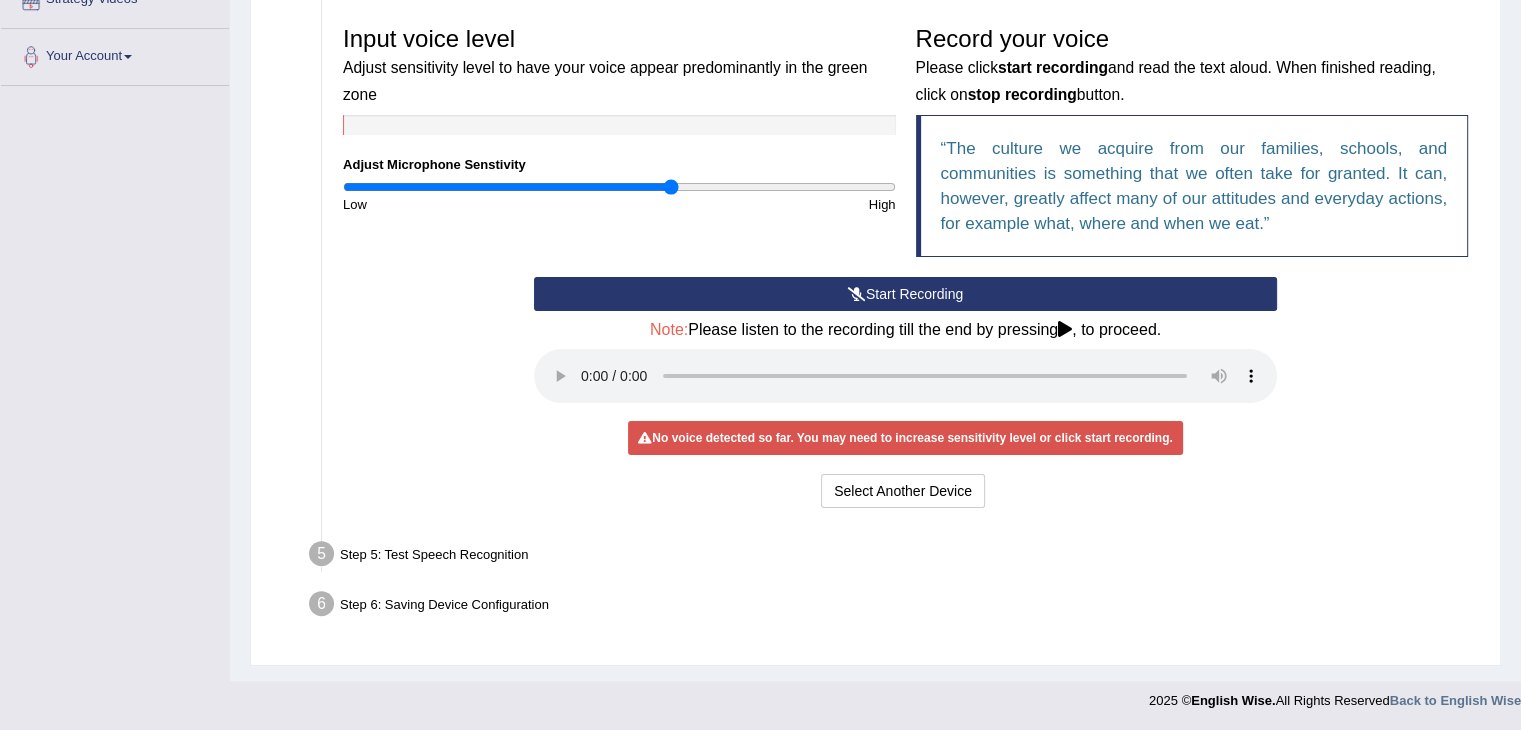 click on "Step 6: Saving Device Configuration" at bounding box center (895, 607) 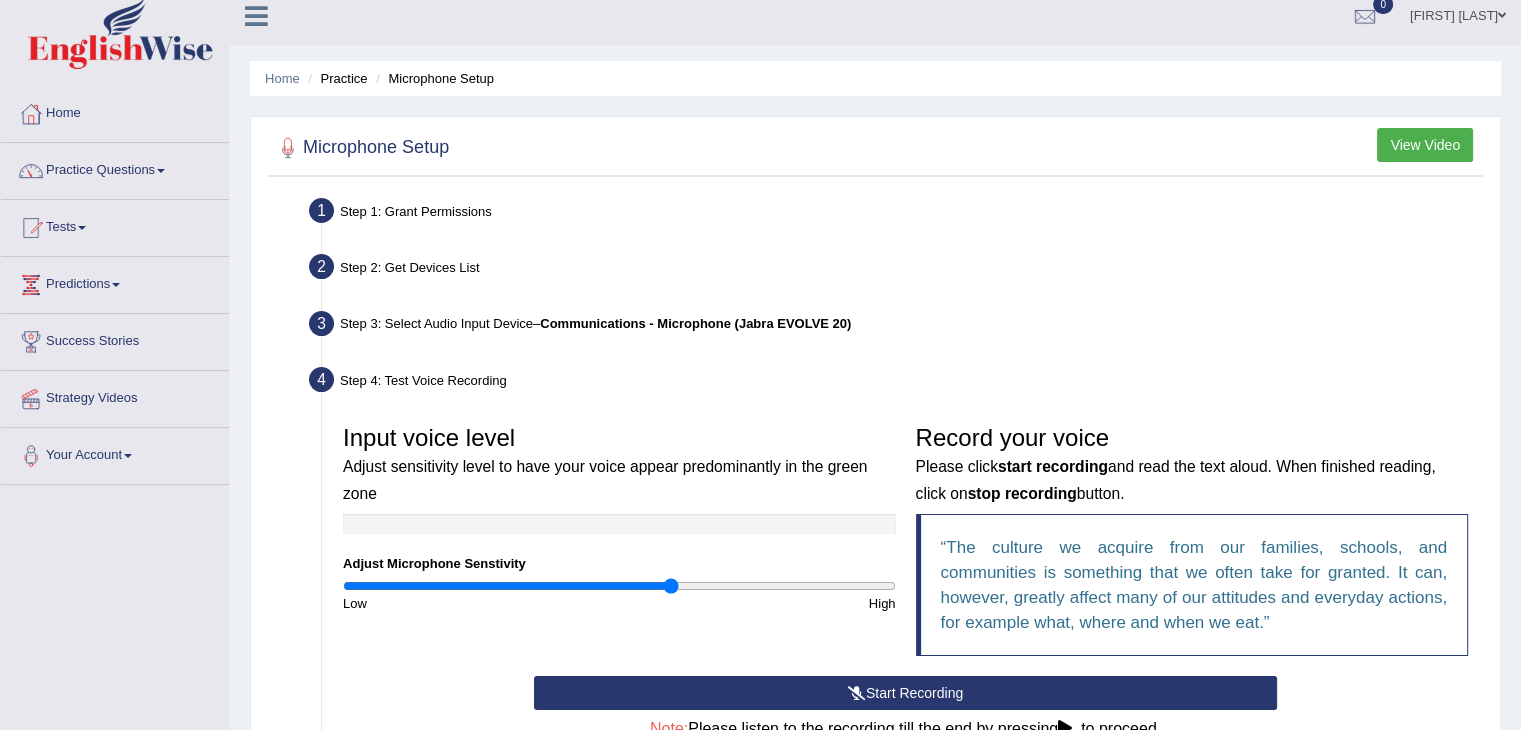scroll, scrollTop: 0, scrollLeft: 0, axis: both 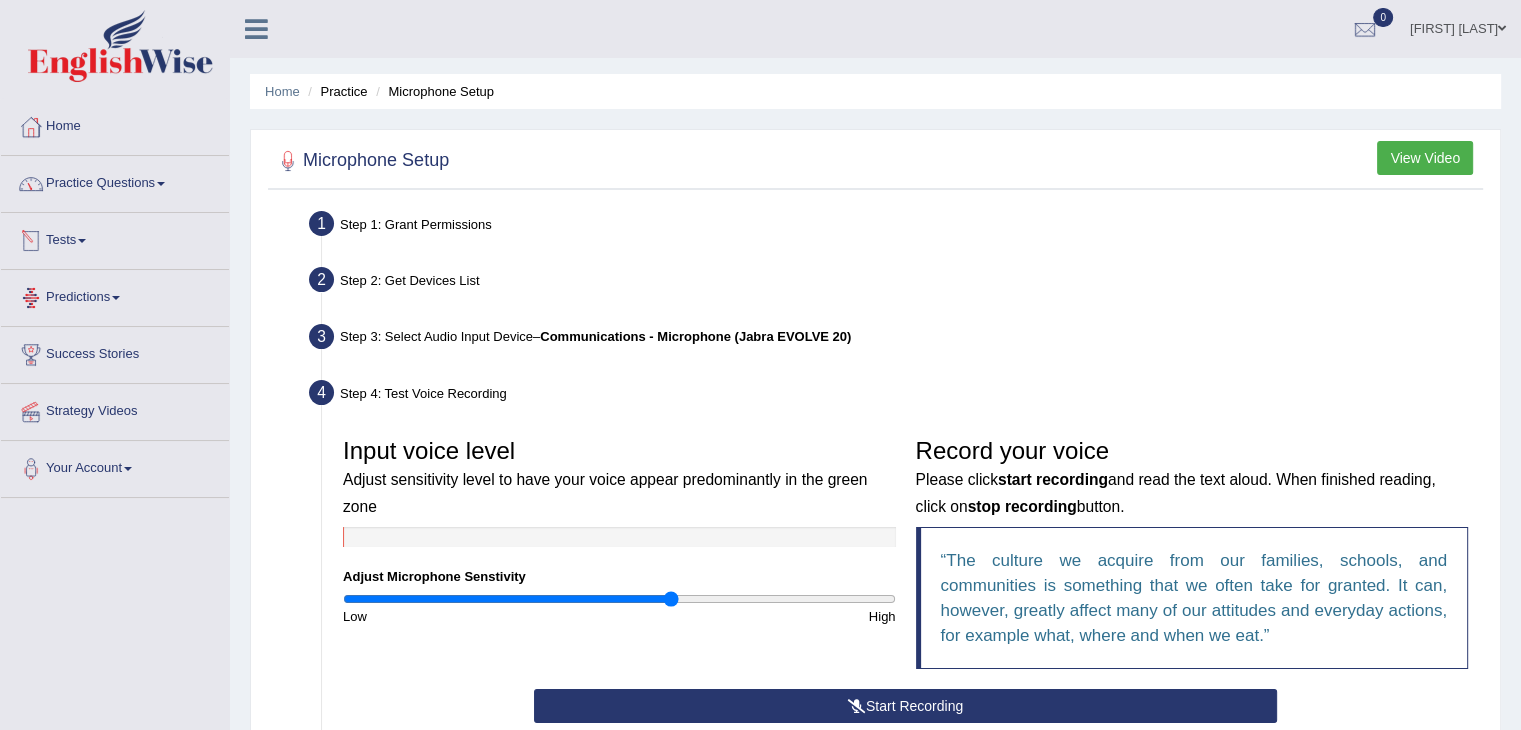 click on "Practice Questions" at bounding box center (115, 181) 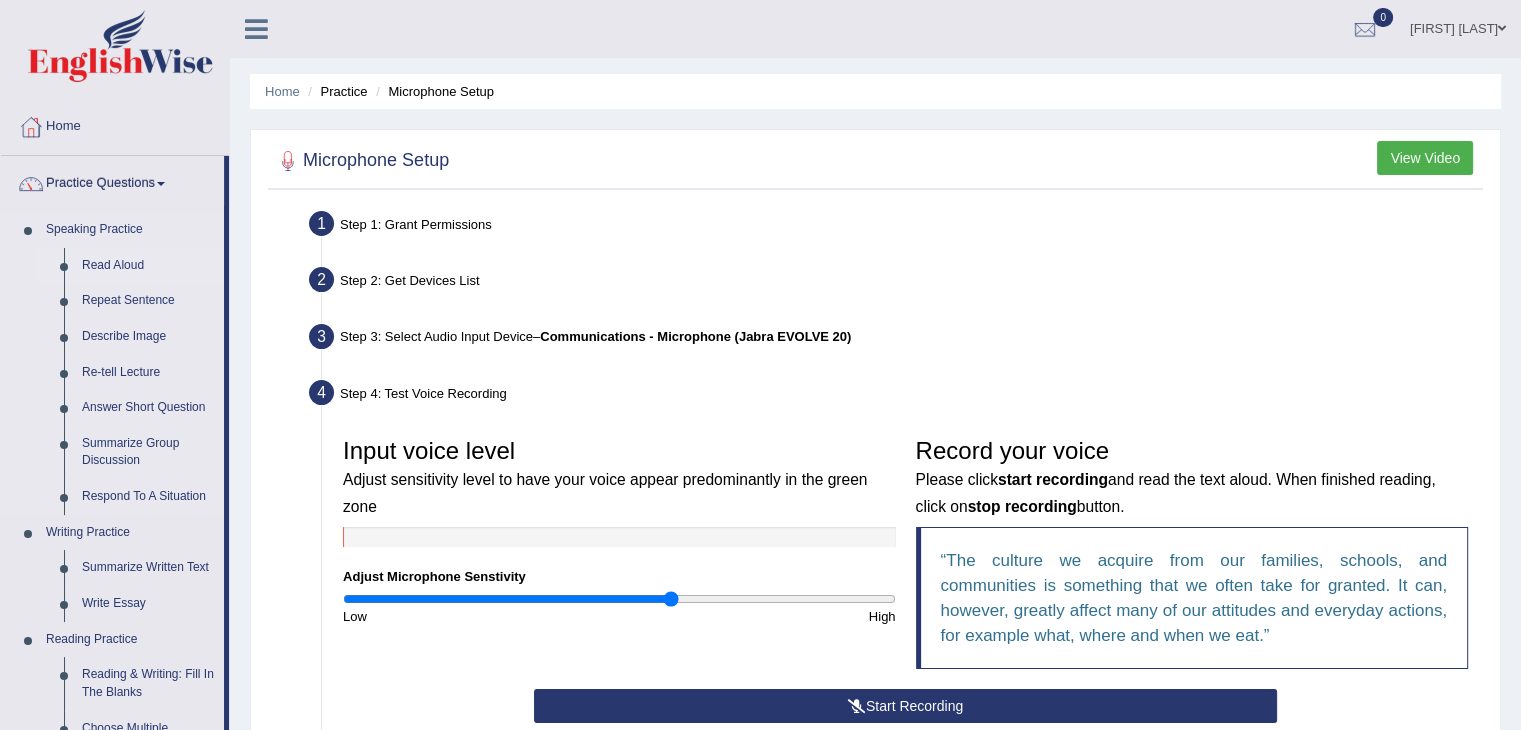 click on "Read Aloud" at bounding box center [148, 266] 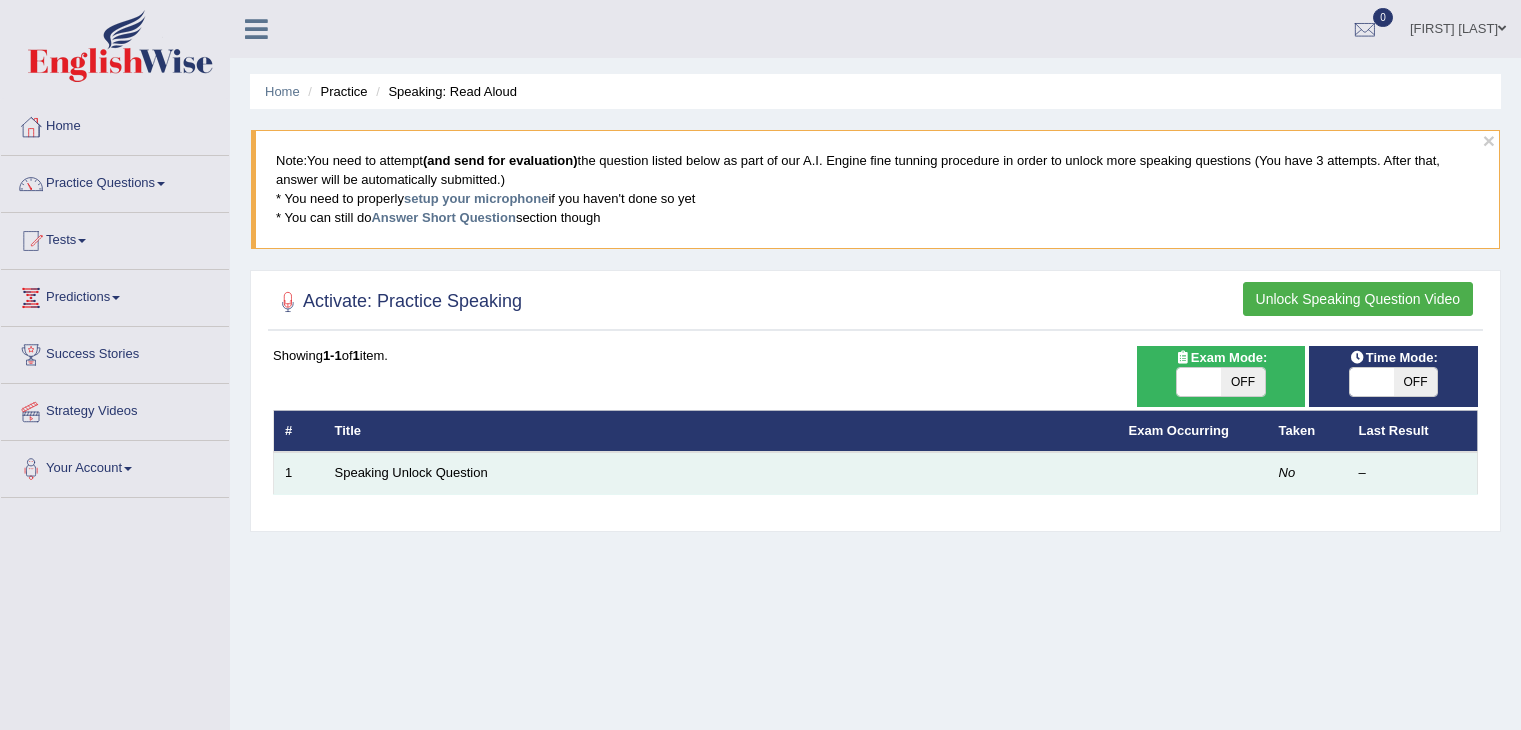 scroll, scrollTop: 0, scrollLeft: 0, axis: both 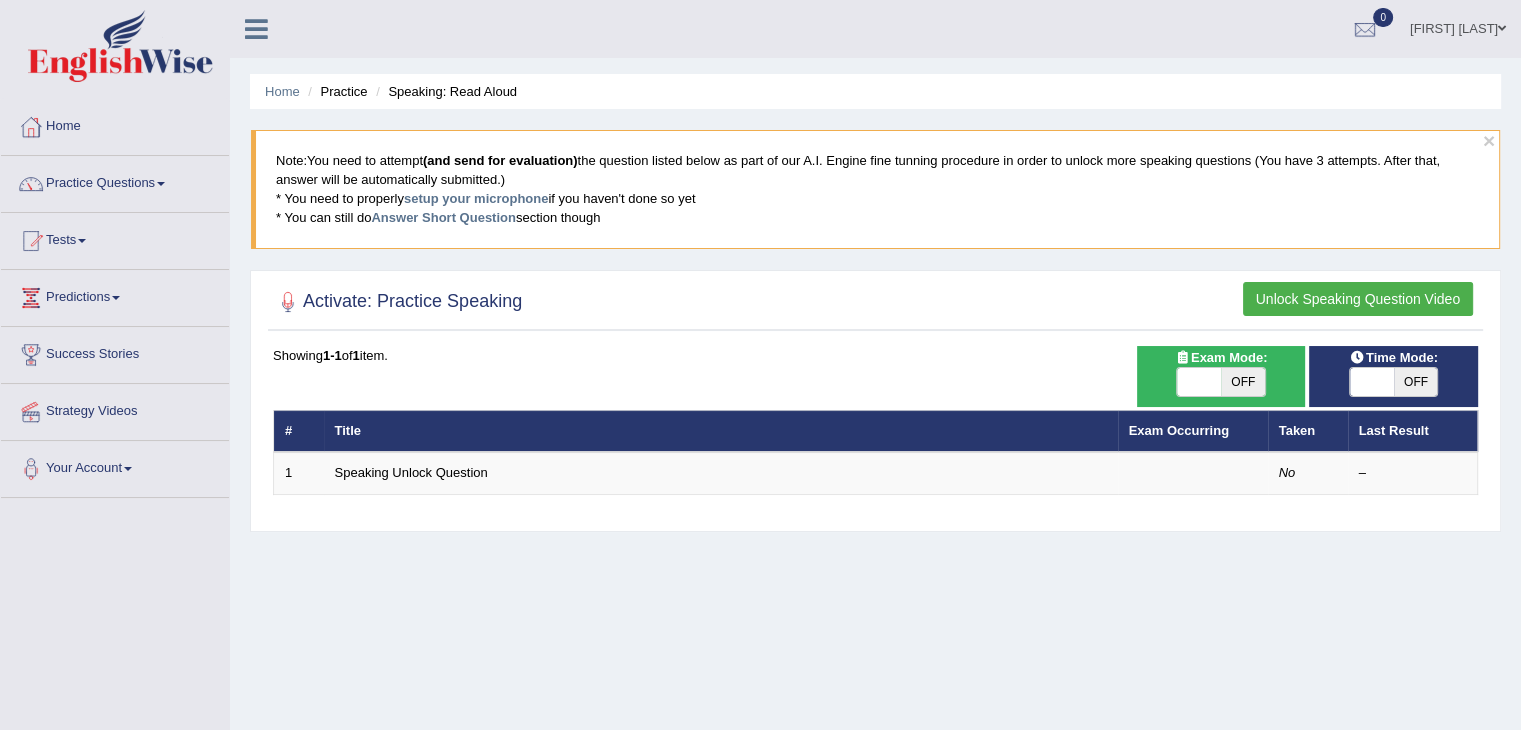 click on "OFF" at bounding box center [1243, 382] 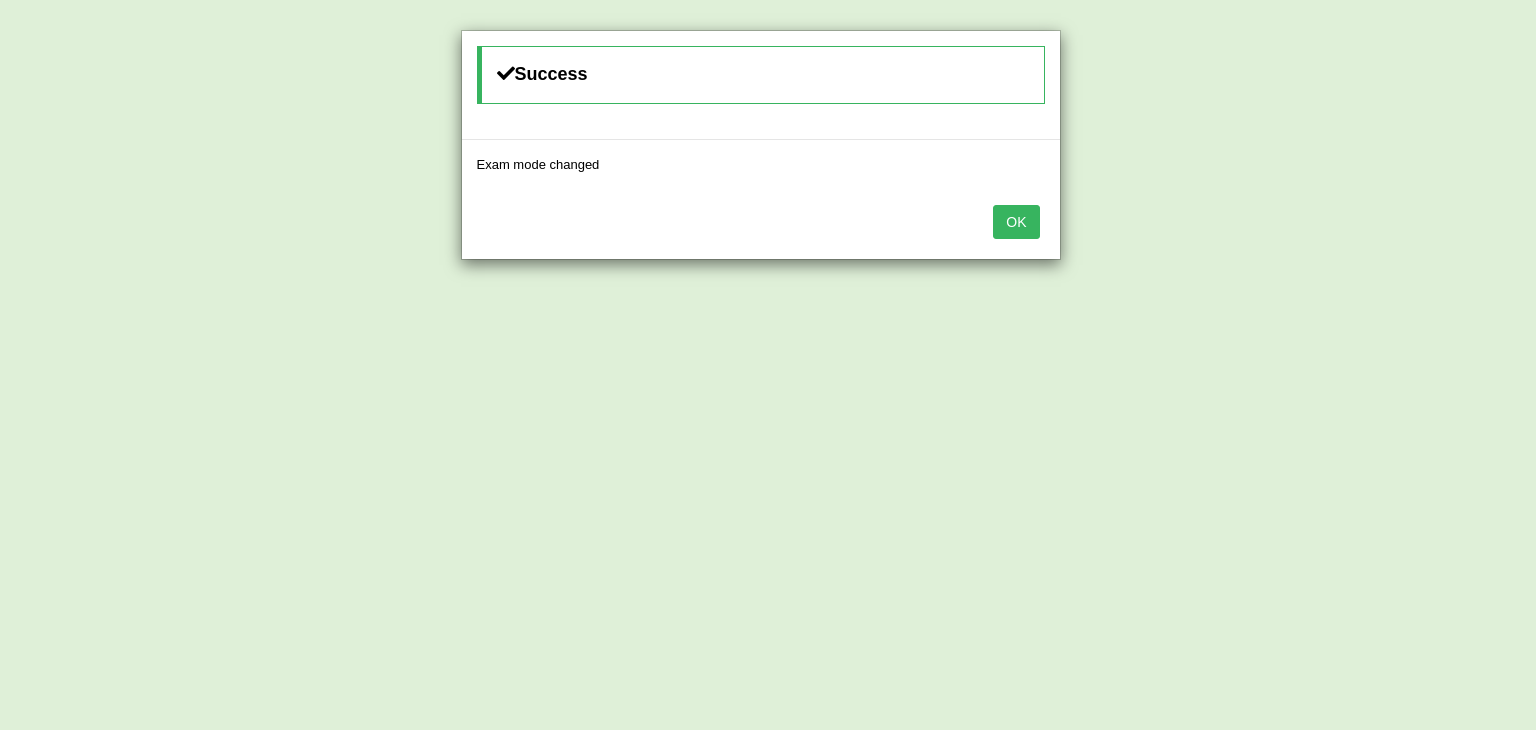 click on "OK" at bounding box center [1016, 222] 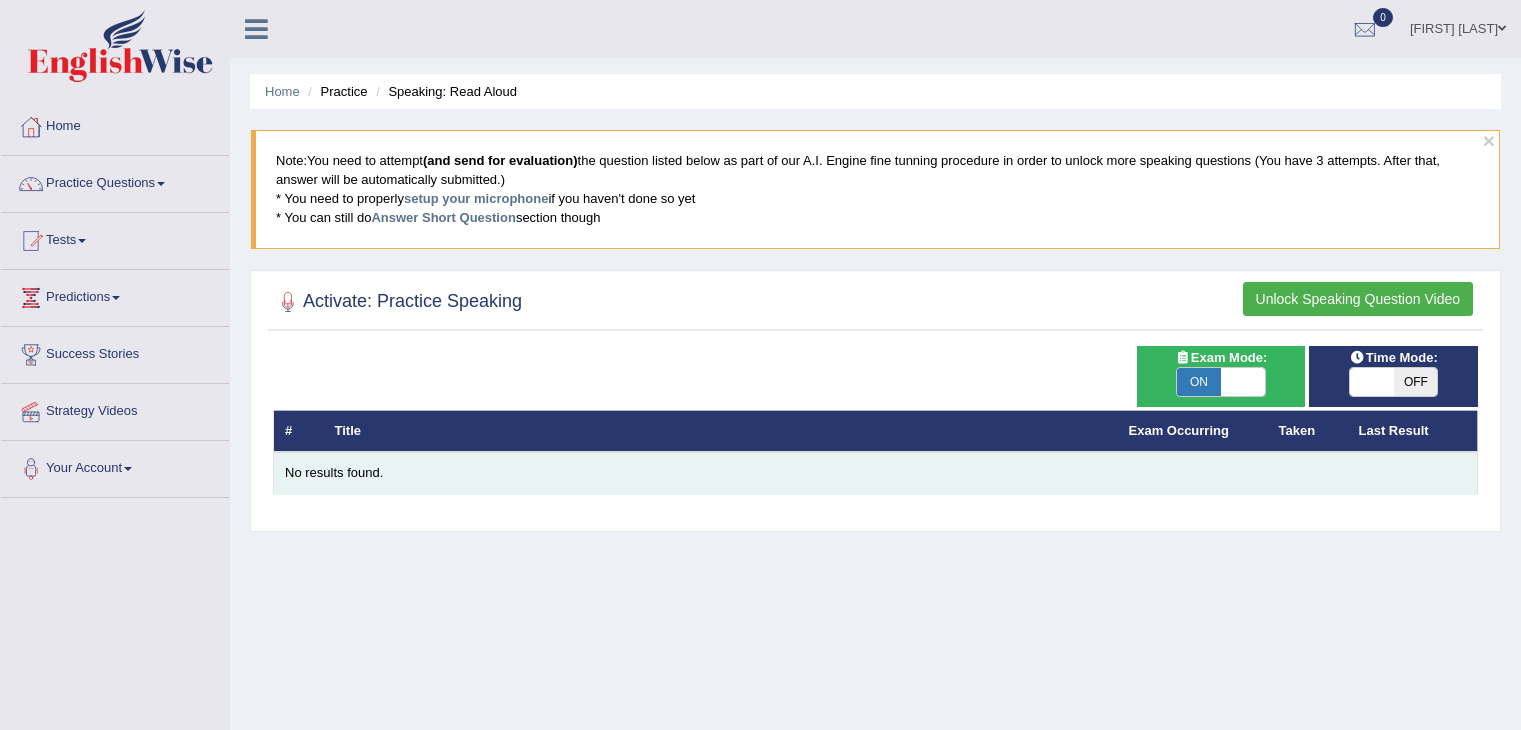 scroll, scrollTop: 0, scrollLeft: 0, axis: both 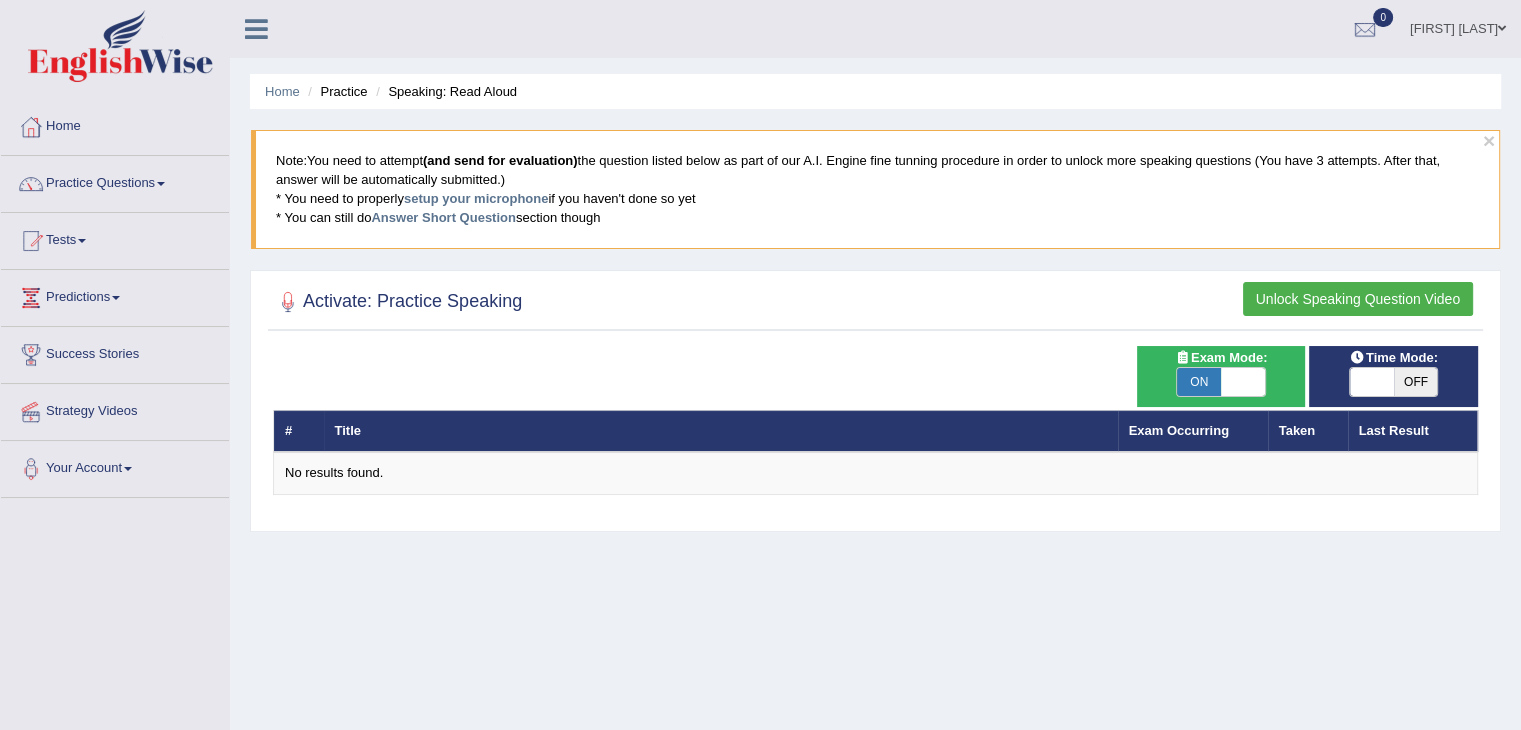 click on "OFF" at bounding box center [1416, 382] 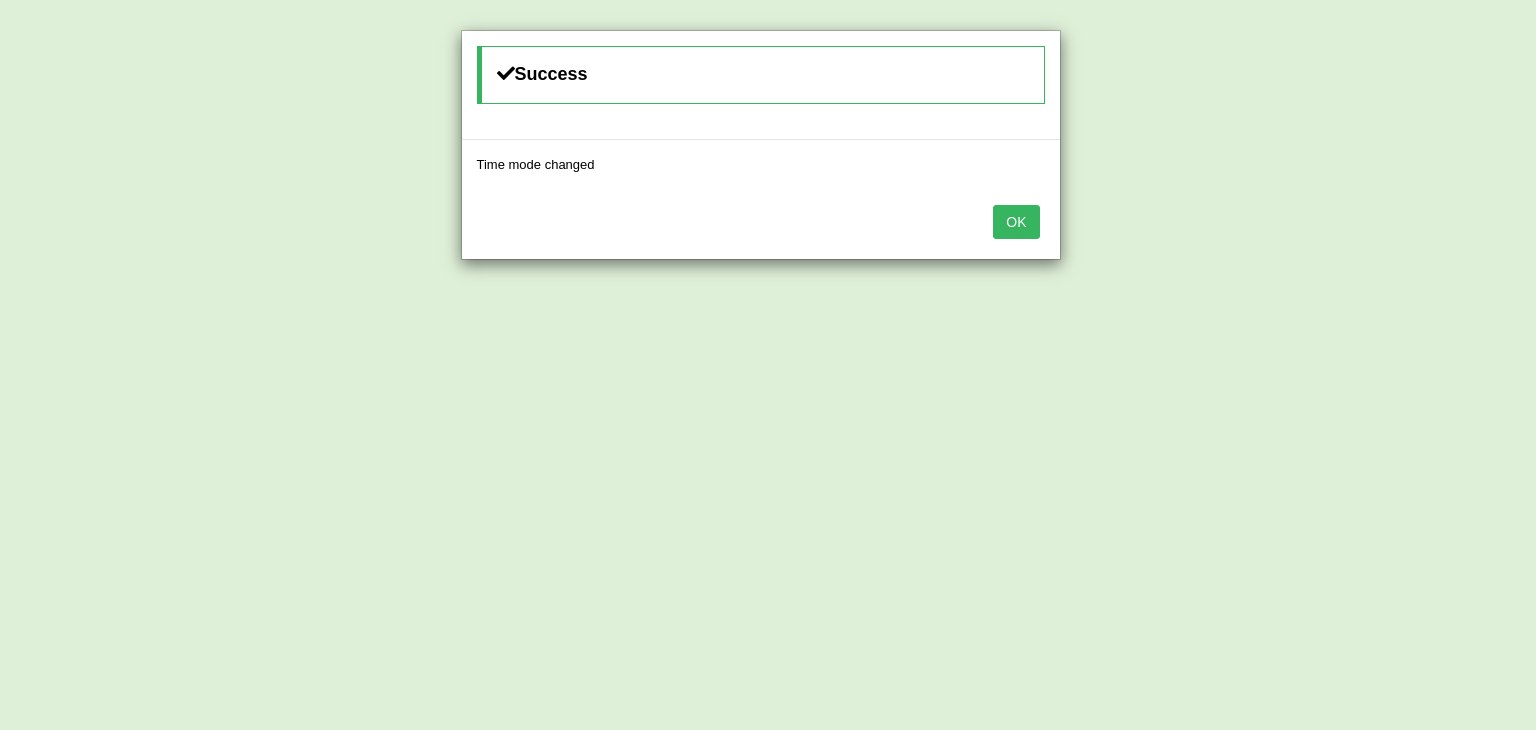 click on "OK" at bounding box center [1016, 222] 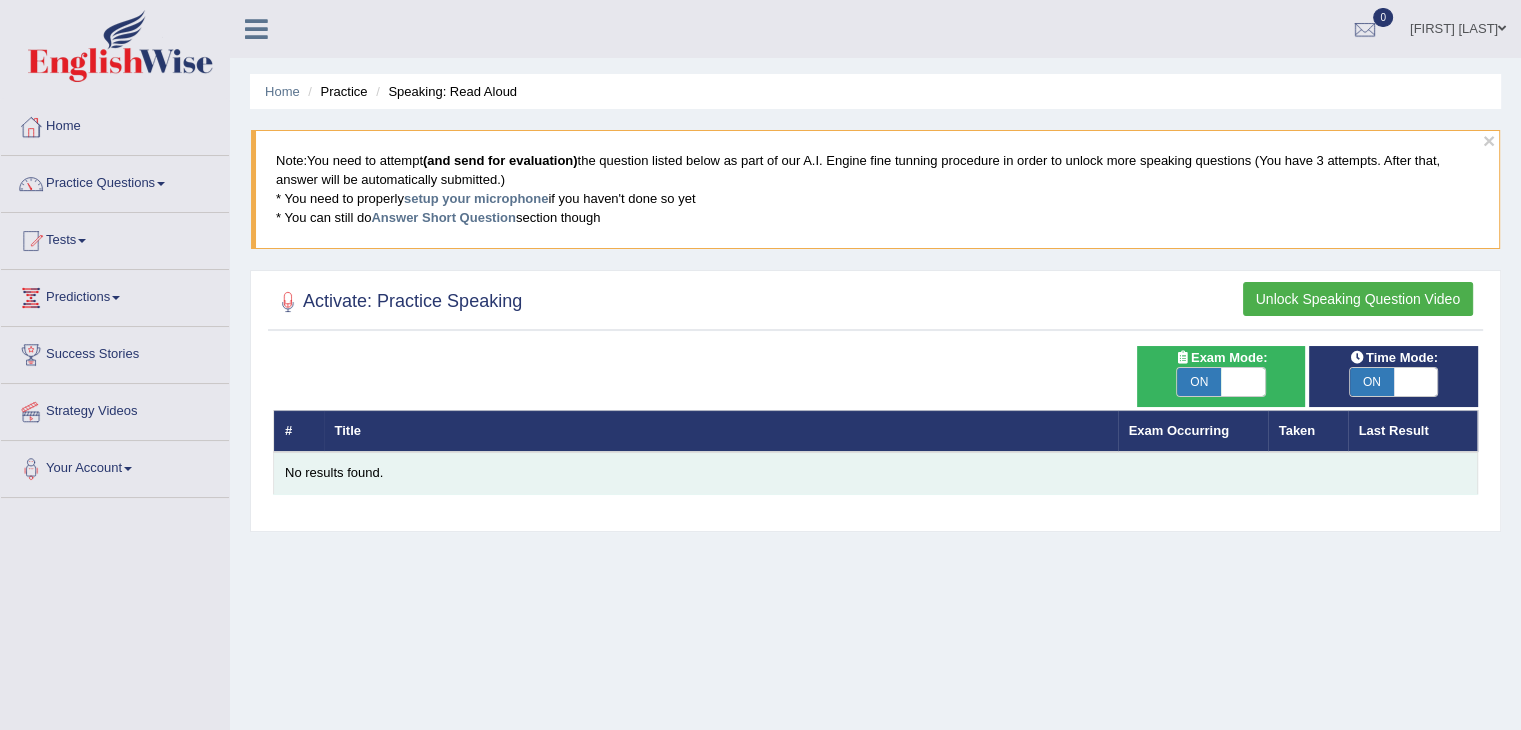 click on "No results found." at bounding box center [875, 473] 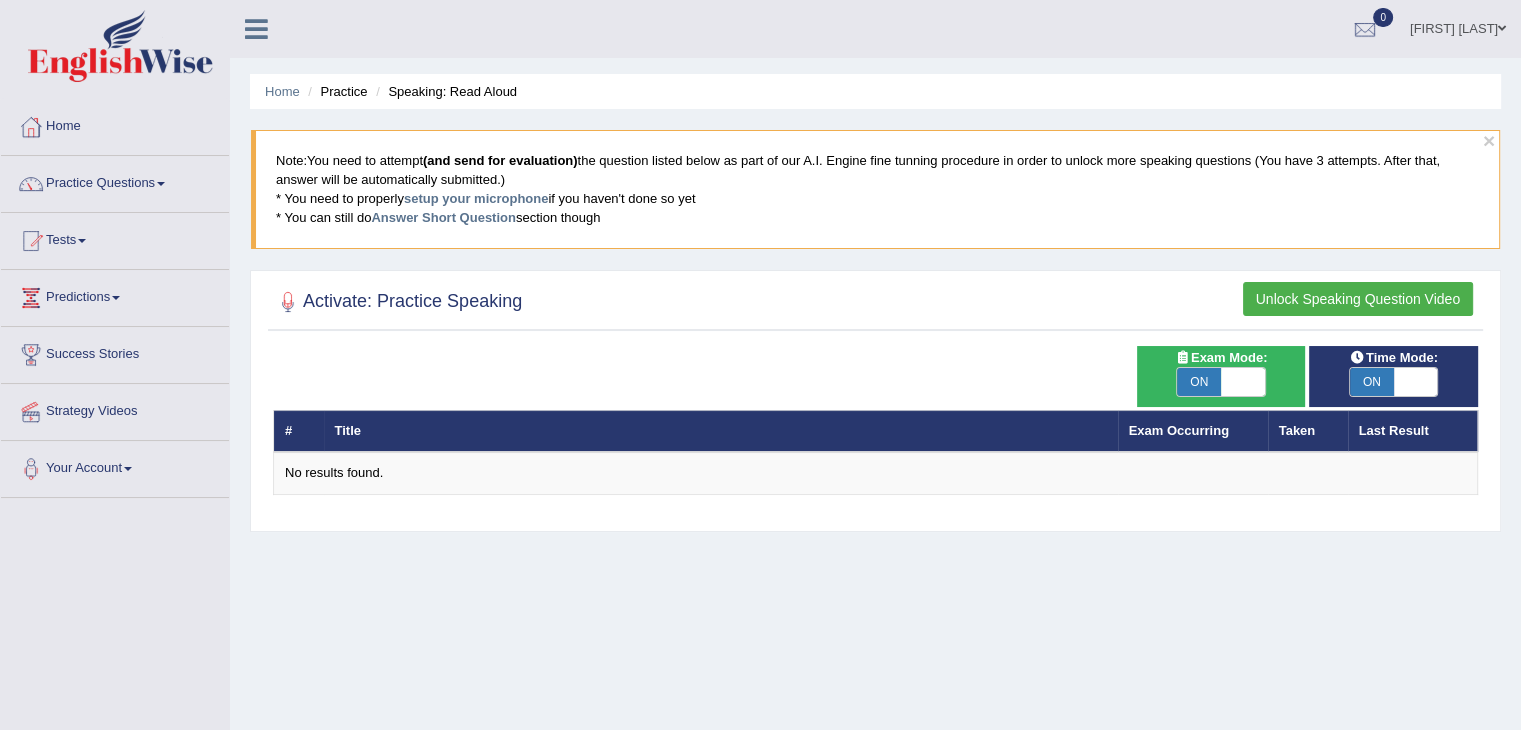 click on "Unlock Speaking Question Video" at bounding box center (1358, 299) 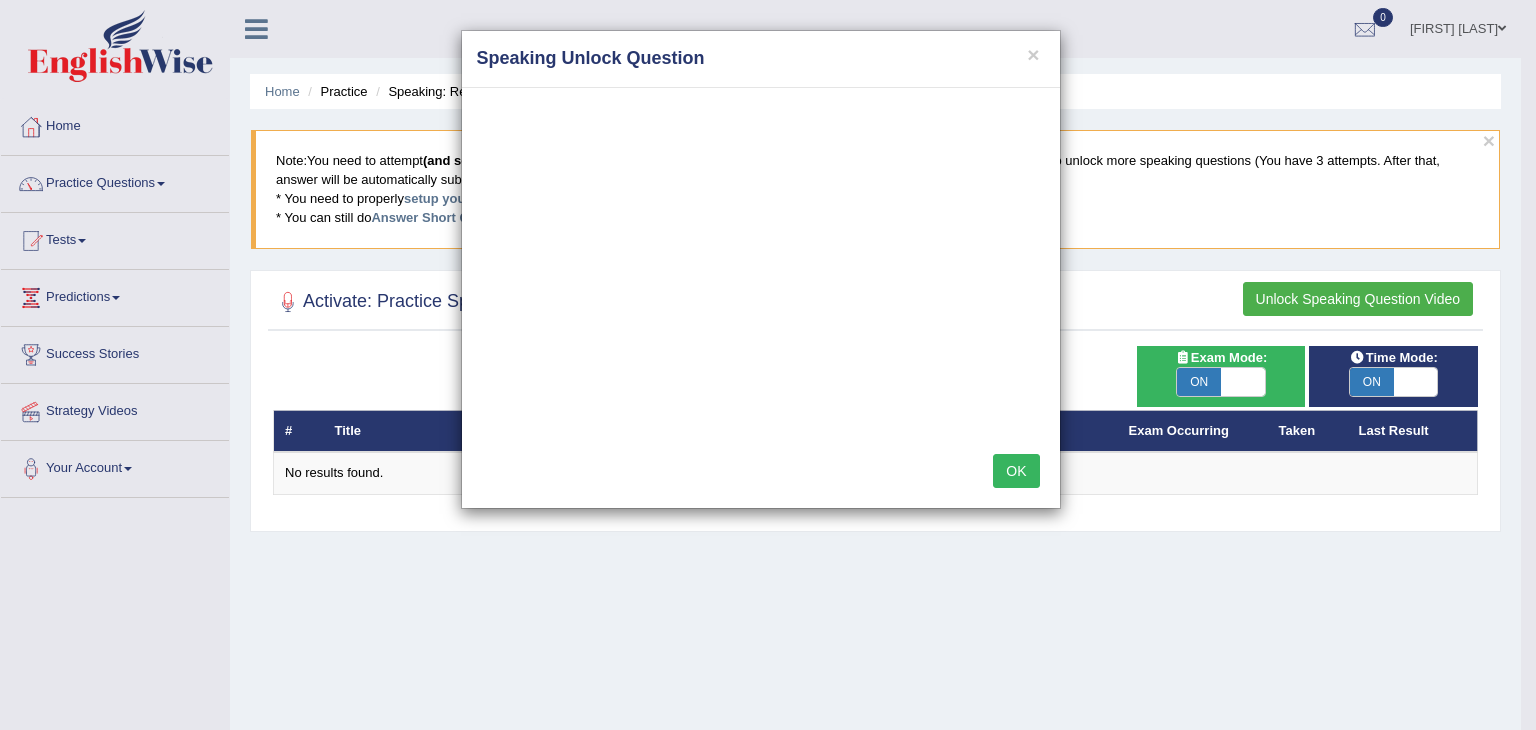 click on "OK" at bounding box center (1016, 471) 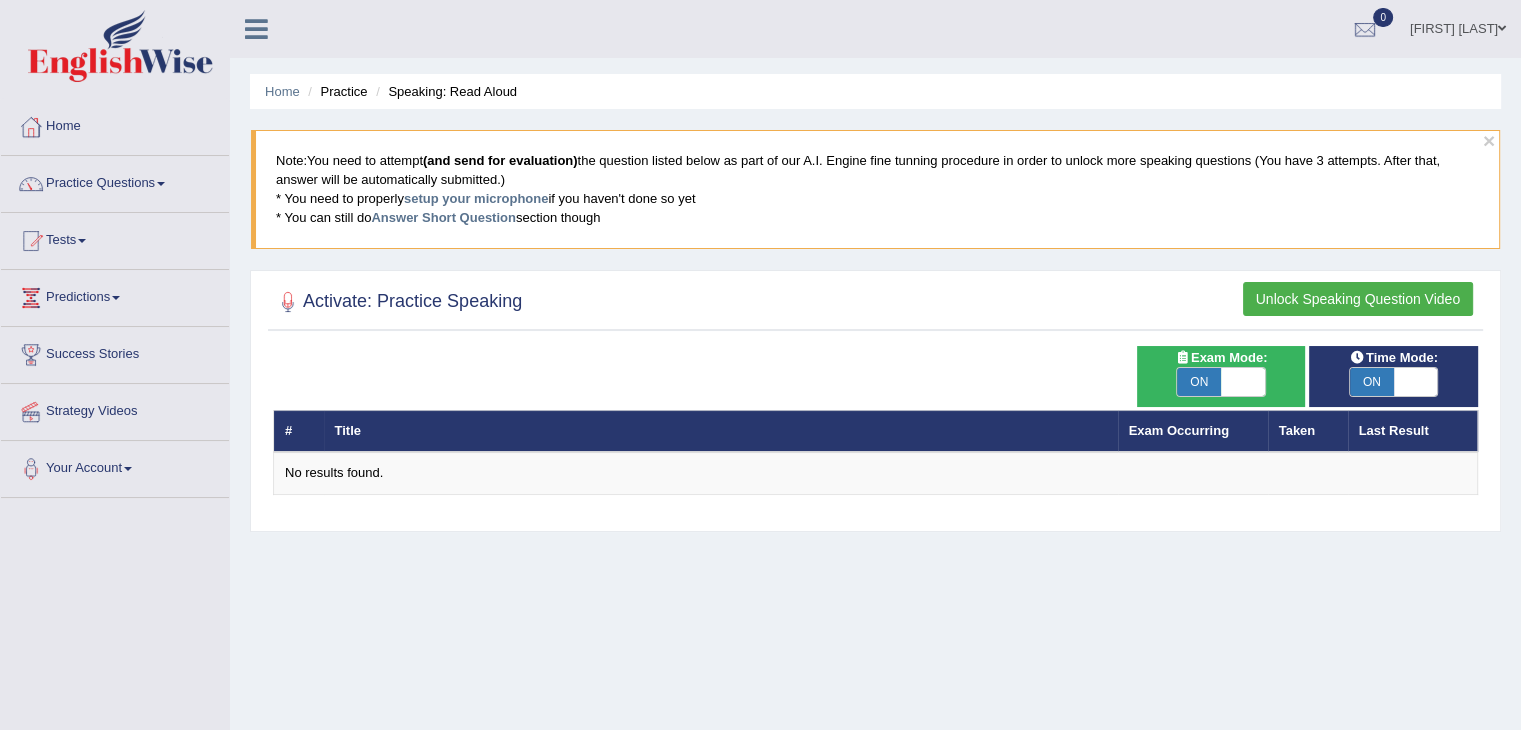 click on "Unlock Speaking Question Video" at bounding box center [1358, 299] 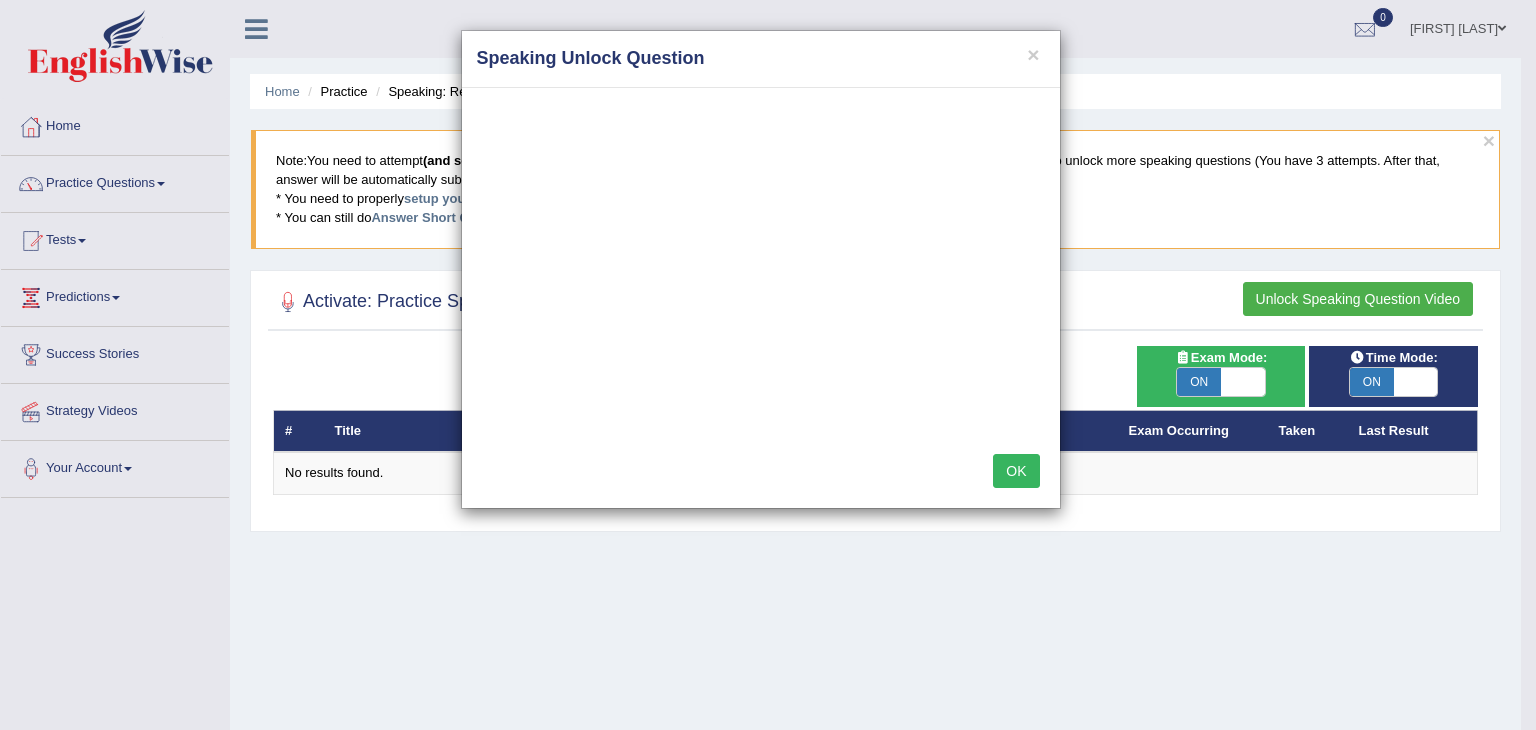 click on "× Speaking Unlock Question OK" at bounding box center [768, 365] 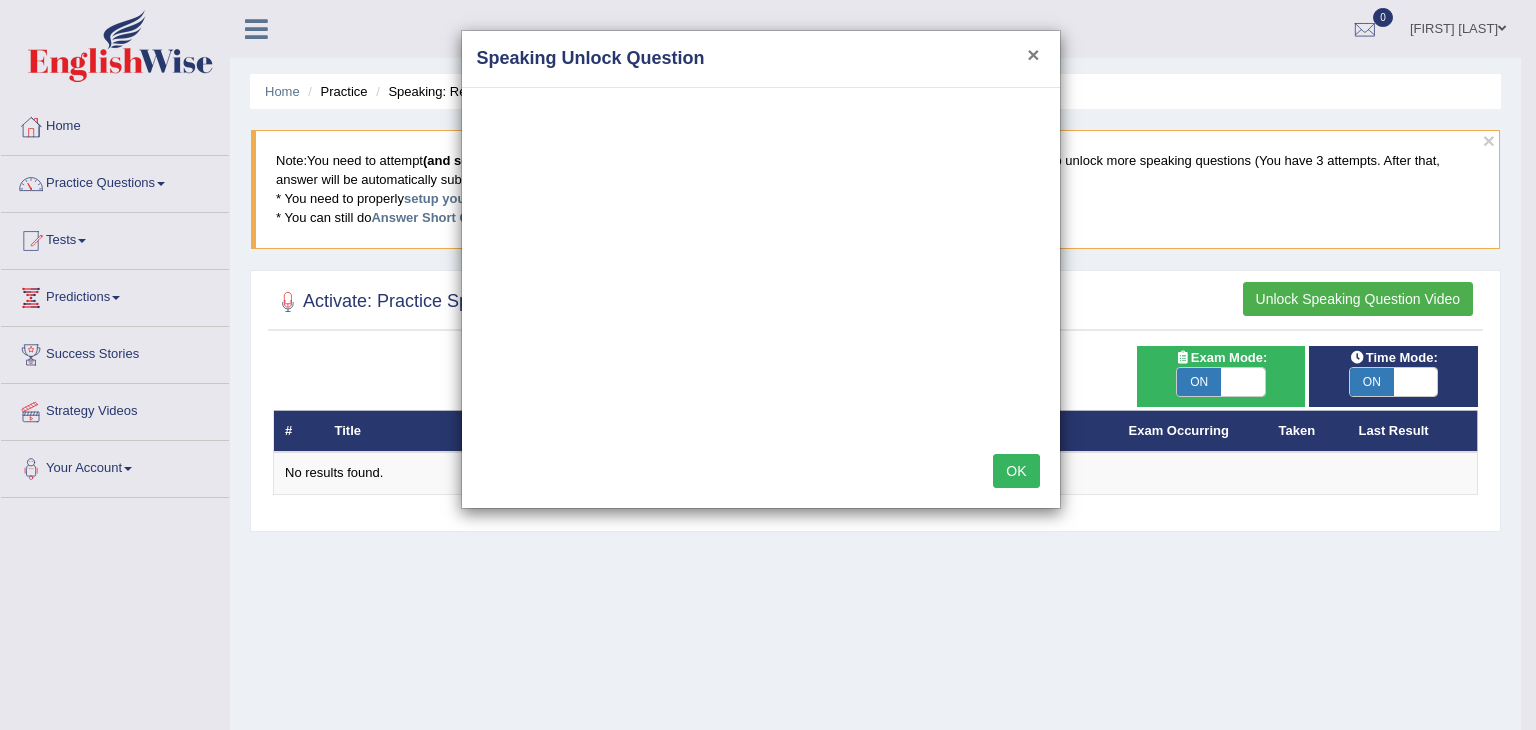 click on "×" at bounding box center [1033, 54] 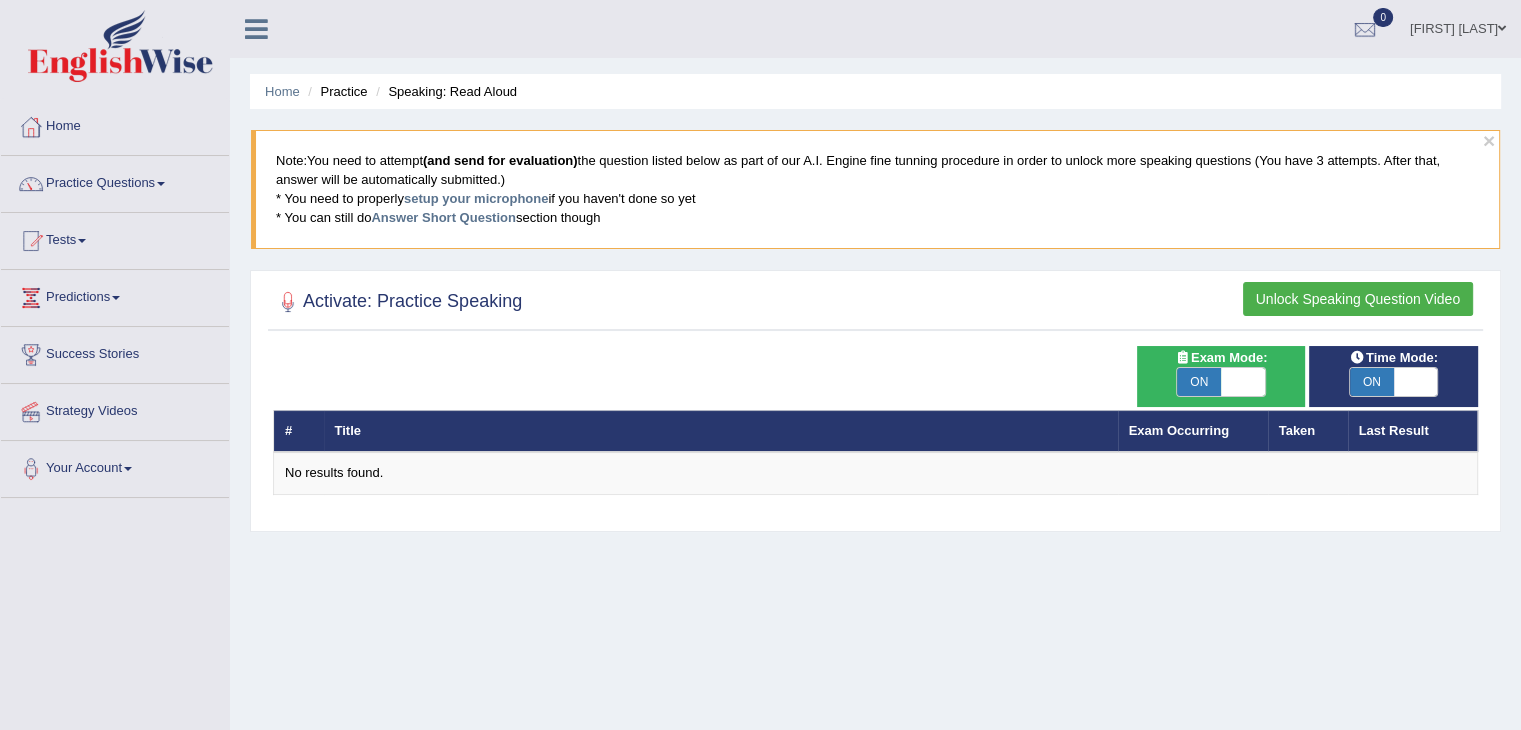 click on "ON" at bounding box center [1199, 382] 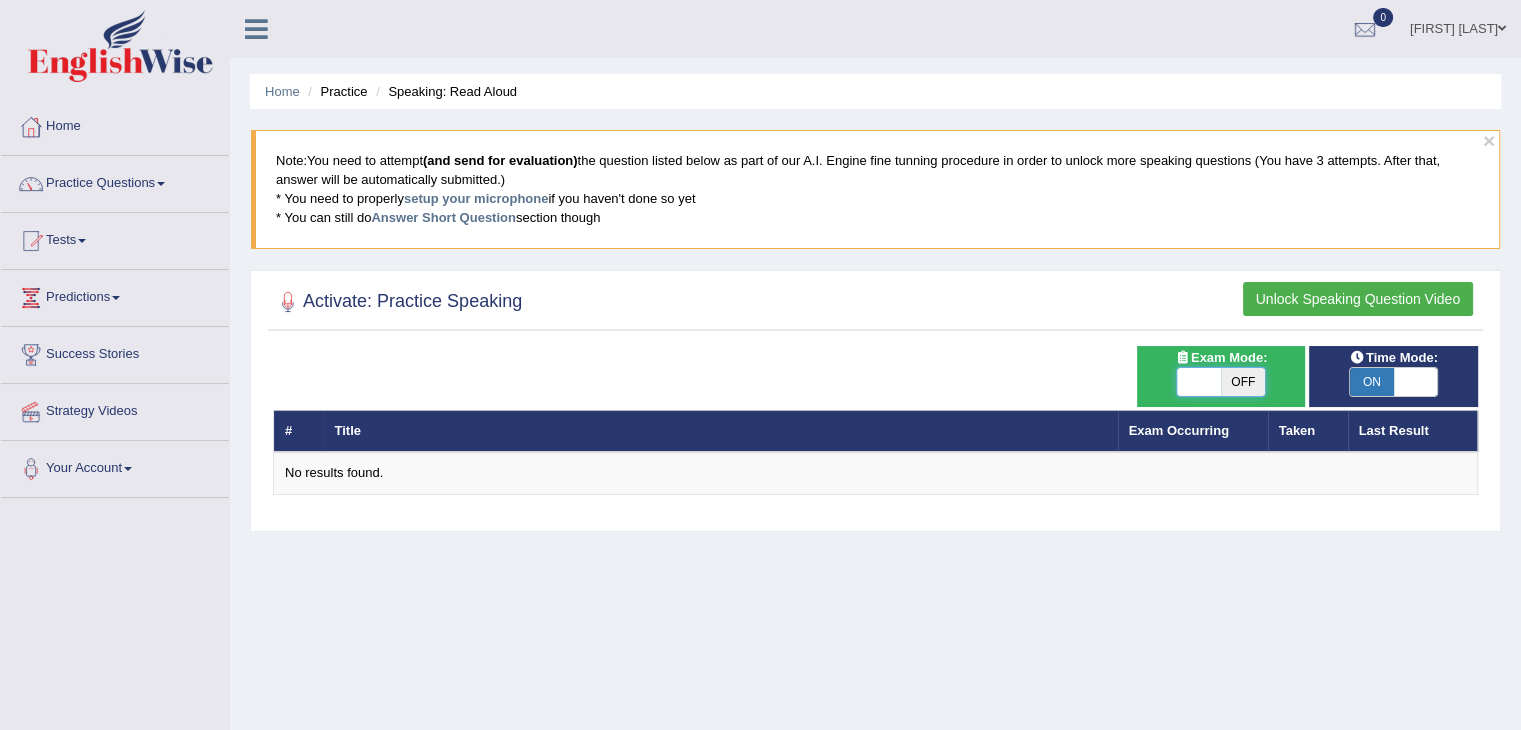 click on "ON   OFF" at bounding box center (1199, 382) 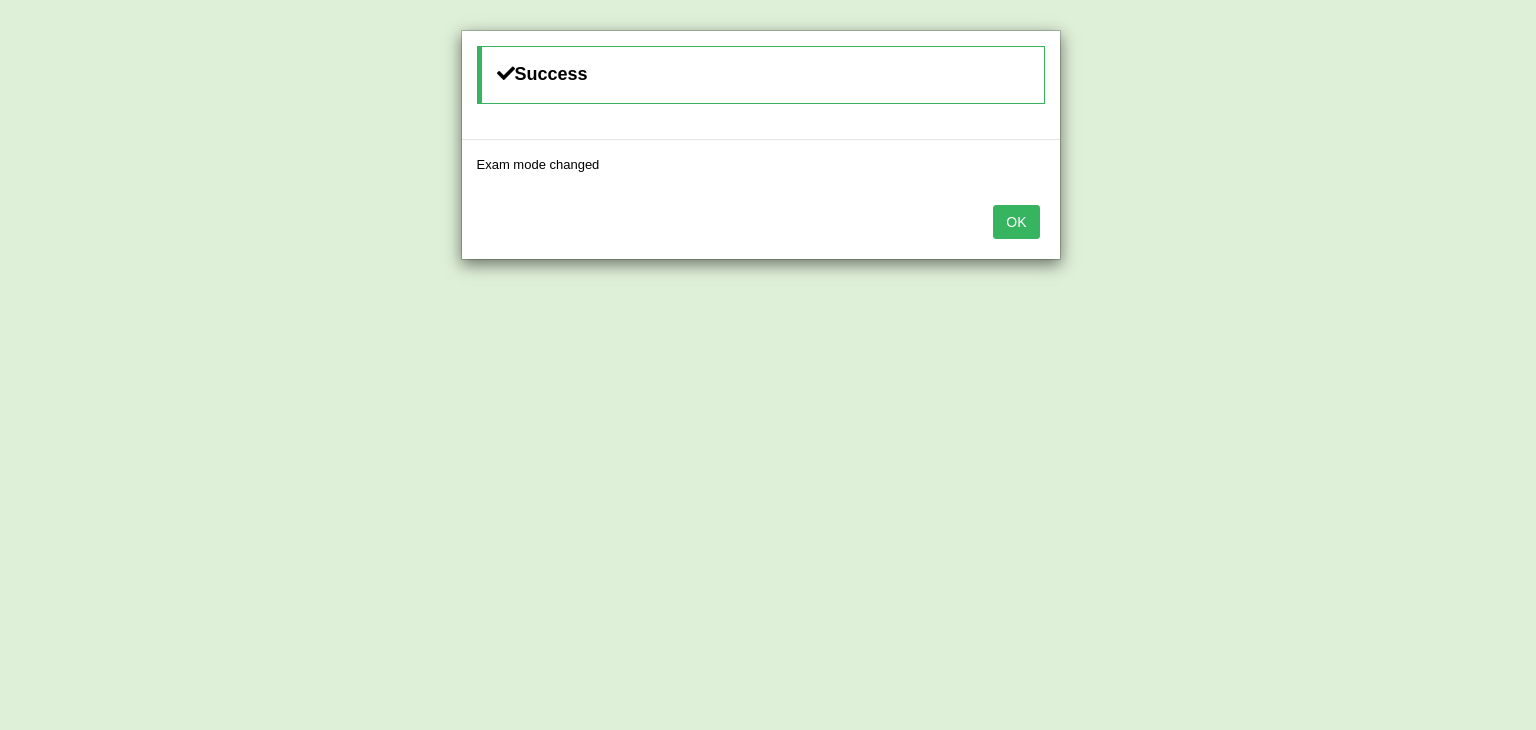click on "OK" at bounding box center (1016, 222) 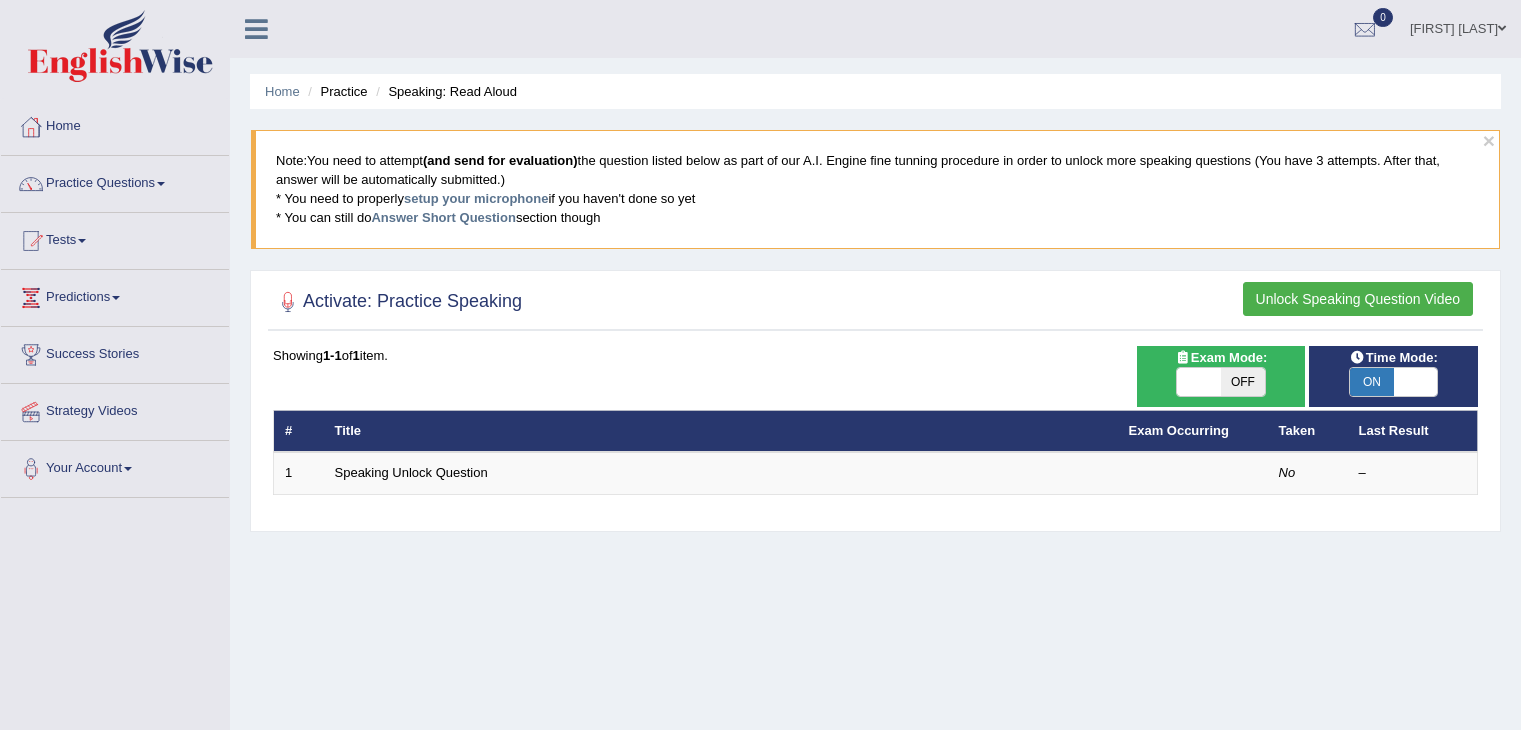scroll, scrollTop: 0, scrollLeft: 0, axis: both 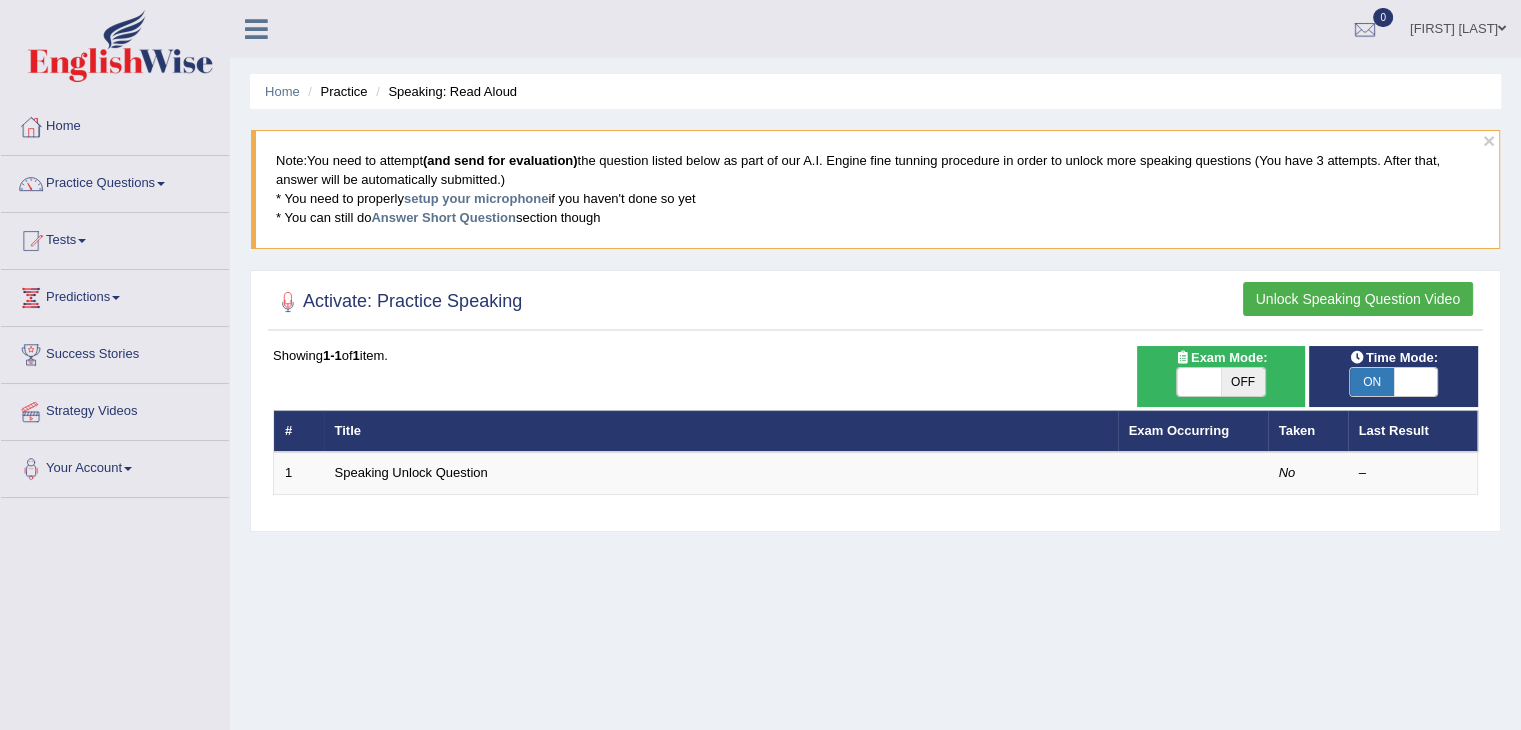 click on "ON" at bounding box center (1372, 382) 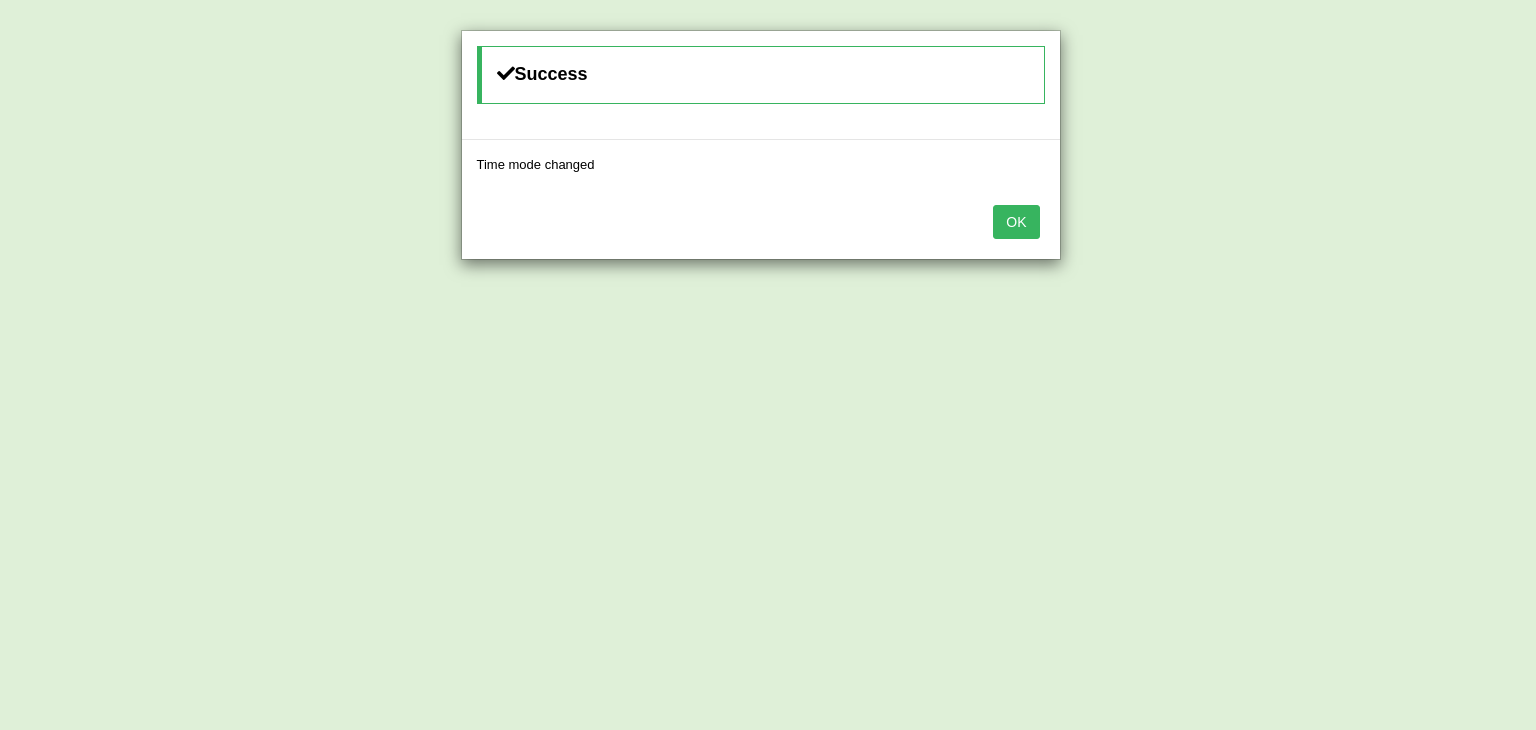 click on "OK" at bounding box center (1016, 222) 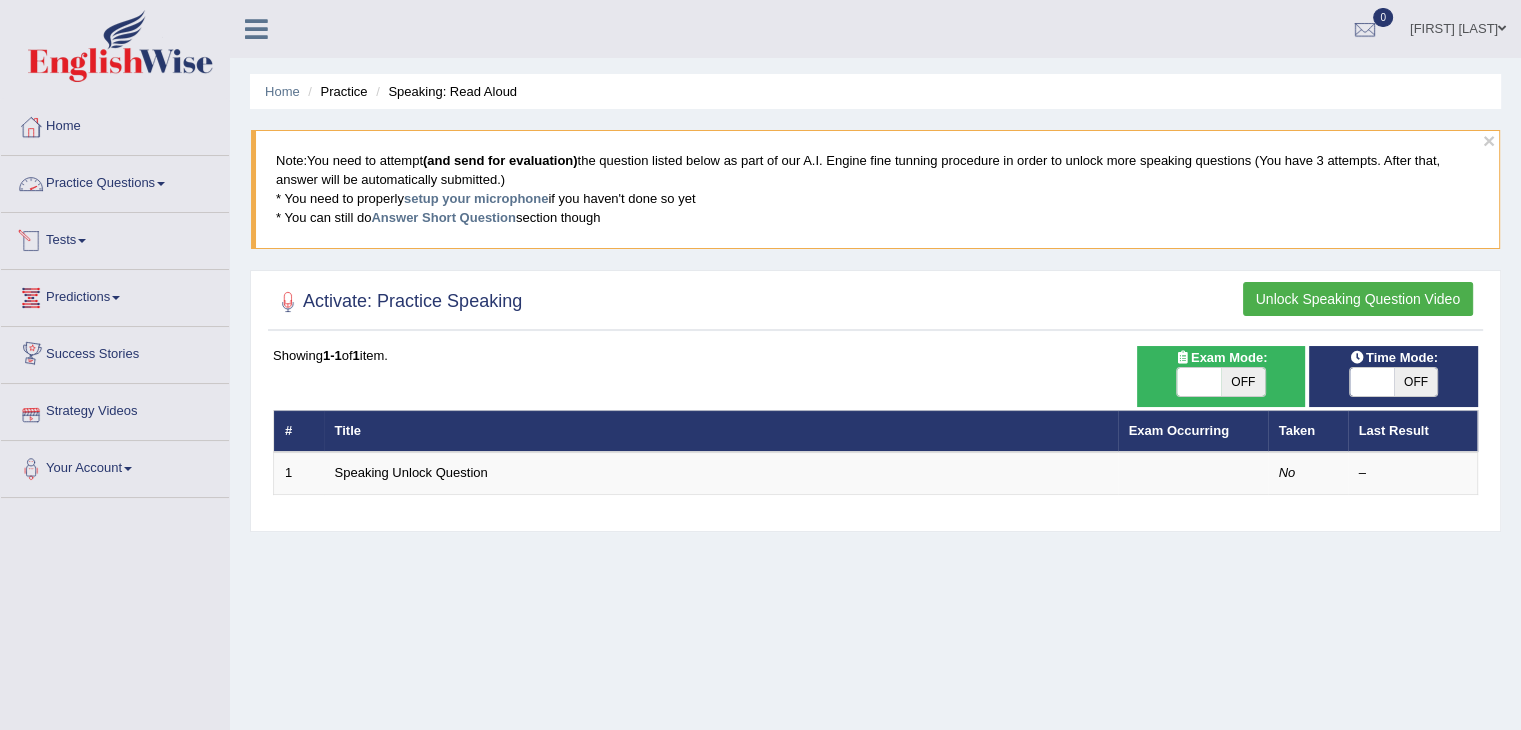 click on "Practice Questions" at bounding box center (115, 181) 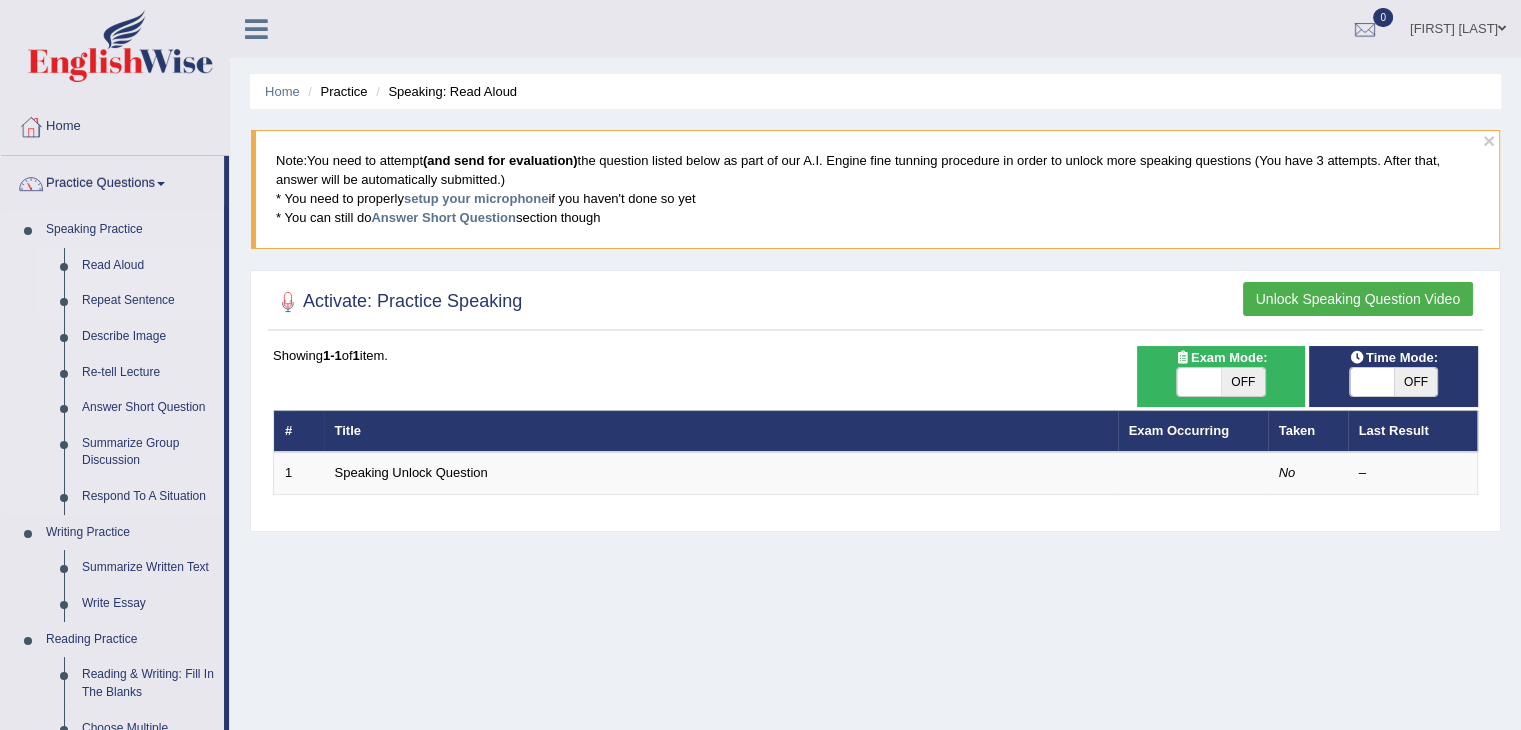 click on "Repeat Sentence" at bounding box center (148, 301) 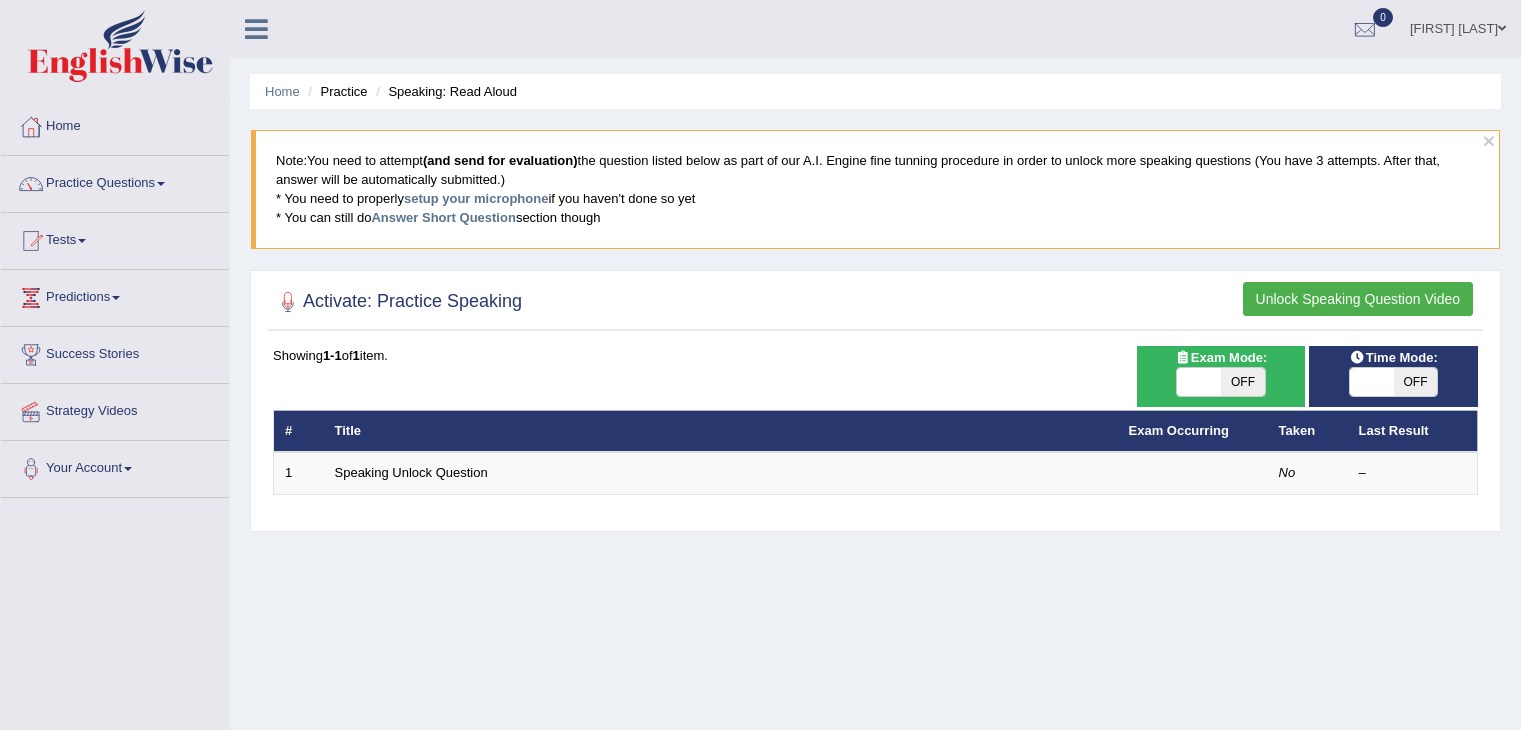 scroll, scrollTop: 0, scrollLeft: 0, axis: both 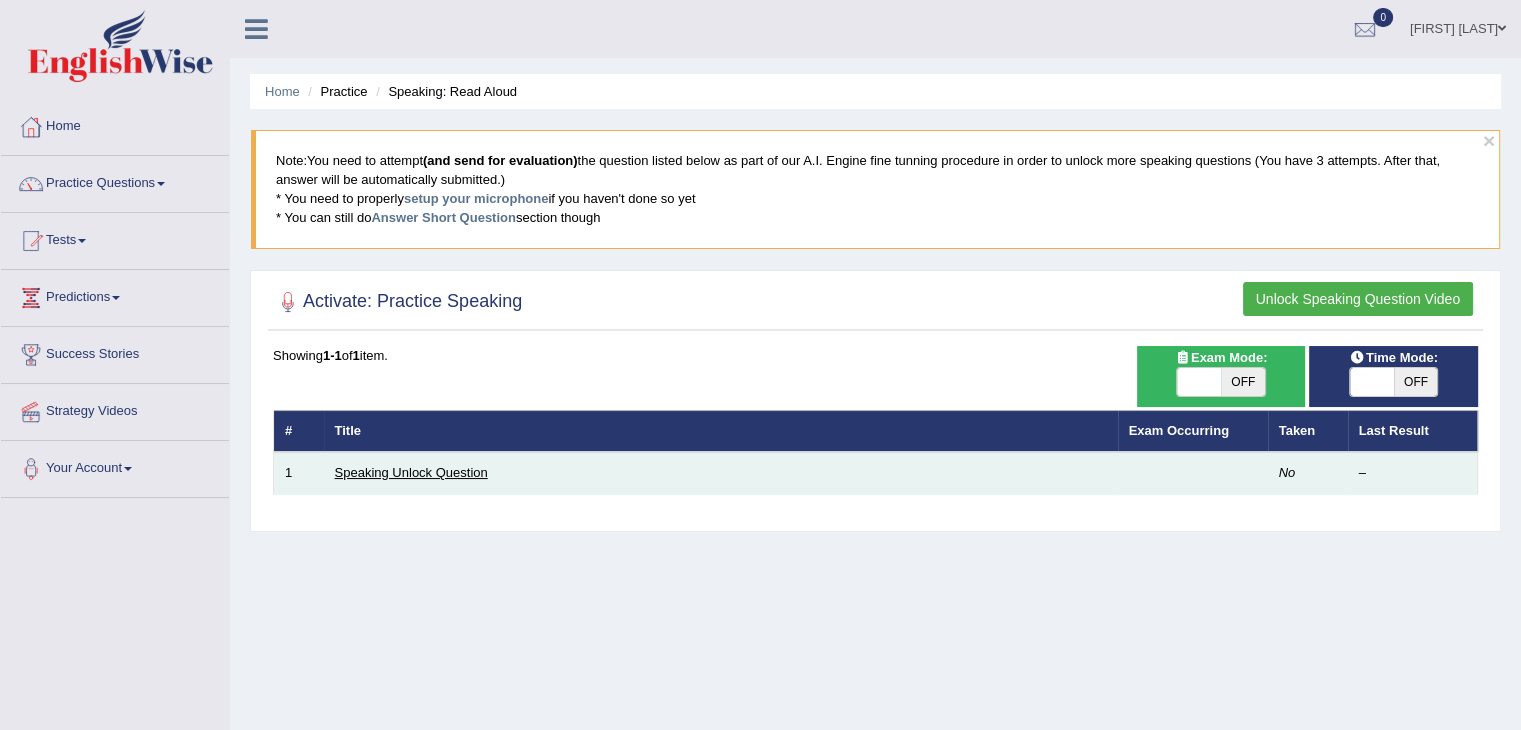 click on "Speaking Unlock Question" at bounding box center (411, 472) 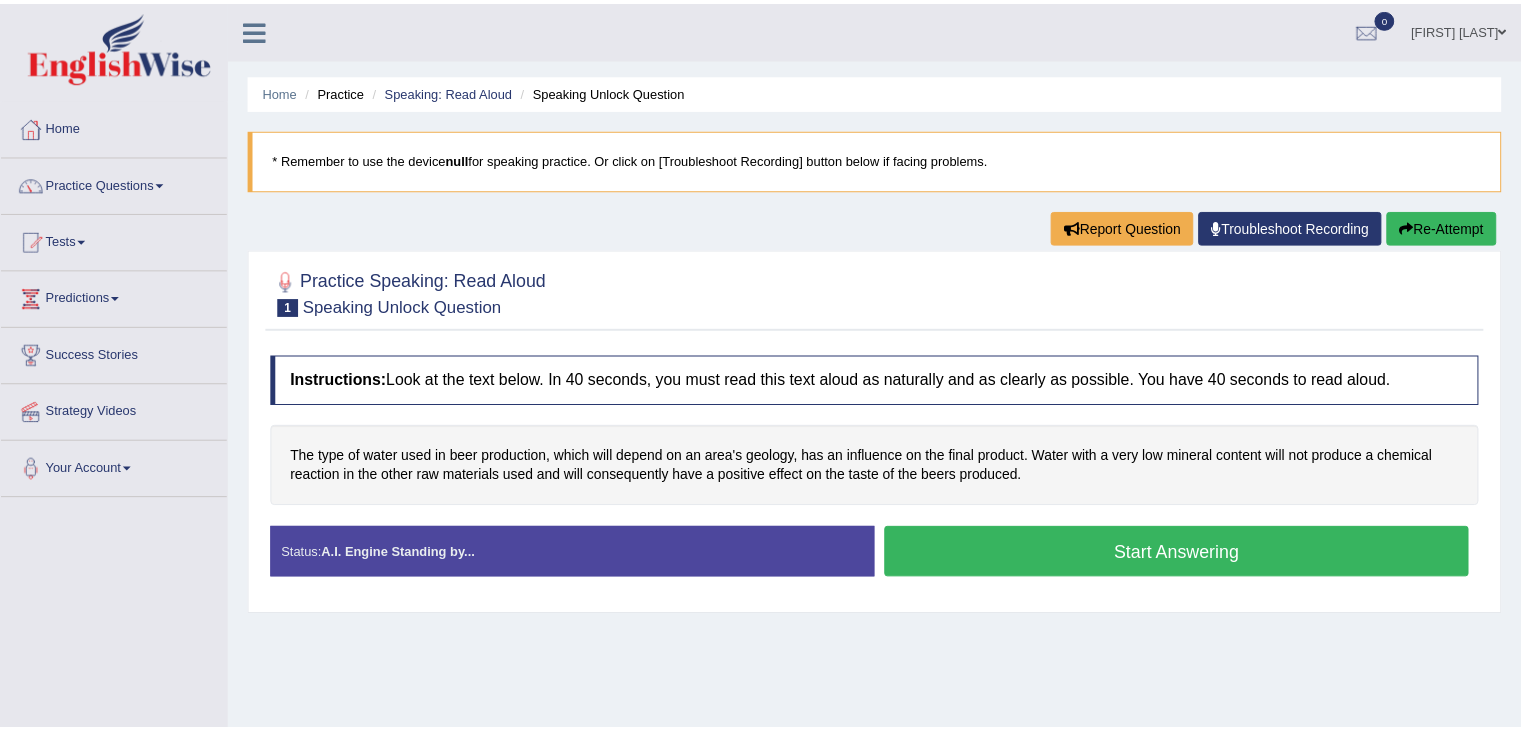 scroll, scrollTop: 0, scrollLeft: 0, axis: both 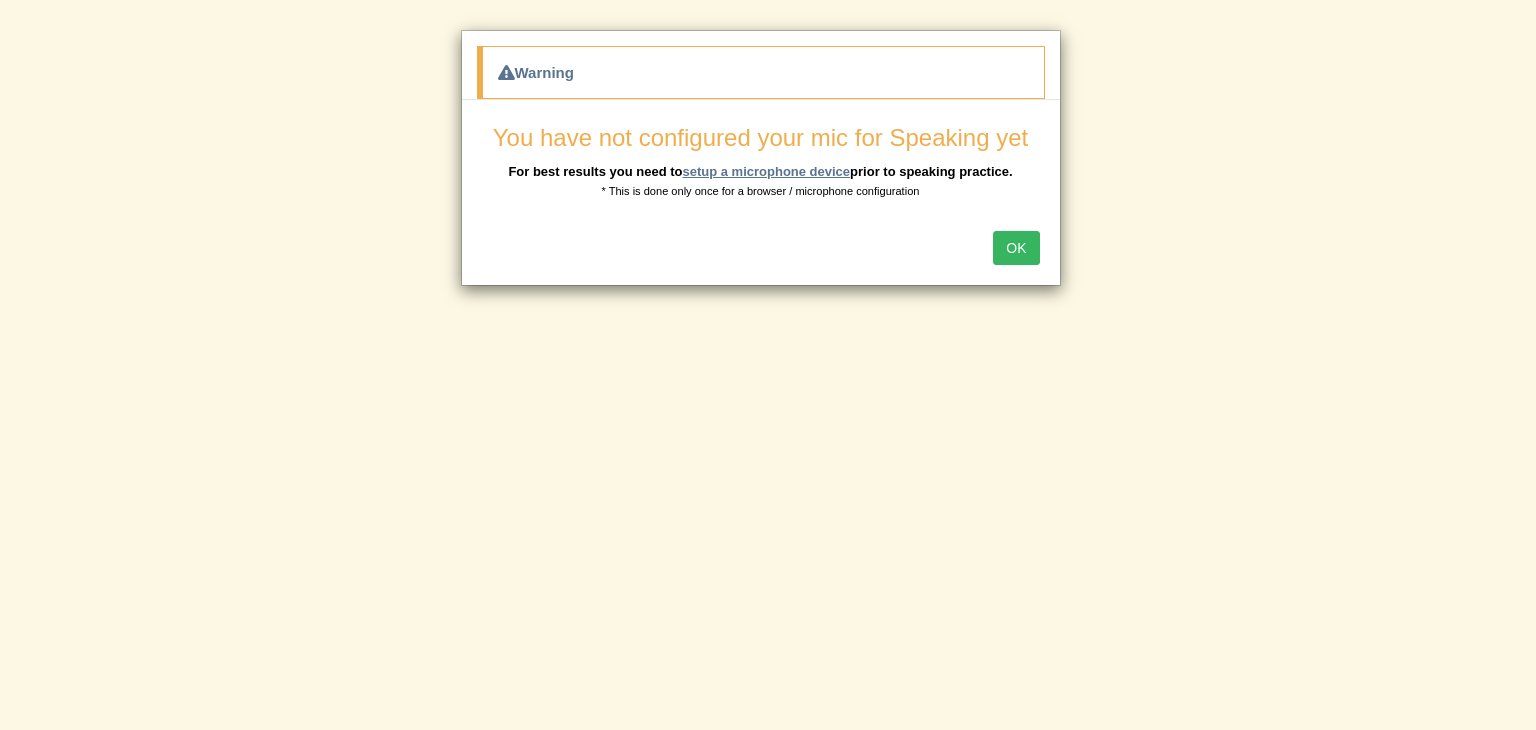 click on "setup a microphone device" at bounding box center [766, 171] 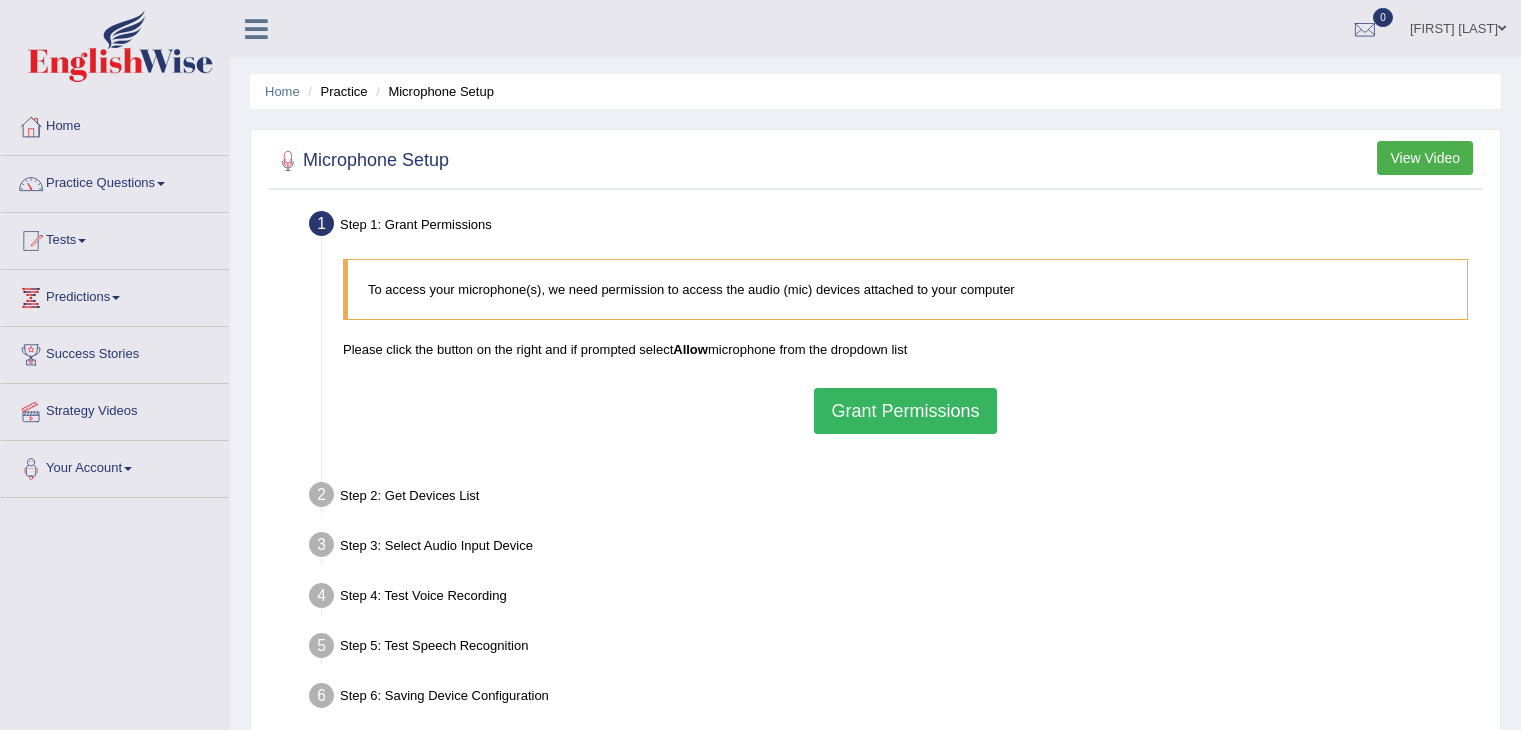 scroll, scrollTop: 0, scrollLeft: 0, axis: both 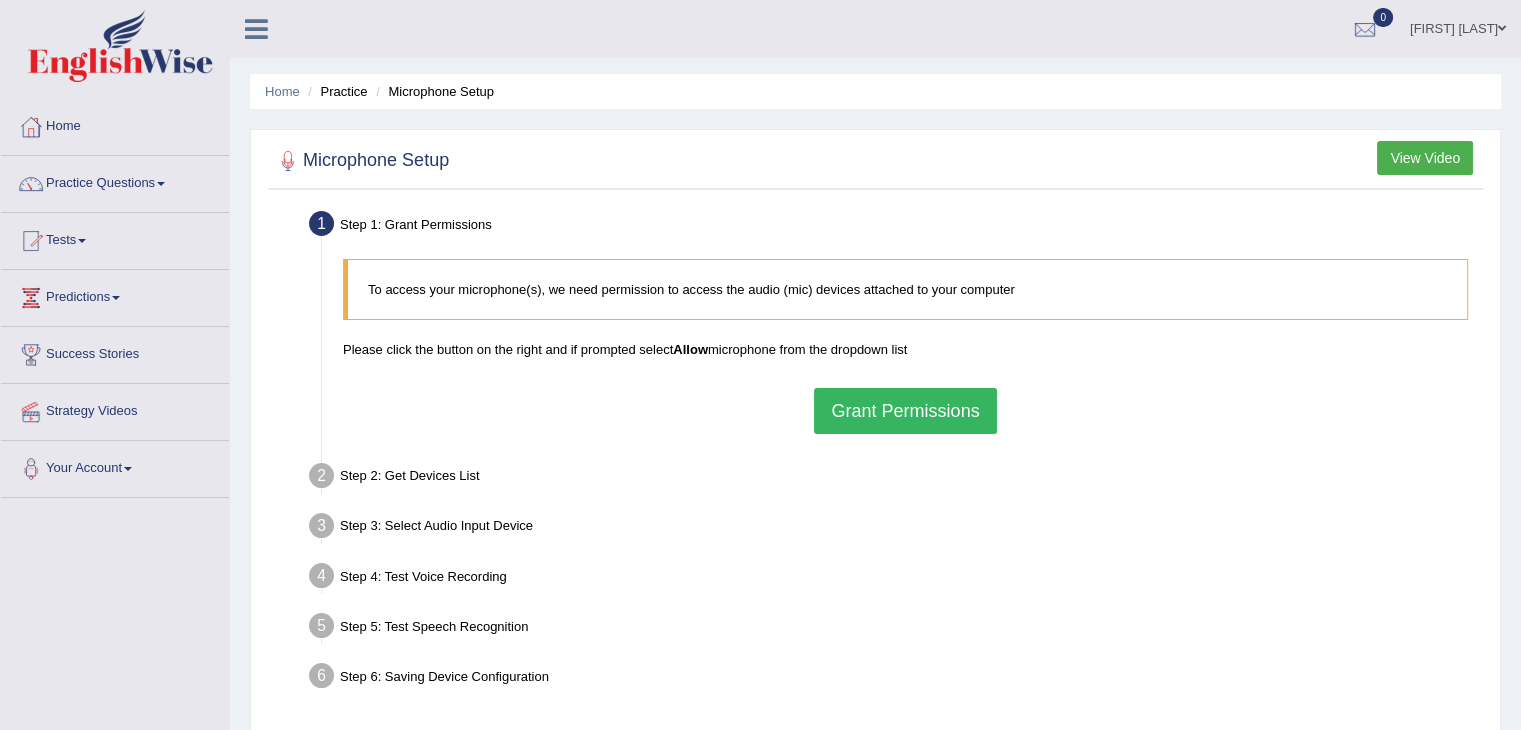 click on "Grant Permissions" at bounding box center [905, 411] 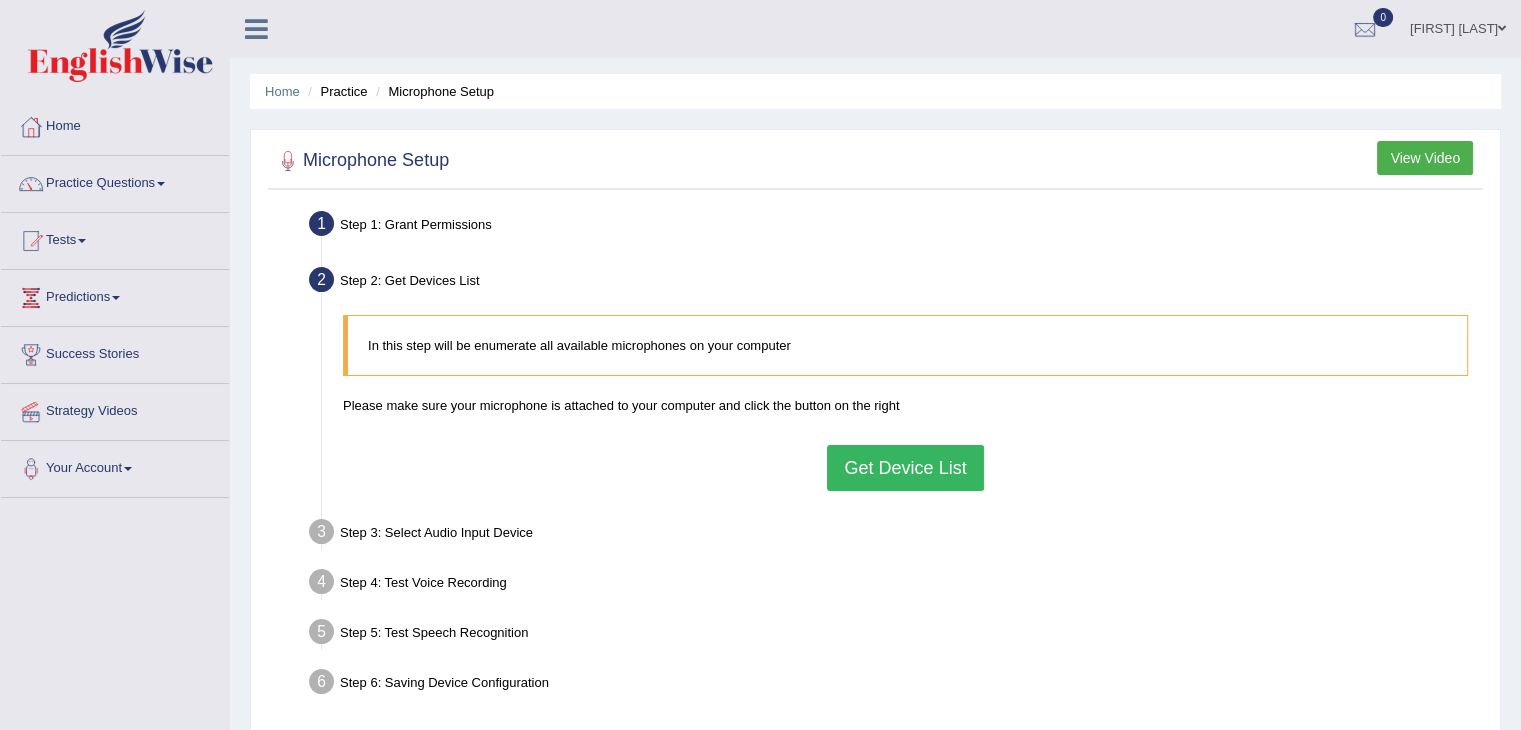 click on "Get Device List" at bounding box center [905, 468] 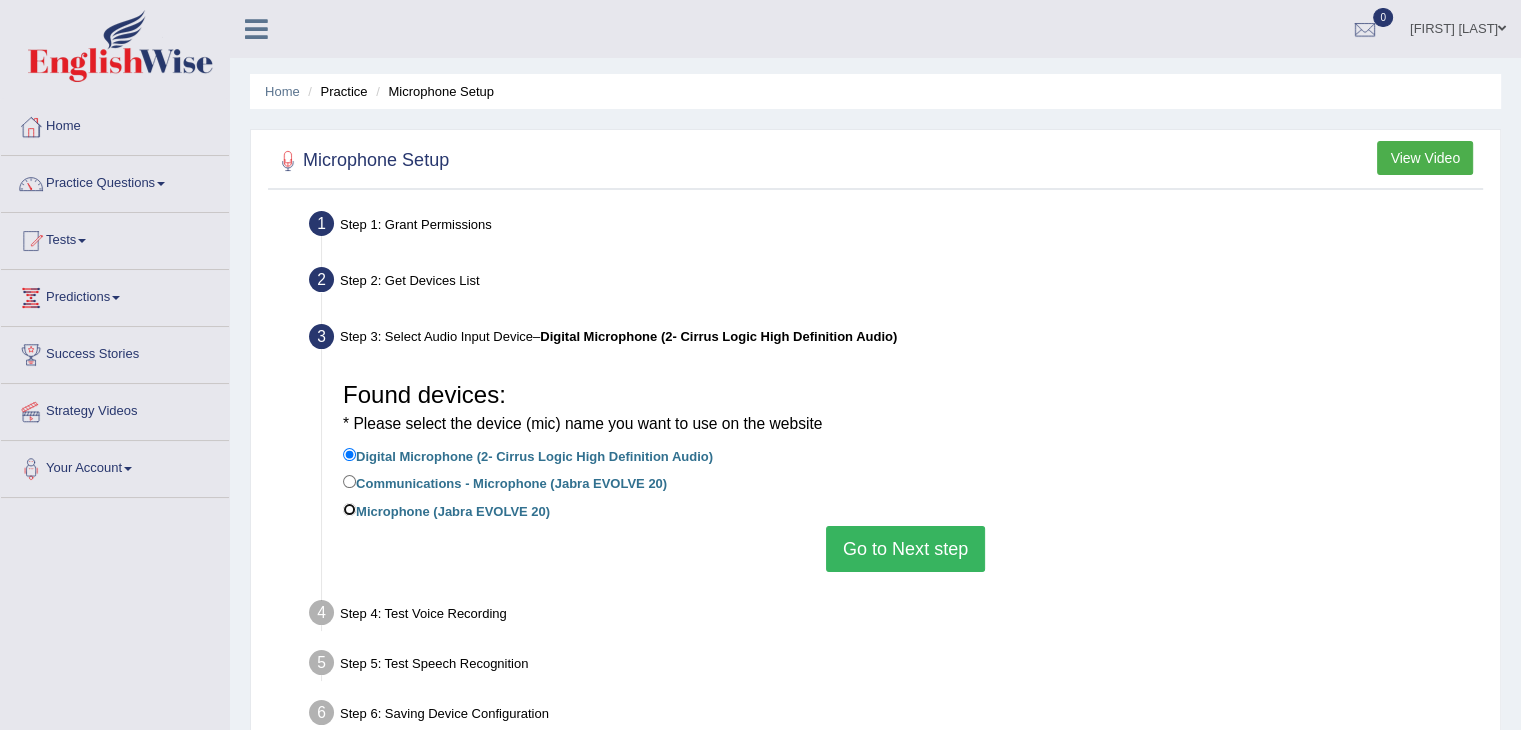click on "Microphone (Jabra EVOLVE 20)" at bounding box center [349, 509] 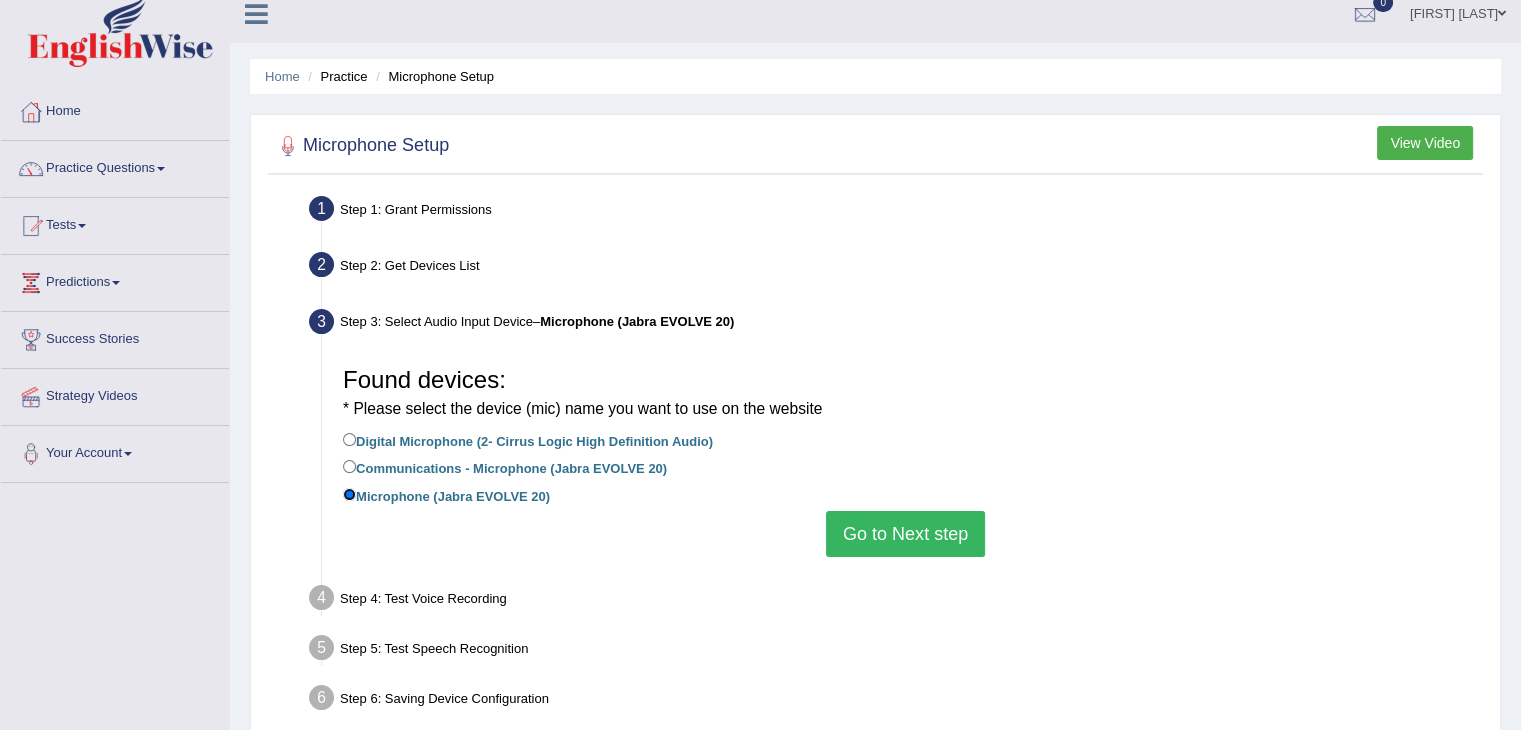 scroll, scrollTop: 14, scrollLeft: 0, axis: vertical 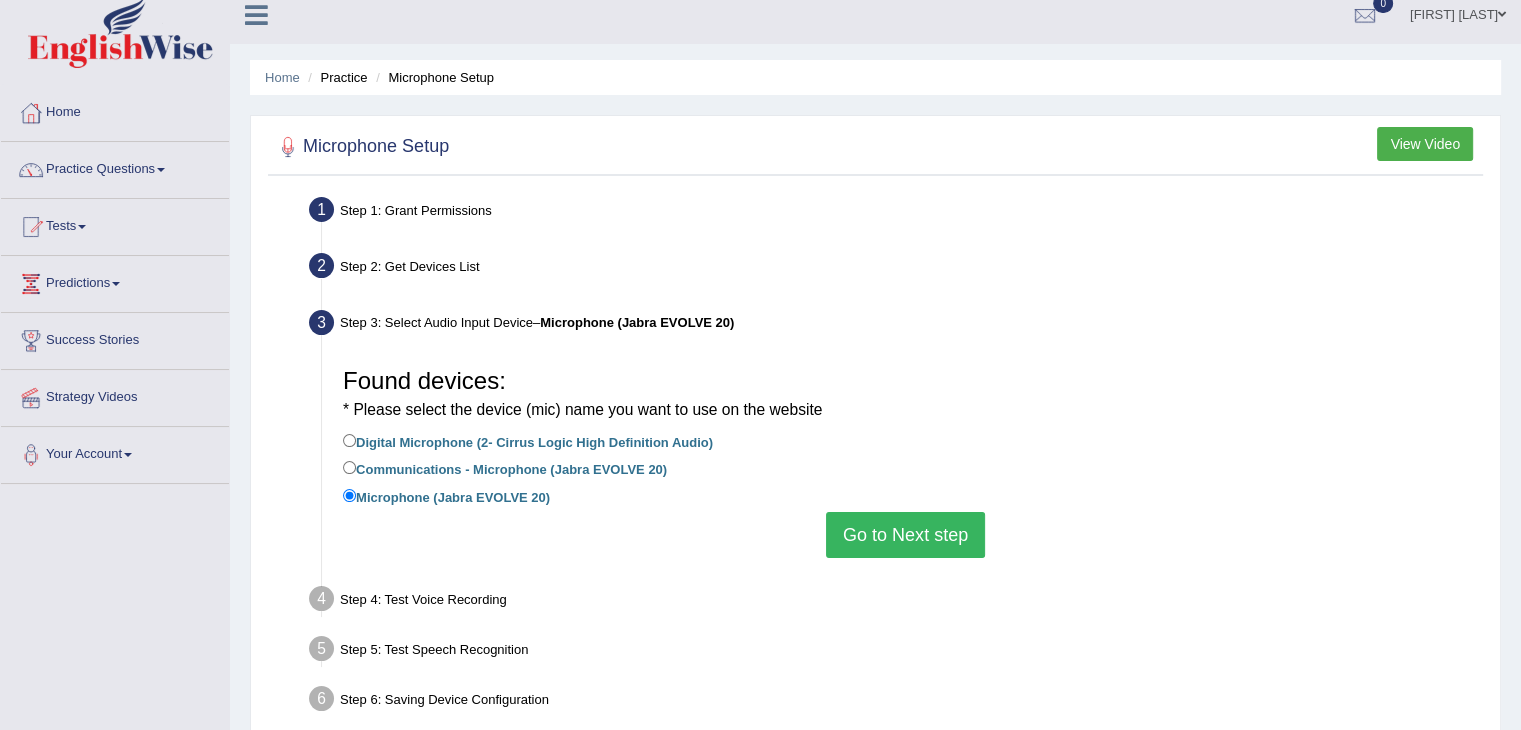 click on "View Video" at bounding box center [1425, 144] 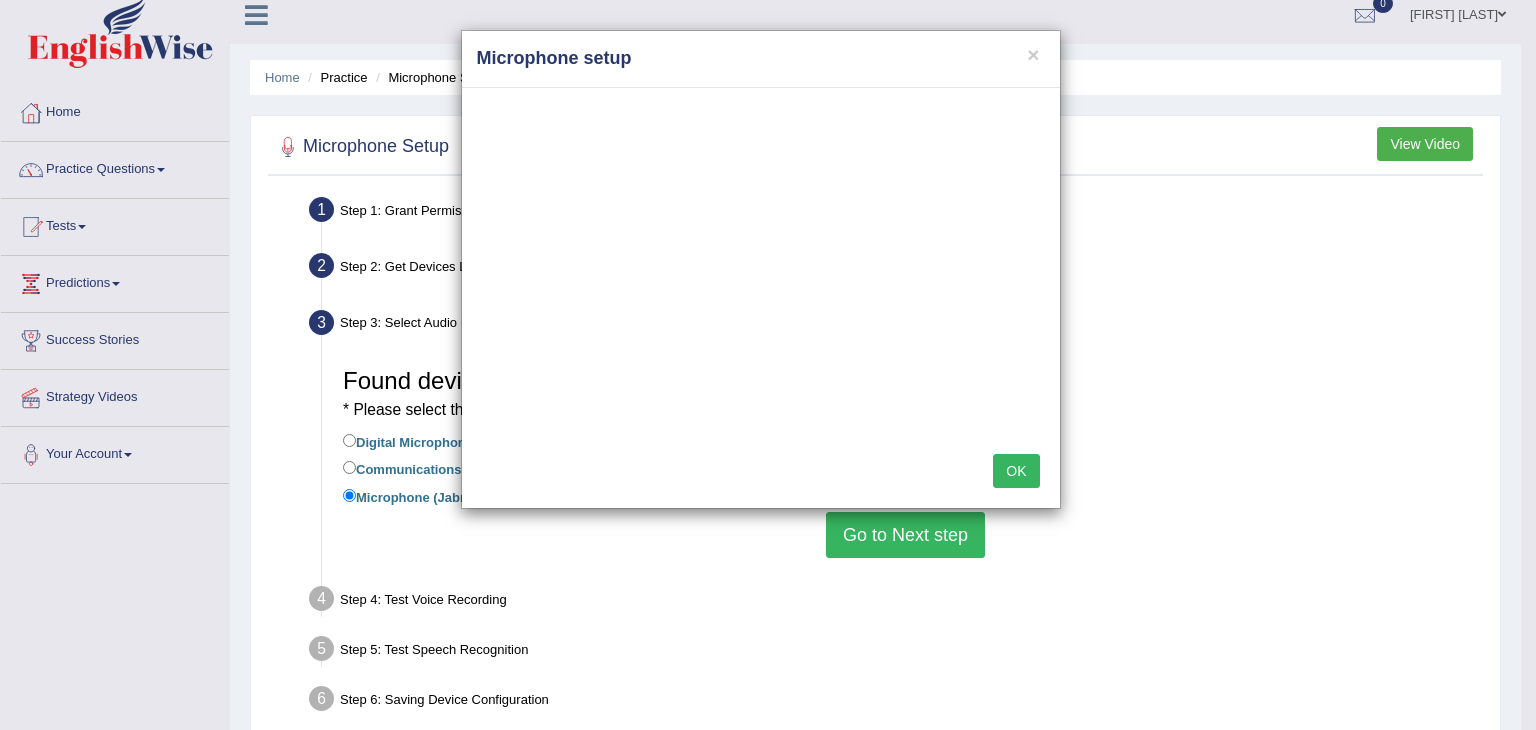click on "× Microphone setup OK" at bounding box center (768, 365) 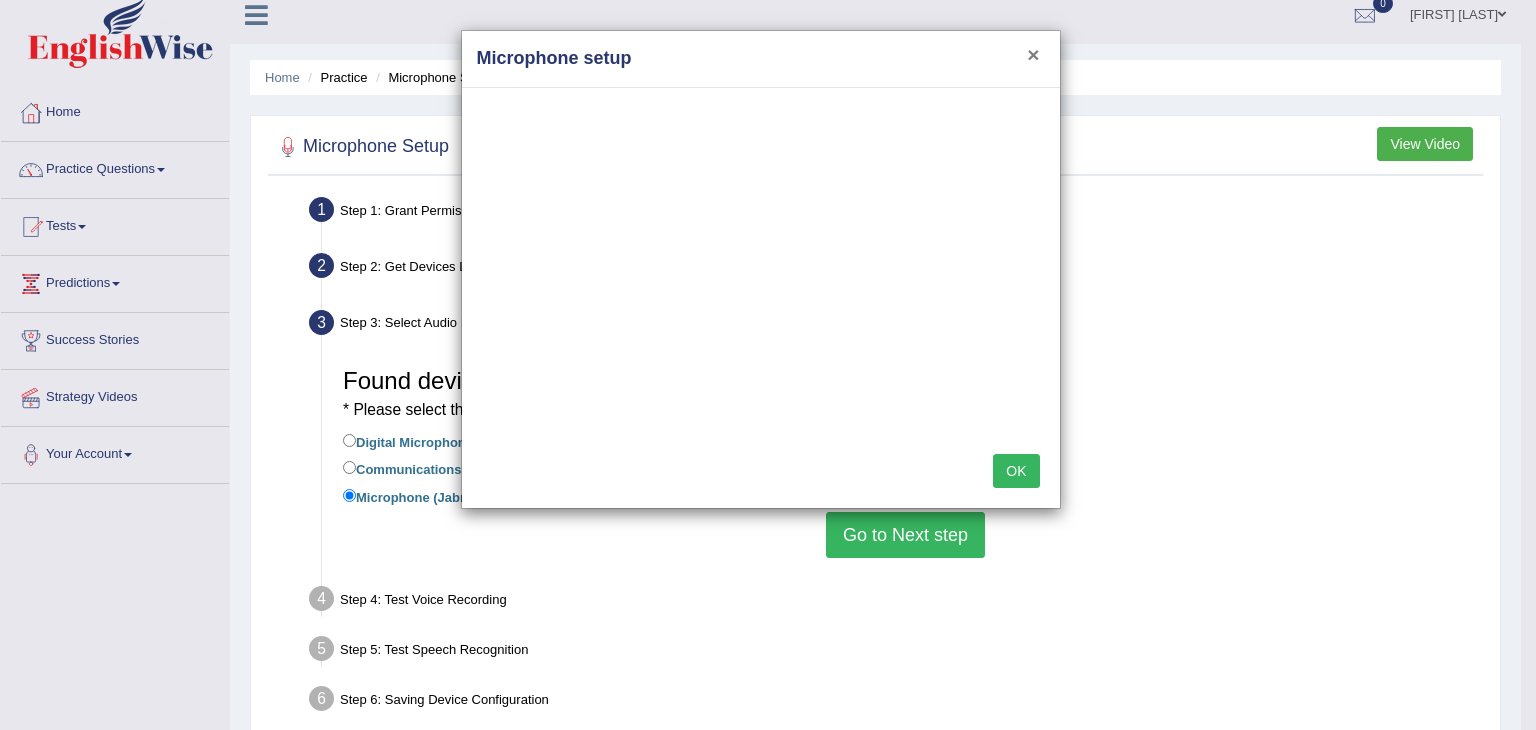 click on "×" at bounding box center [1033, 54] 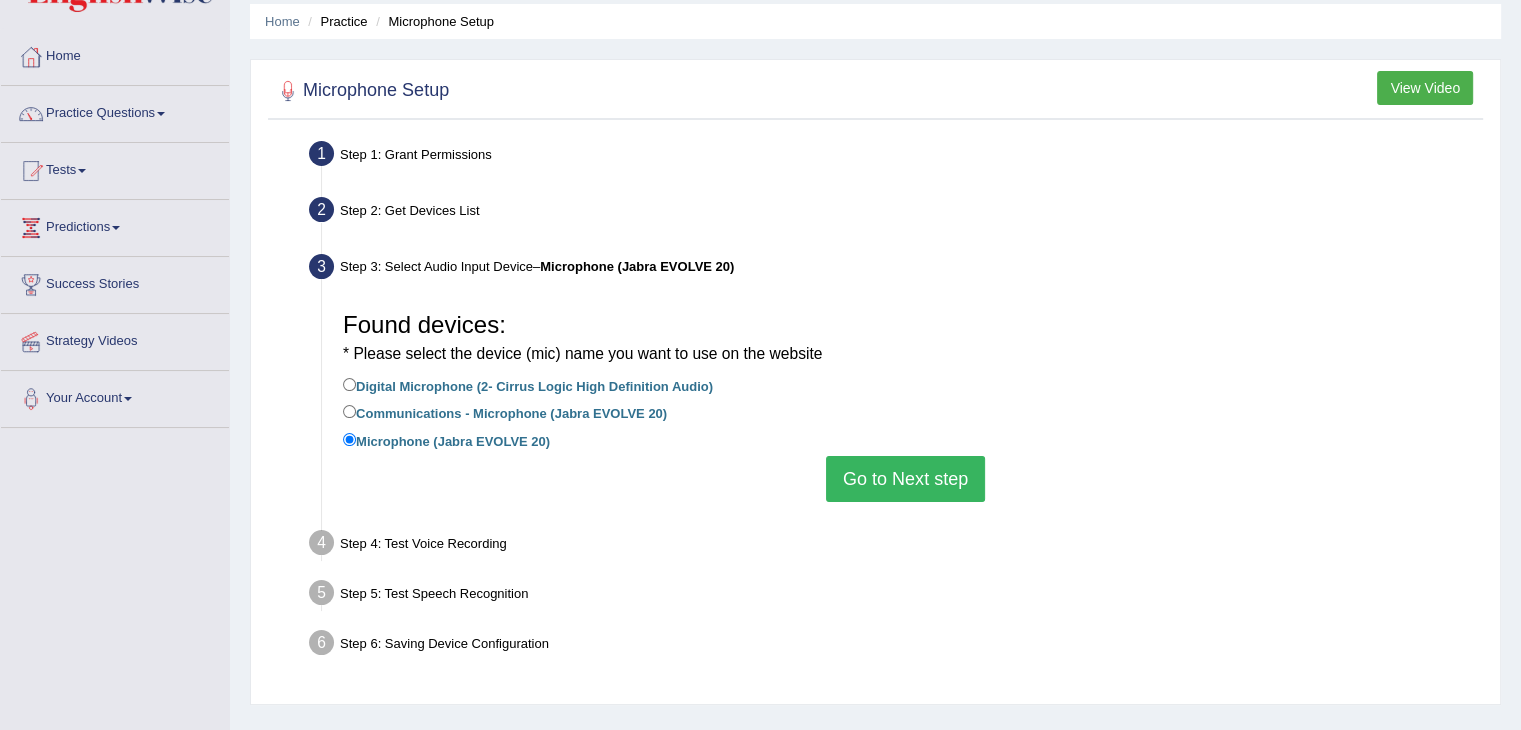scroll, scrollTop: 71, scrollLeft: 0, axis: vertical 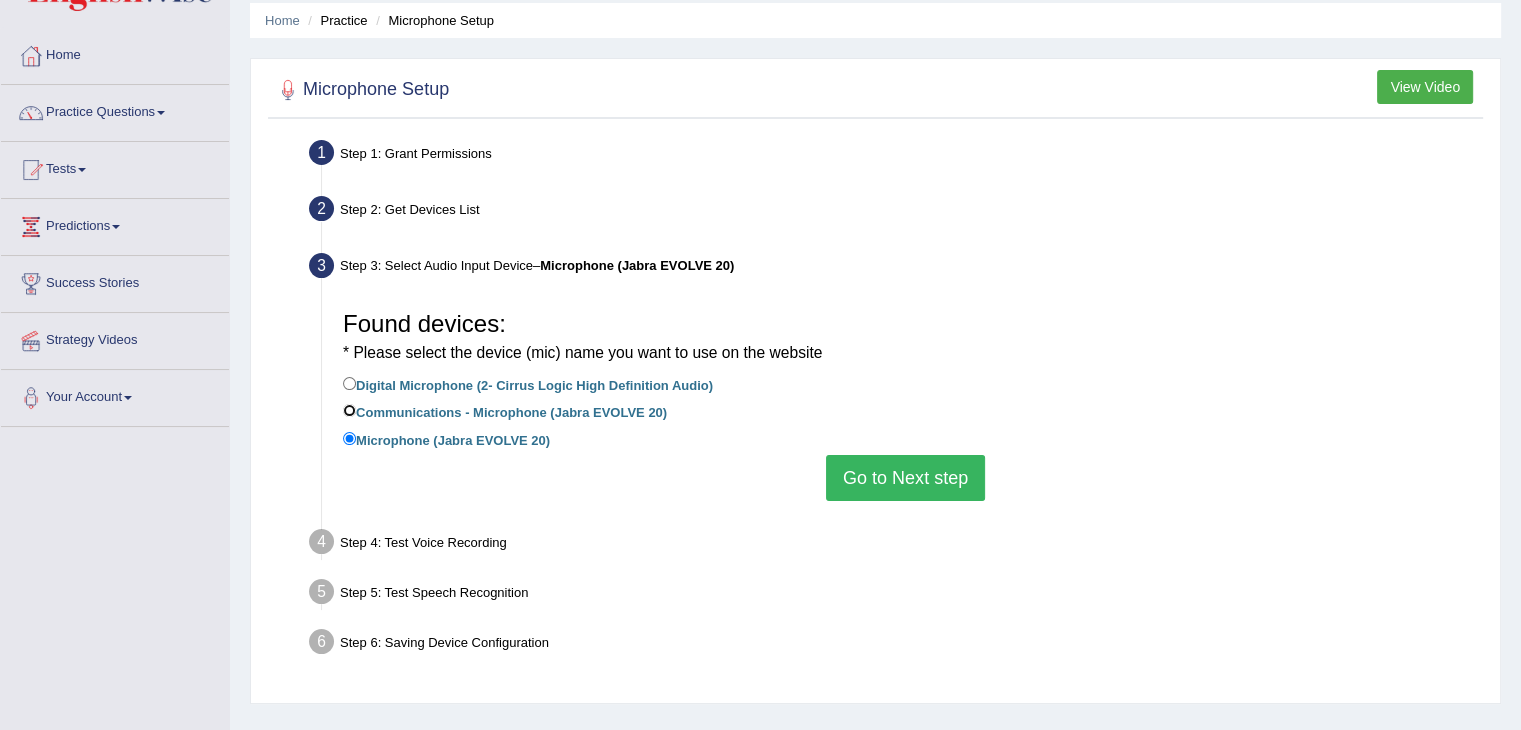 click on "Communications - Microphone (Jabra EVOLVE 20)" at bounding box center [349, 410] 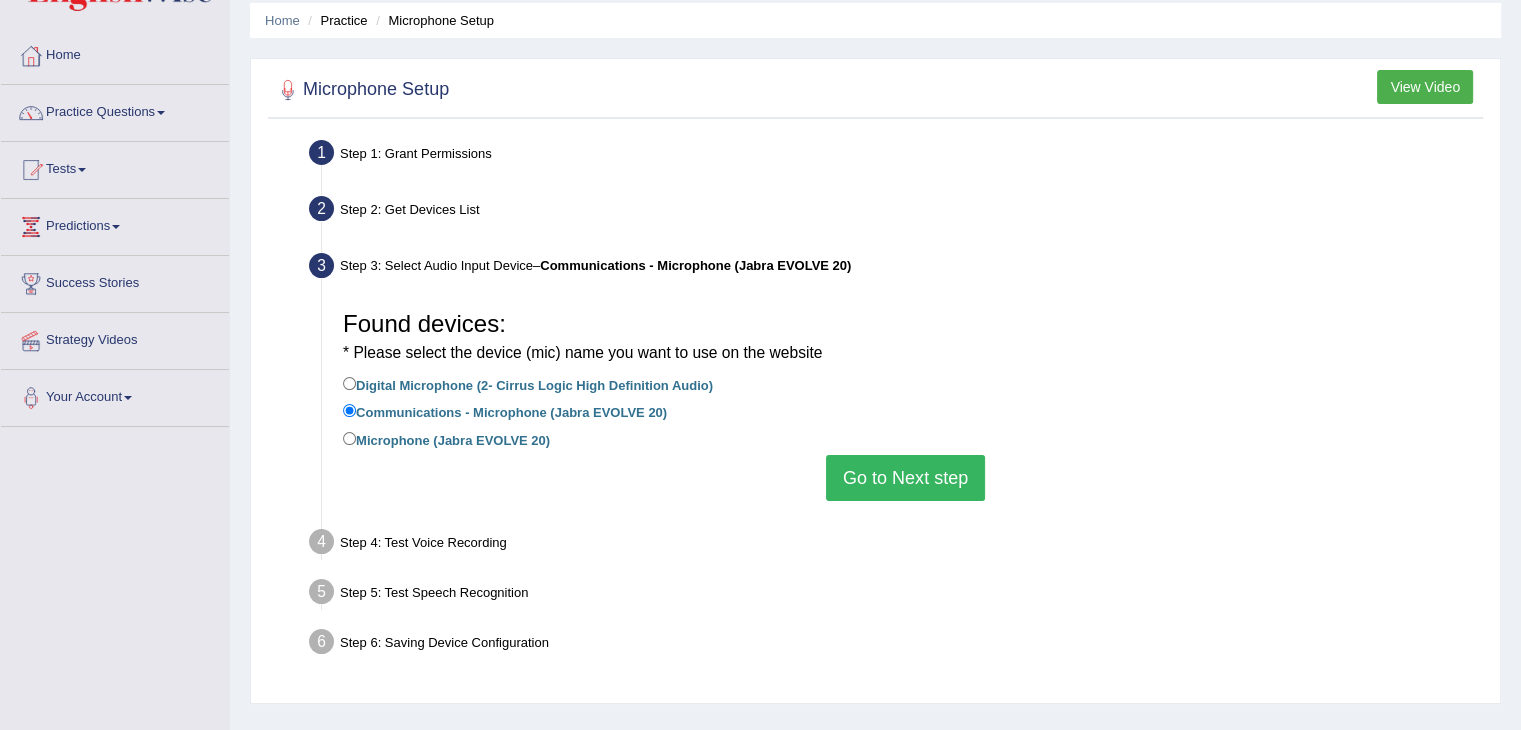 click on "Go to Next step" at bounding box center [905, 478] 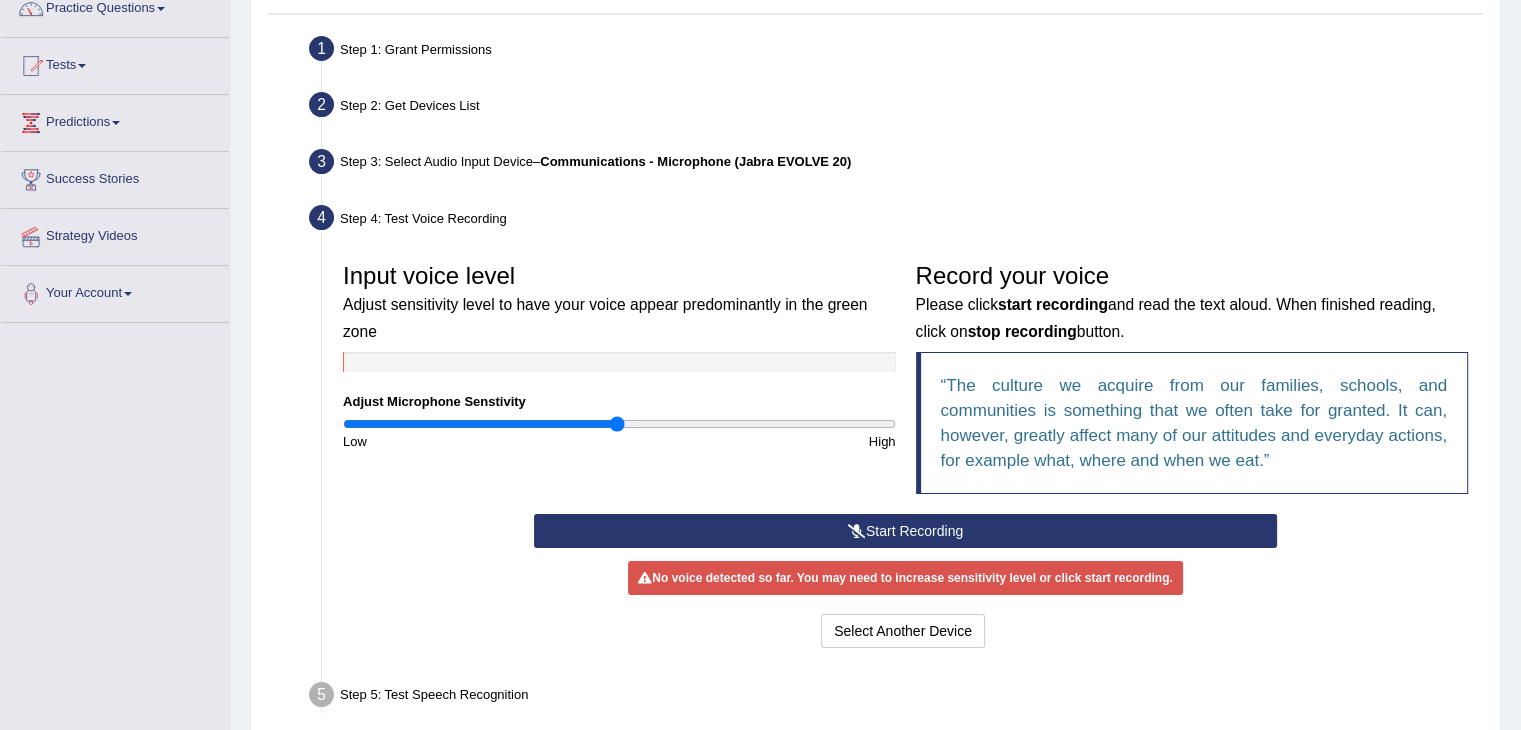 scroll, scrollTop: 204, scrollLeft: 0, axis: vertical 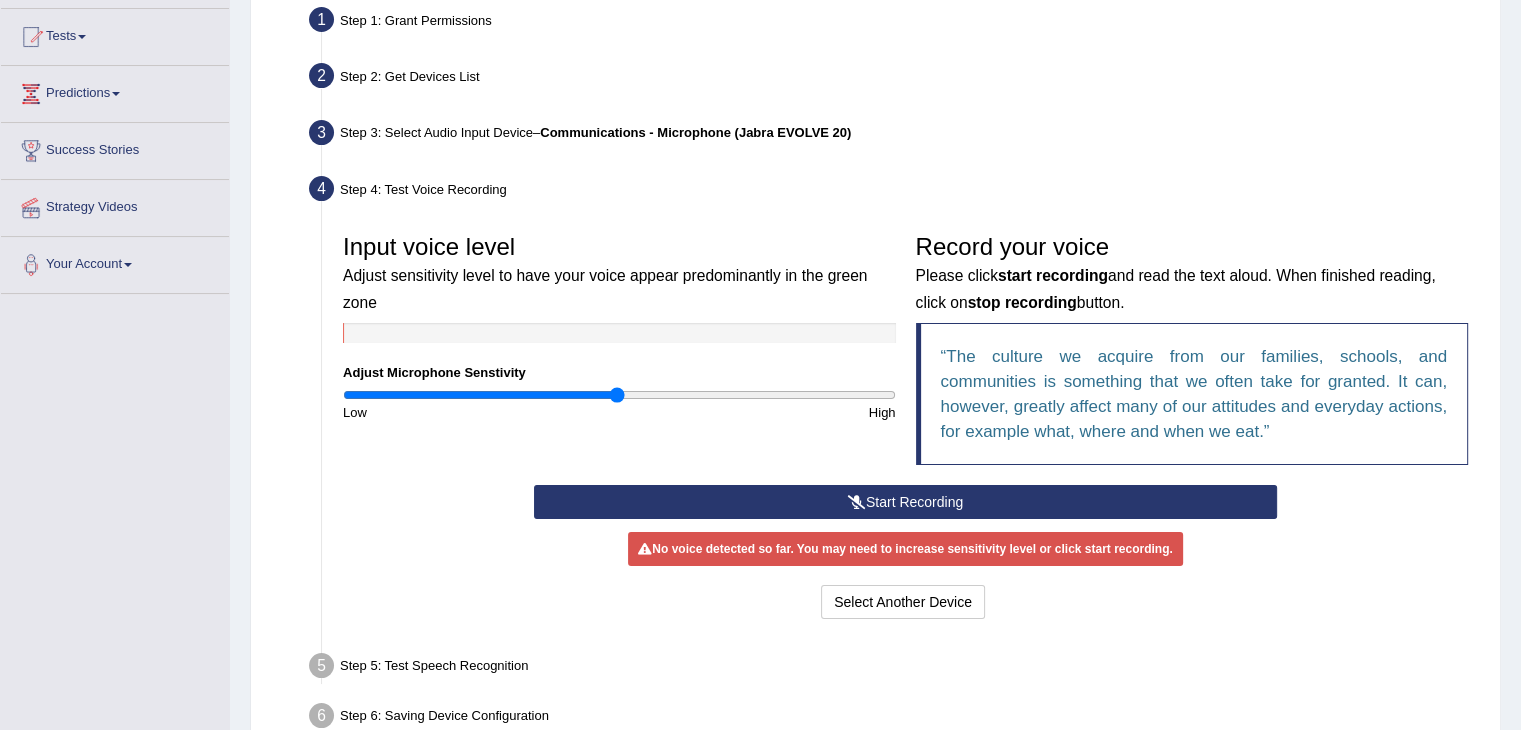 click at bounding box center [857, 502] 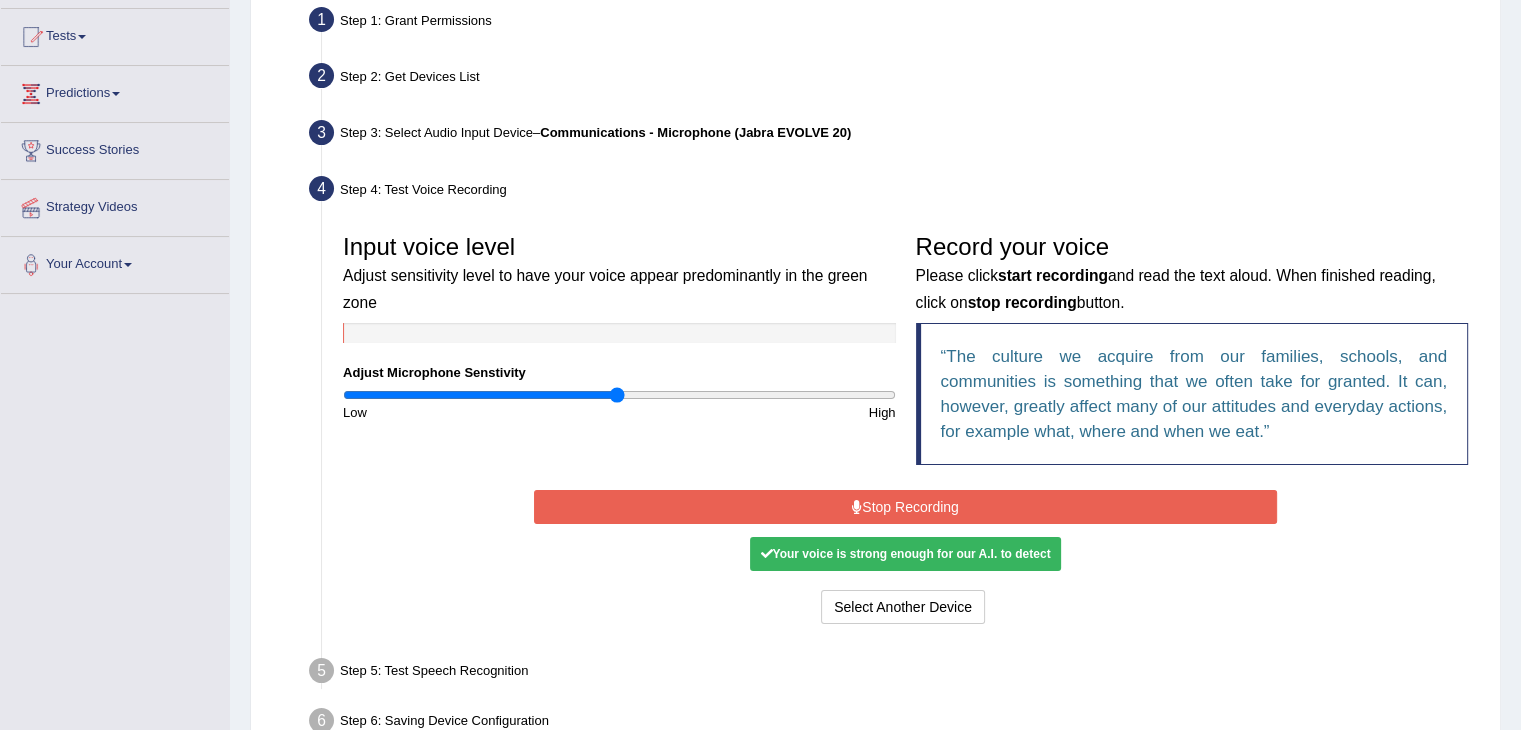 click at bounding box center [857, 507] 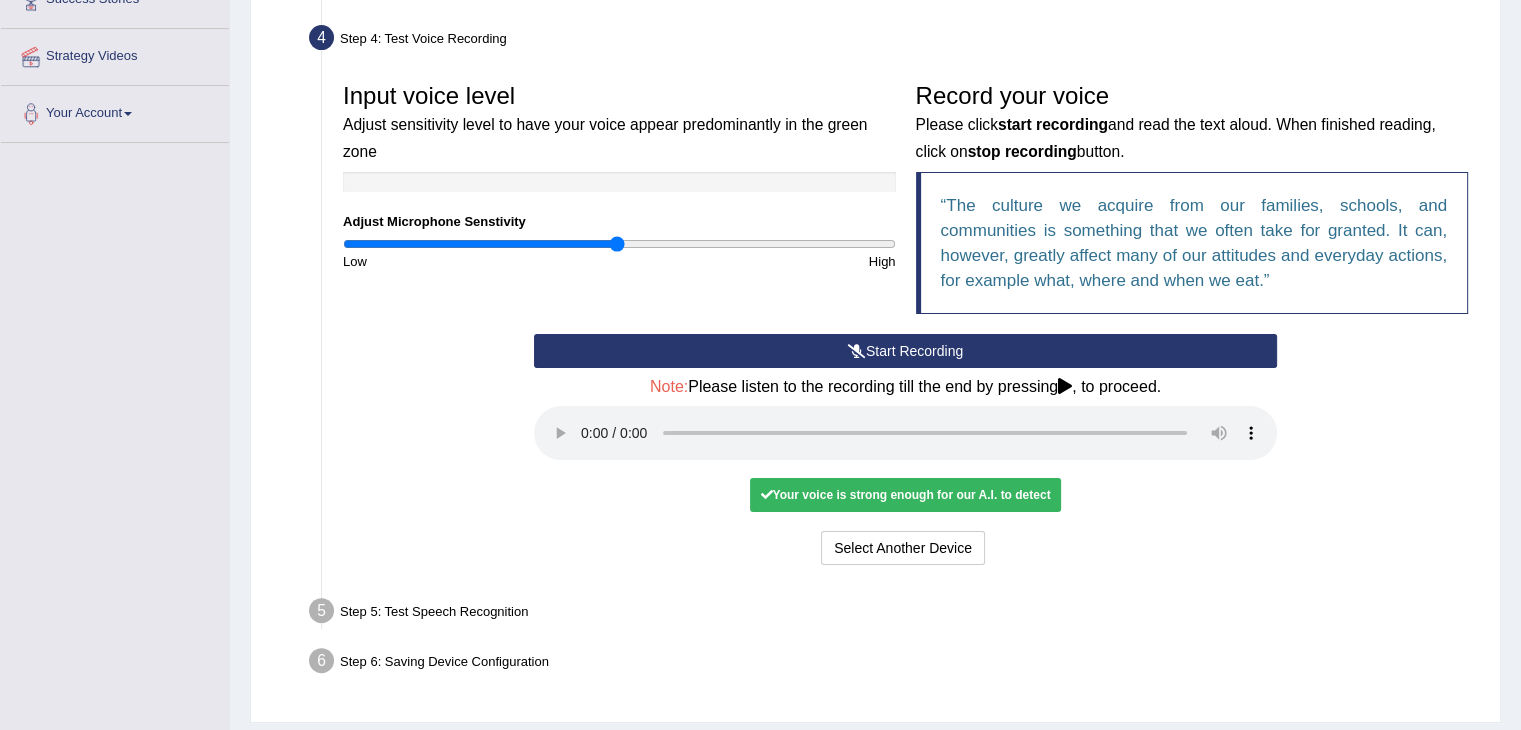 scroll, scrollTop: 356, scrollLeft: 0, axis: vertical 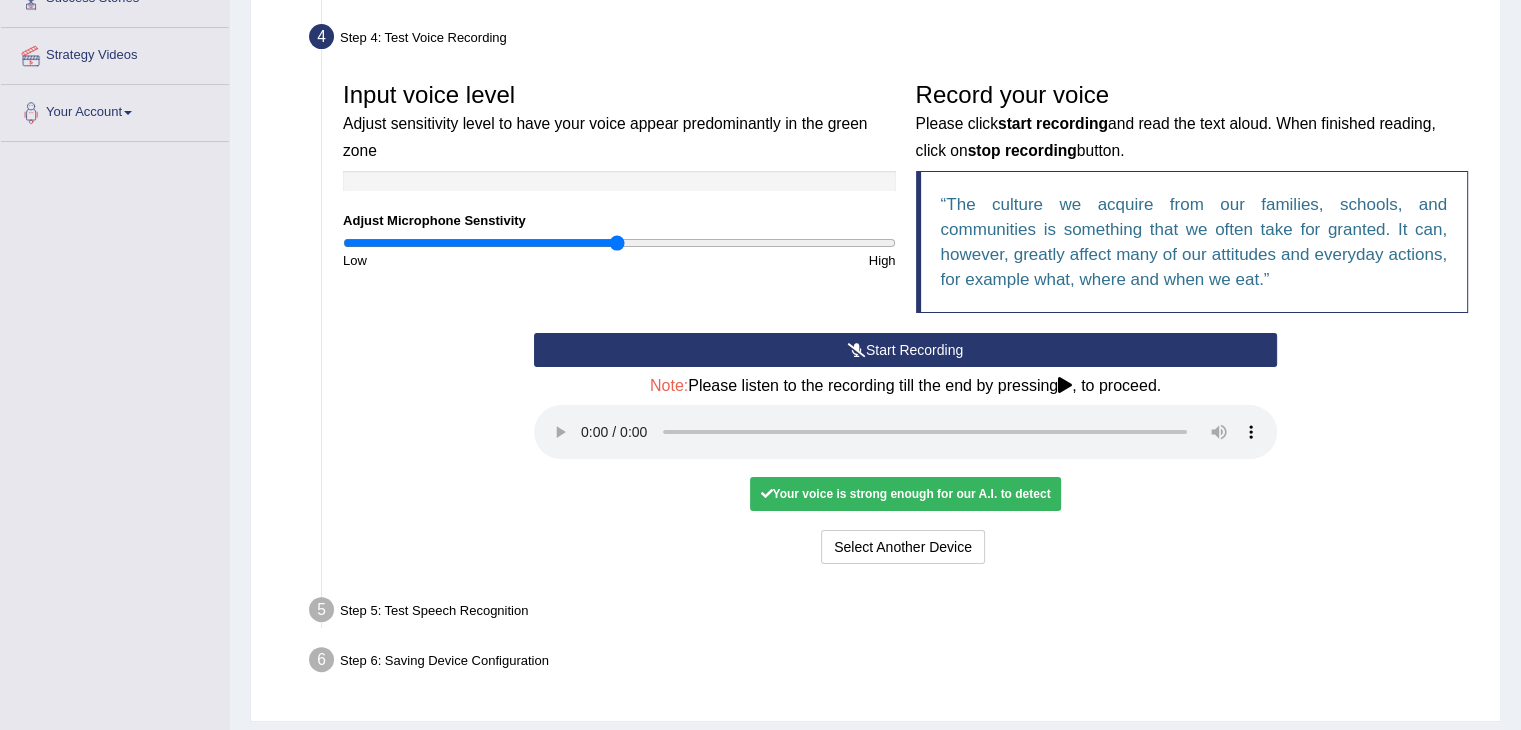 type 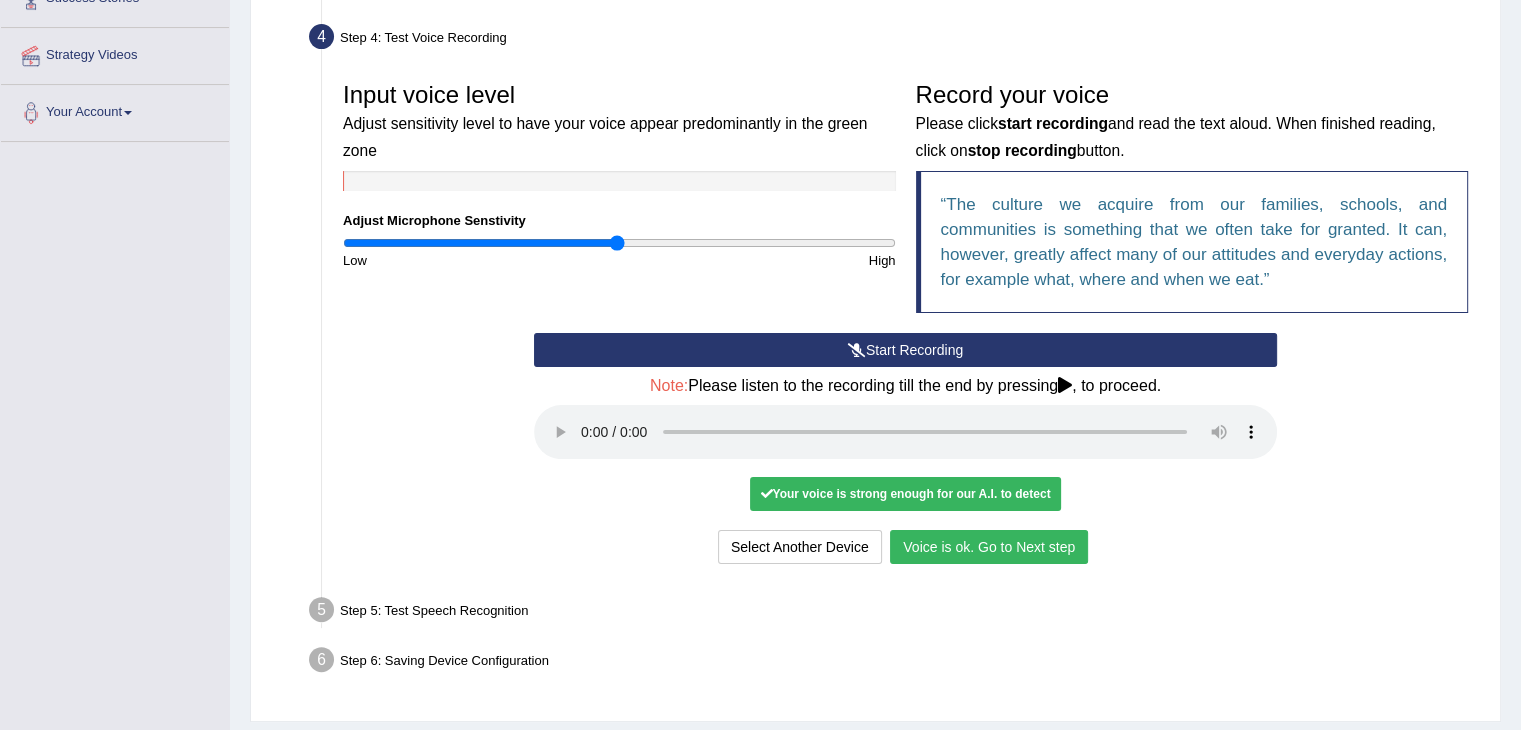 click on "Voice is ok. Go to Next step" at bounding box center (989, 547) 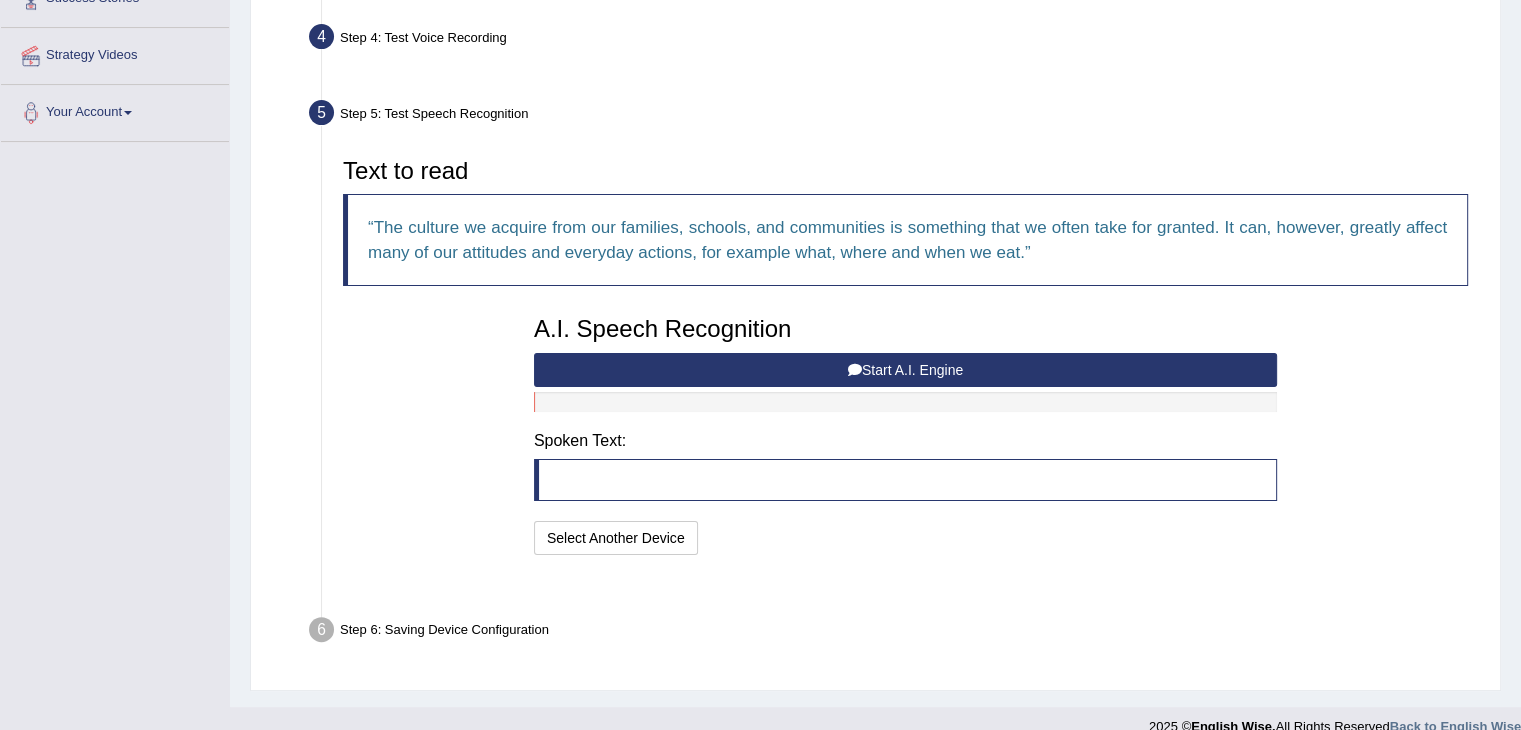 scroll, scrollTop: 333, scrollLeft: 0, axis: vertical 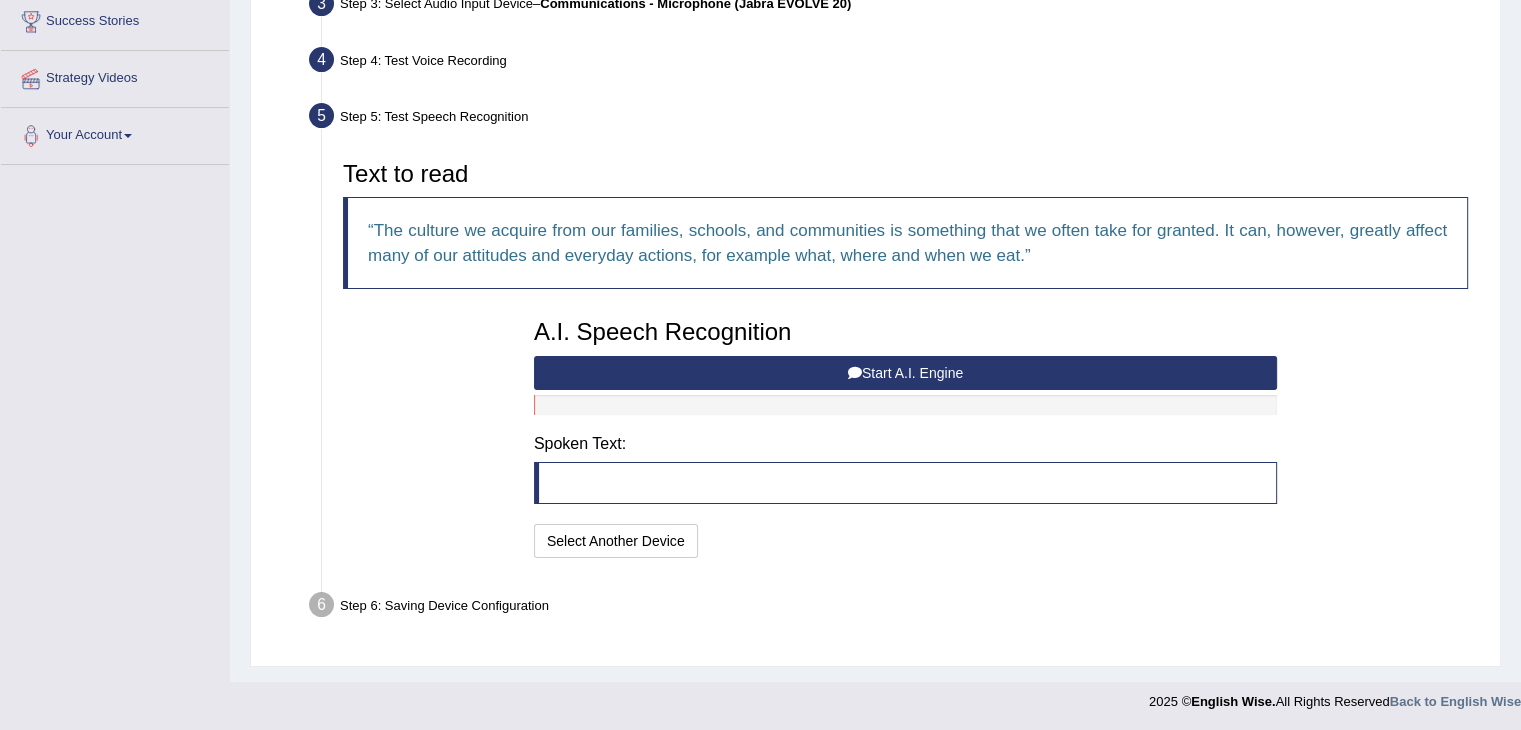 click on "Start A.I. Engine" at bounding box center (905, 373) 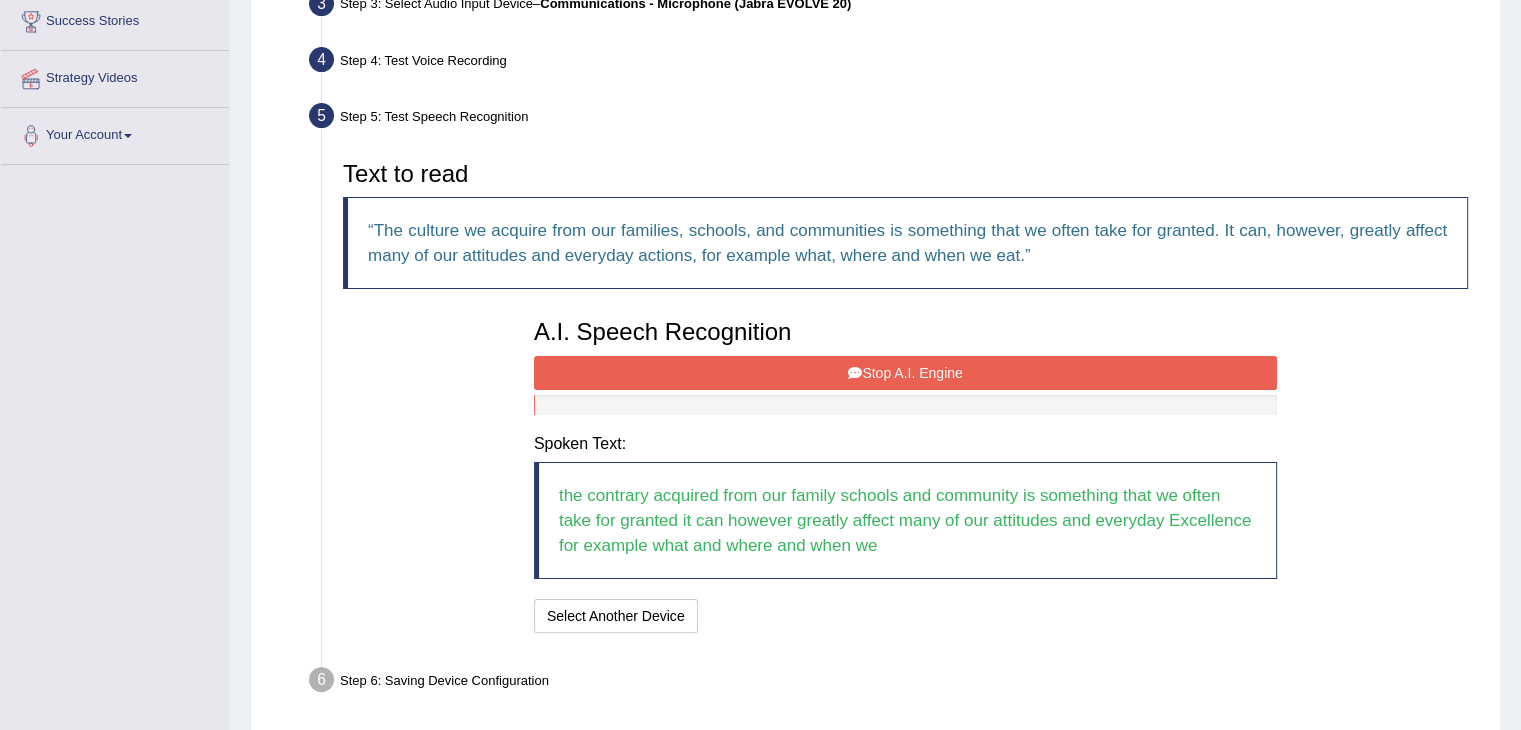 click on "Stop A.I. Engine" at bounding box center (905, 373) 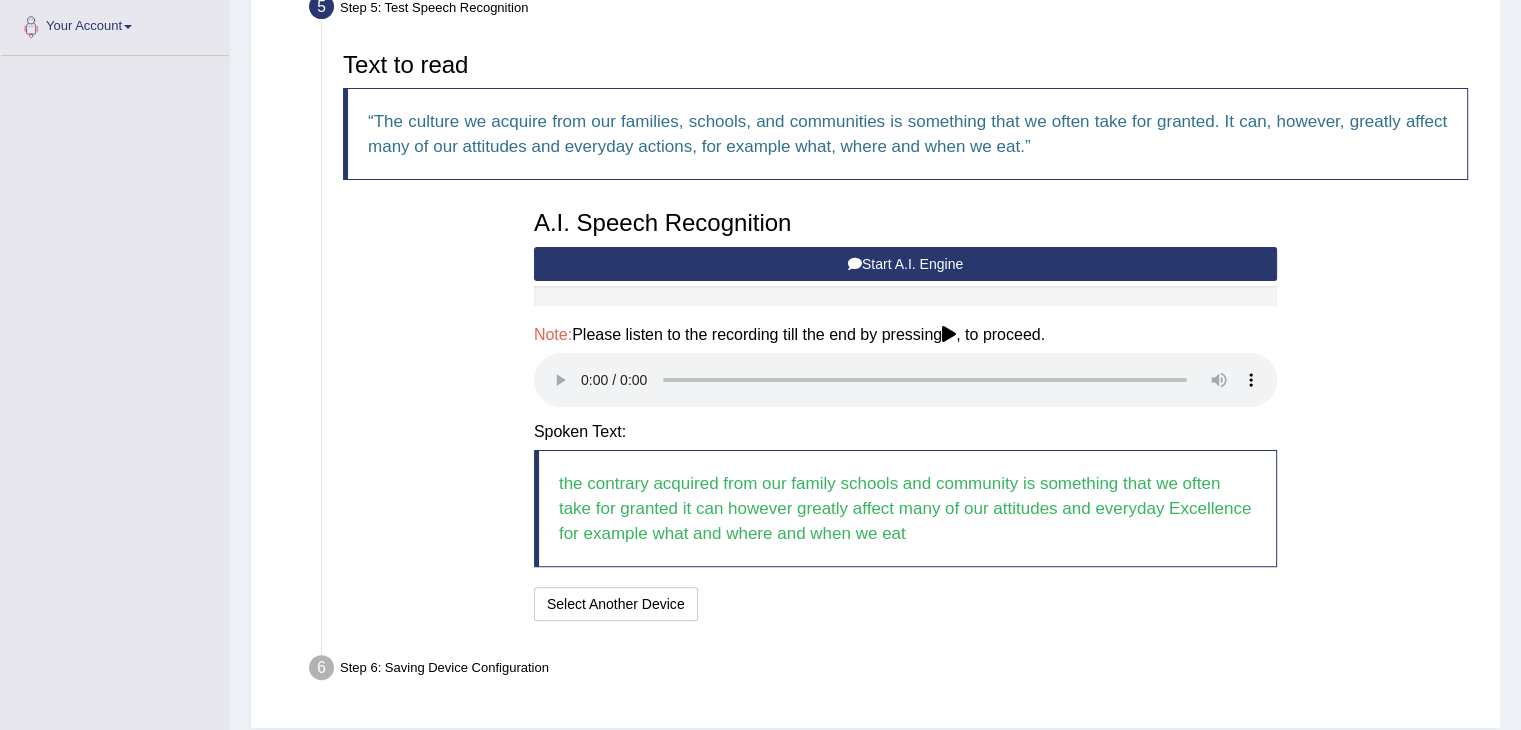 scroll, scrollTop: 505, scrollLeft: 0, axis: vertical 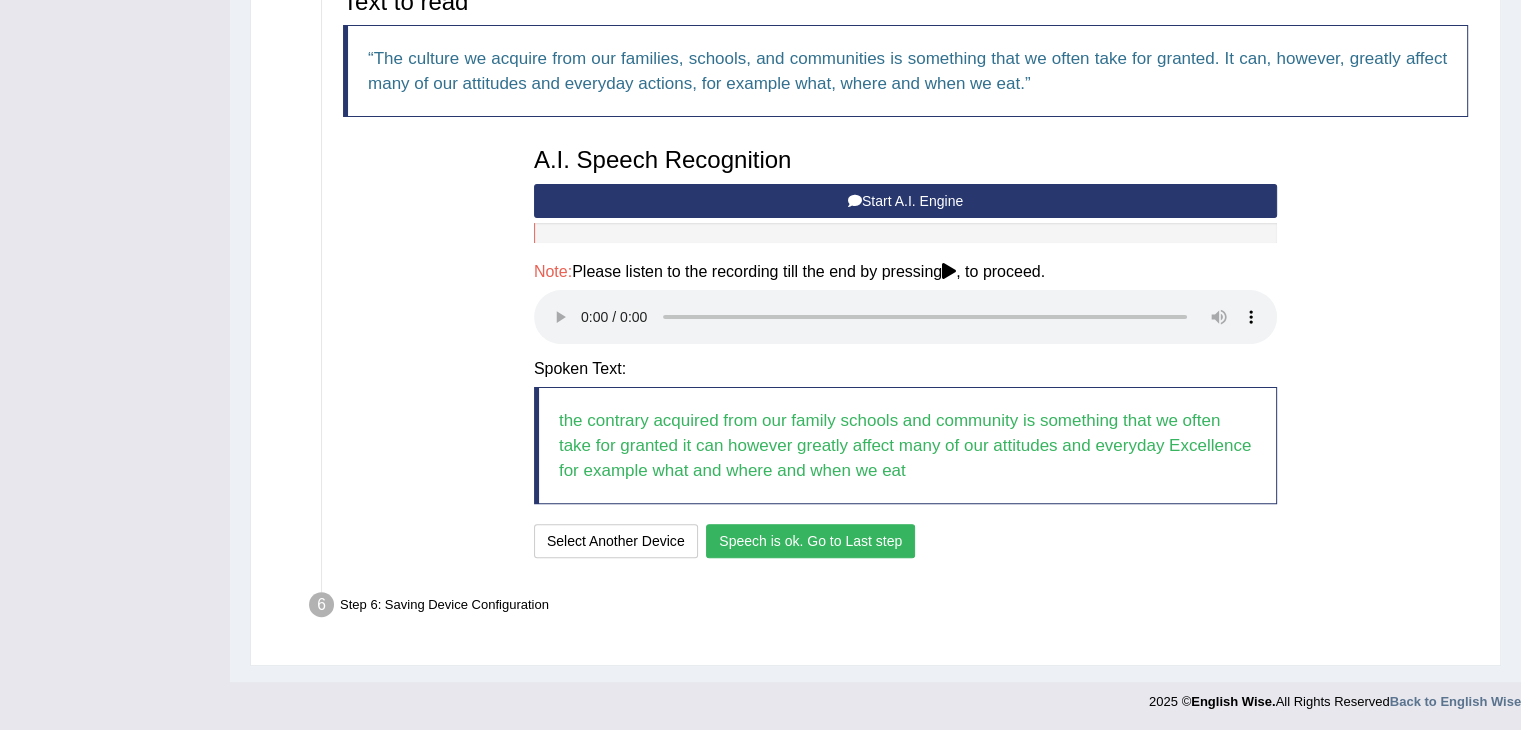 click on "Speech is ok. Go to Last step" at bounding box center [810, 541] 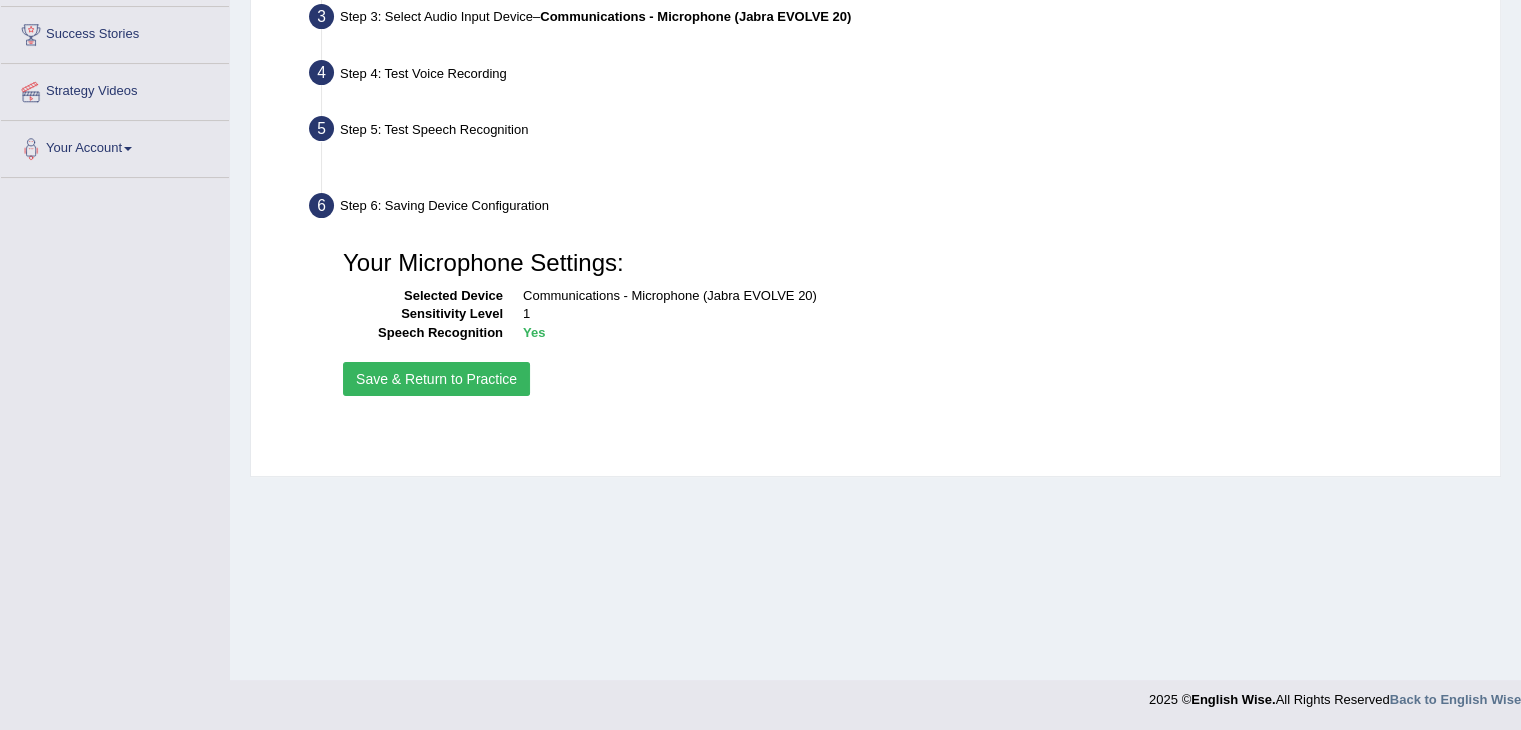 scroll, scrollTop: 320, scrollLeft: 0, axis: vertical 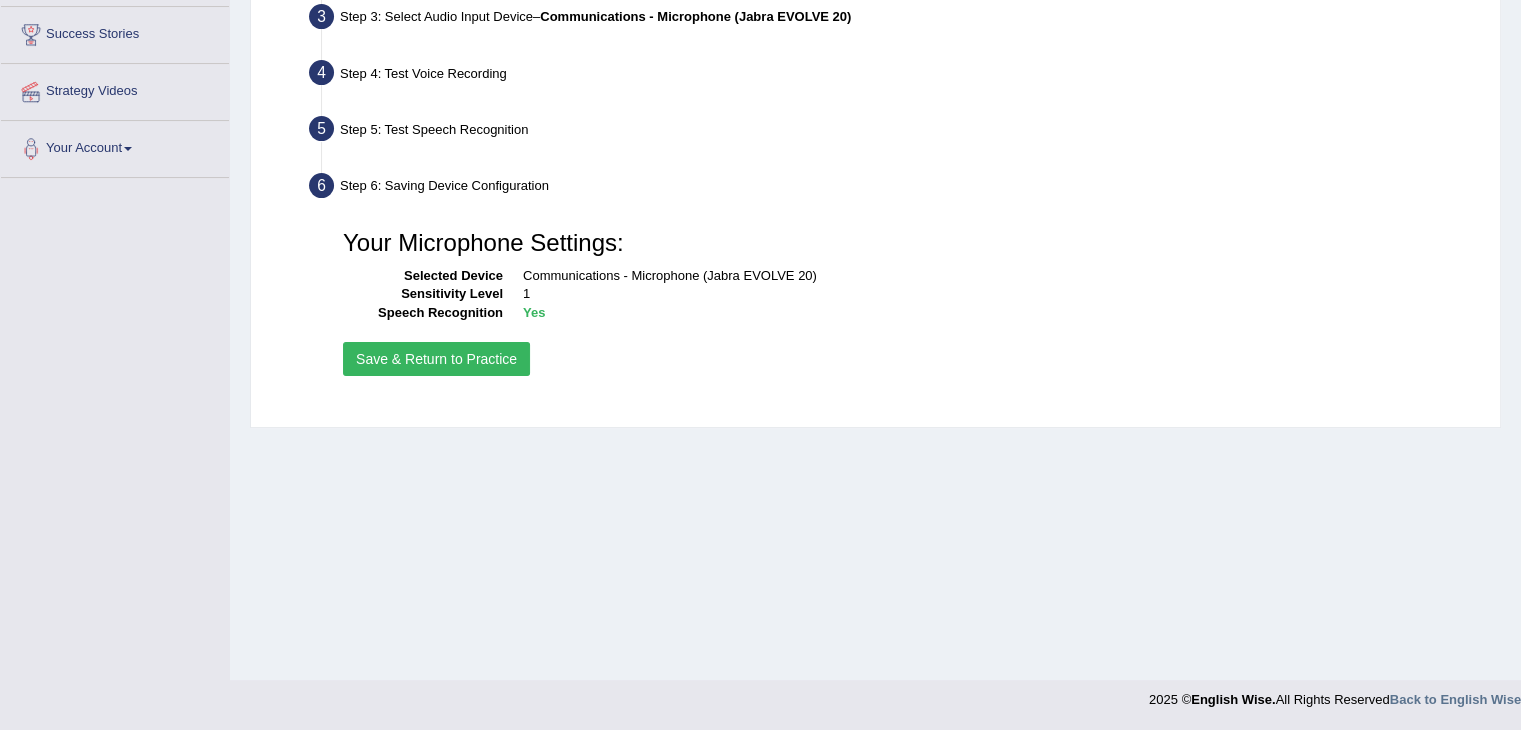 click on "Save & Return to Practice" at bounding box center (436, 359) 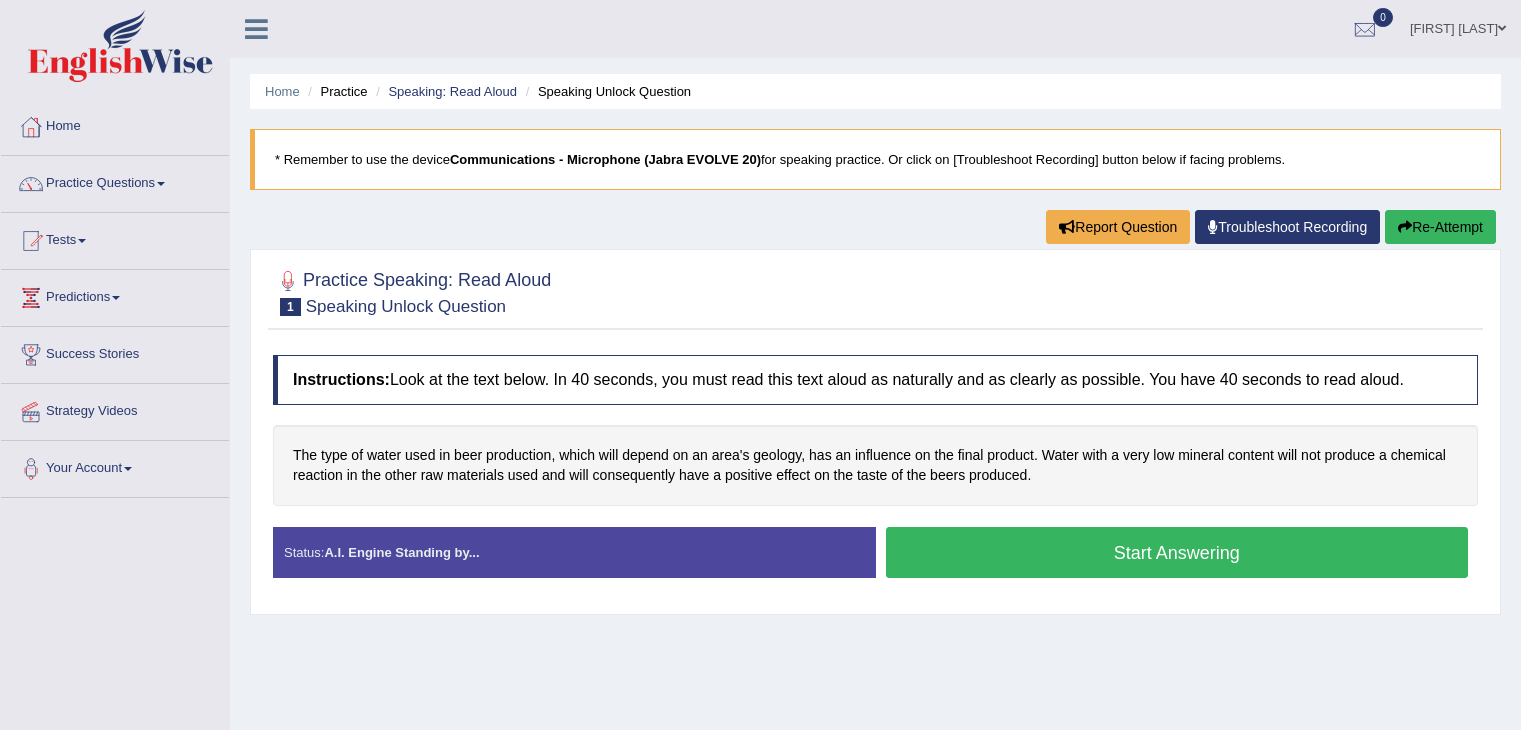 scroll, scrollTop: 0, scrollLeft: 0, axis: both 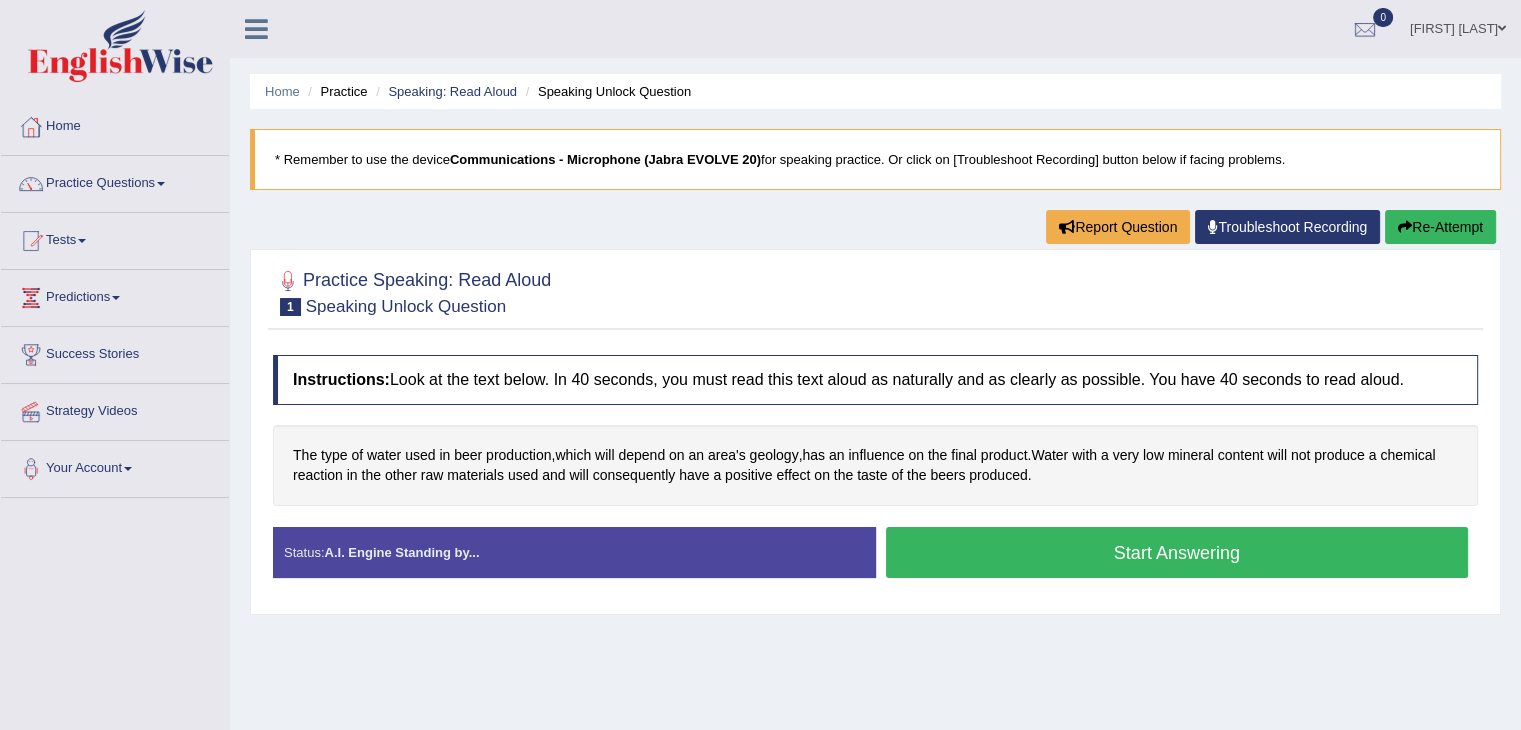 click on "Start Answering" at bounding box center (1177, 552) 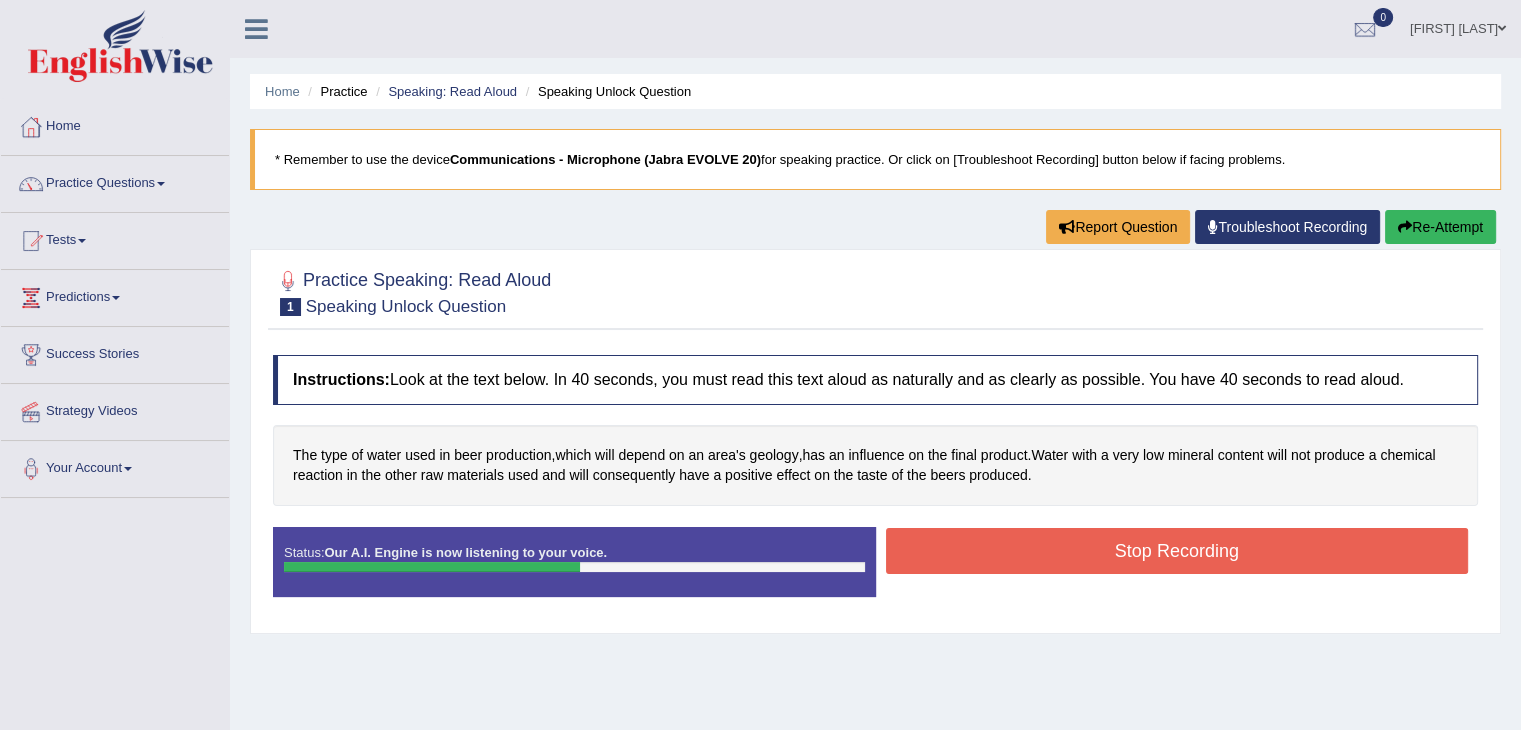 click on "Stop Recording" at bounding box center [1177, 551] 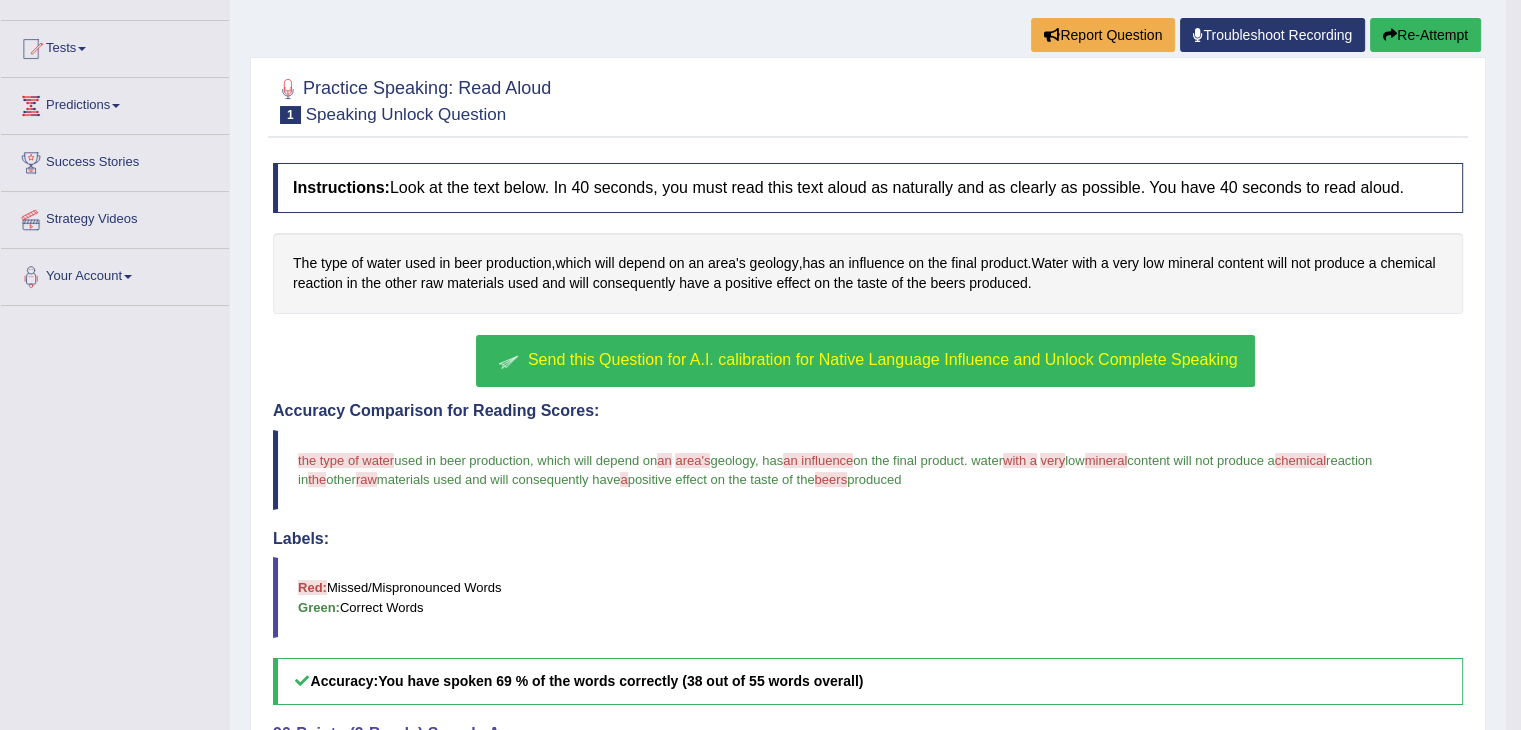 scroll, scrollTop: 200, scrollLeft: 0, axis: vertical 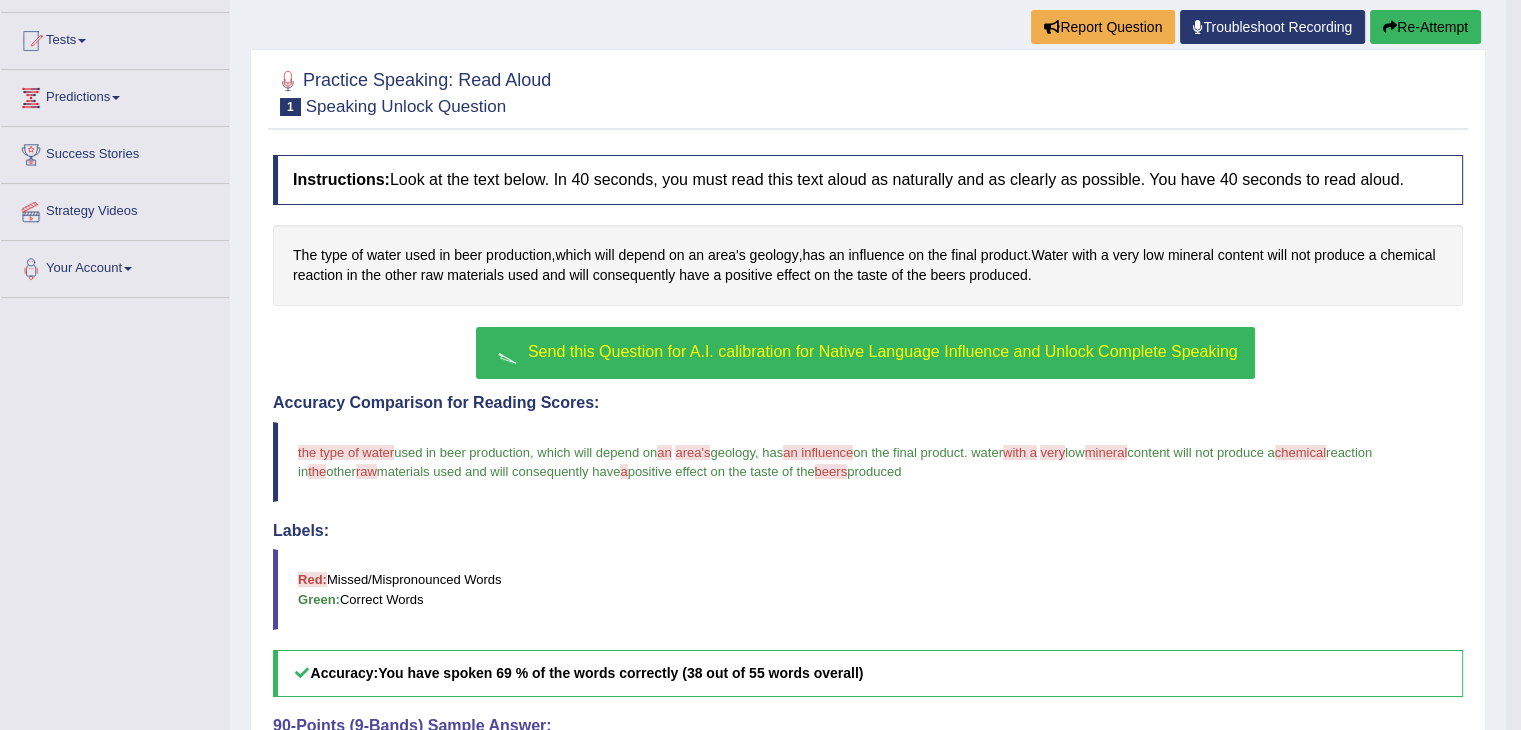 click on "Send this Question for A.I. calibration for Native Language Influence and Unlock Complete Speaking" at bounding box center (883, 351) 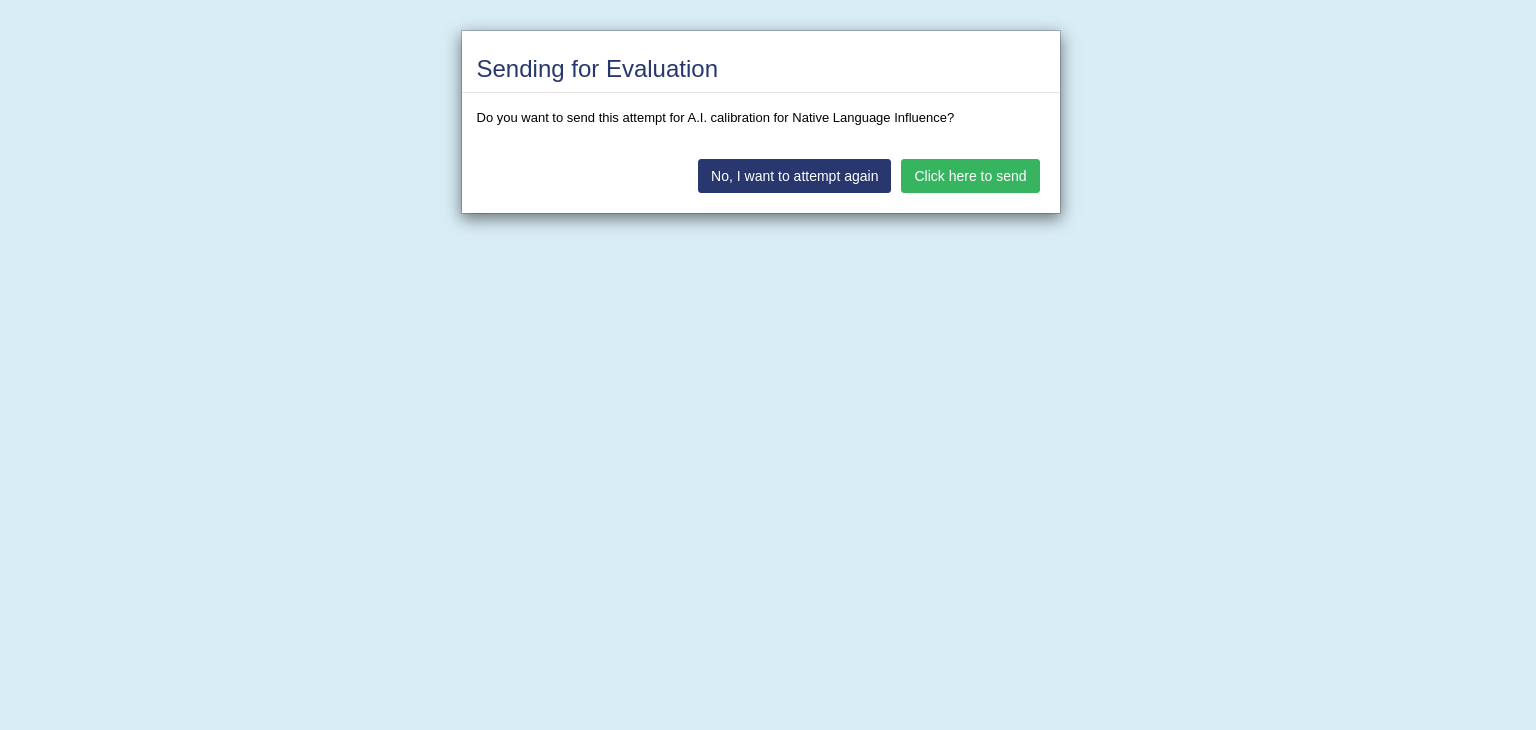 click on "Click here to send" at bounding box center [970, 176] 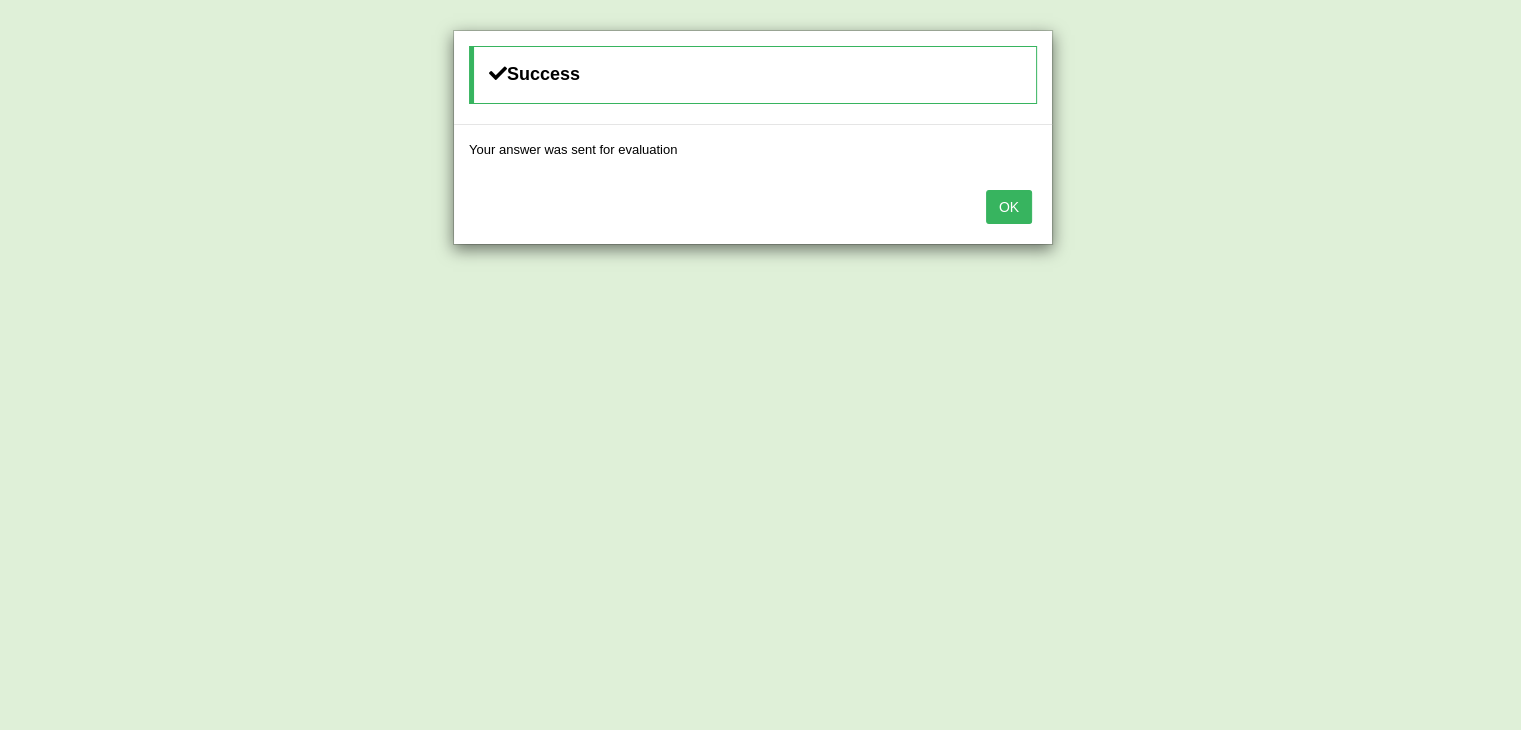 click on "OK" at bounding box center [1009, 207] 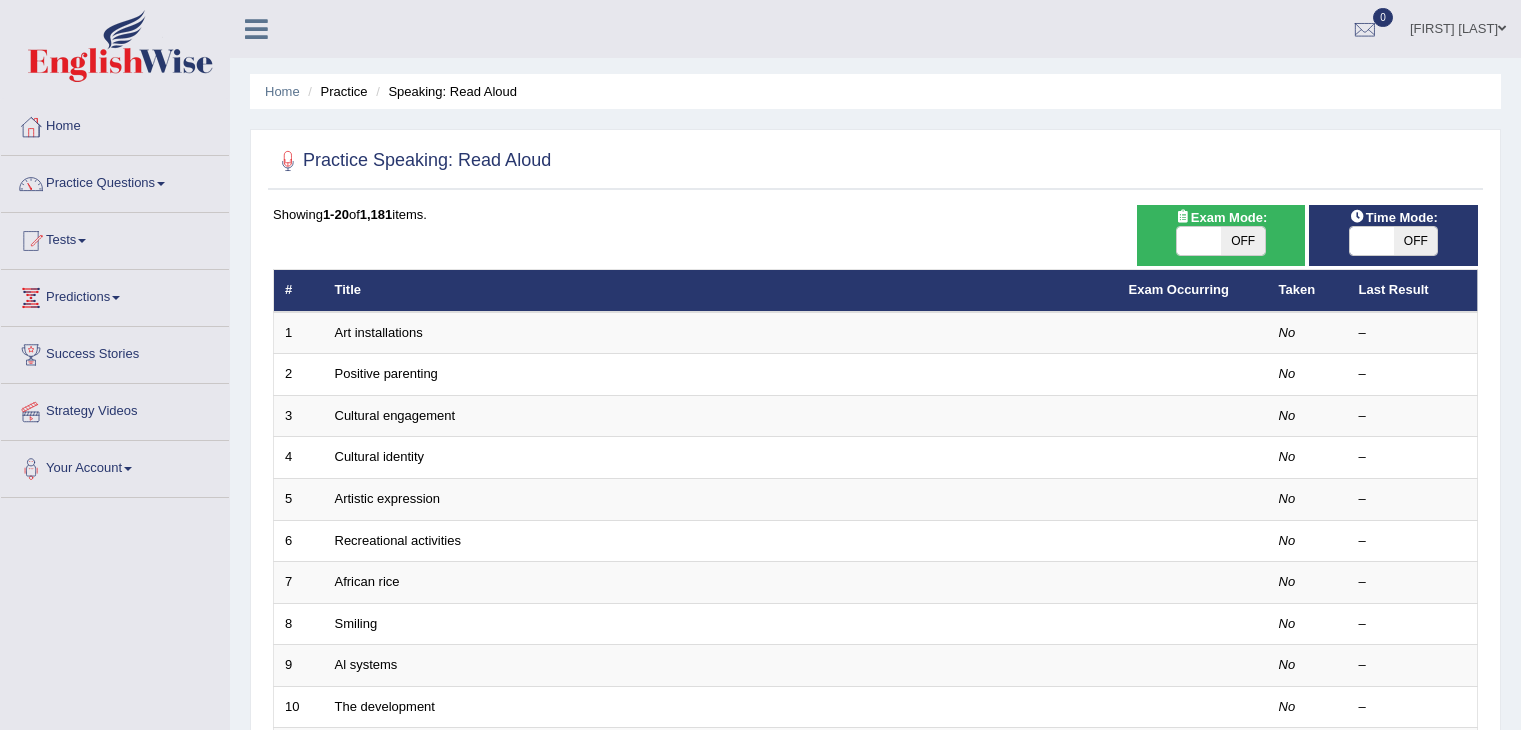 scroll, scrollTop: 0, scrollLeft: 0, axis: both 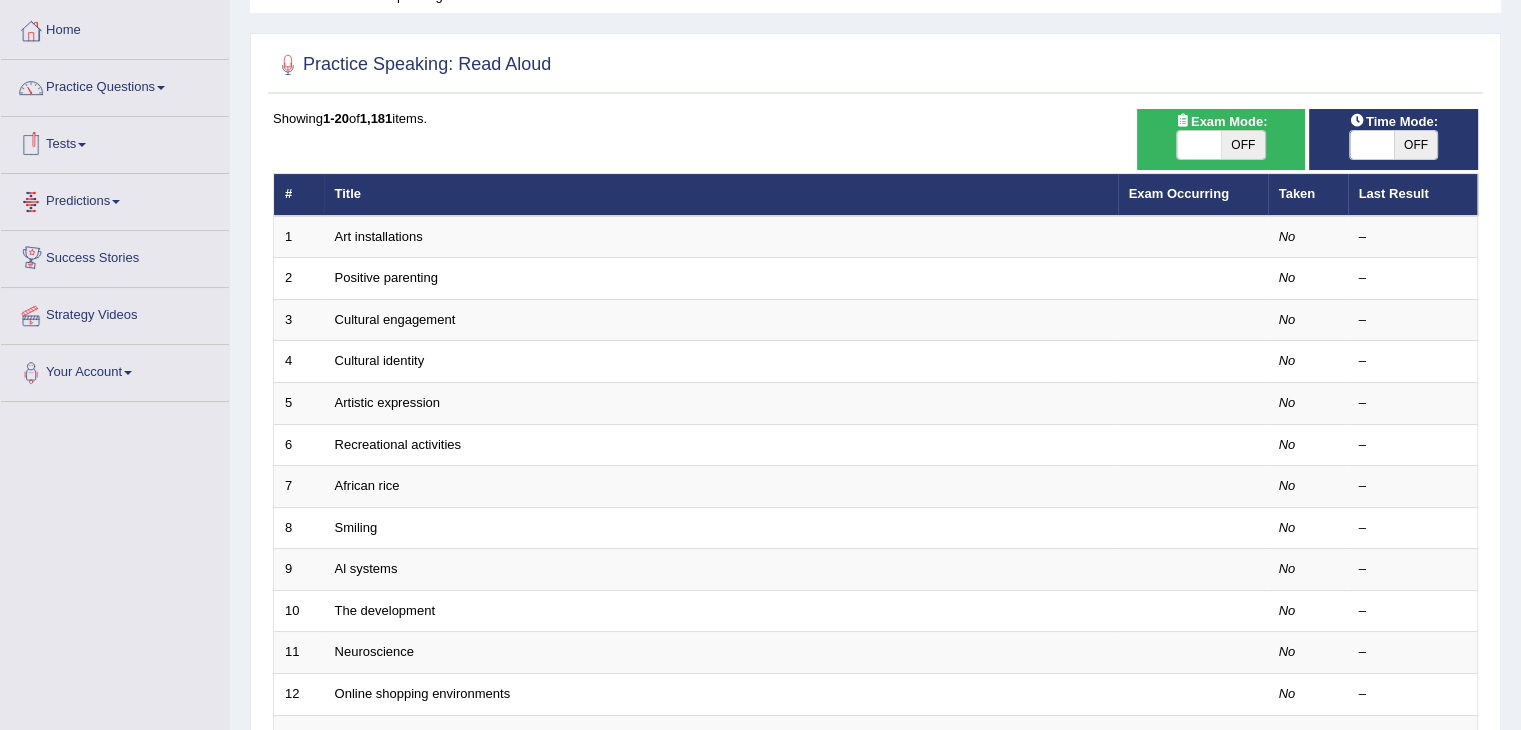 click on "Predictions" at bounding box center (115, 199) 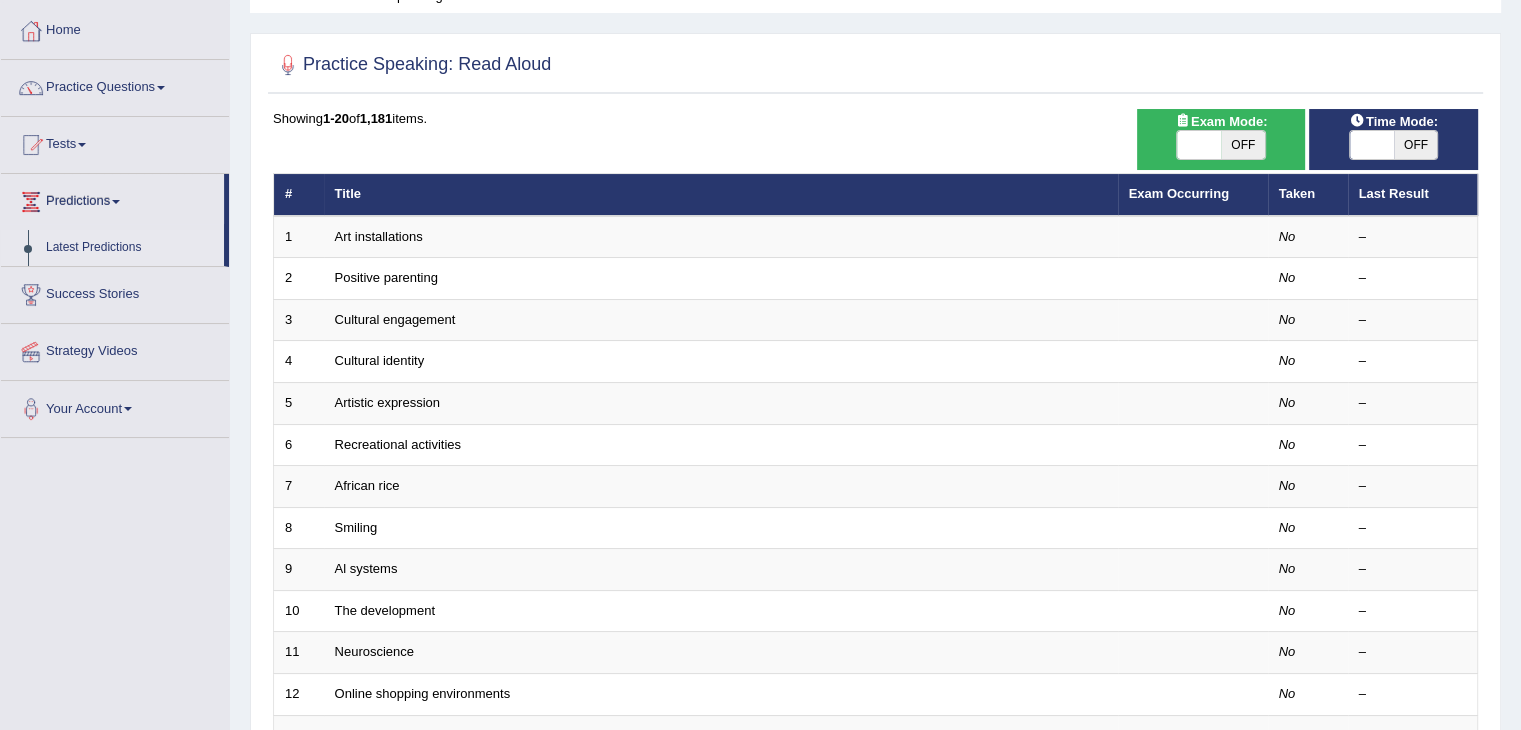 click on "Latest Predictions" at bounding box center (130, 248) 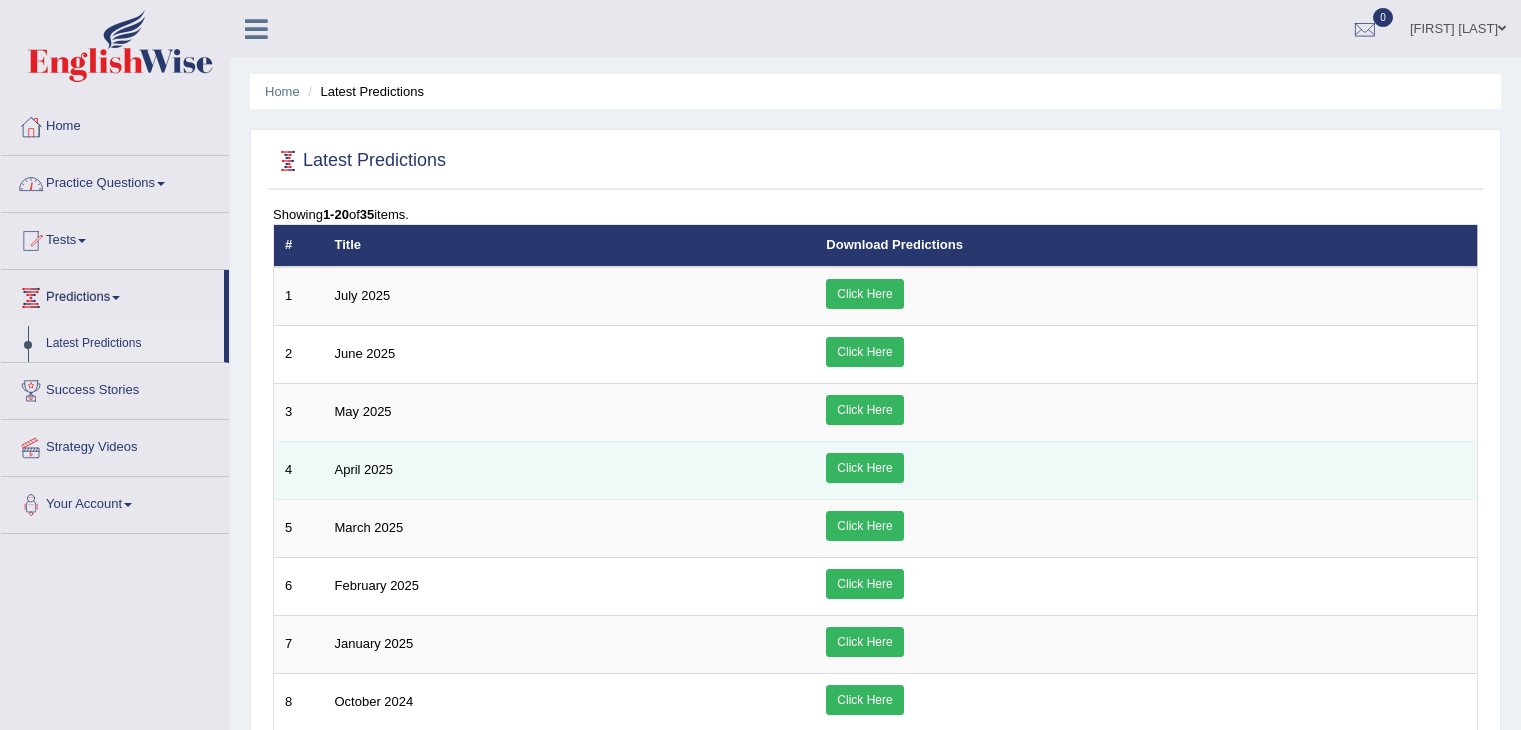 scroll, scrollTop: 0, scrollLeft: 0, axis: both 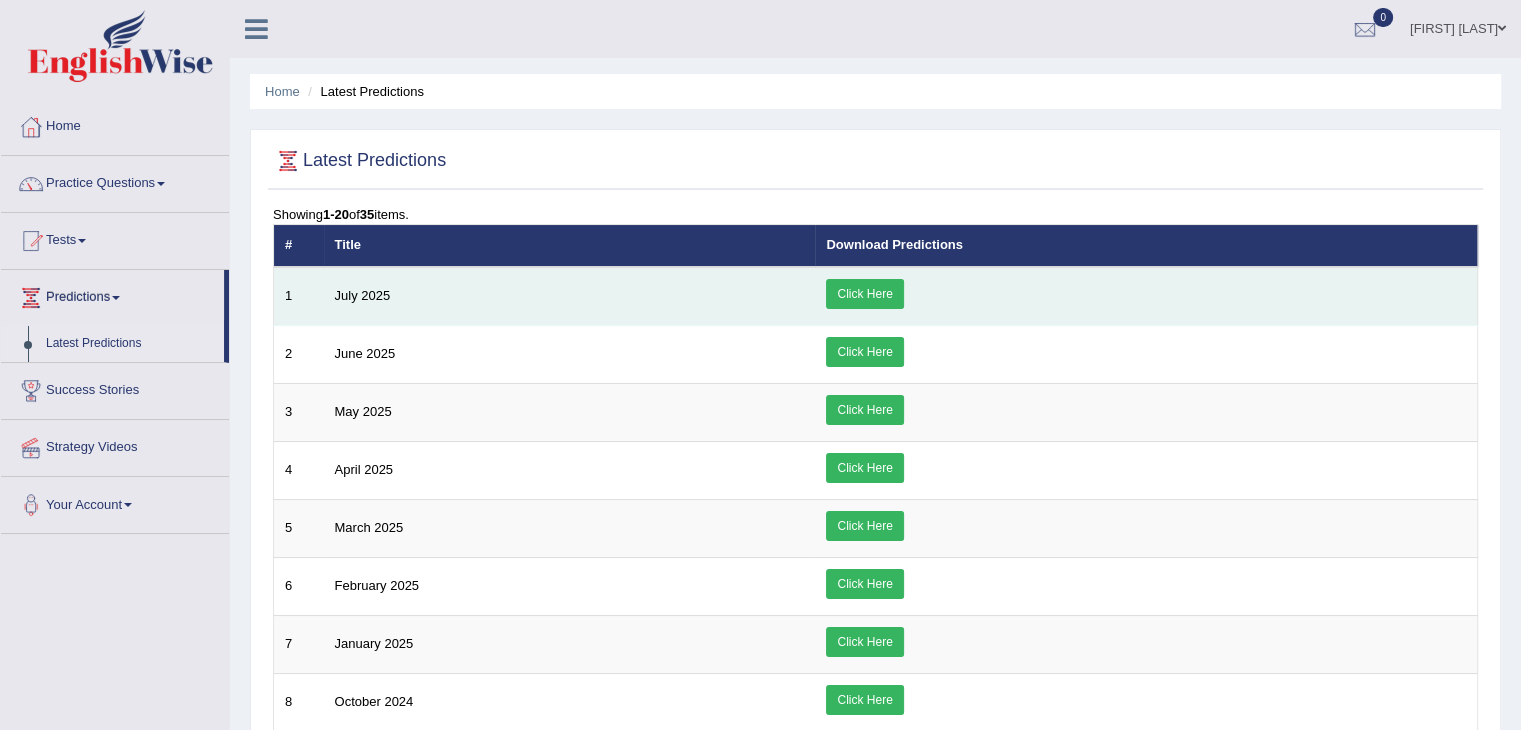 click on "Click Here" at bounding box center [864, 294] 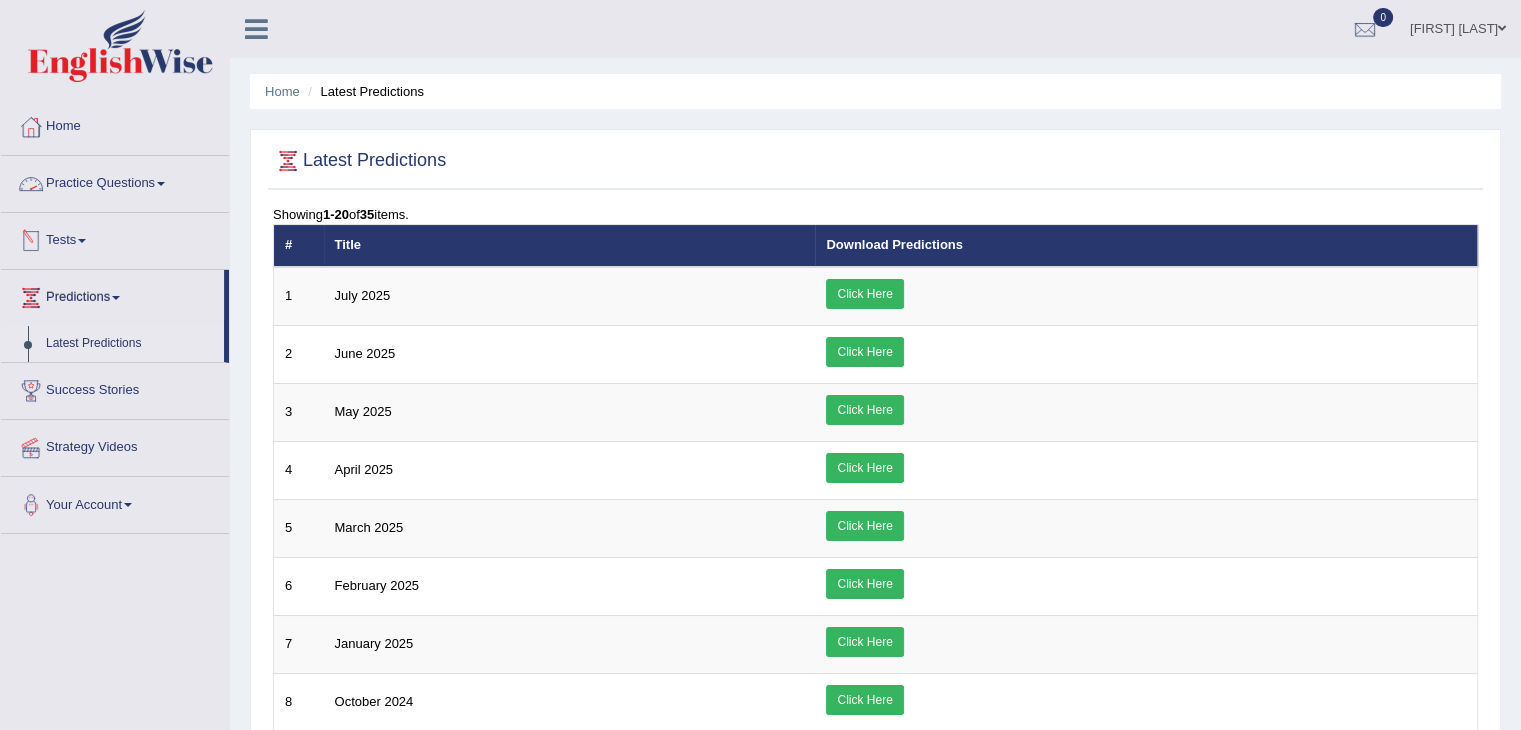 click on "Practice Questions" at bounding box center (115, 181) 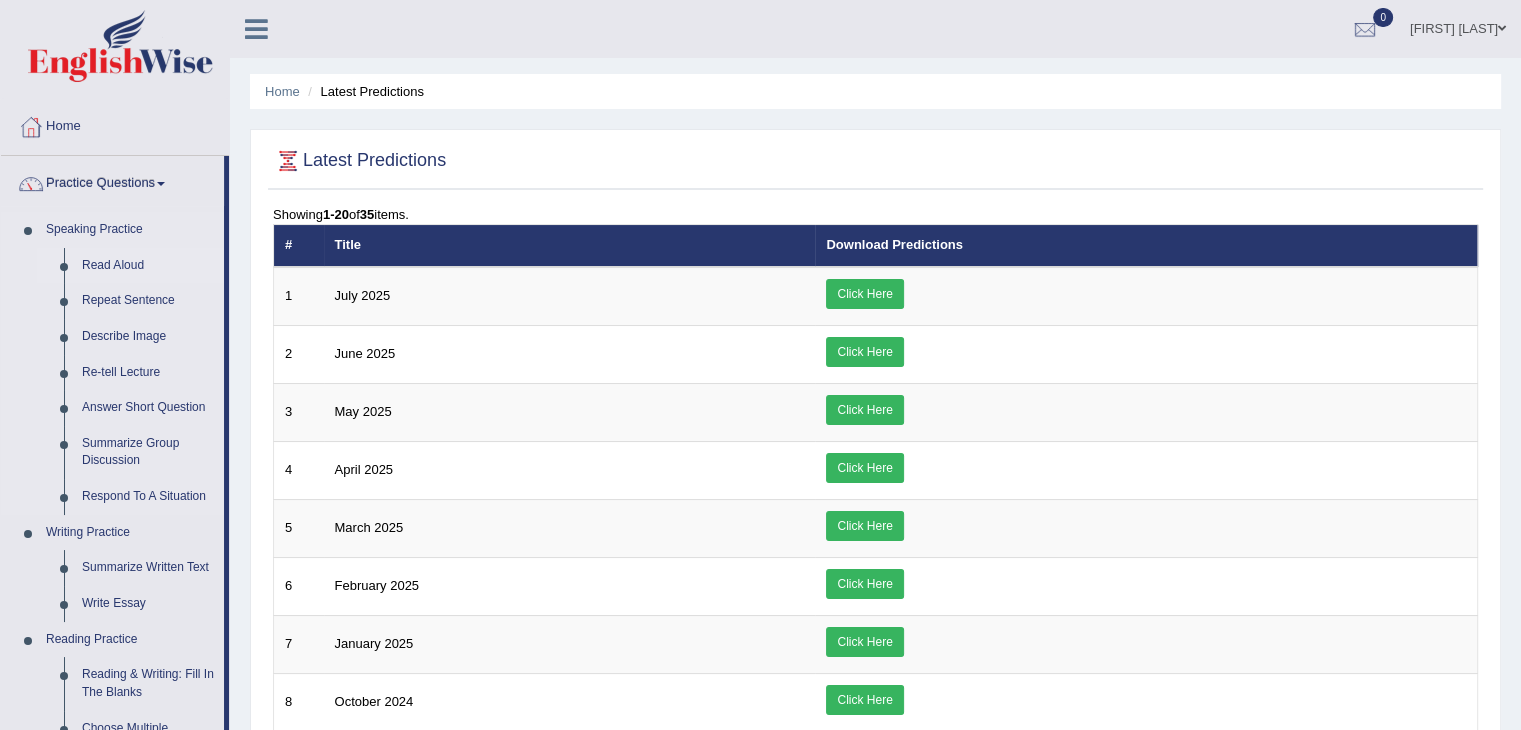 click on "Read Aloud" at bounding box center [148, 266] 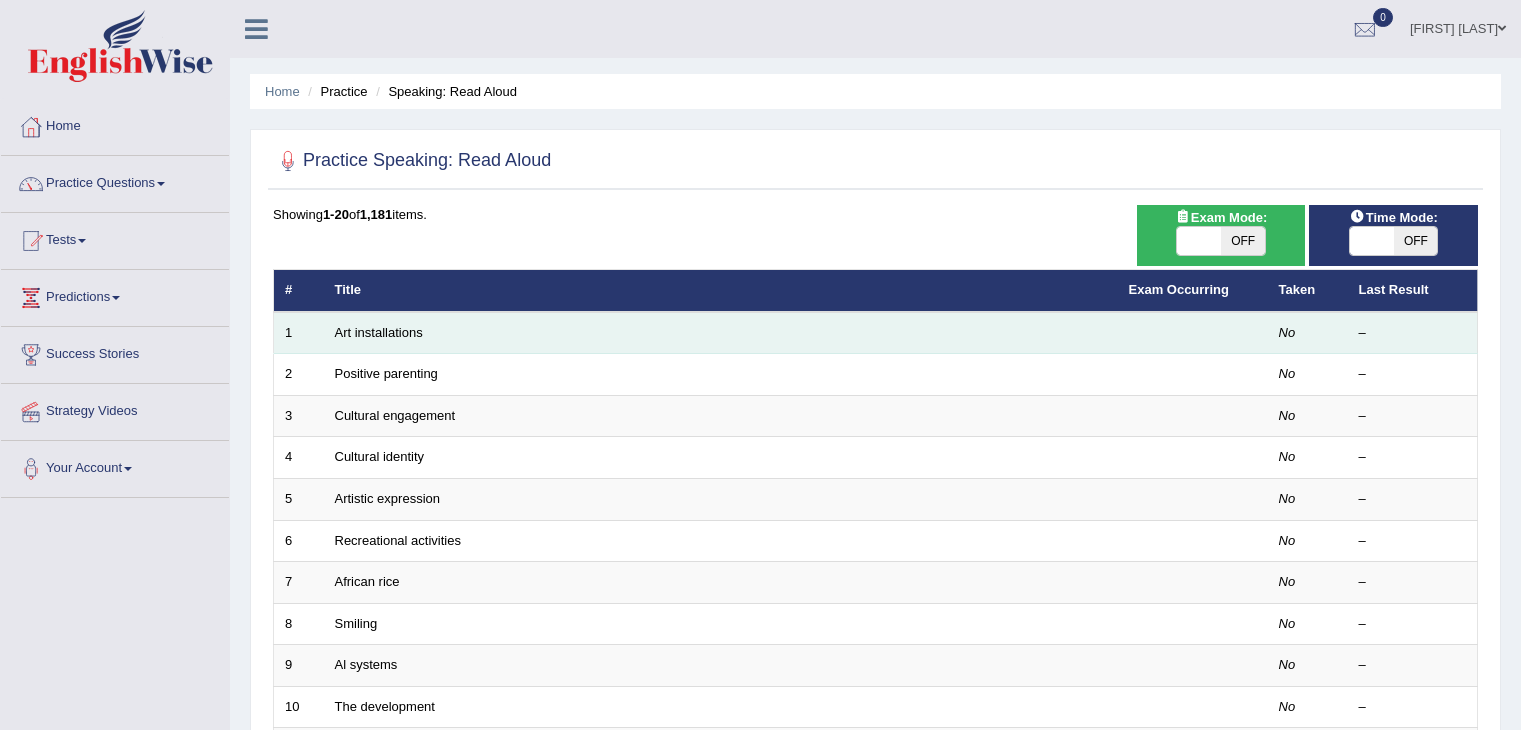 scroll, scrollTop: 0, scrollLeft: 0, axis: both 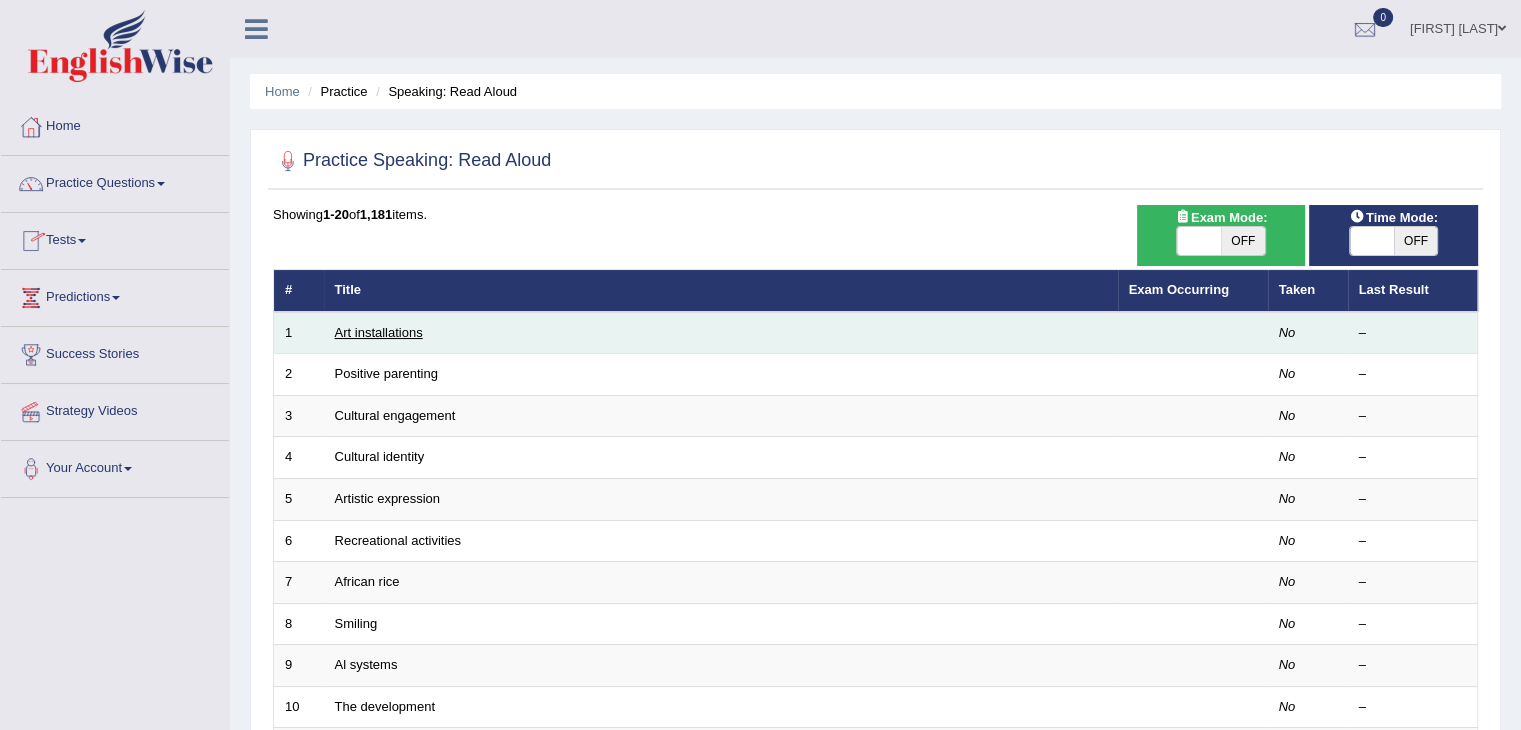 click on "Art installations" at bounding box center (379, 332) 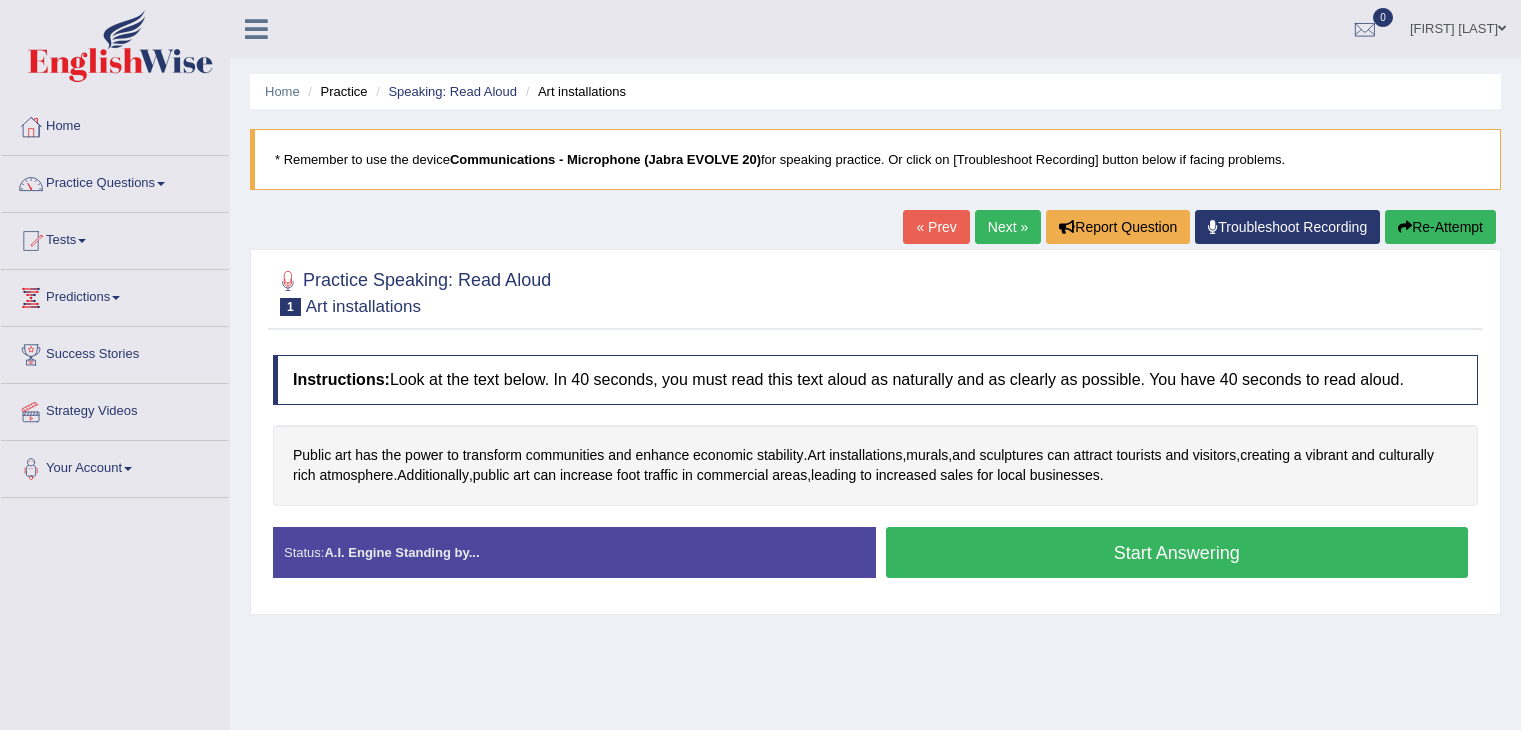 scroll, scrollTop: 0, scrollLeft: 0, axis: both 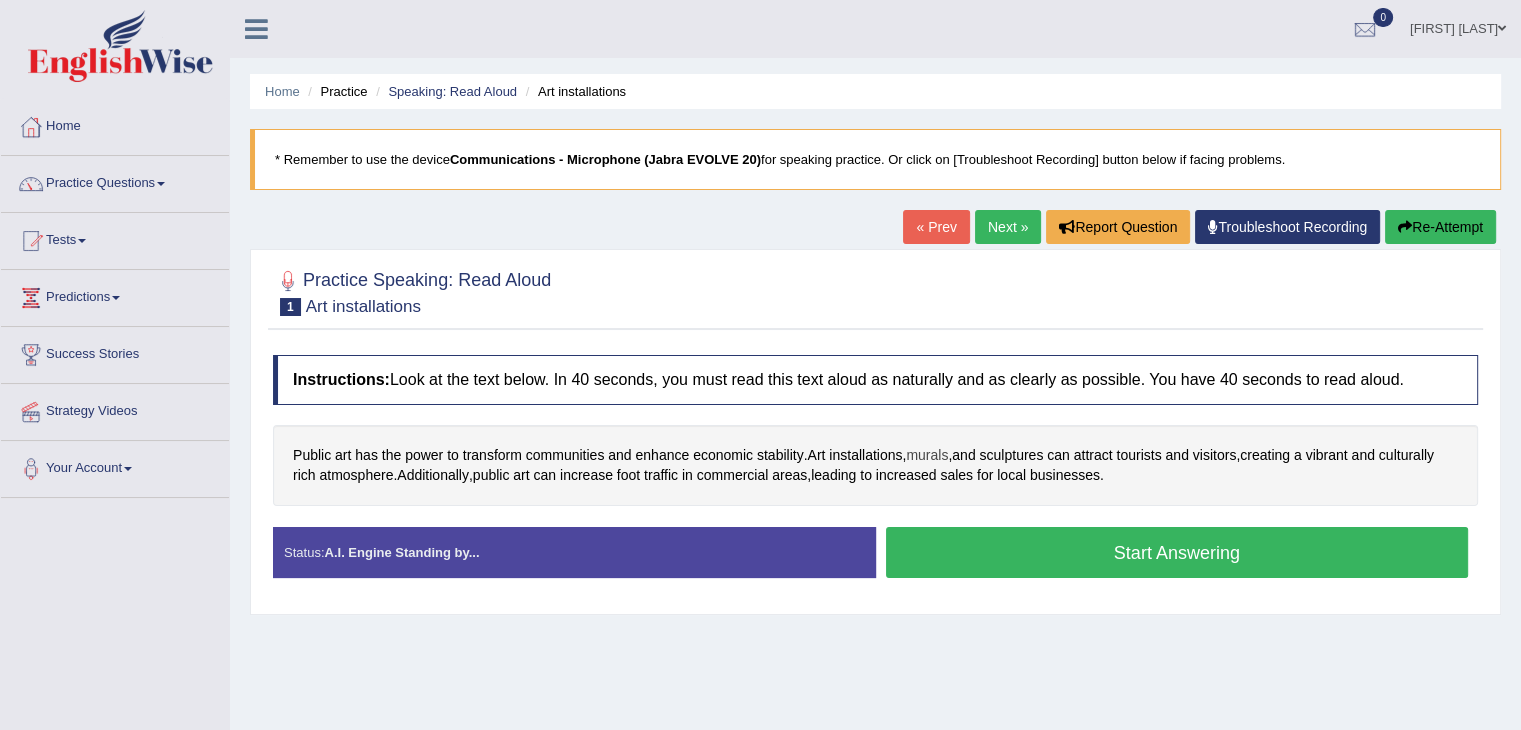 click on "murals" at bounding box center (927, 455) 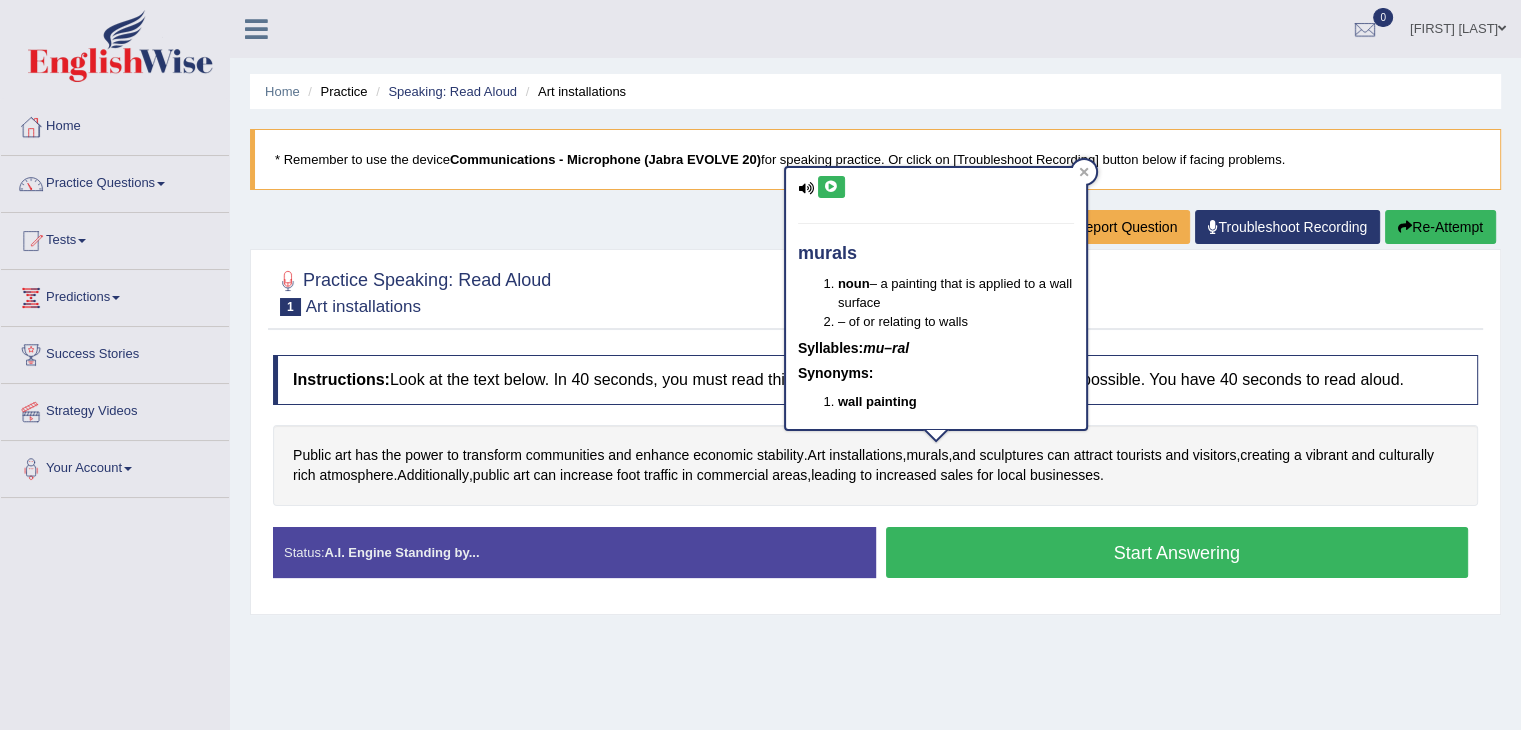 click at bounding box center (806, 188) 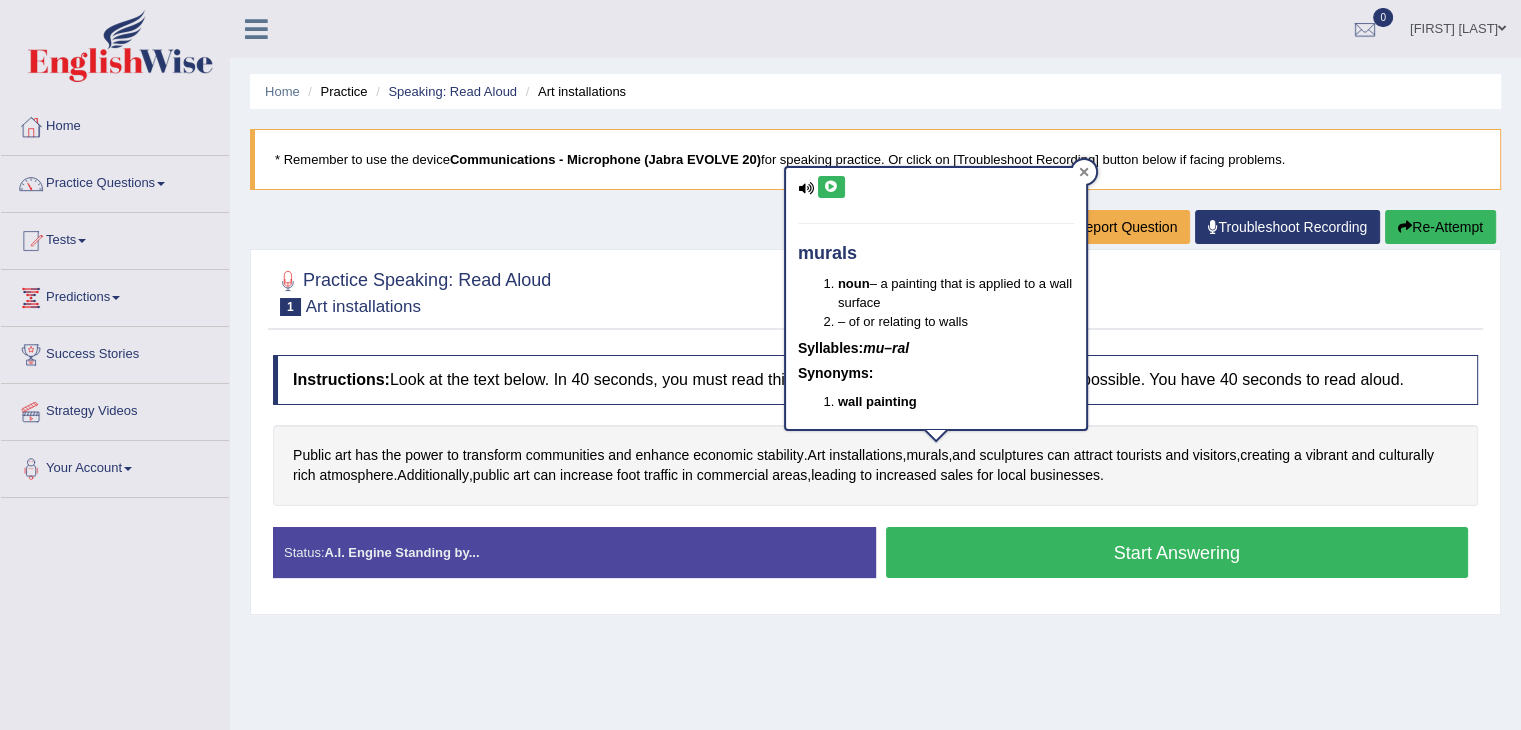 click at bounding box center (1084, 172) 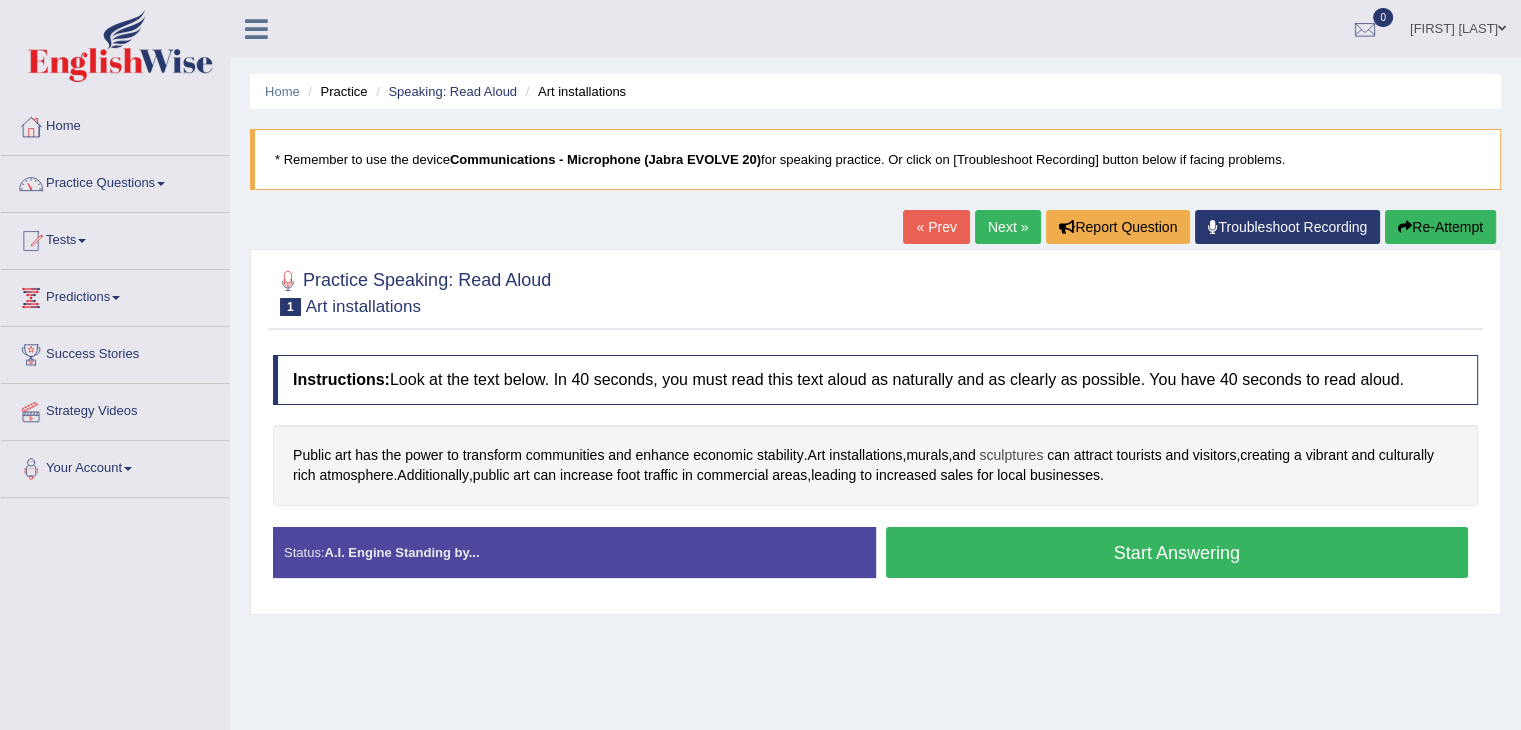 click on "sculptures" at bounding box center [1011, 455] 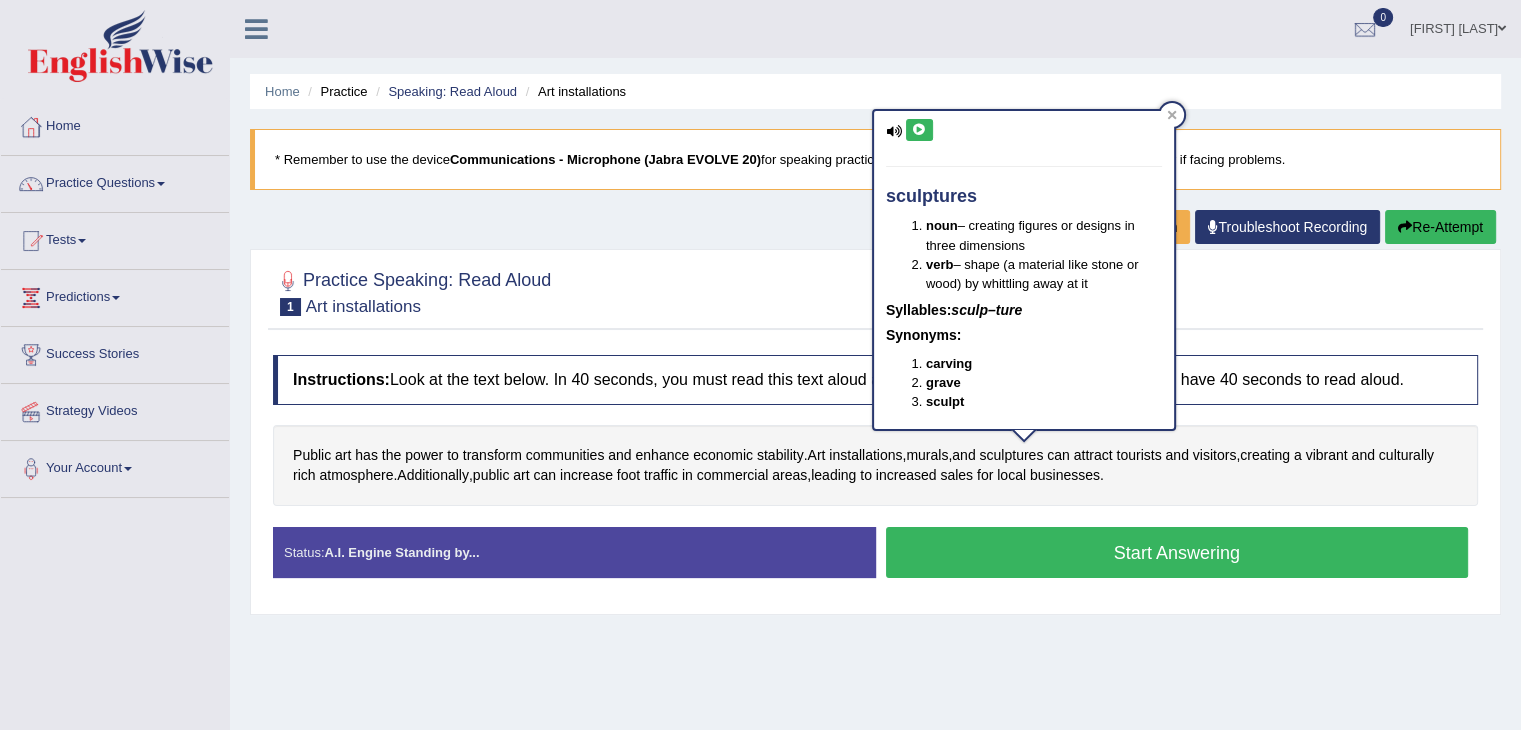 click at bounding box center (919, 130) 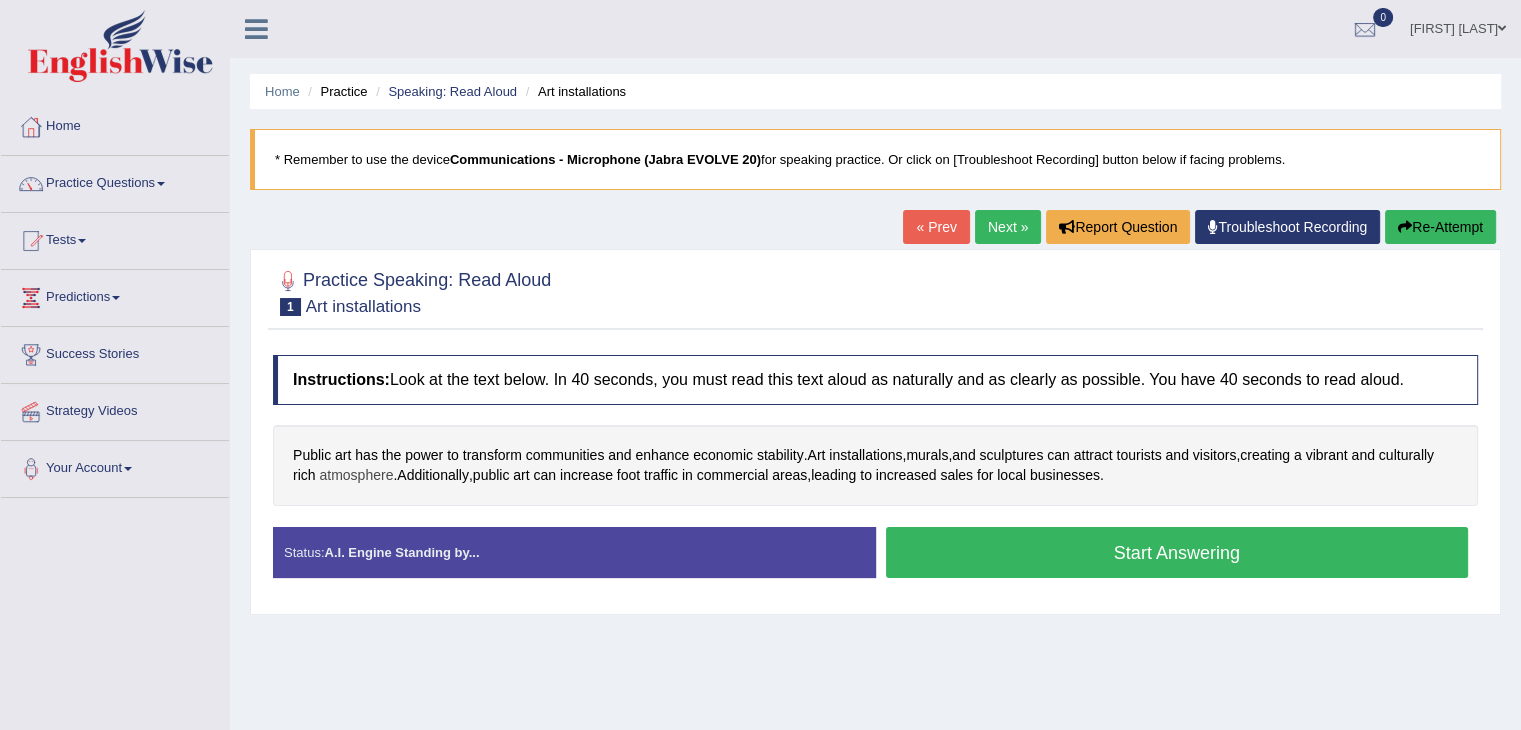 click on "atmosphere" at bounding box center (356, 475) 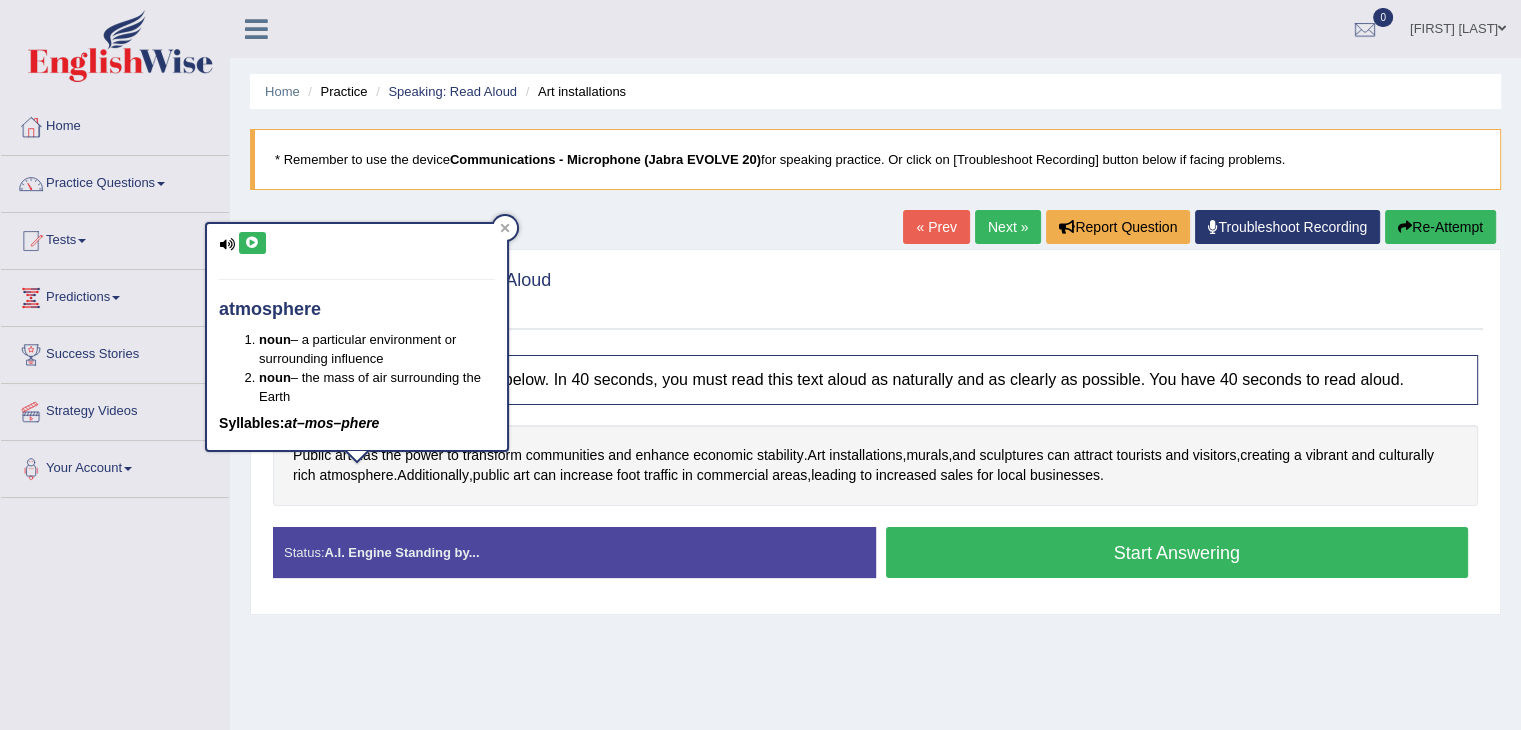 click on "atmosphere noun  – a particular environment or surrounding influence noun  – the mass of air surrounding the Earth Syllables:  at–mos–phere" at bounding box center (357, 337) 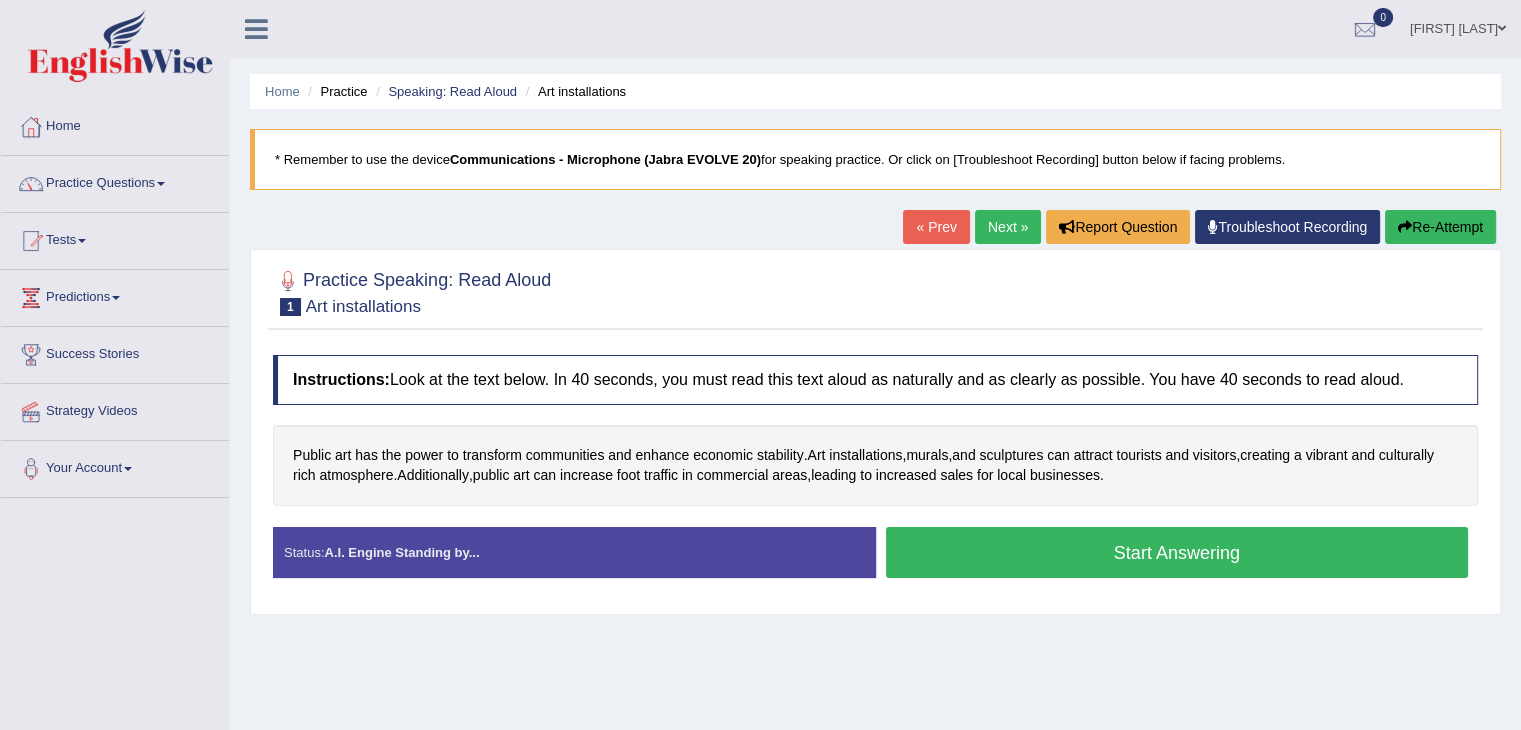 click on "Practice Questions" at bounding box center (115, 181) 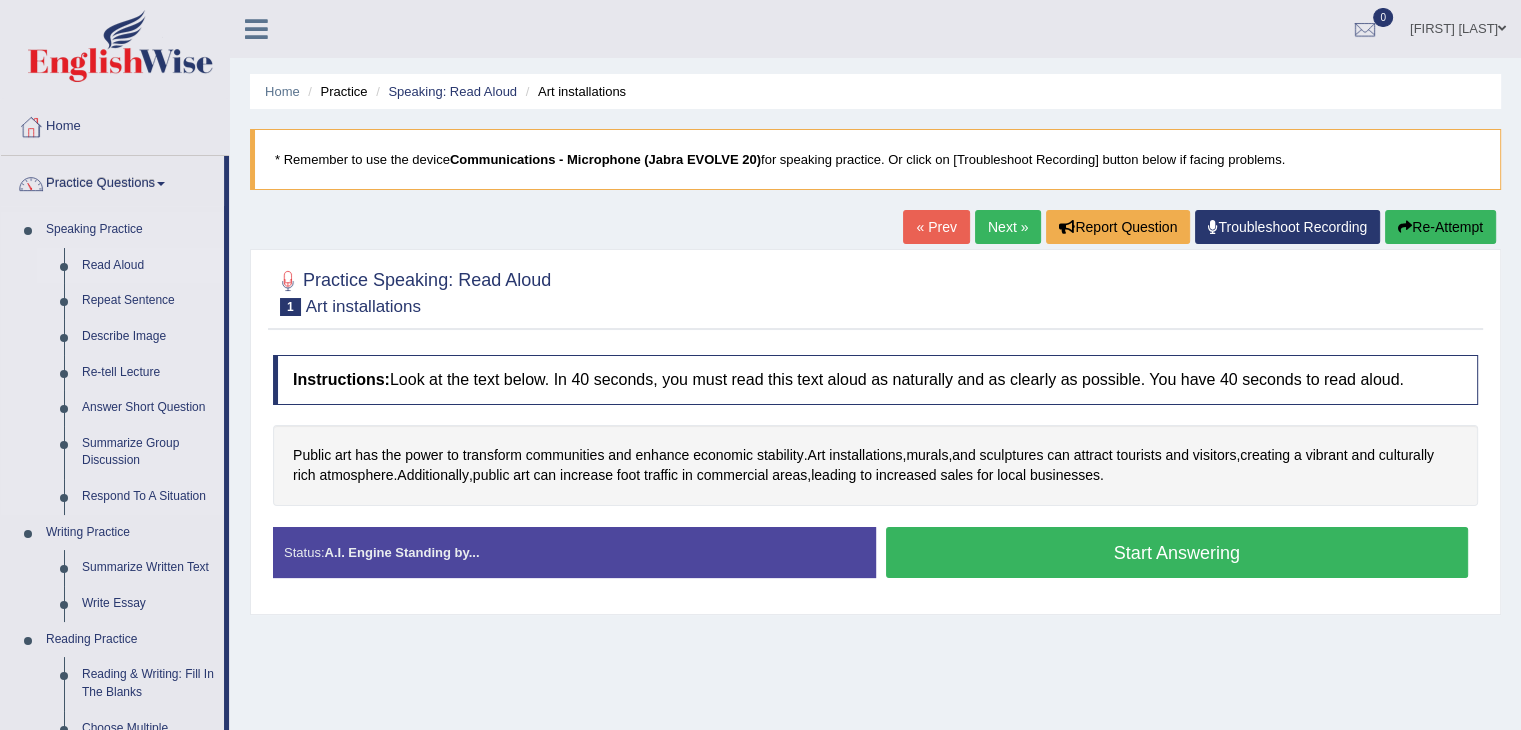 click on "Read Aloud" at bounding box center [148, 266] 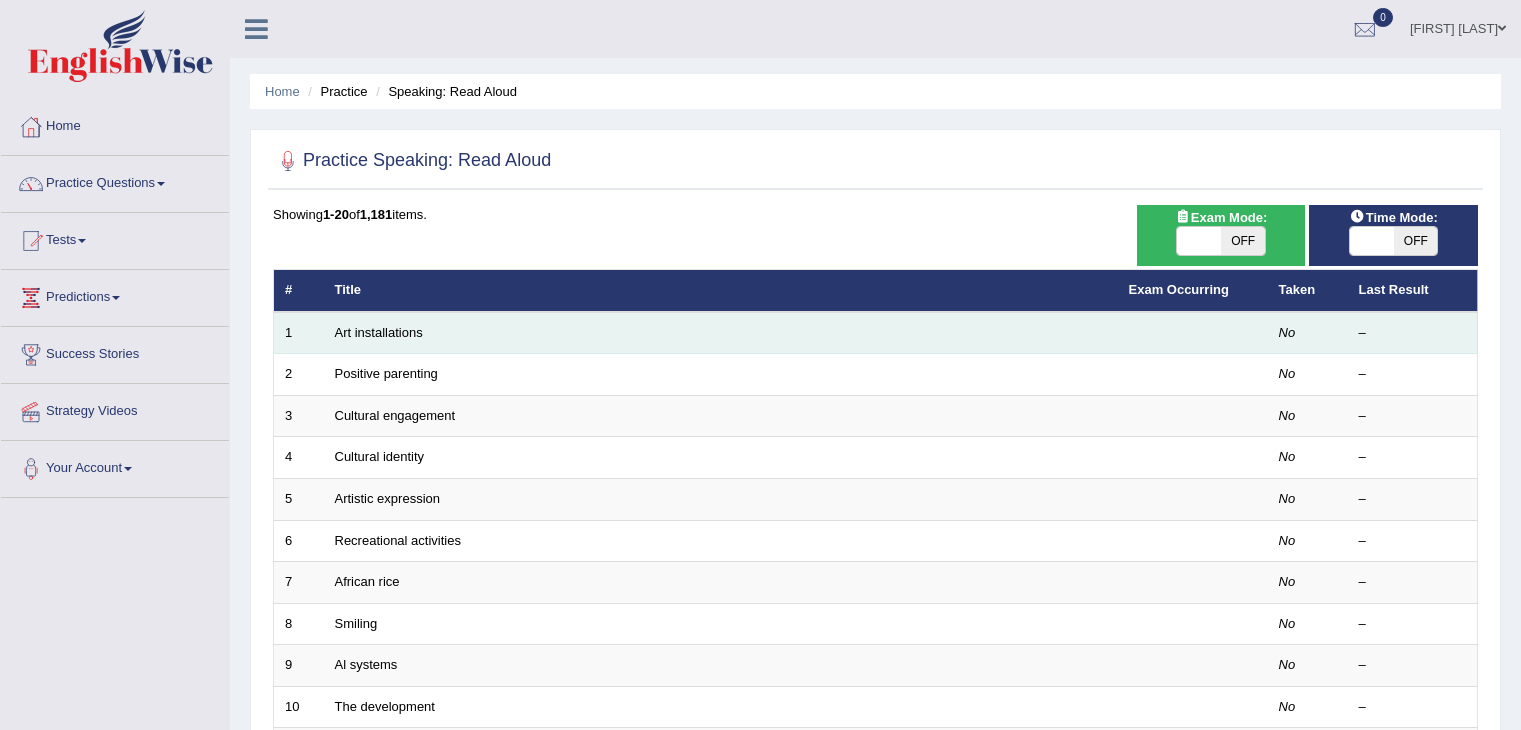 scroll, scrollTop: 0, scrollLeft: 0, axis: both 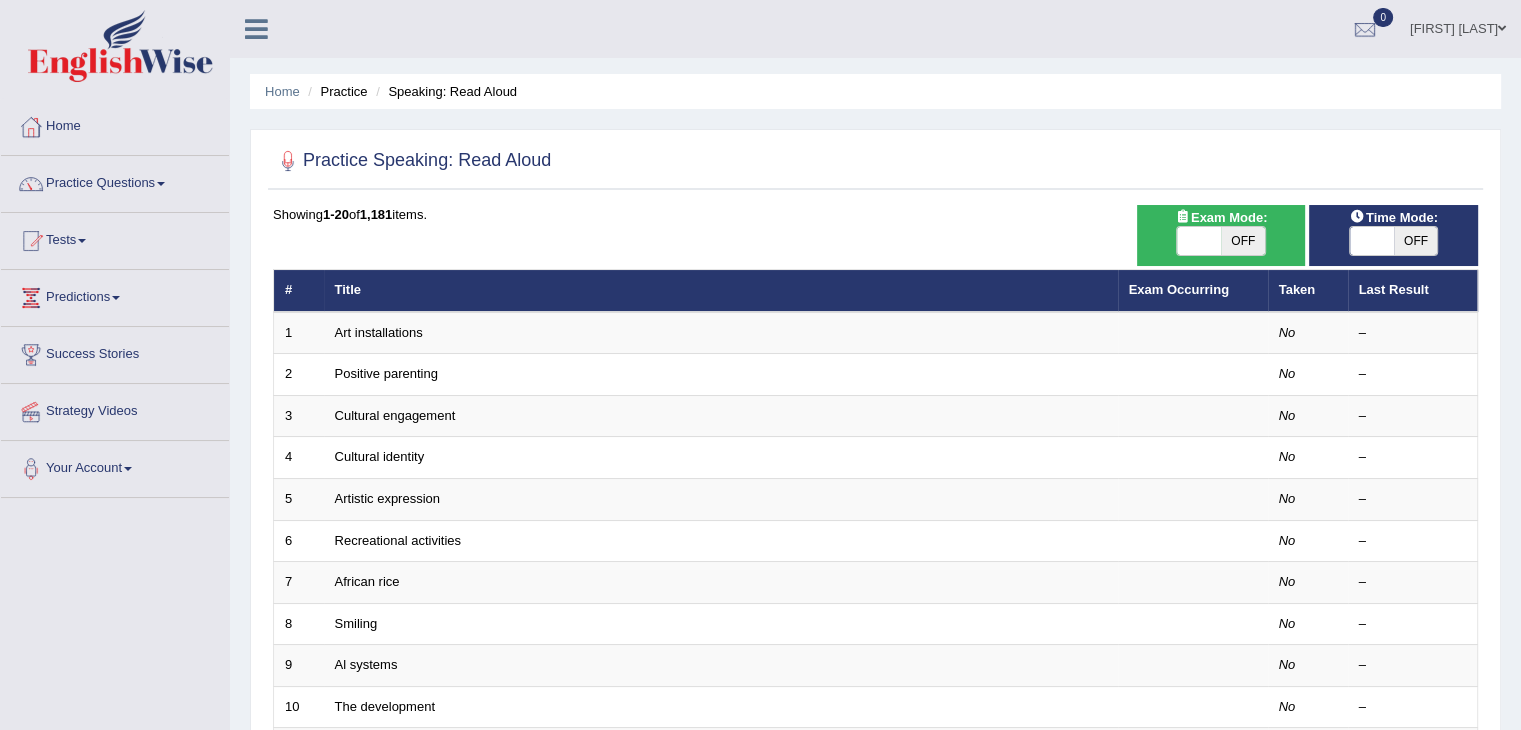 click on "OFF" at bounding box center (1243, 241) 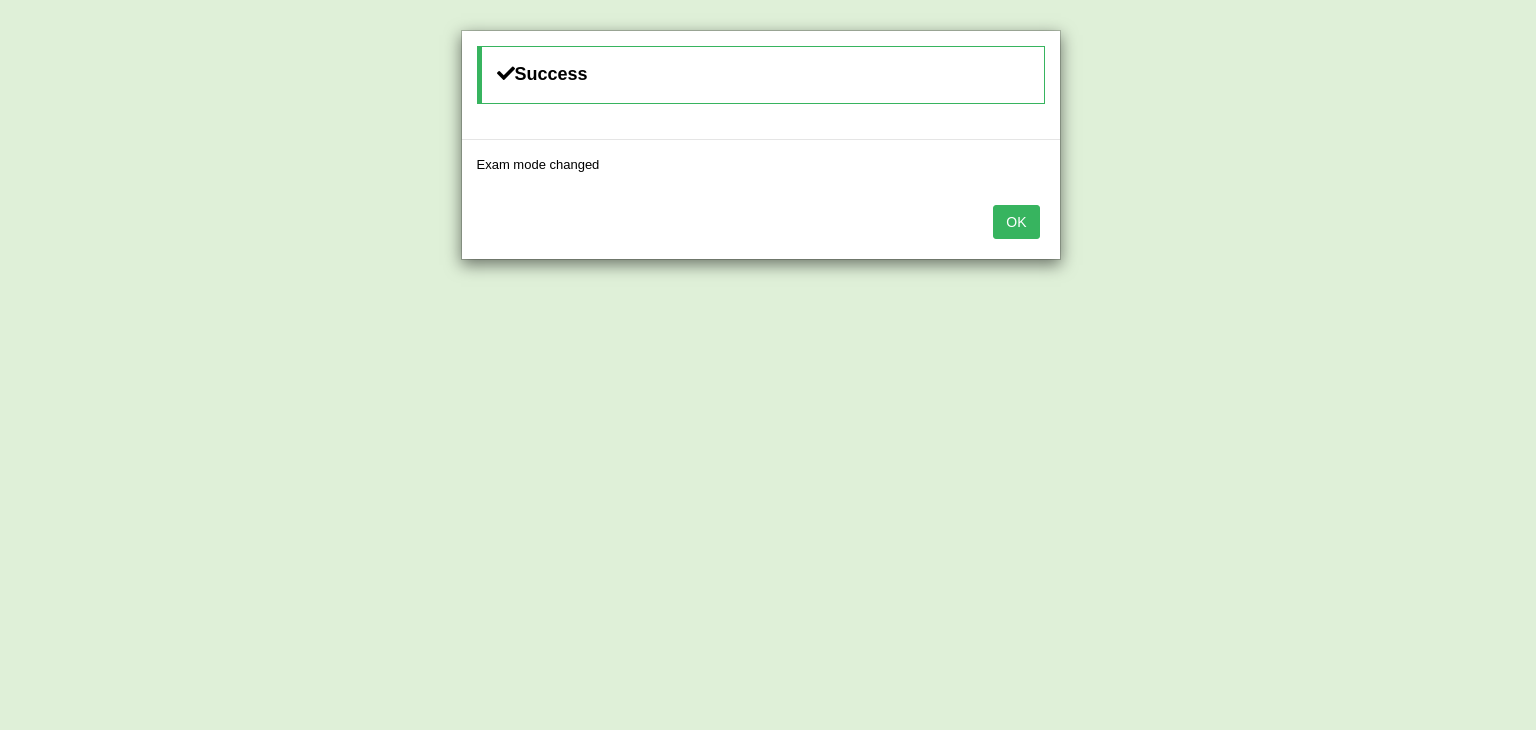 click on "OK" at bounding box center (1016, 222) 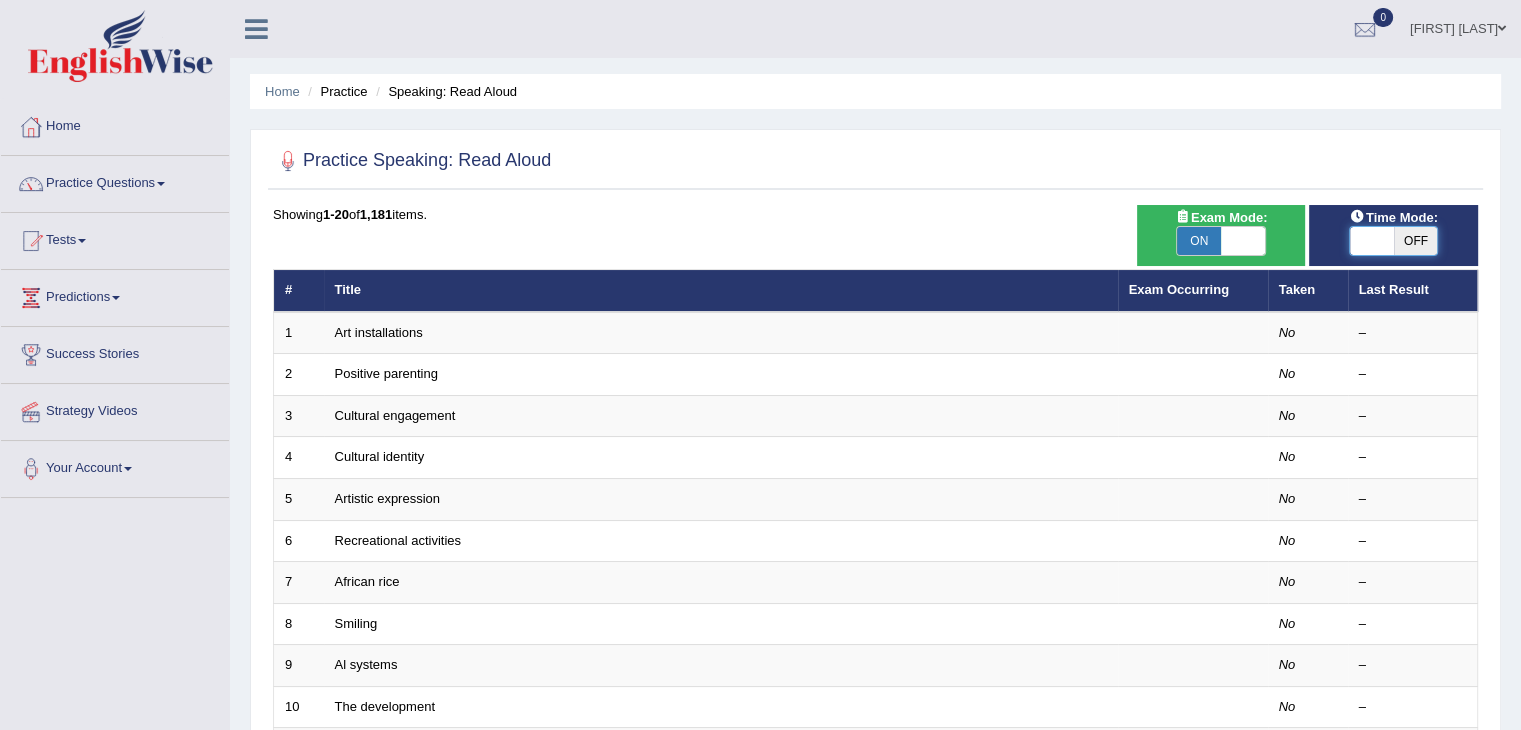 click at bounding box center (1372, 241) 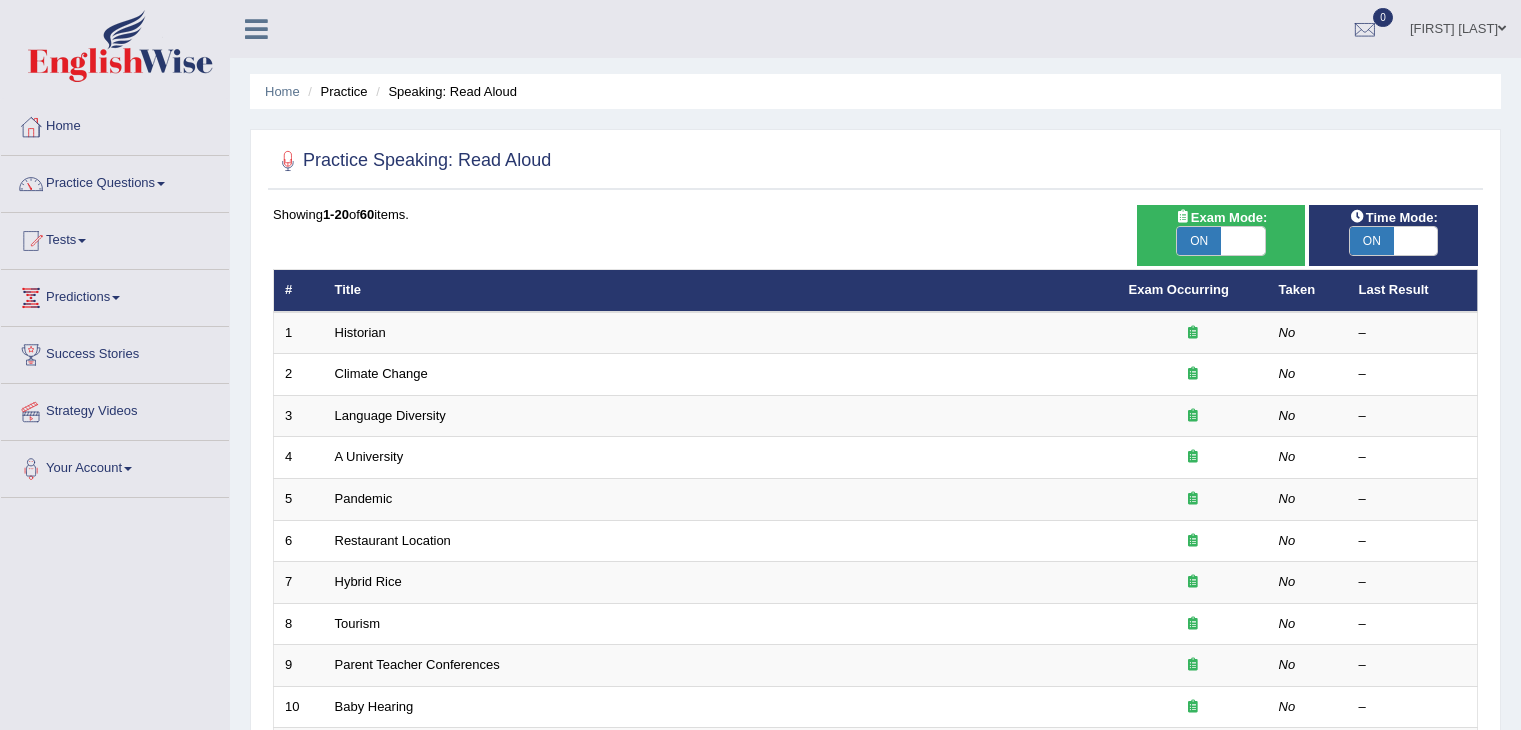 scroll, scrollTop: 0, scrollLeft: 0, axis: both 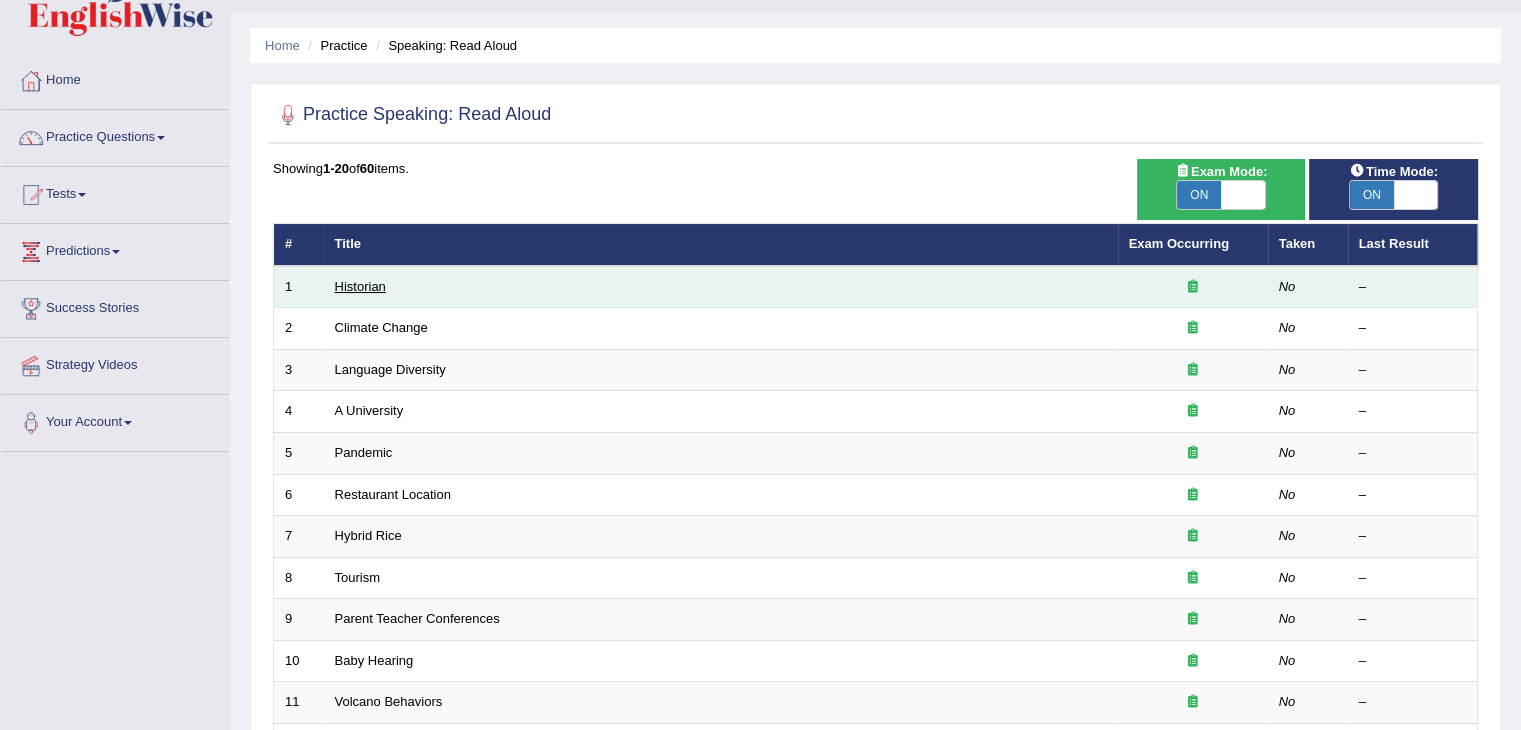 click on "Historian" at bounding box center [360, 286] 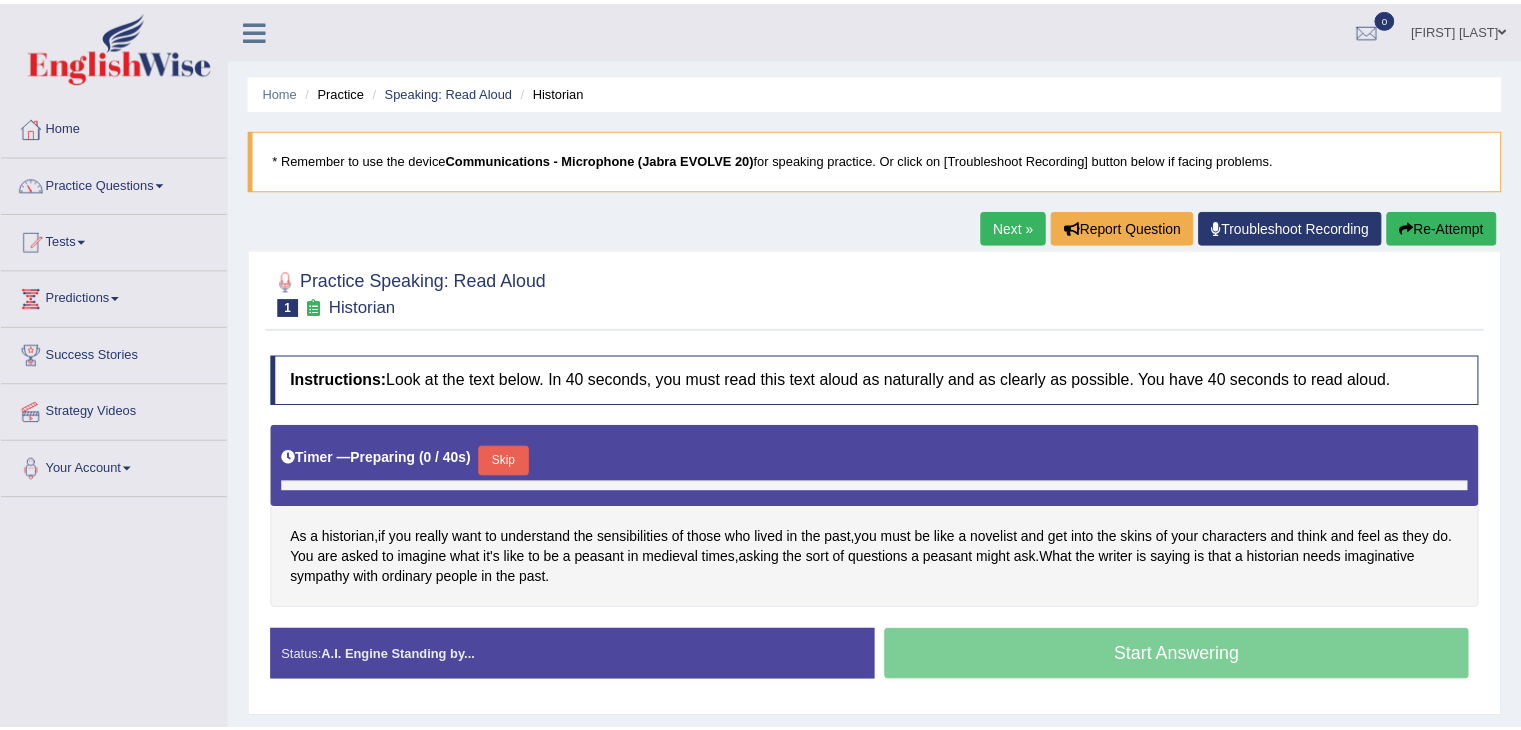 scroll, scrollTop: 0, scrollLeft: 0, axis: both 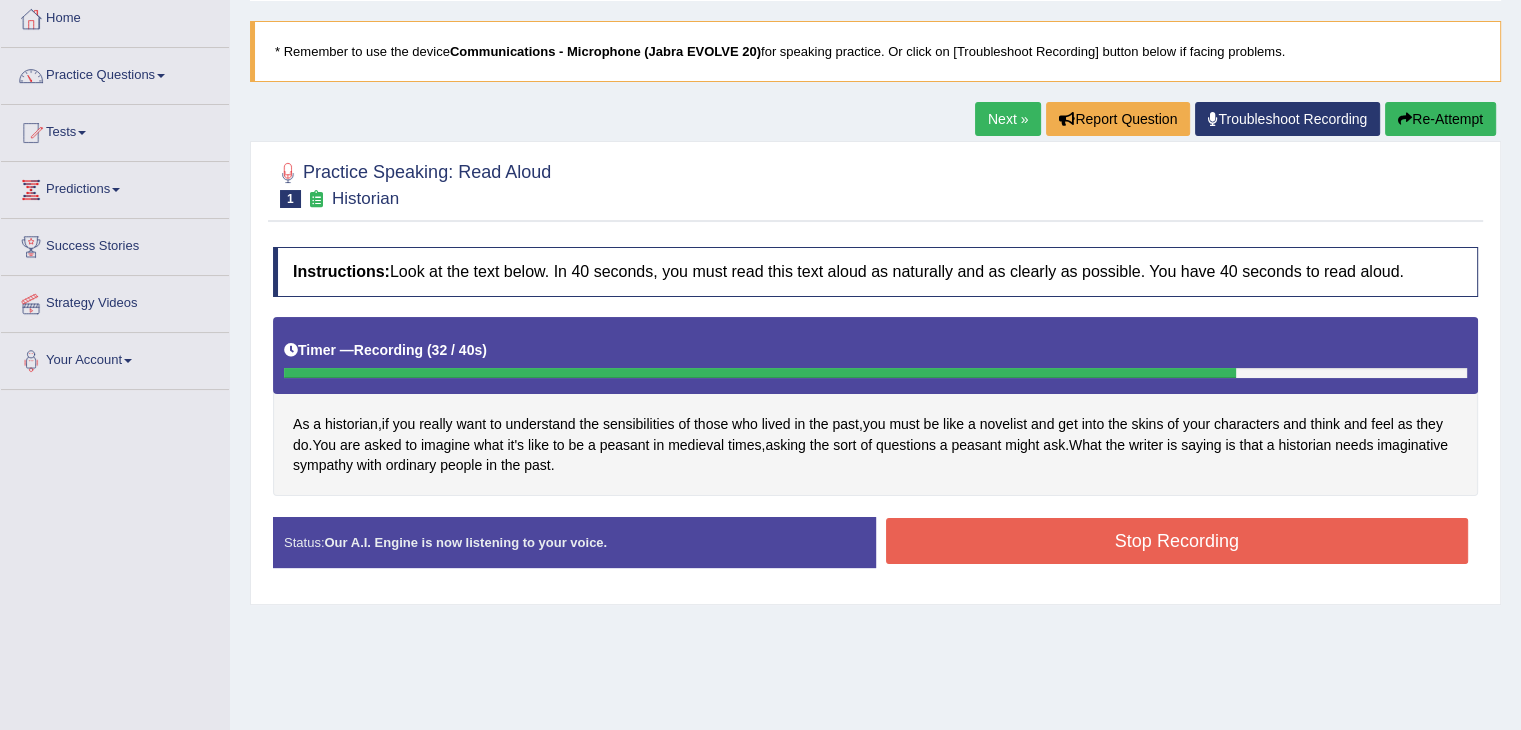 click on "Stop Recording" at bounding box center [1177, 541] 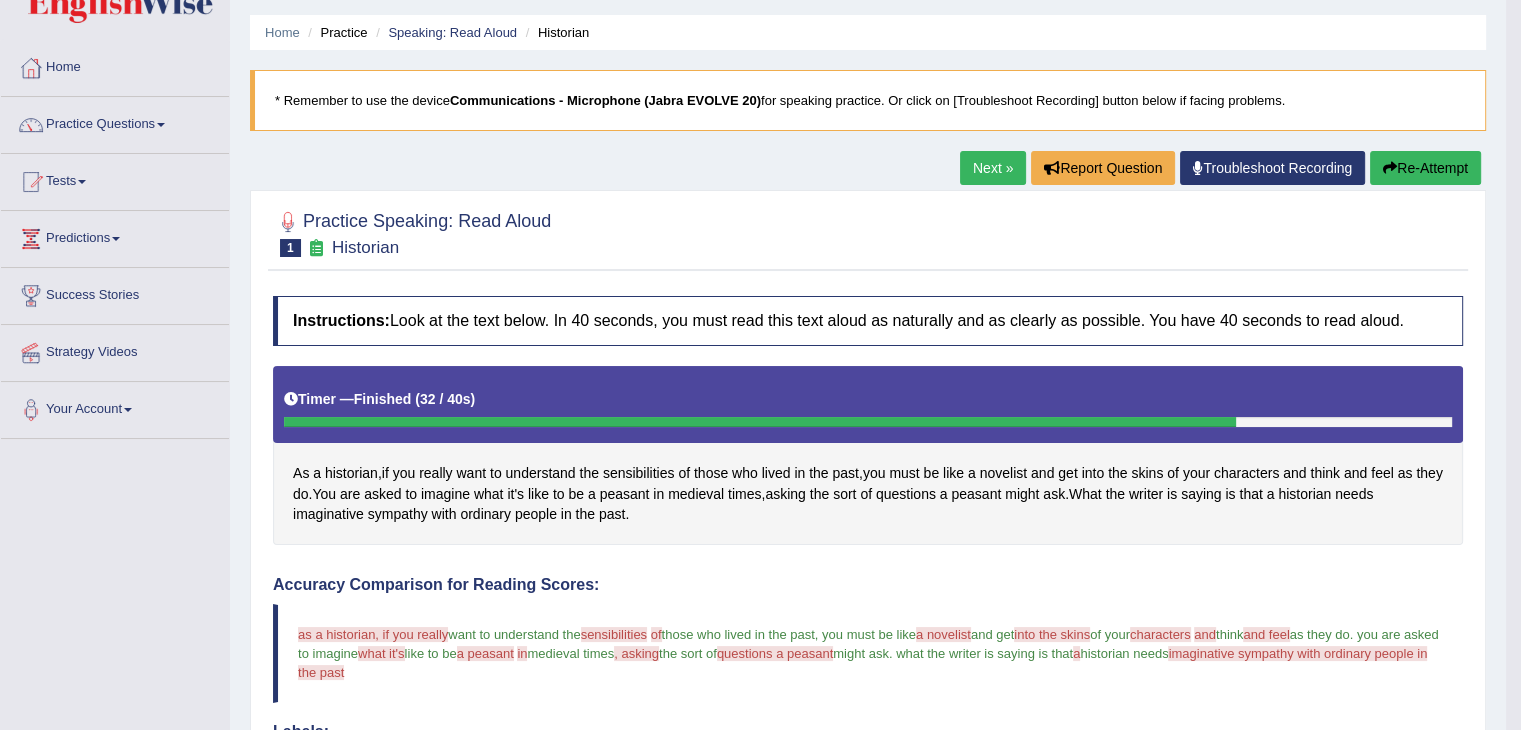 scroll, scrollTop: 104, scrollLeft: 0, axis: vertical 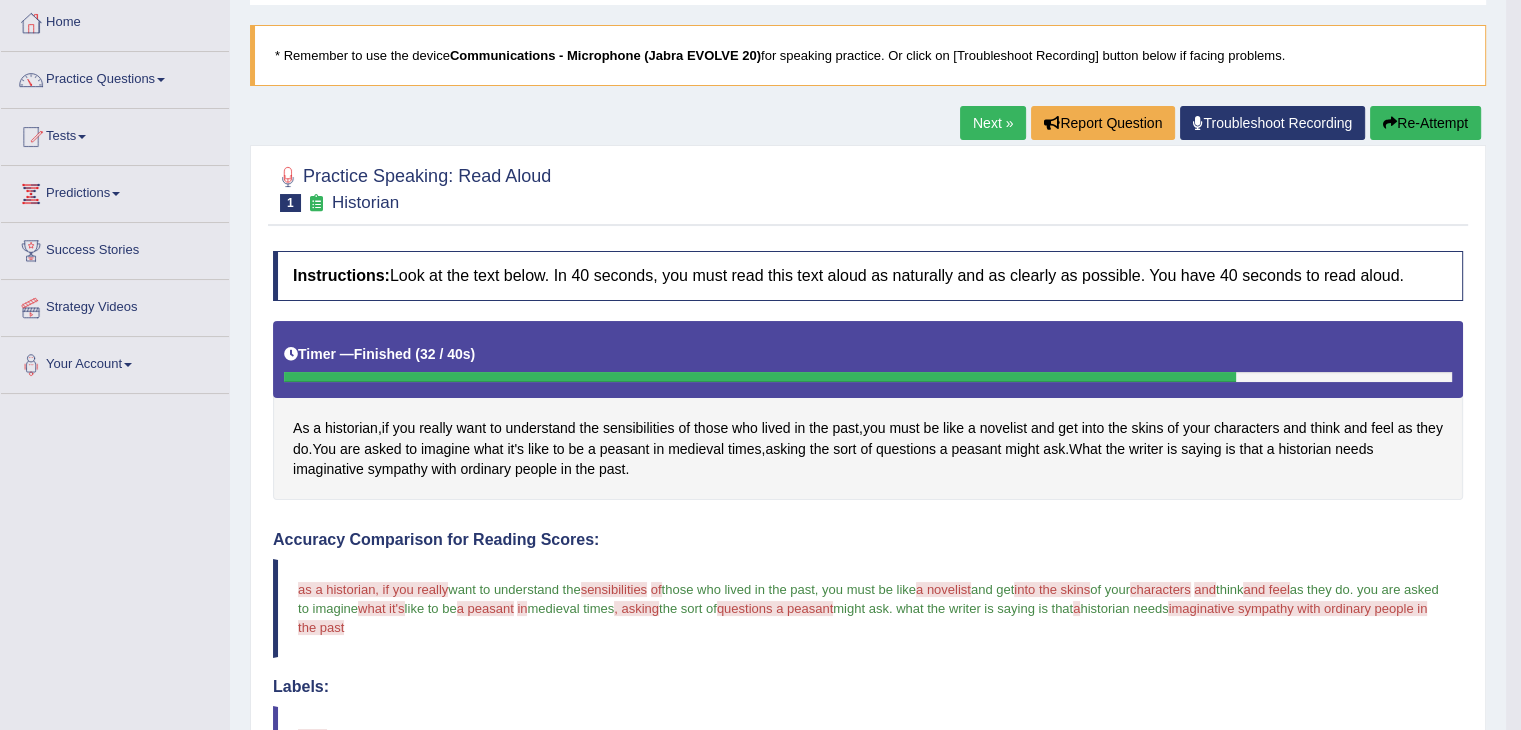 click on "Re-Attempt" at bounding box center [1425, 123] 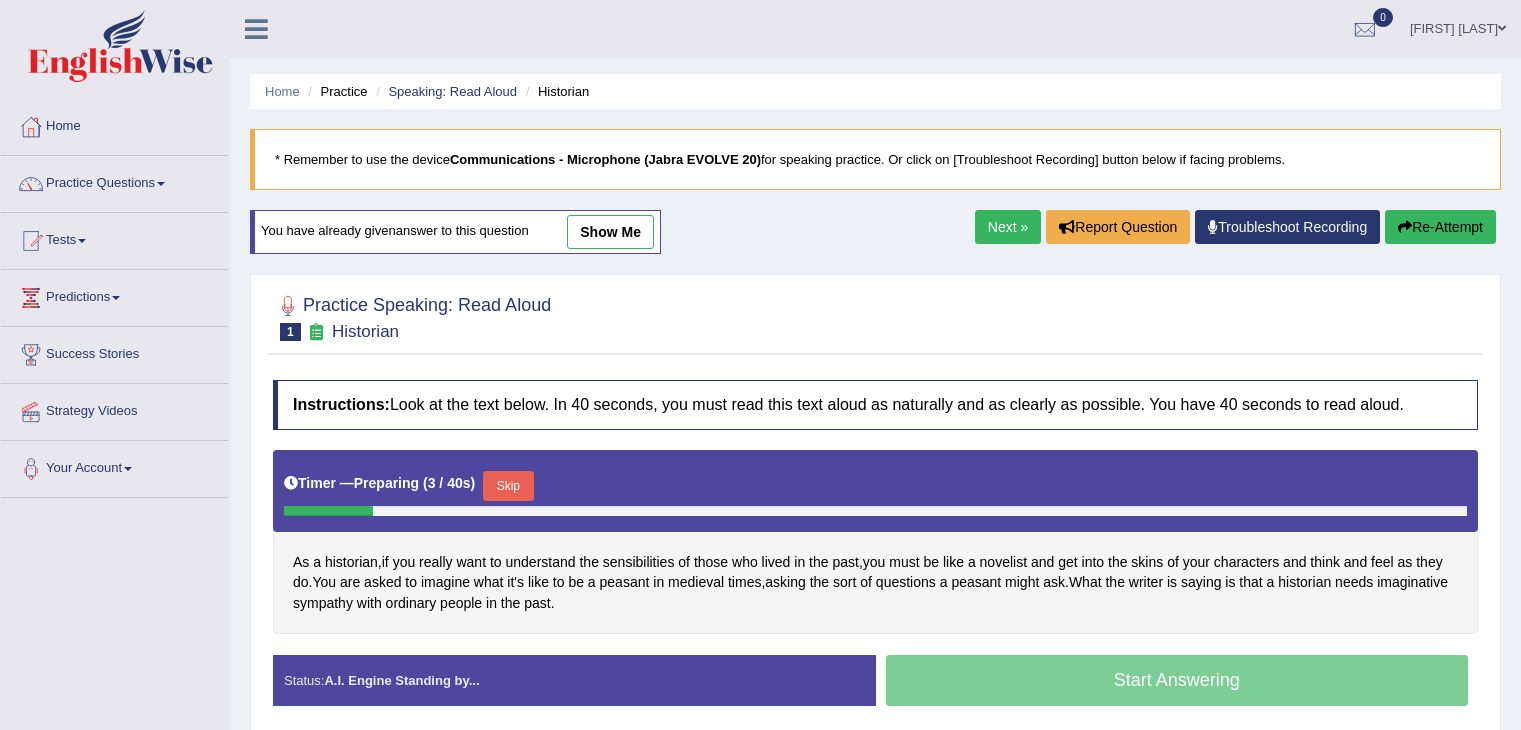scroll, scrollTop: 170, scrollLeft: 0, axis: vertical 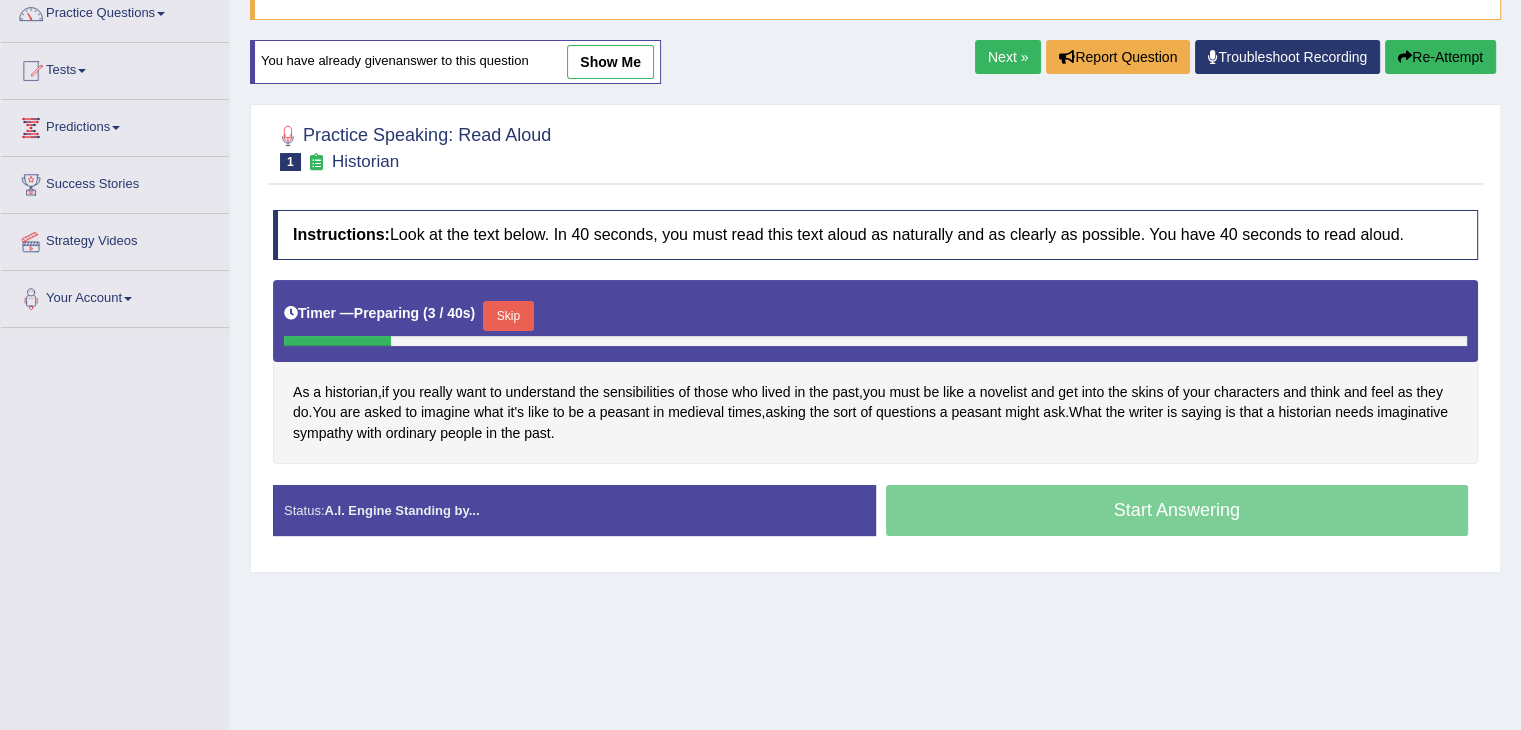click on "Skip" at bounding box center (508, 316) 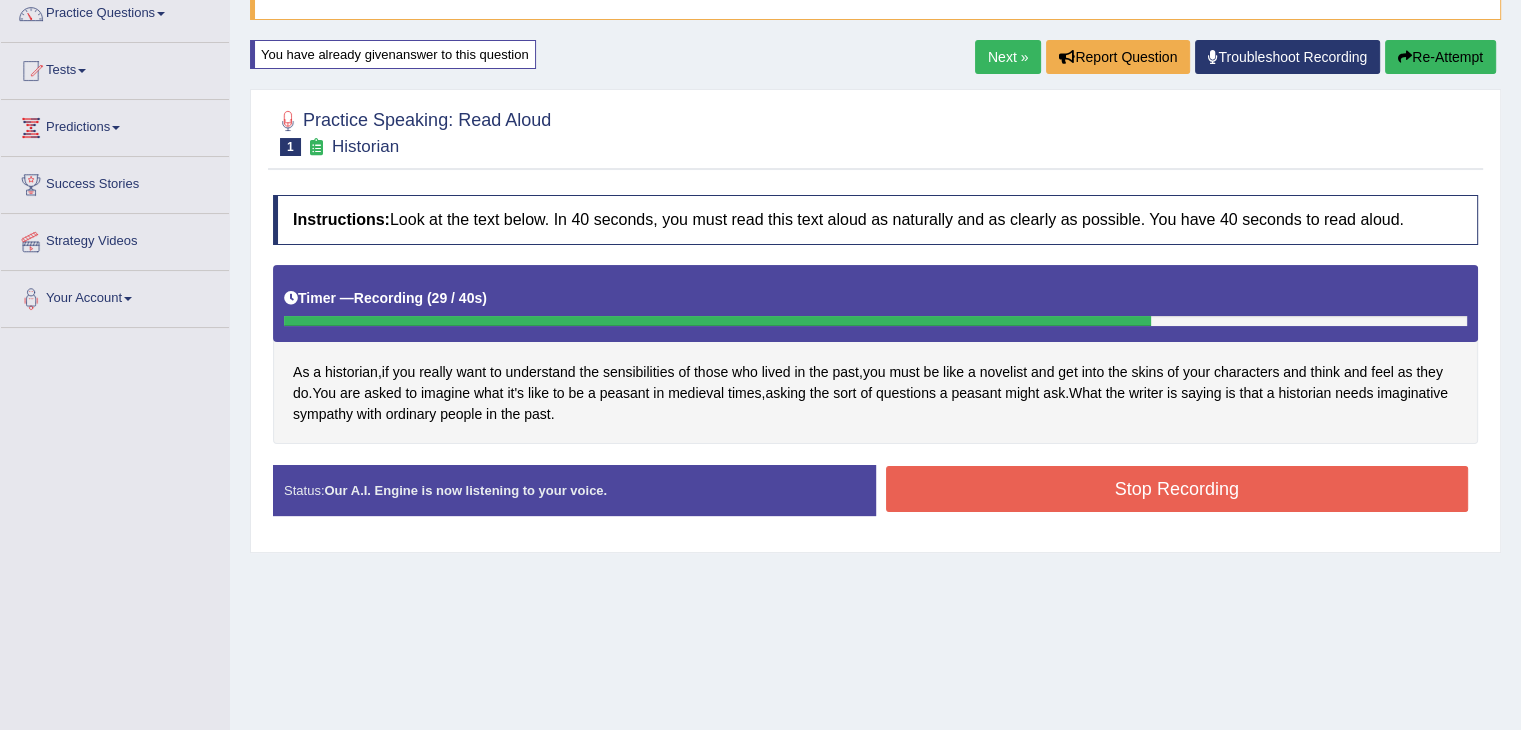 click on "Stop Recording" at bounding box center [1177, 489] 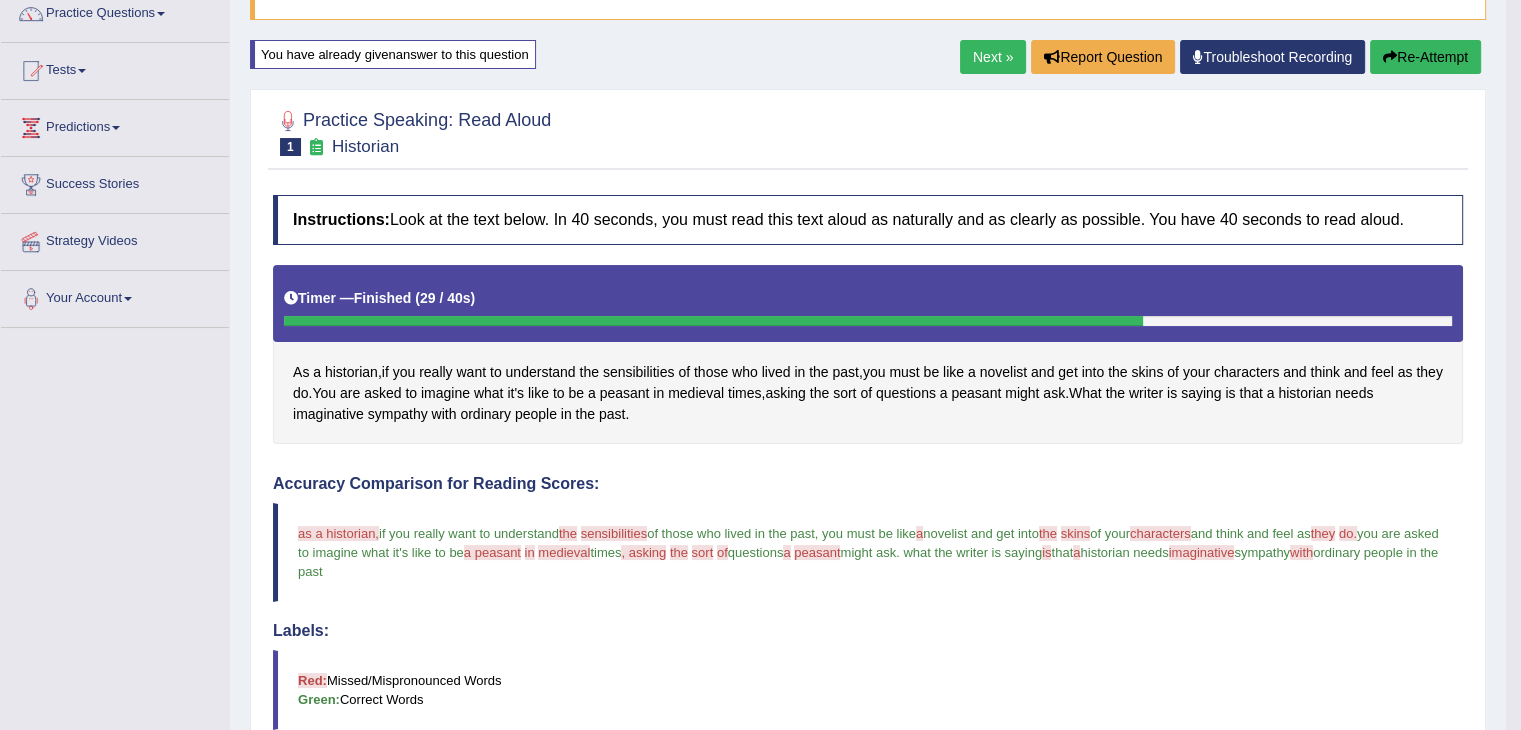 click on "as a historian," at bounding box center [338, 533] 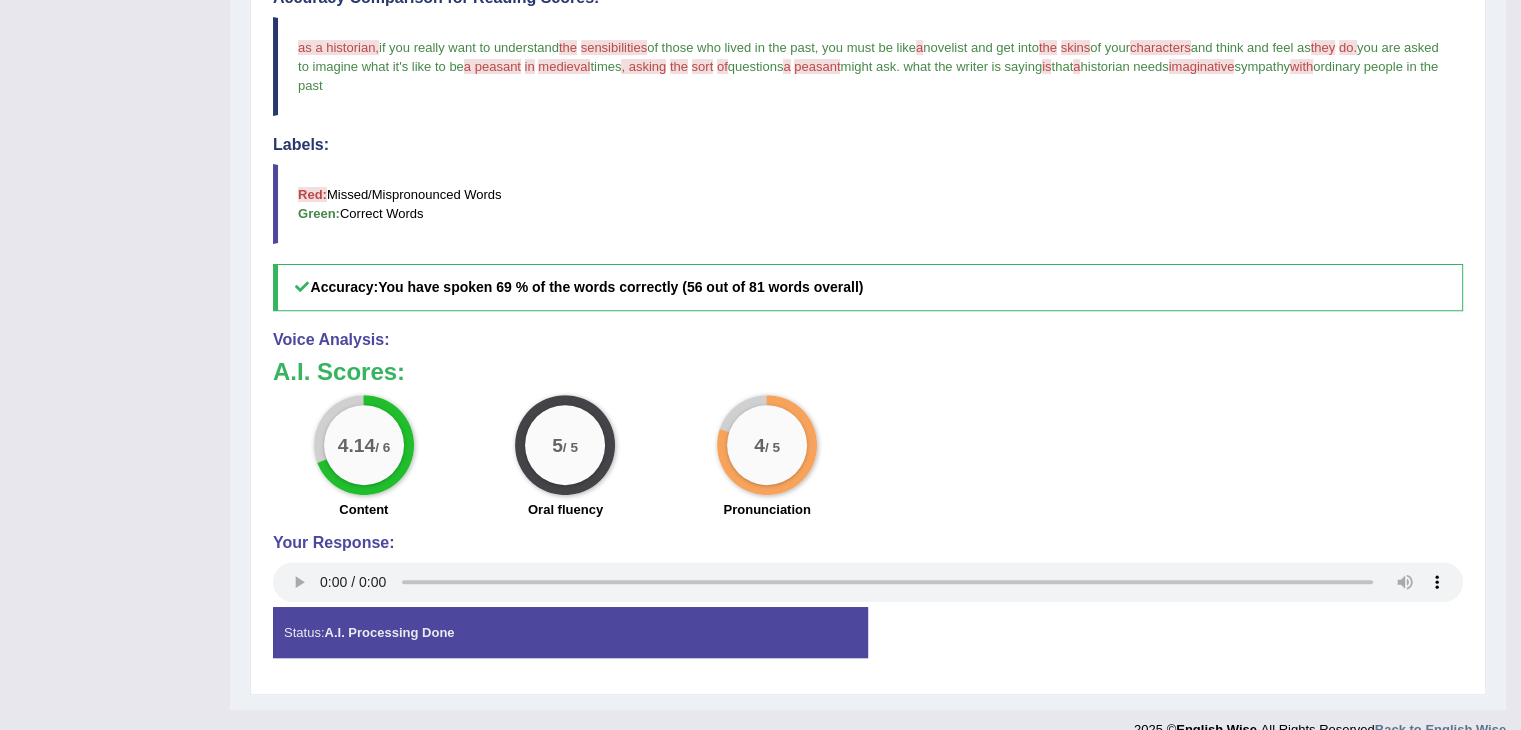 scroll, scrollTop: 684, scrollLeft: 0, axis: vertical 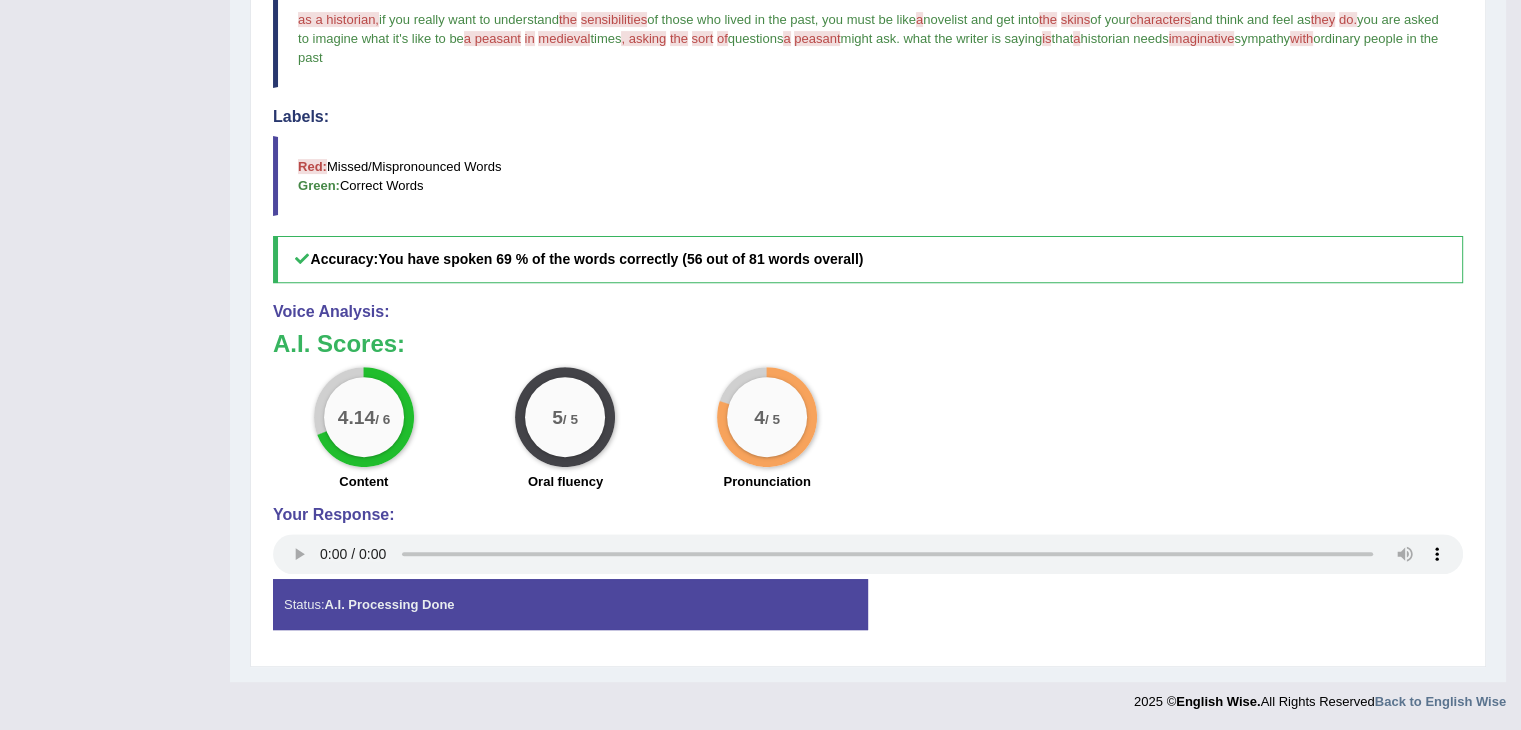 click on "Status:  A.I. Processing Done" at bounding box center (570, 604) 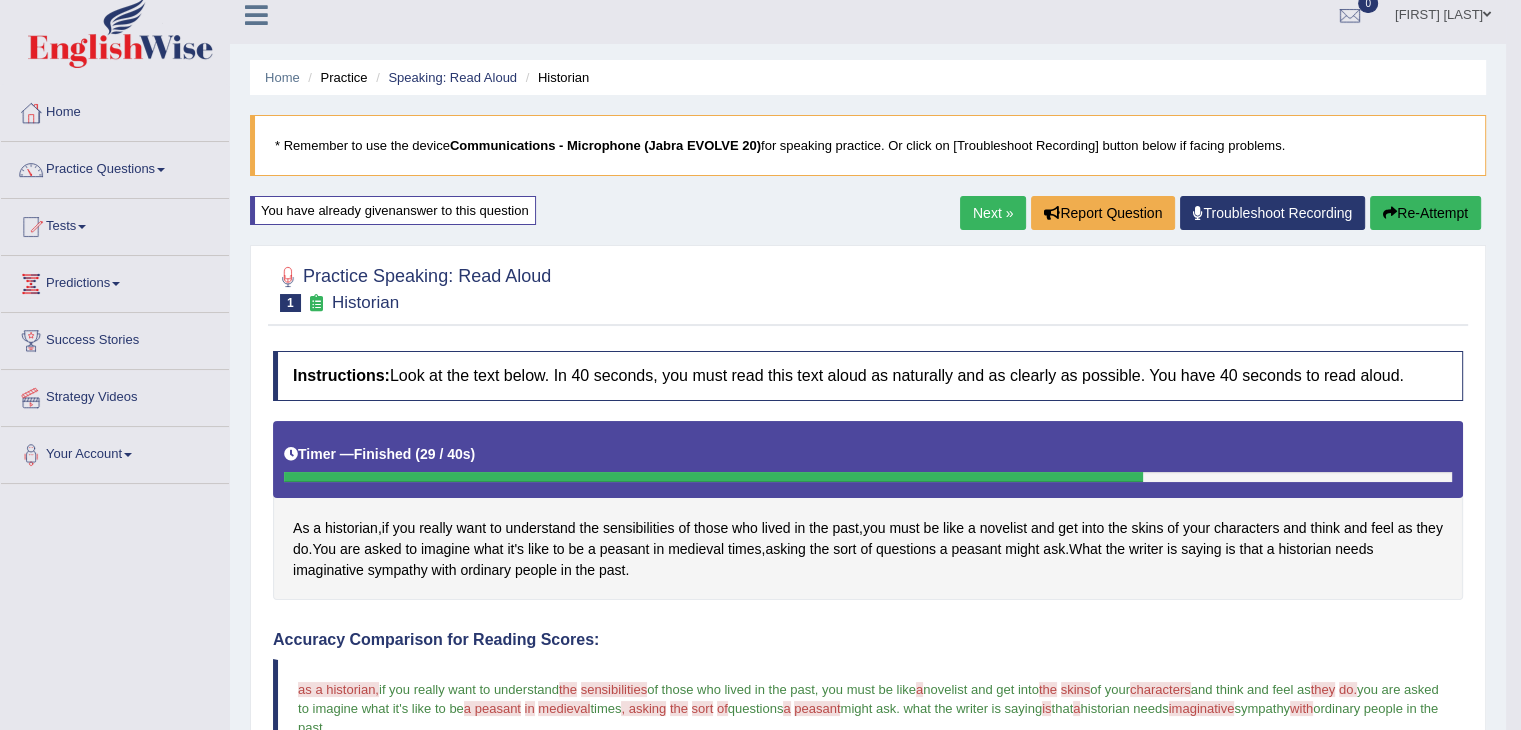 scroll, scrollTop: 12, scrollLeft: 0, axis: vertical 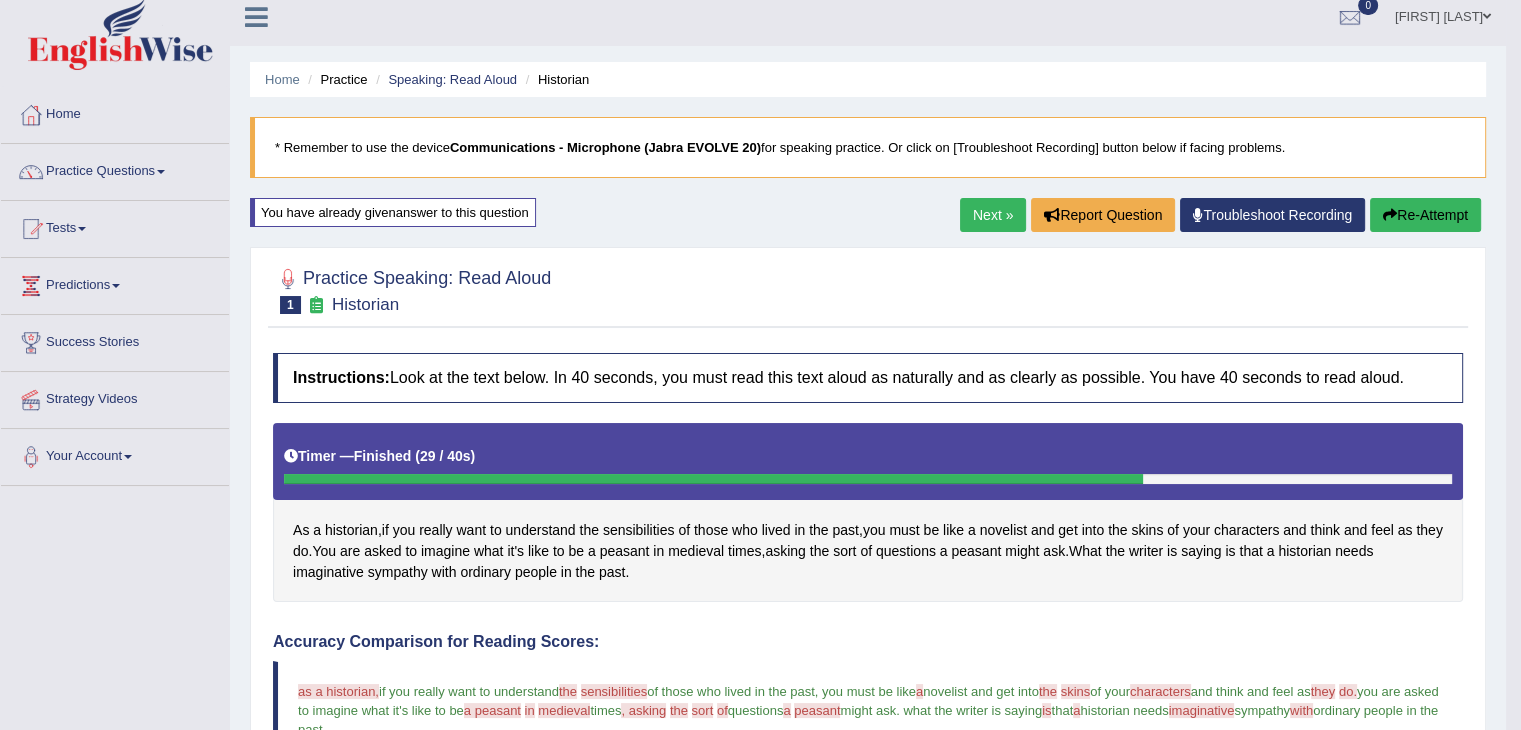click on "Next »" at bounding box center (993, 215) 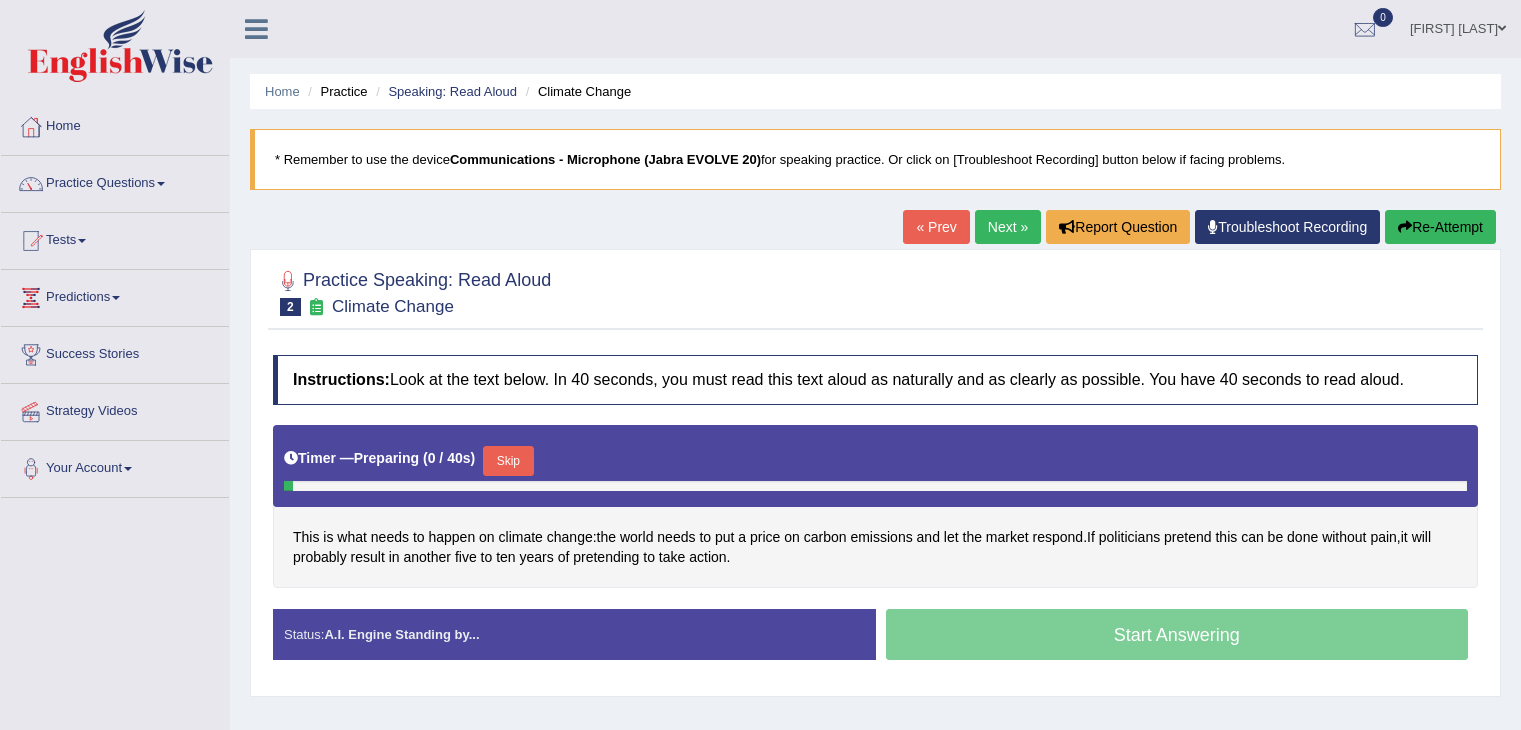 scroll, scrollTop: 0, scrollLeft: 0, axis: both 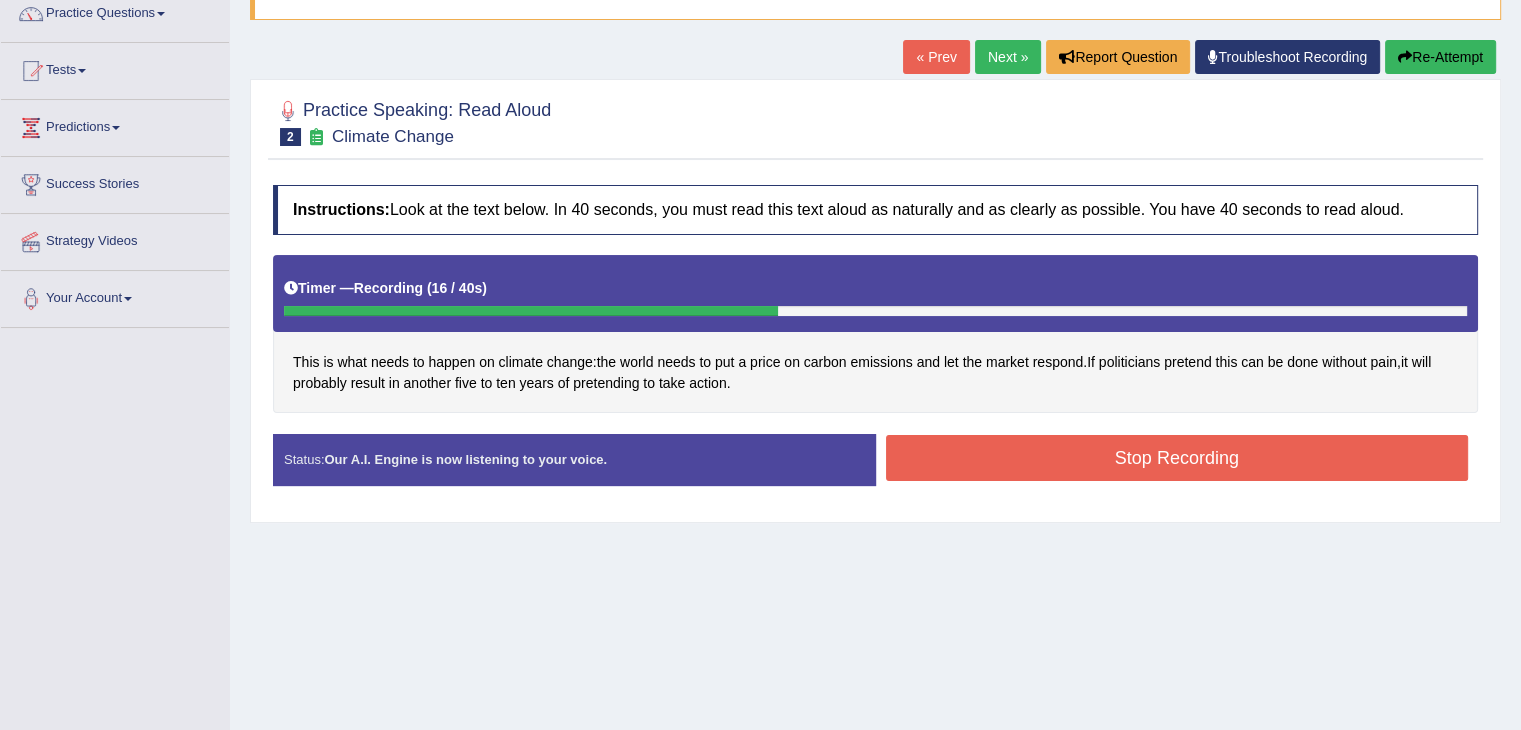 click on "Stop Recording" at bounding box center [1177, 458] 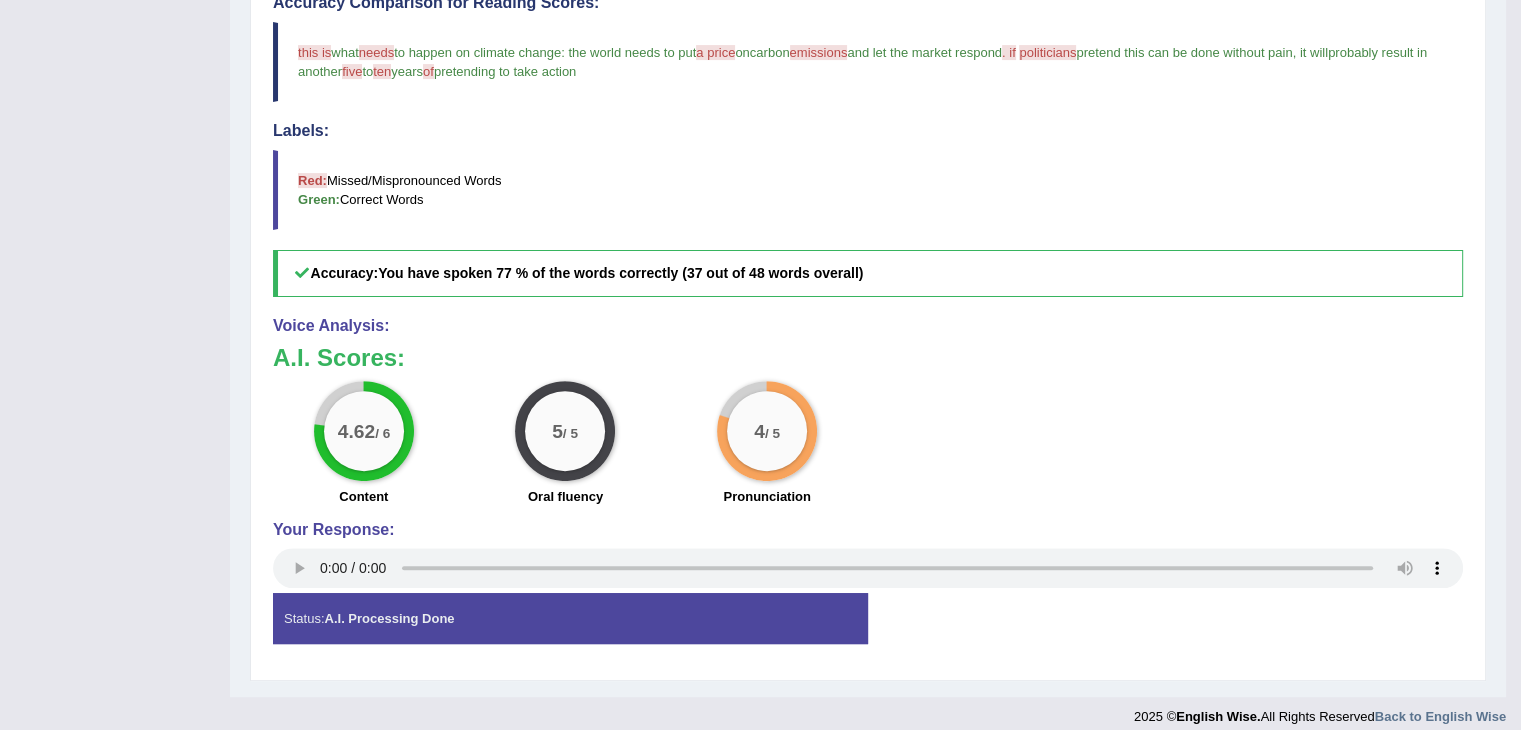 scroll, scrollTop: 633, scrollLeft: 0, axis: vertical 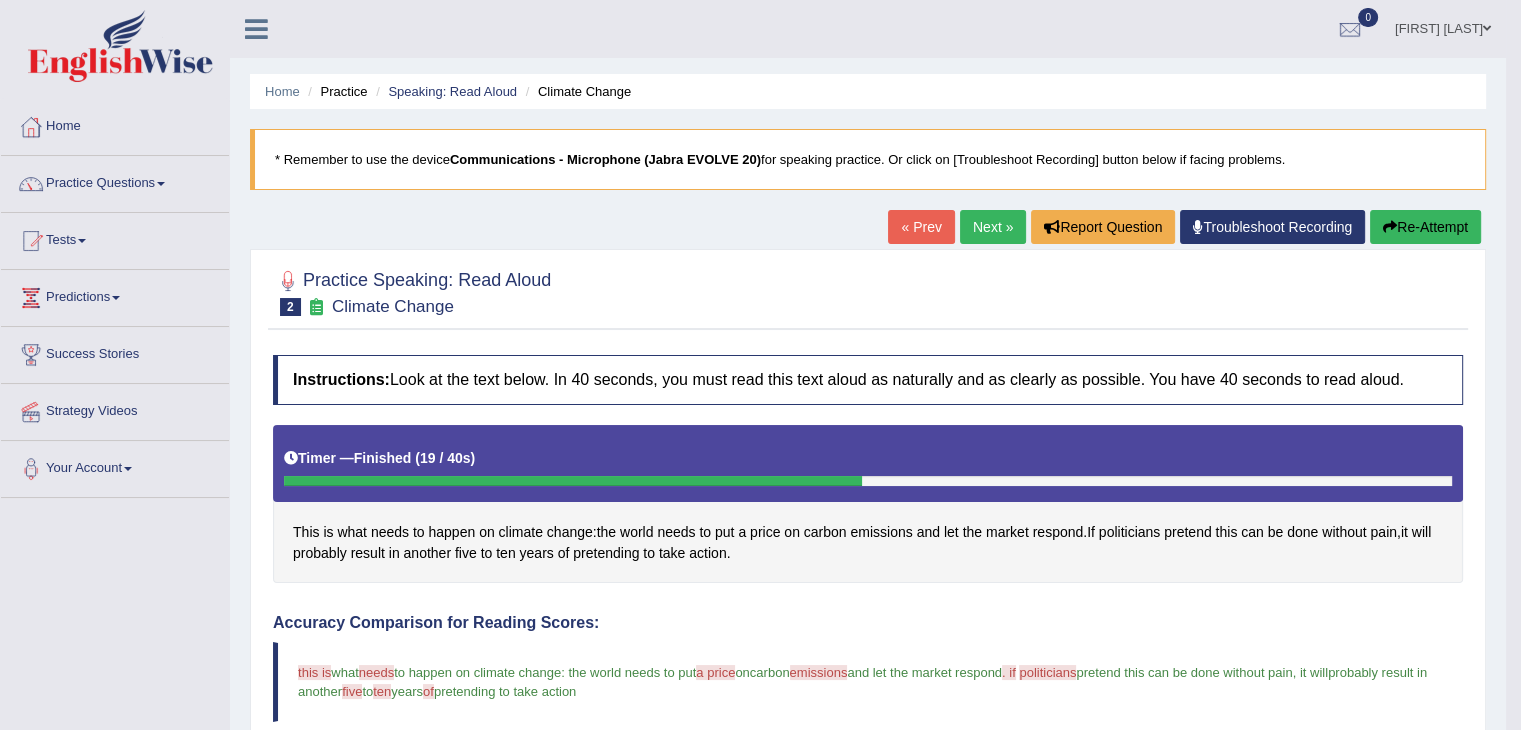 click on "Re-Attempt" at bounding box center [1425, 227] 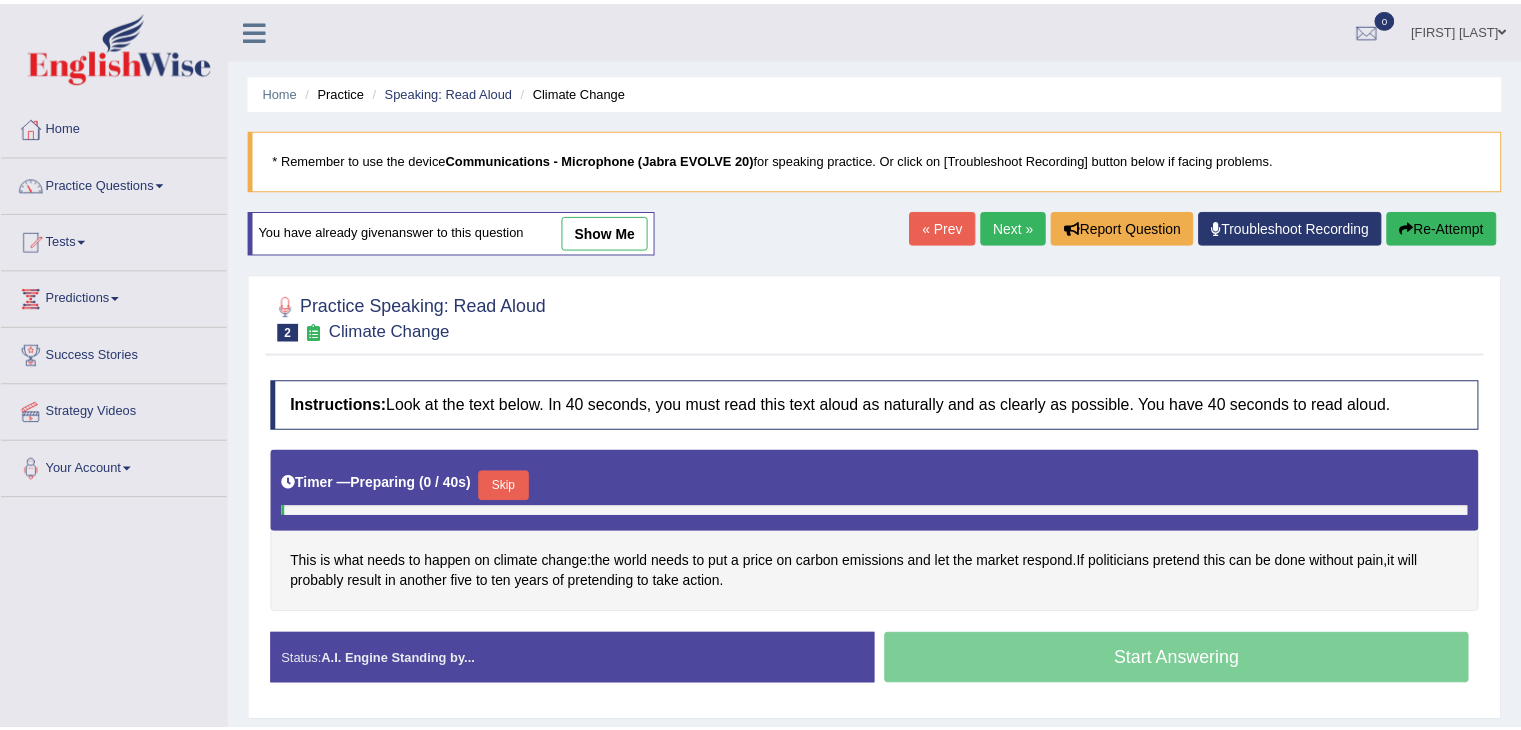 scroll, scrollTop: 0, scrollLeft: 0, axis: both 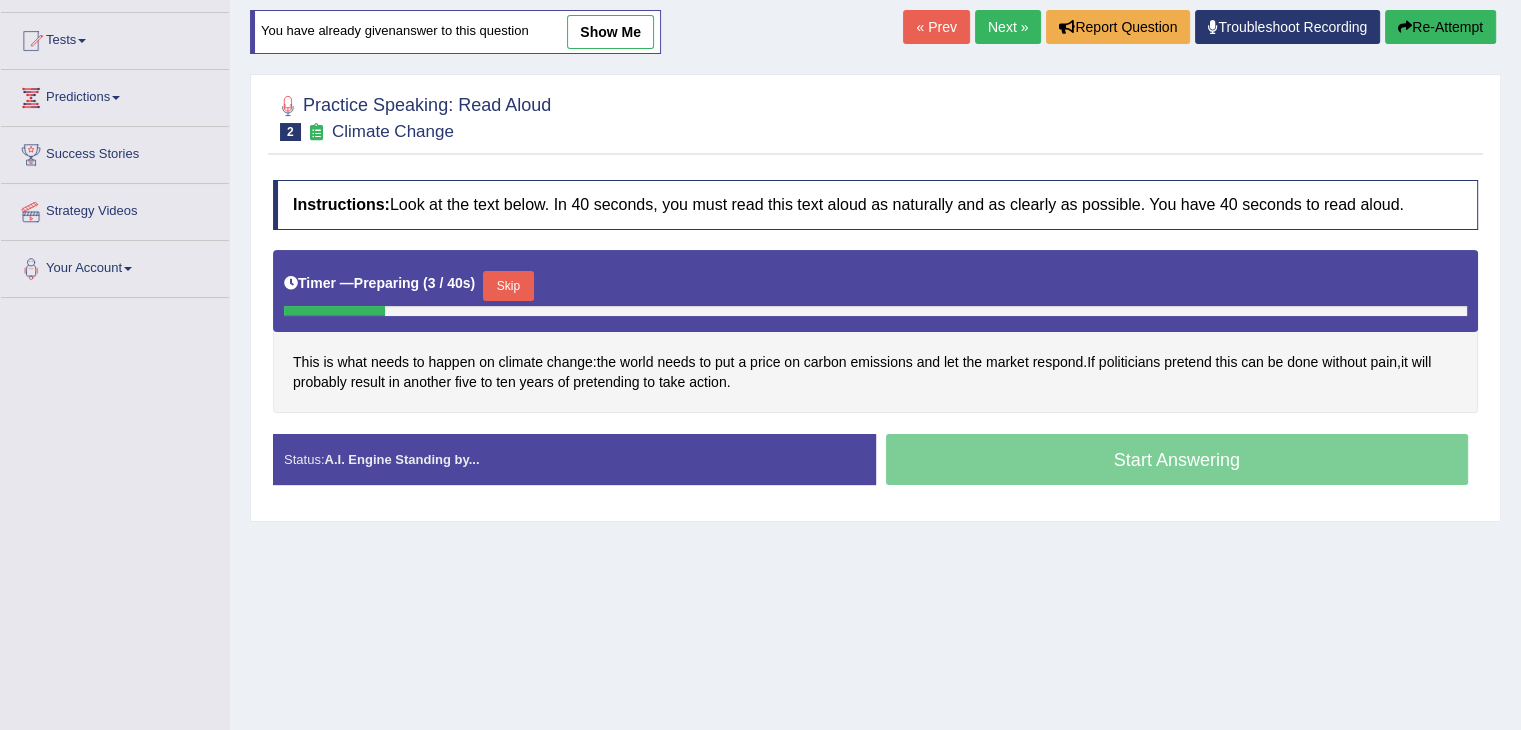 click on "Start Answering" at bounding box center [1177, 462] 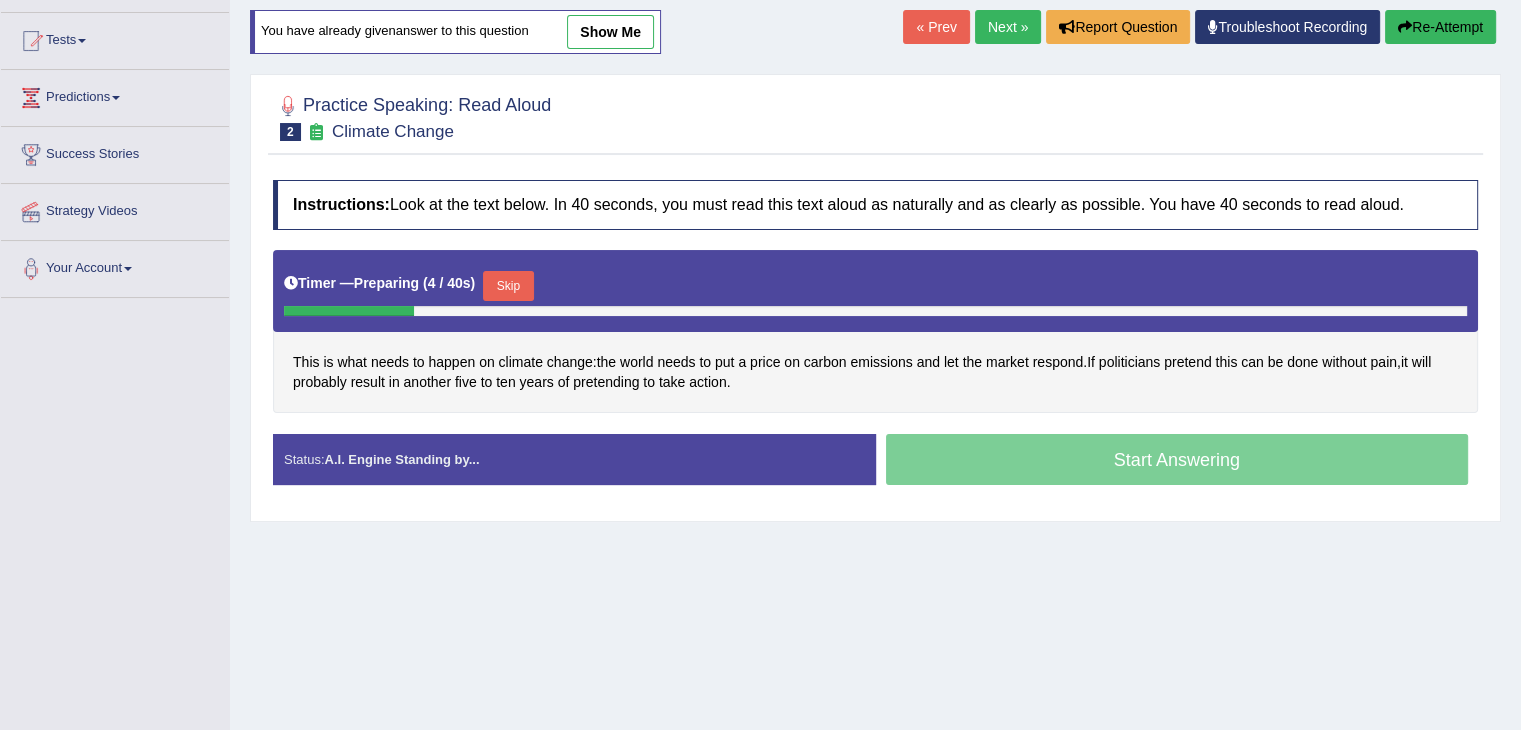 click on "Start Answering" at bounding box center (1177, 462) 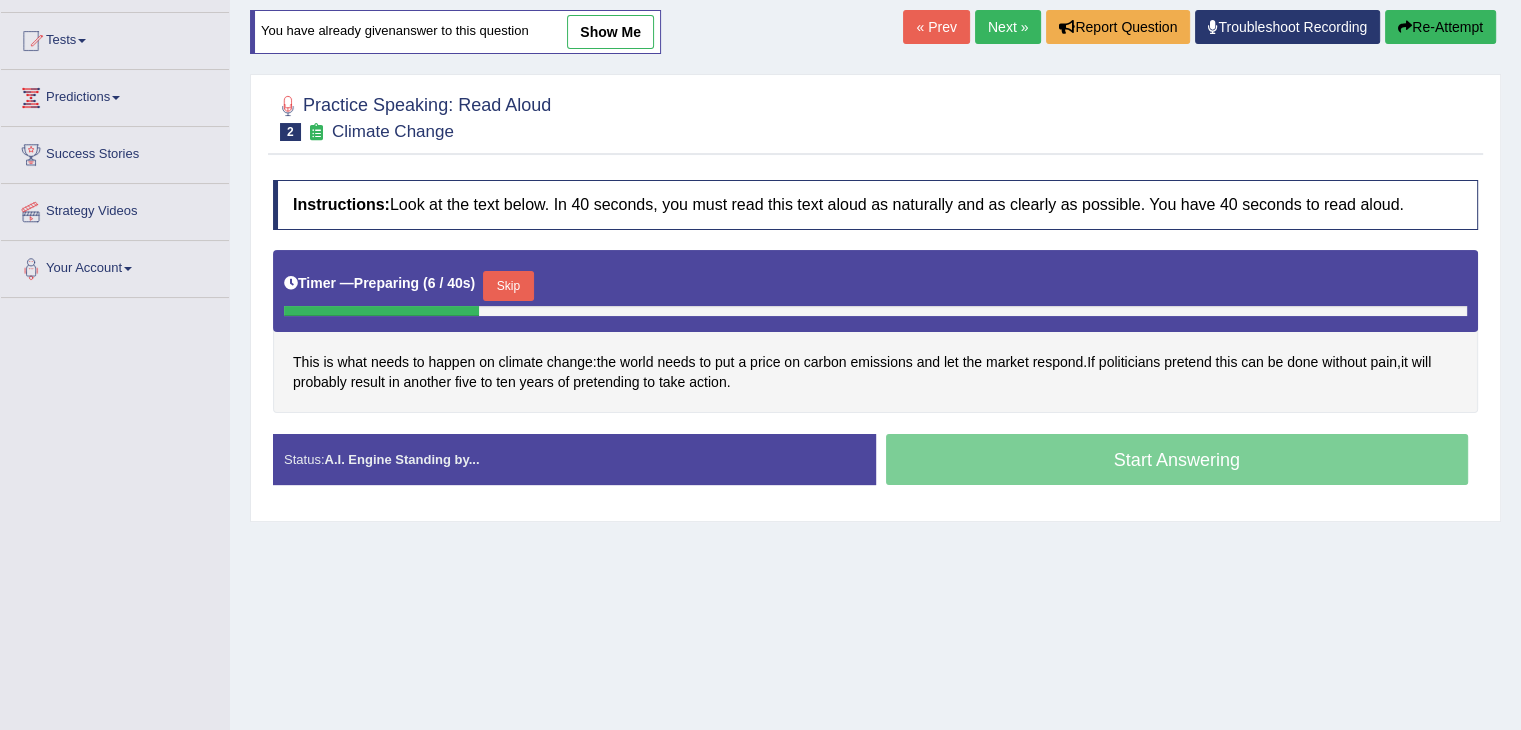 click on "Skip" at bounding box center (508, 286) 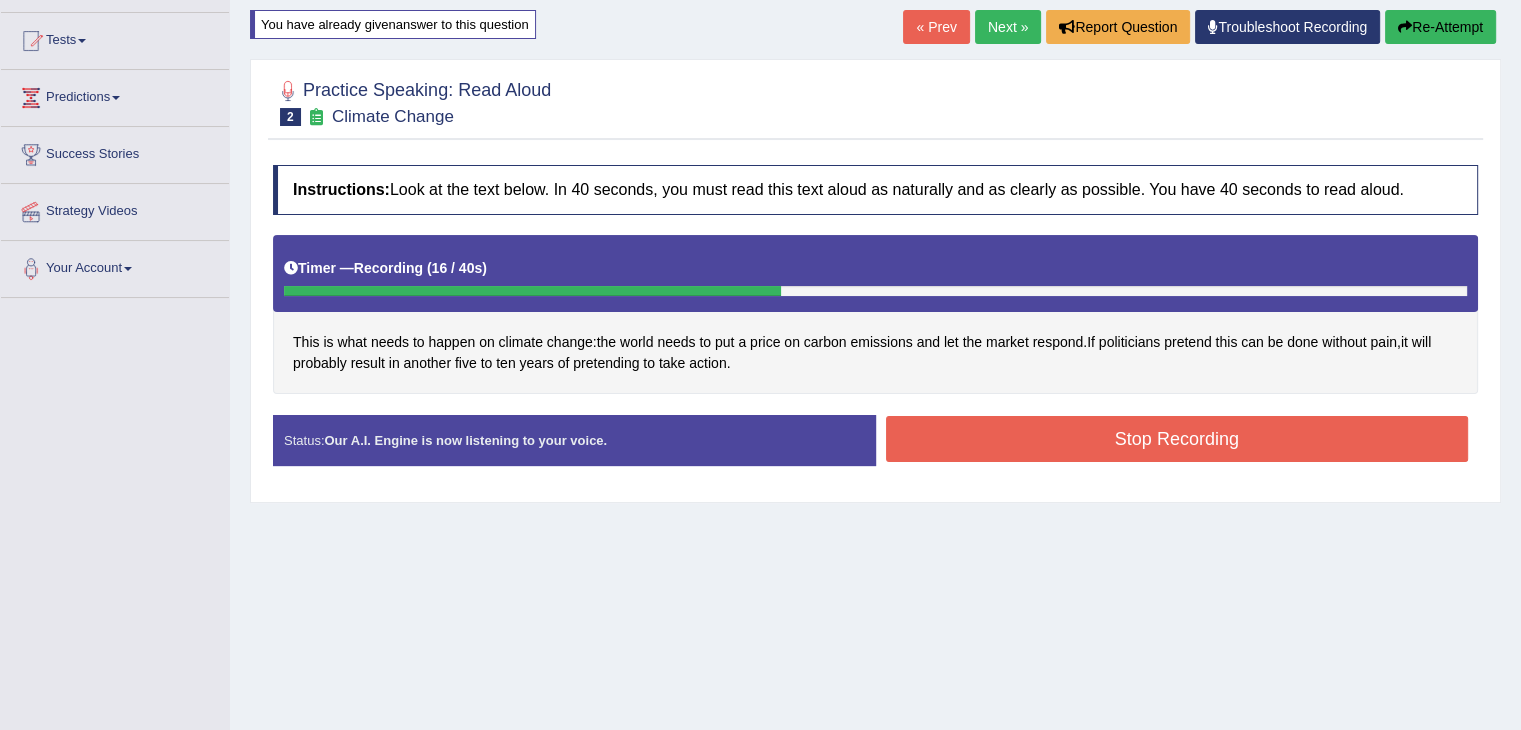 click on "Stop Recording" at bounding box center [1177, 439] 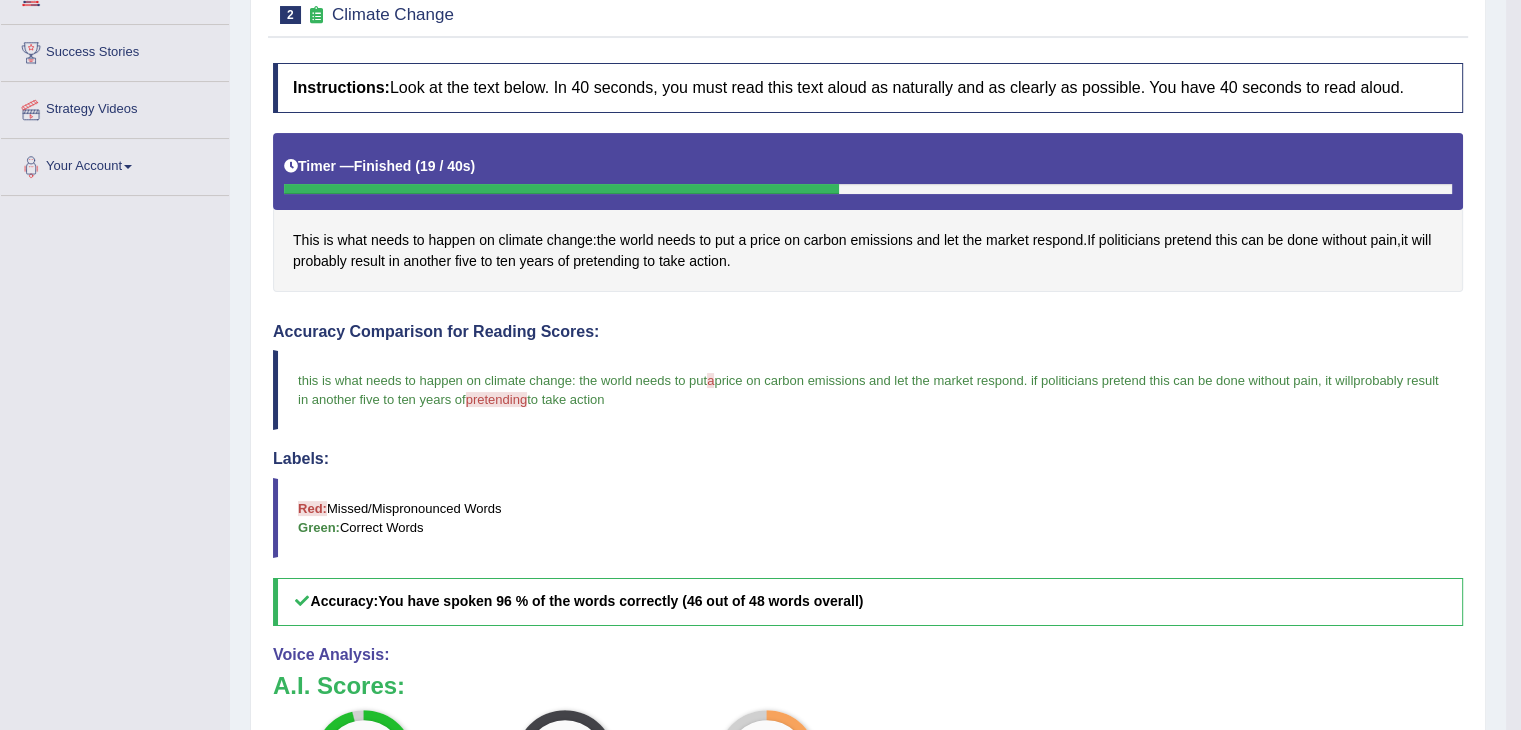 scroll, scrollTop: 308, scrollLeft: 0, axis: vertical 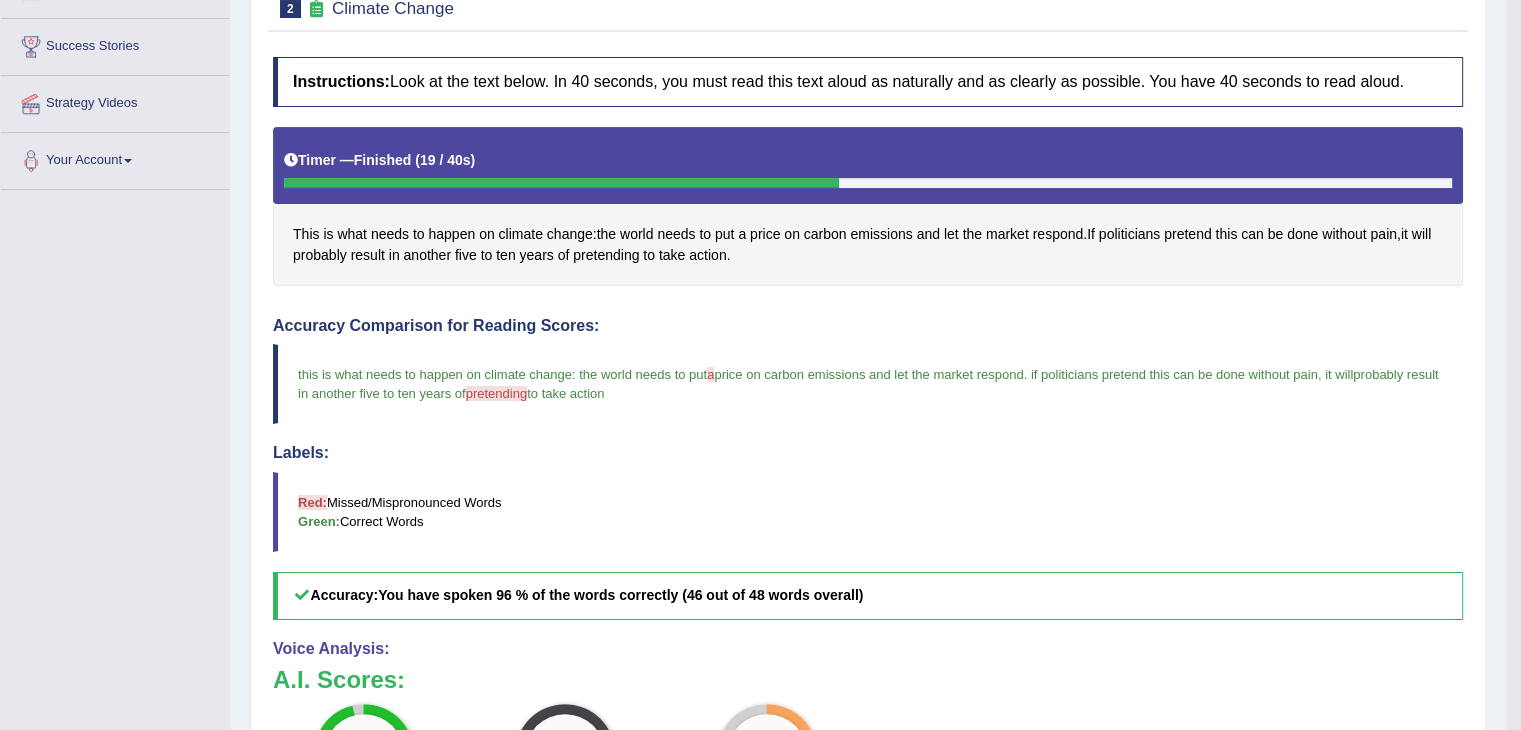 click on "pretending" at bounding box center (496, 393) 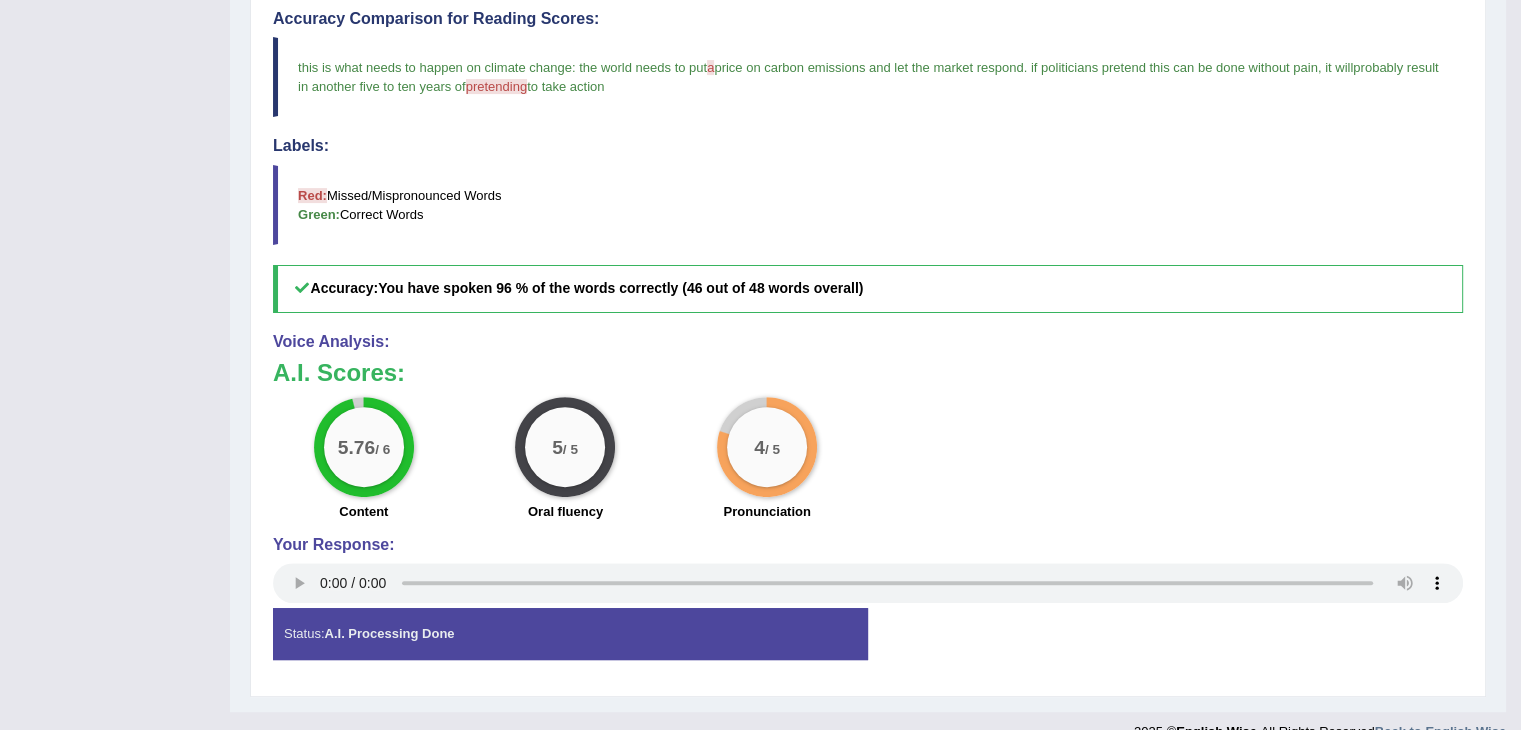 scroll, scrollTop: 644, scrollLeft: 0, axis: vertical 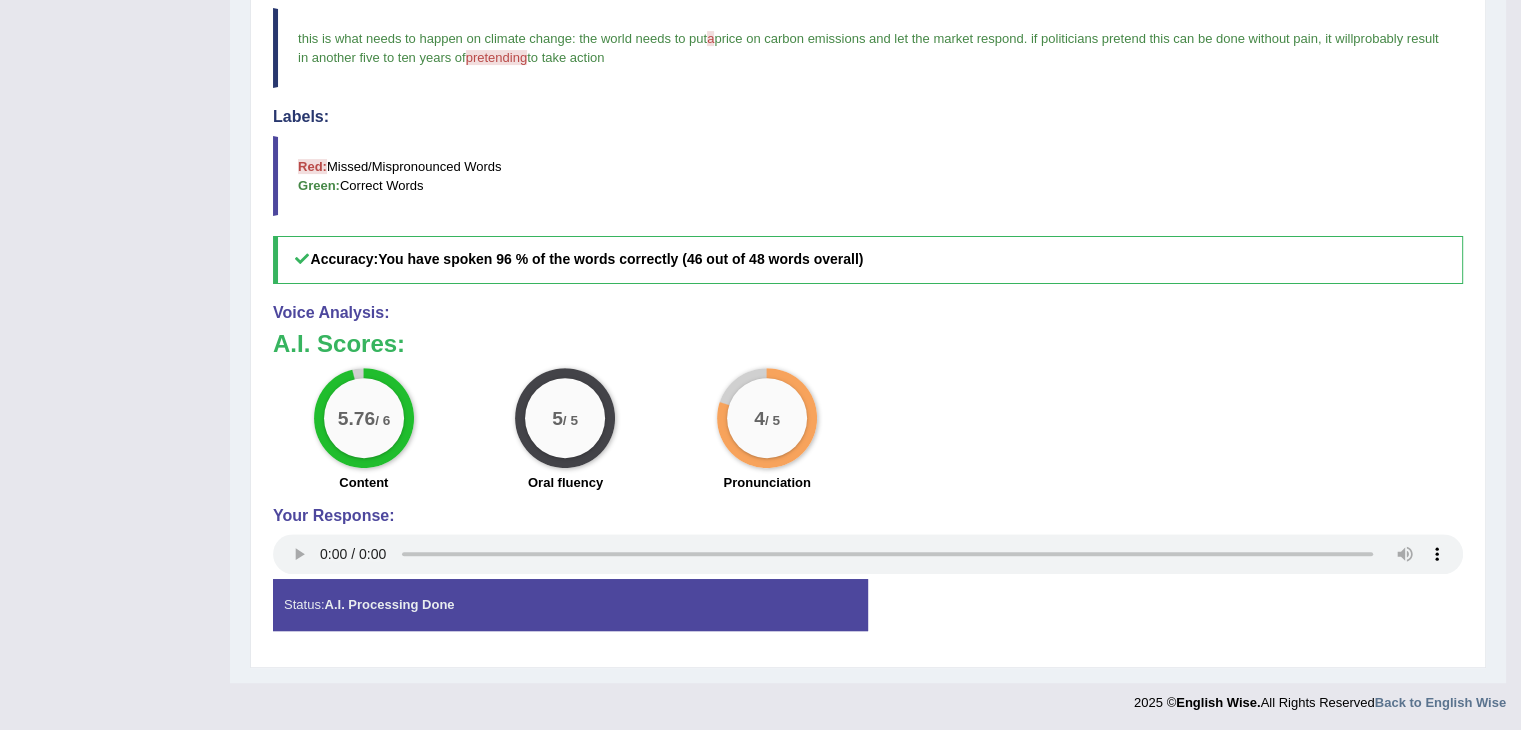 click on "5.76  / 6              Content
5  / 5              Oral fluency
4  / 5              Pronunciation" at bounding box center [868, 432] 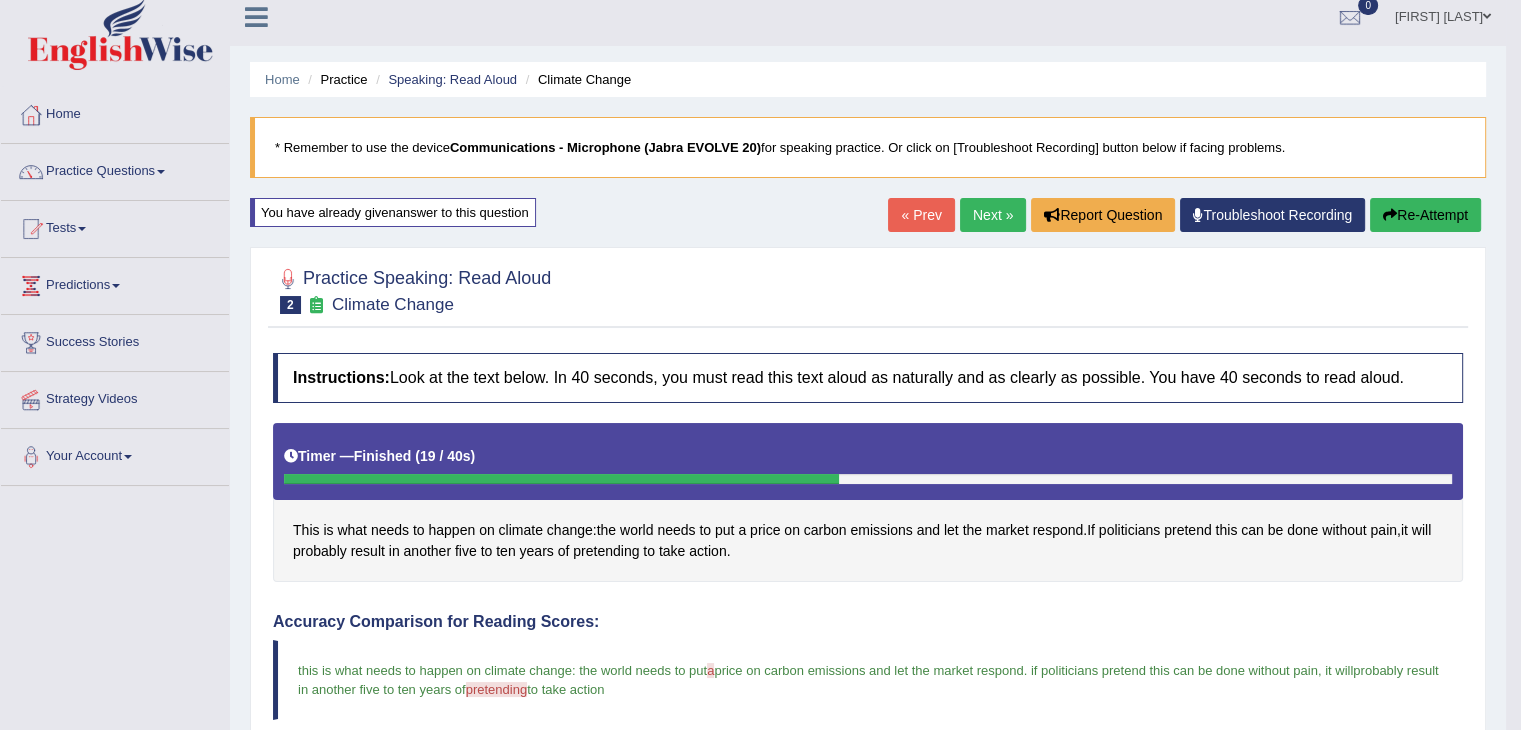 scroll, scrollTop: 0, scrollLeft: 0, axis: both 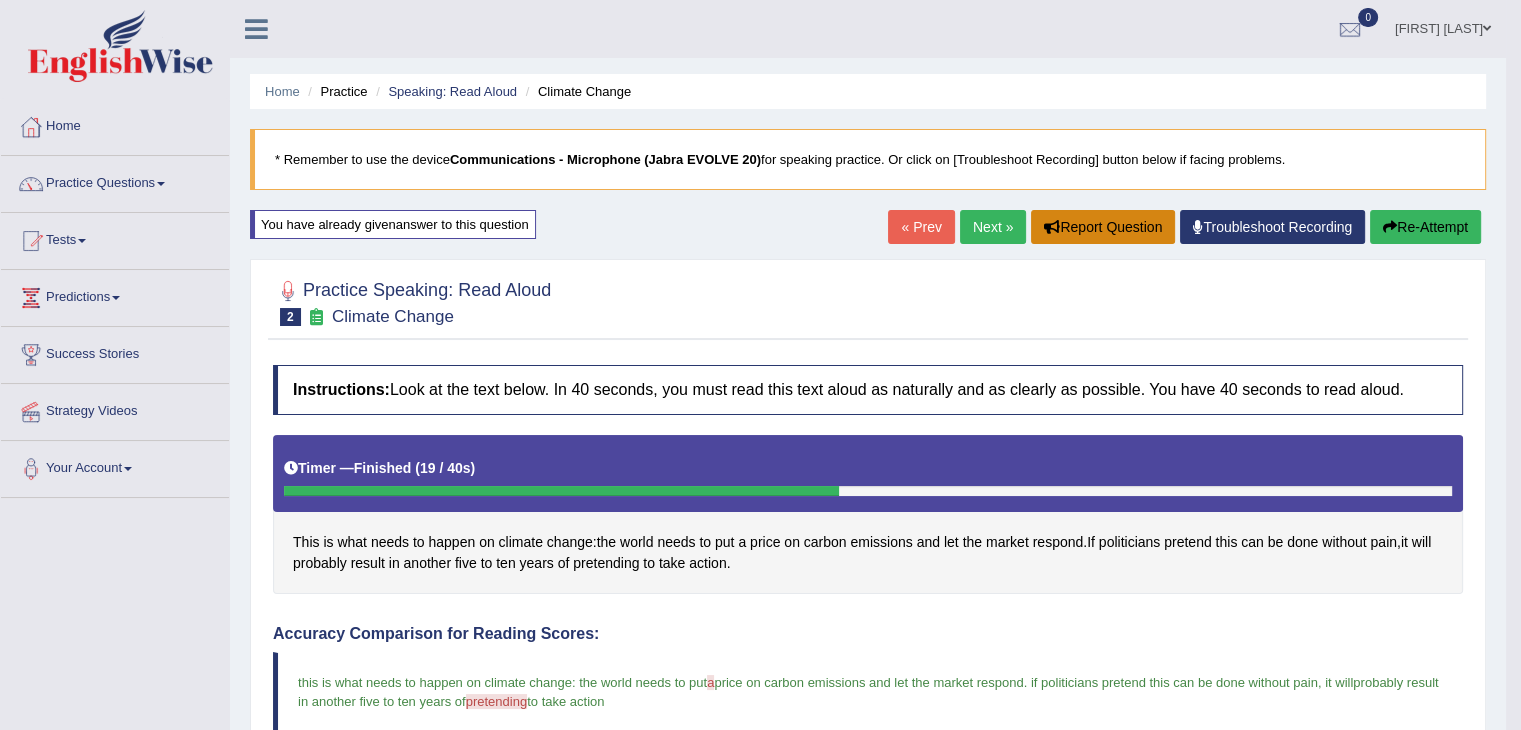 click on "Report Question" at bounding box center [1103, 227] 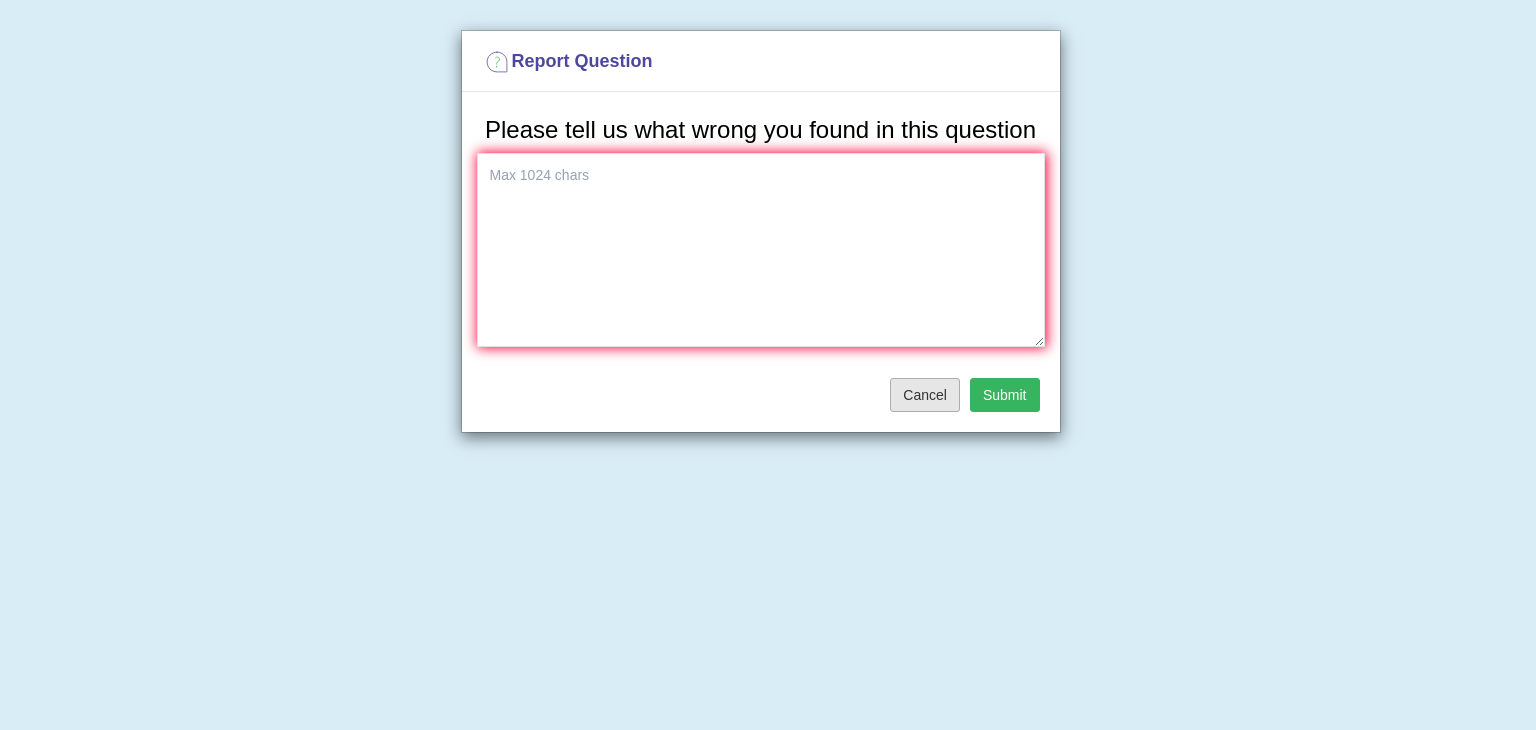 click on "Cancel" at bounding box center [925, 395] 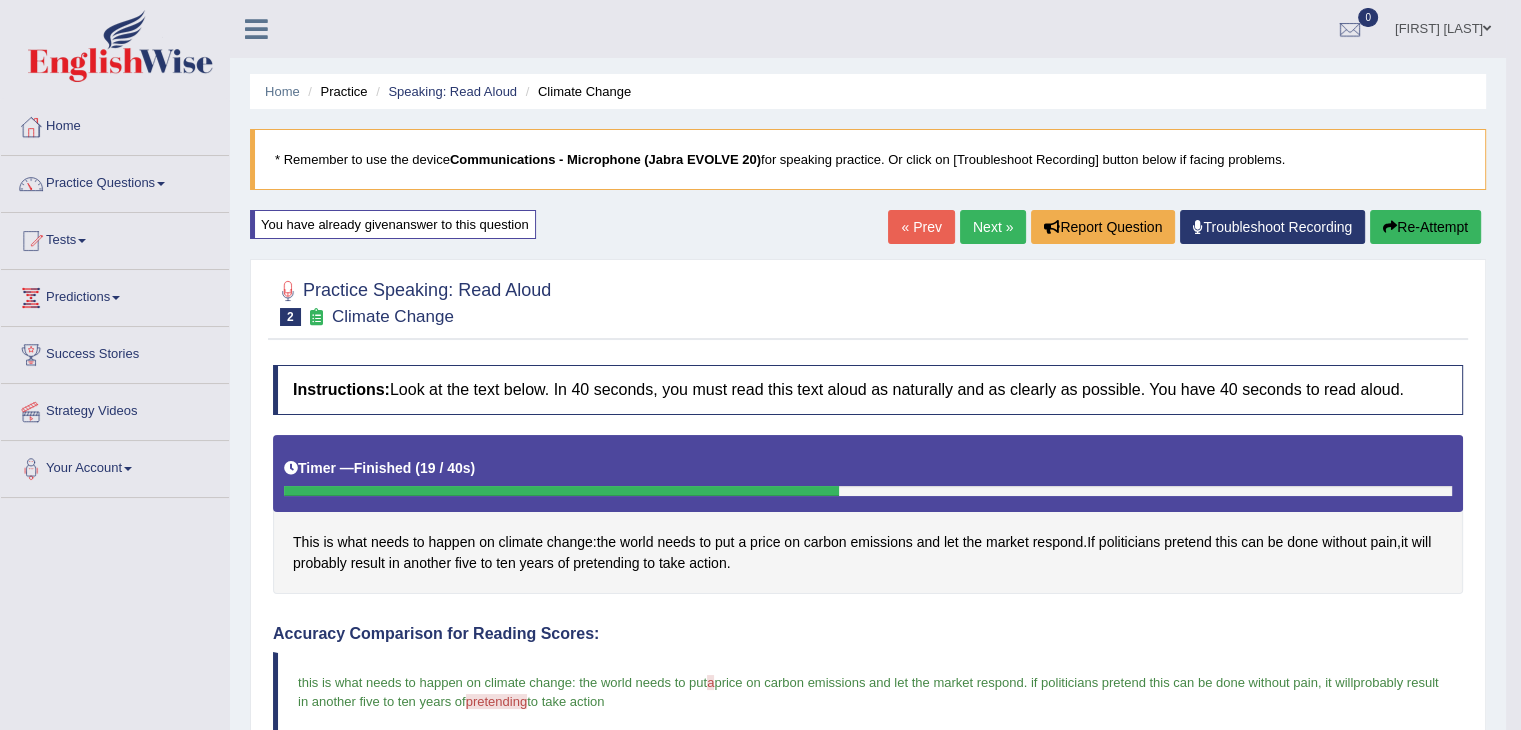 click on "Troubleshoot Recording" at bounding box center [1272, 227] 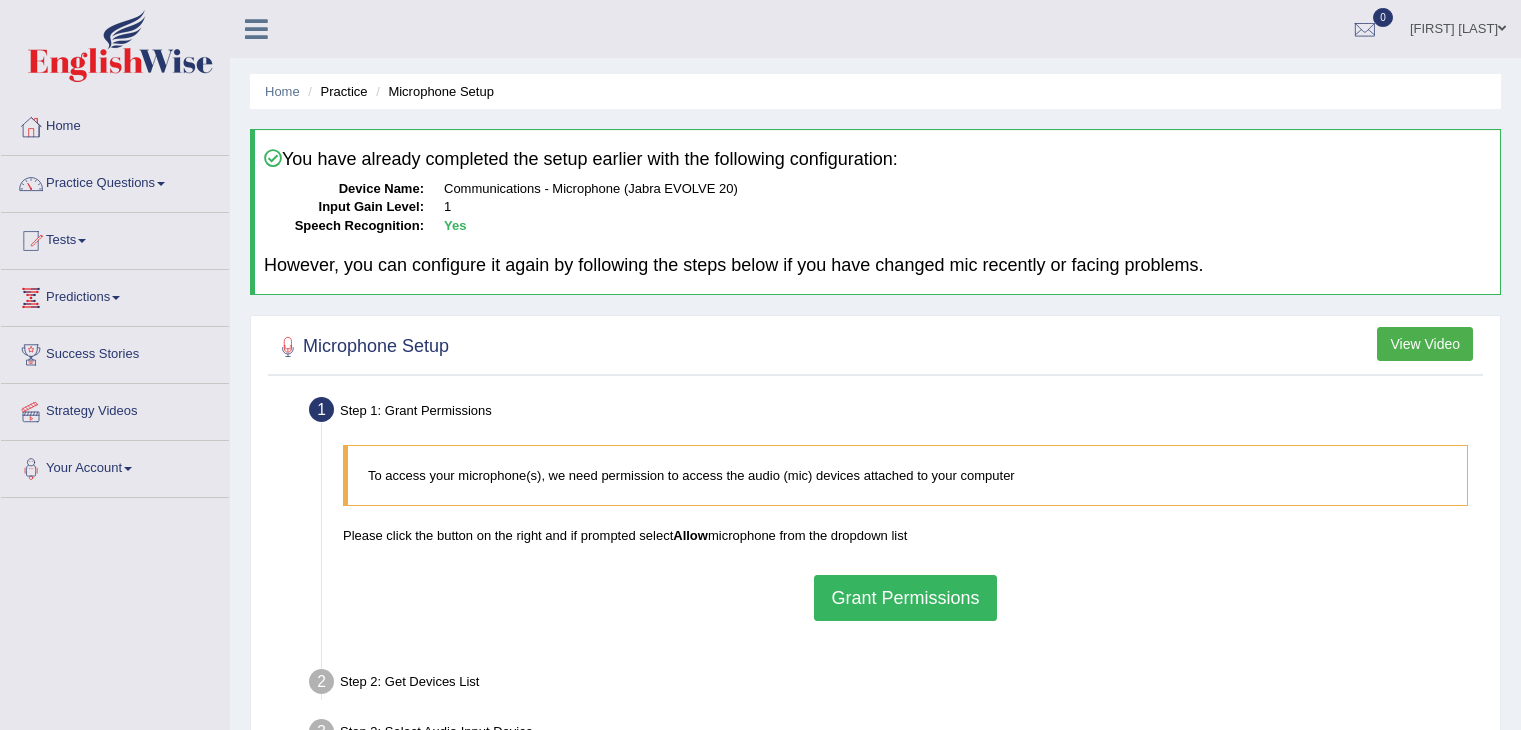 scroll, scrollTop: 0, scrollLeft: 0, axis: both 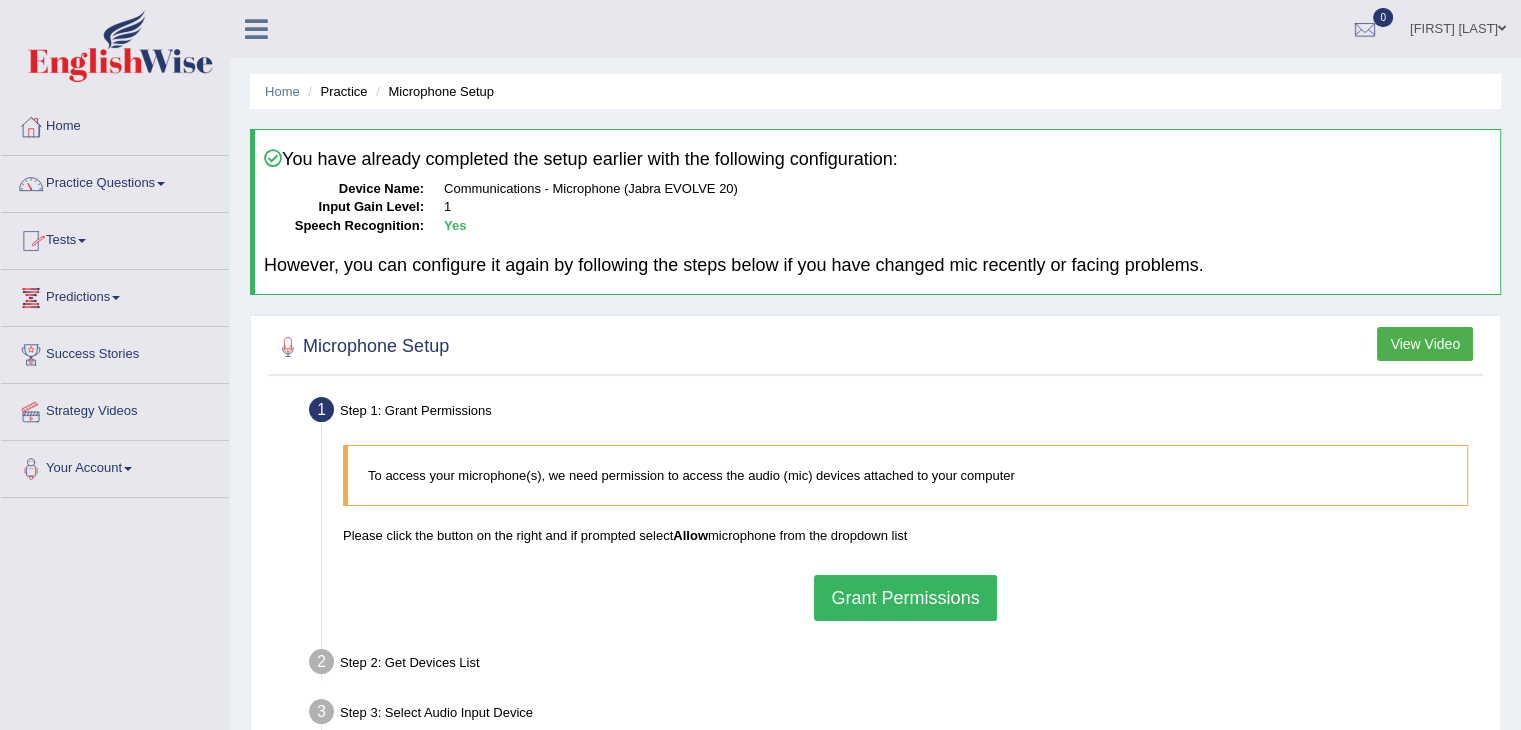 click on "Practice Questions" at bounding box center (115, 181) 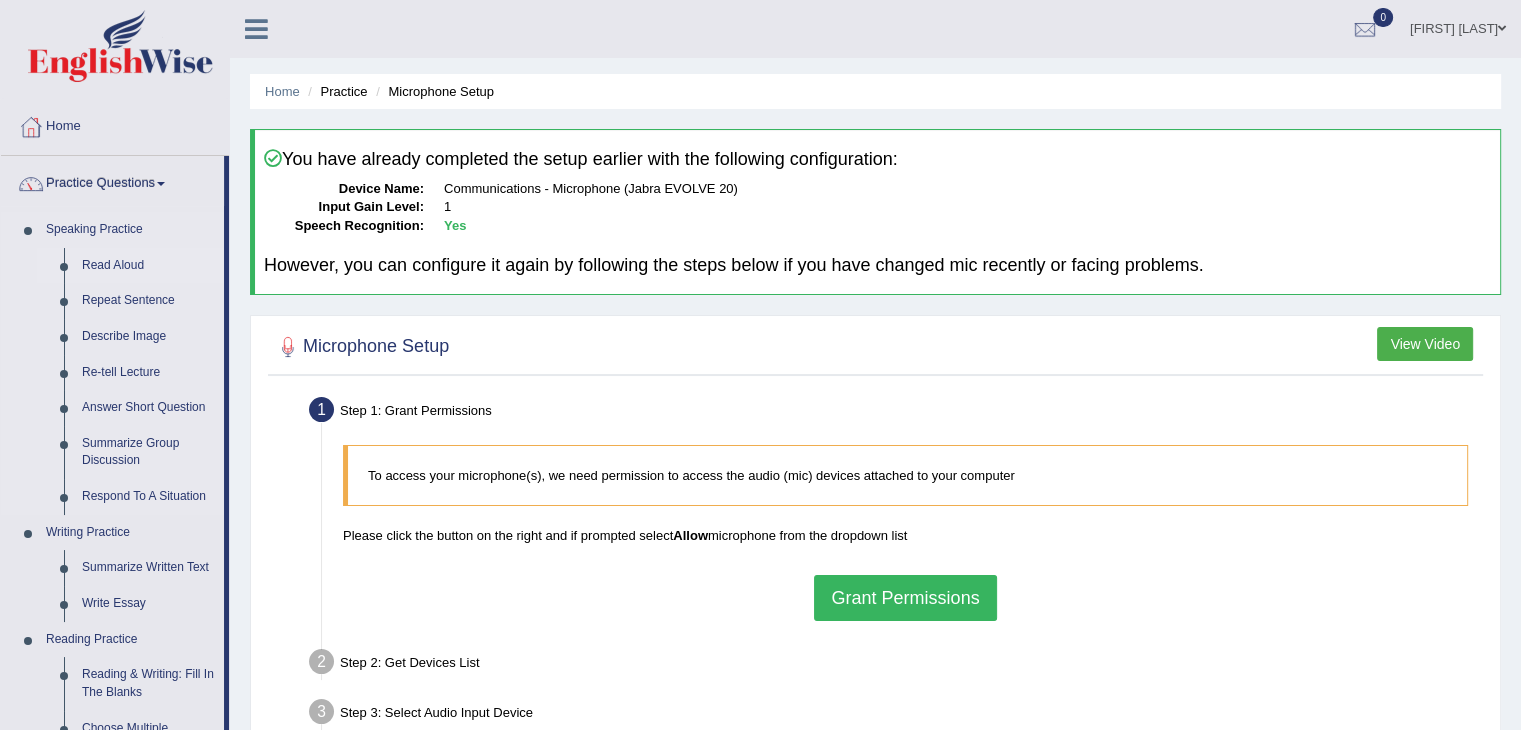 click on "Read Aloud" at bounding box center [148, 266] 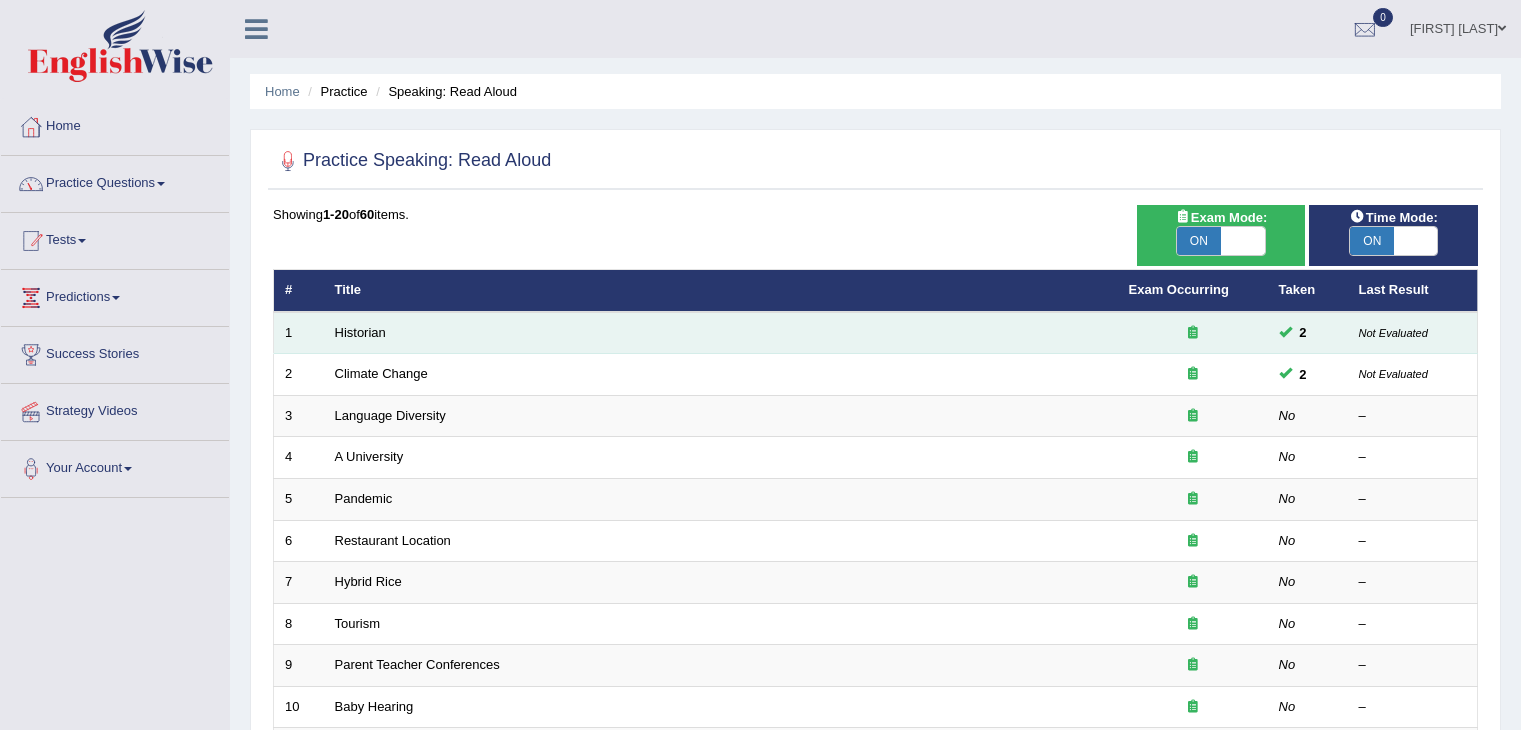 scroll, scrollTop: 0, scrollLeft: 0, axis: both 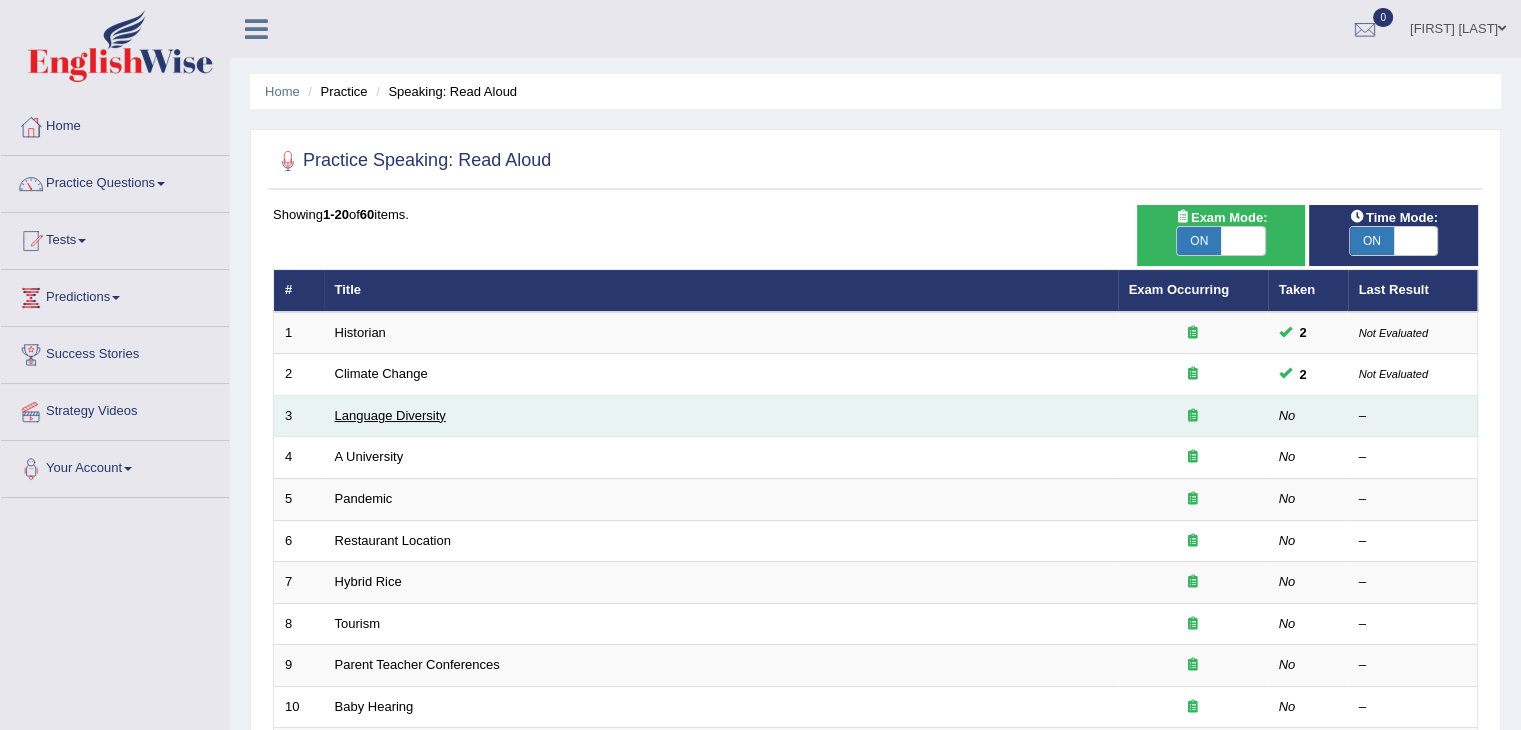 click on "Language Diversity" at bounding box center [390, 415] 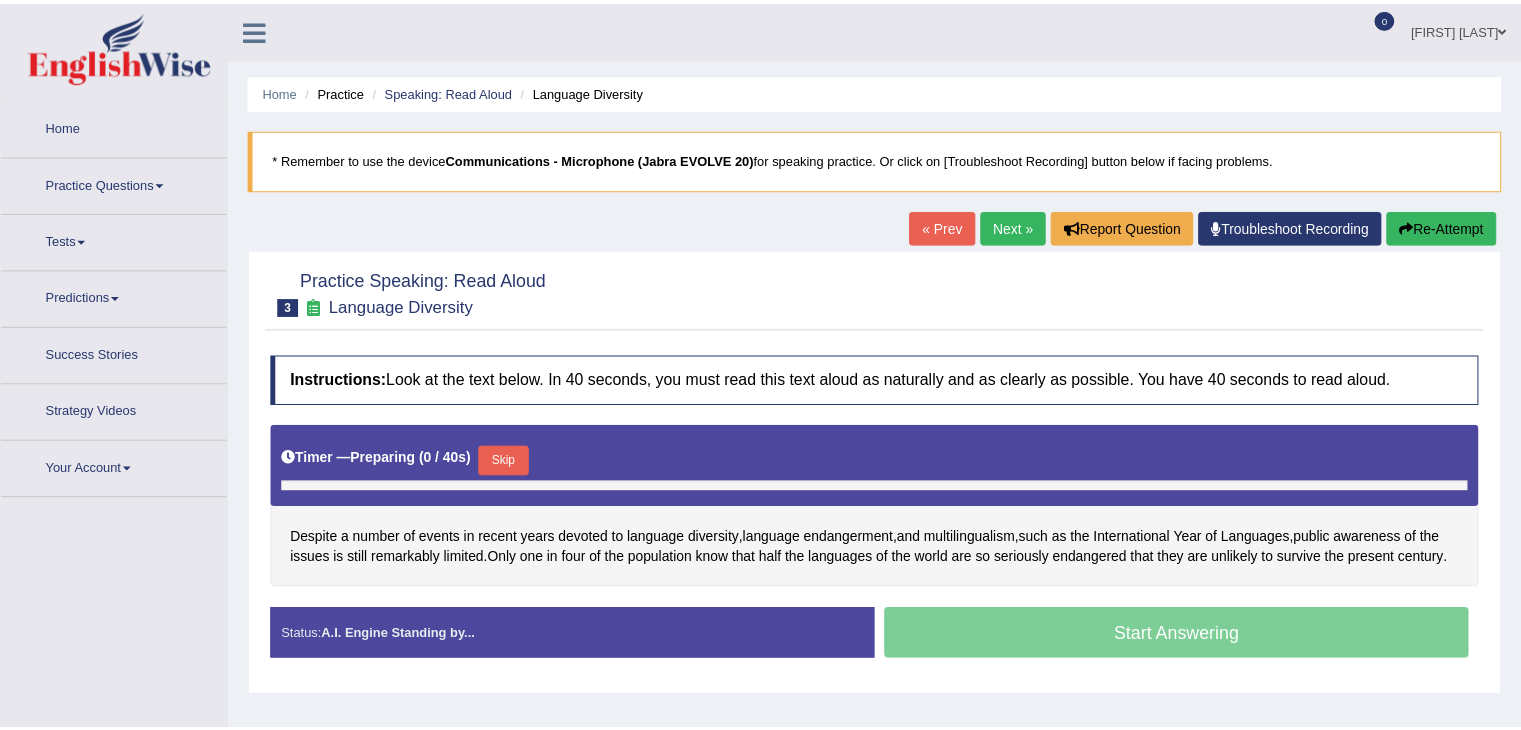 scroll, scrollTop: 0, scrollLeft: 0, axis: both 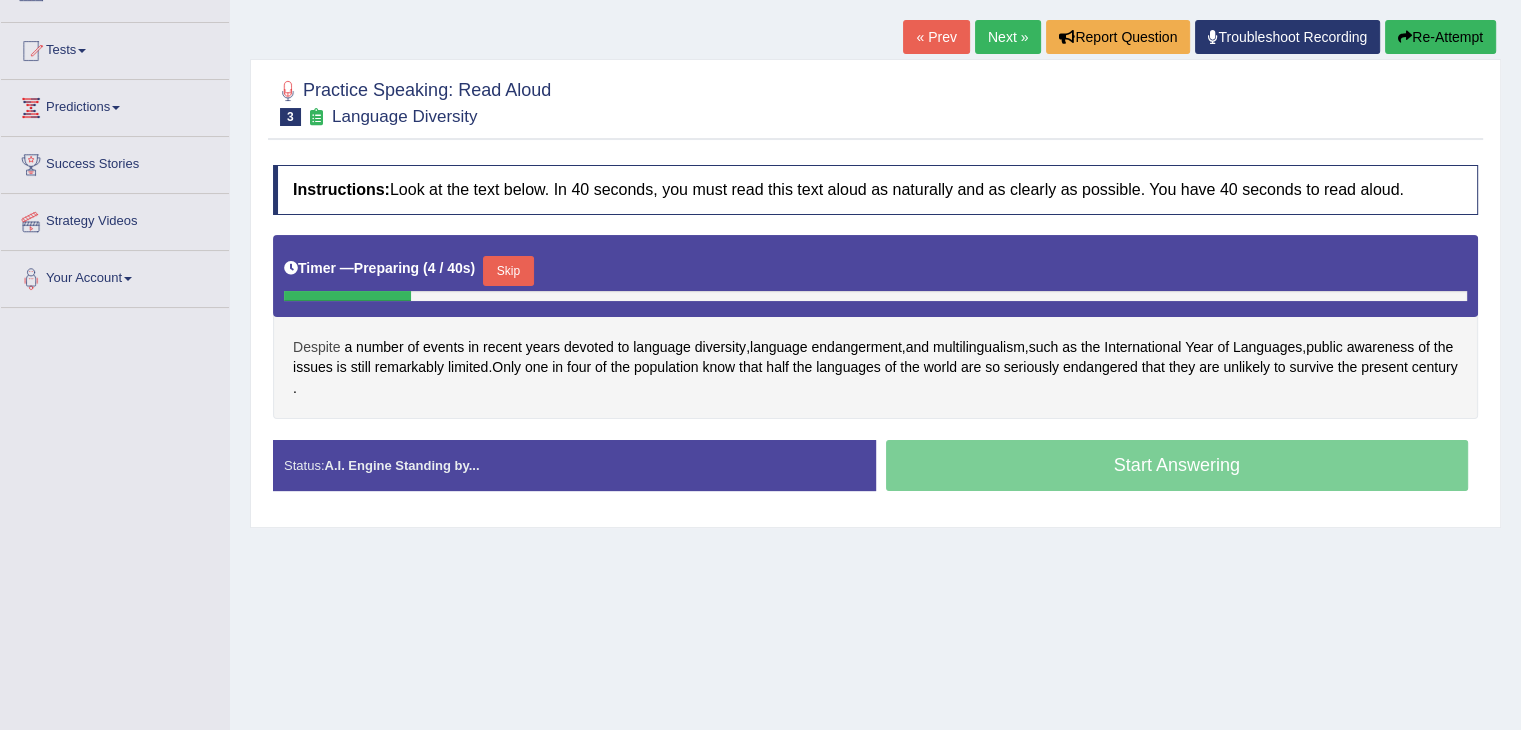 click on "Despite" at bounding box center [316, 347] 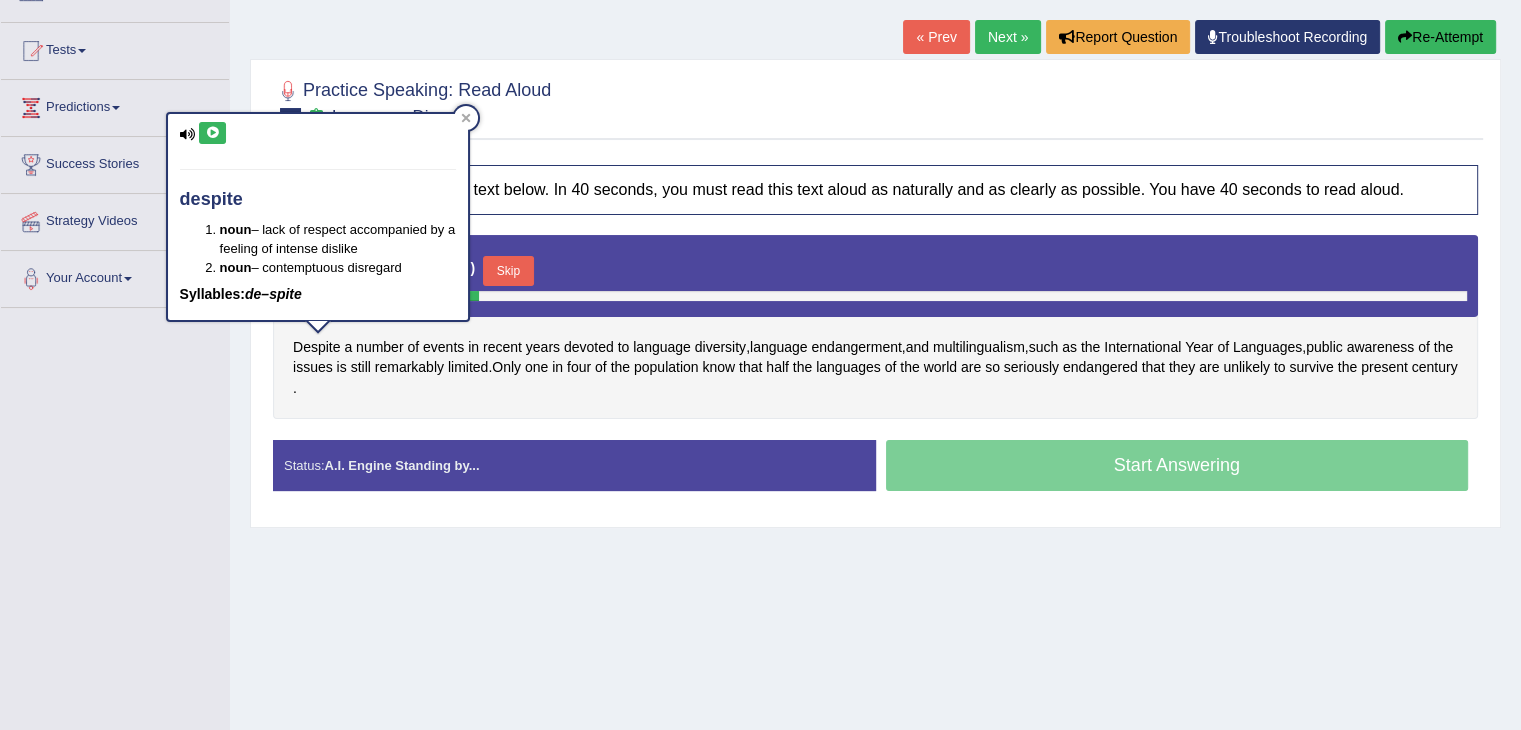click at bounding box center [212, 133] 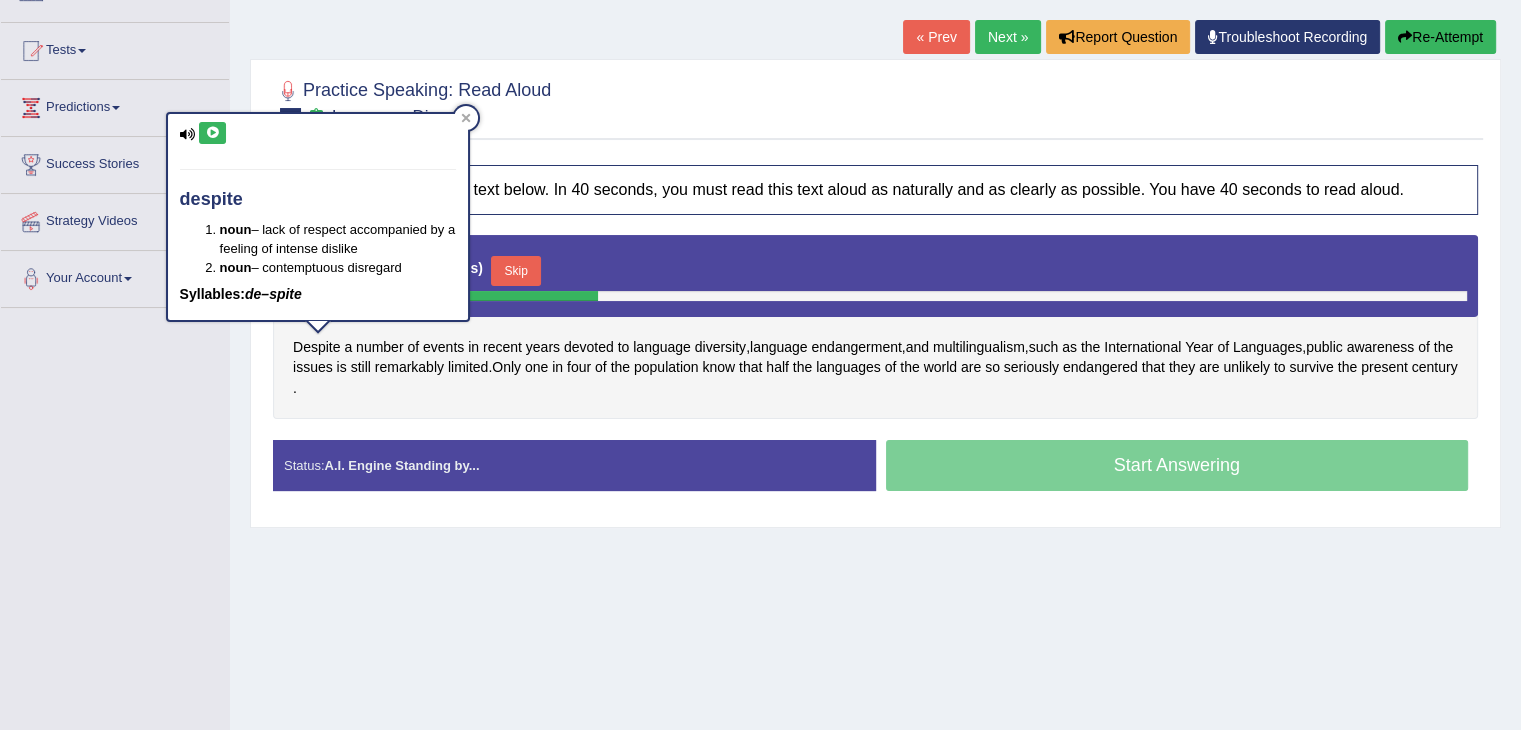 click on "Instructions:  Look at the text below. In 40 seconds, you must read this text aloud as naturally and as clearly as possible. You have 40 seconds to read aloud.
Timer —  Preparing   ( 10 / 40s ) Skip Despite   a   number   of   events   in   recent   years   devoted   to   language   diversity ,  language   endangerment ,  and   multilingualism ,  such   as   the   International   Year   of   Languages ,  public   awareness   of   the   issues   is   still   remarkably   limited .  Only   one   in   four   of   the   population   know   that   half   the   languages   of   the   world   are   so   seriously   endangered   that   they   are   unlikely   to   survive   the   present   century . Created with Highcharts 7.1.2 Too low Too high Time Pitch meter: 0 5 10 15 20 25 30 35 40 Created with Highcharts 7.1.2 Great Too slow Too fast Time Speech pace meter: 0 5 10 15 20 25 30 35 40 Accuracy Comparison for Reading Scores: Labels:
Red:  Missed/Mispronounced Words
Green:" at bounding box center [875, 335] 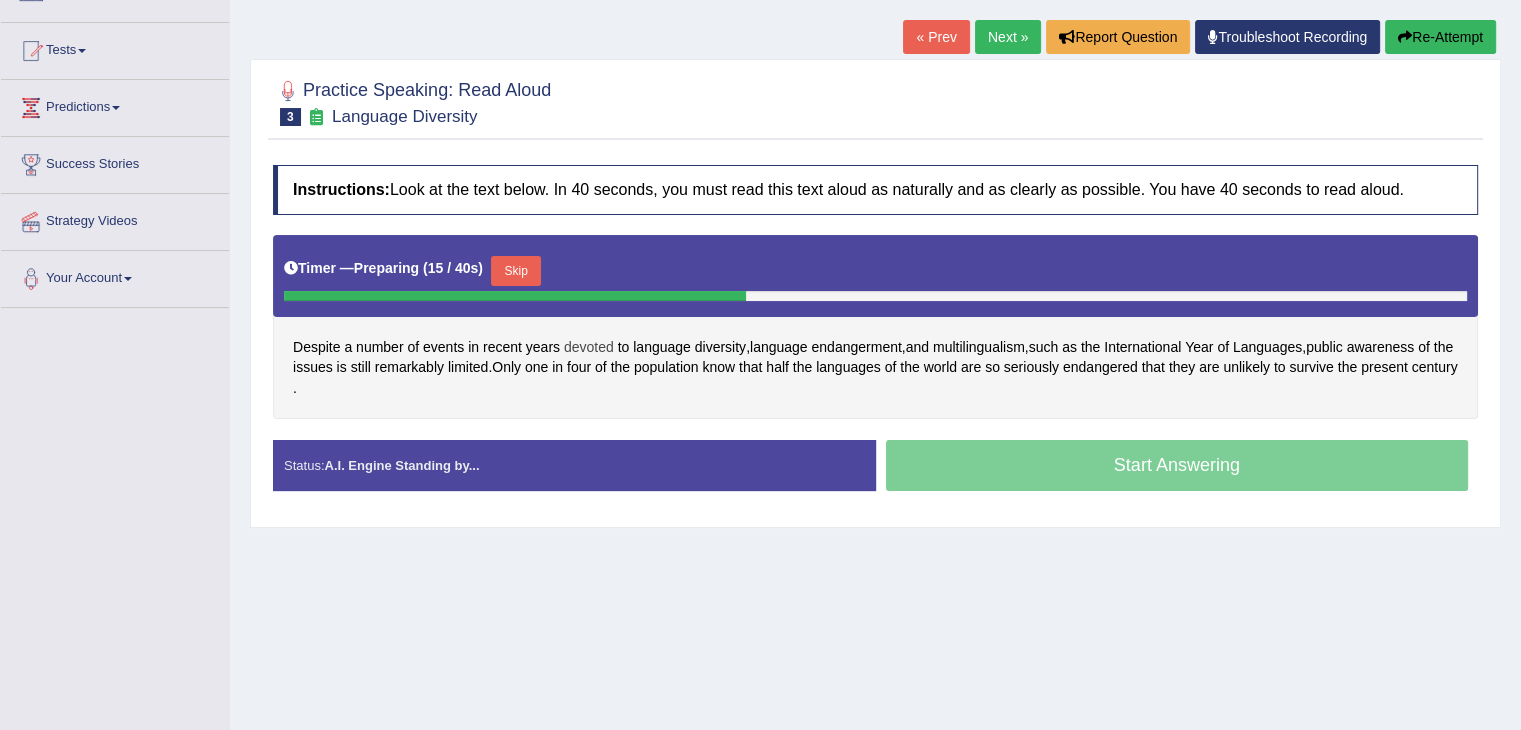 click on "devoted" at bounding box center [589, 347] 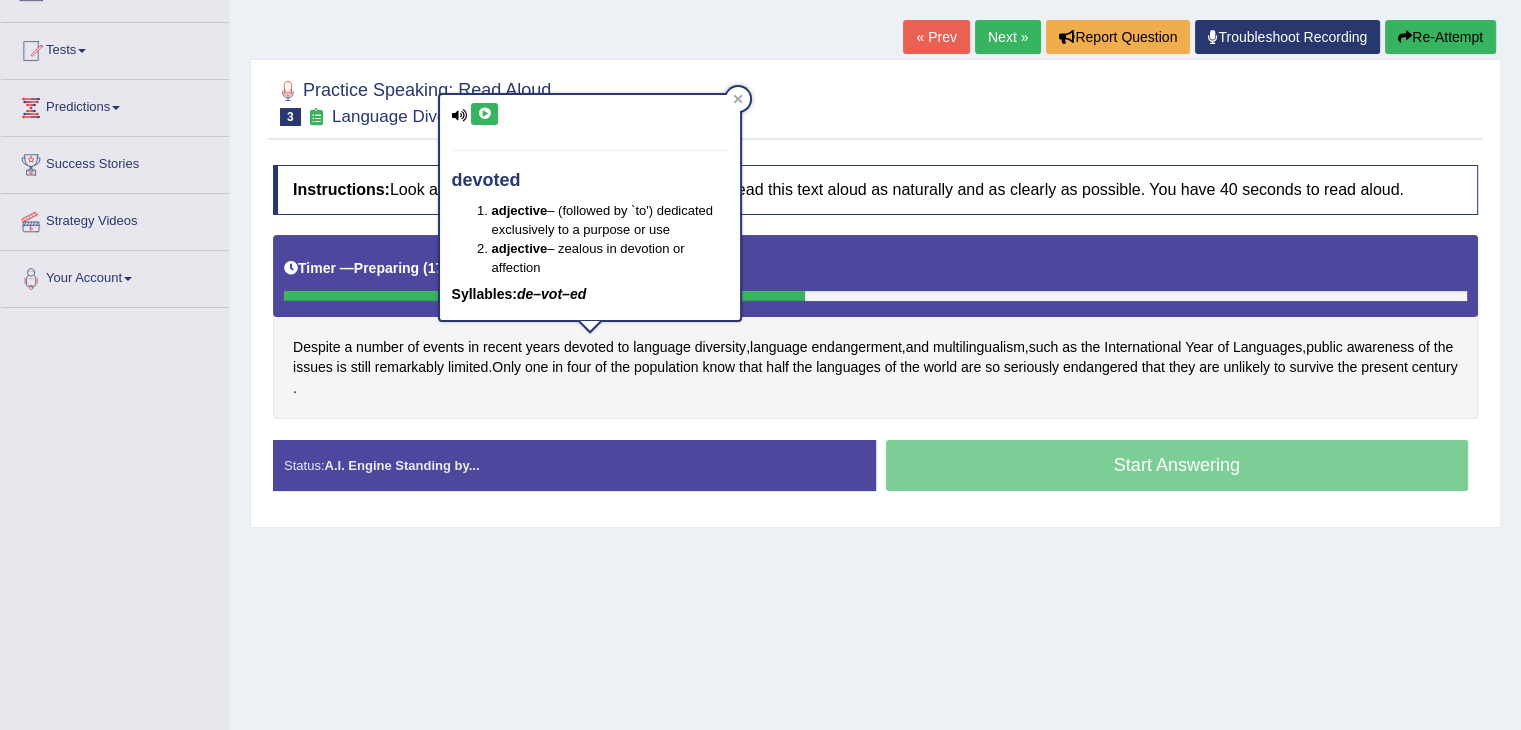 click at bounding box center [484, 114] 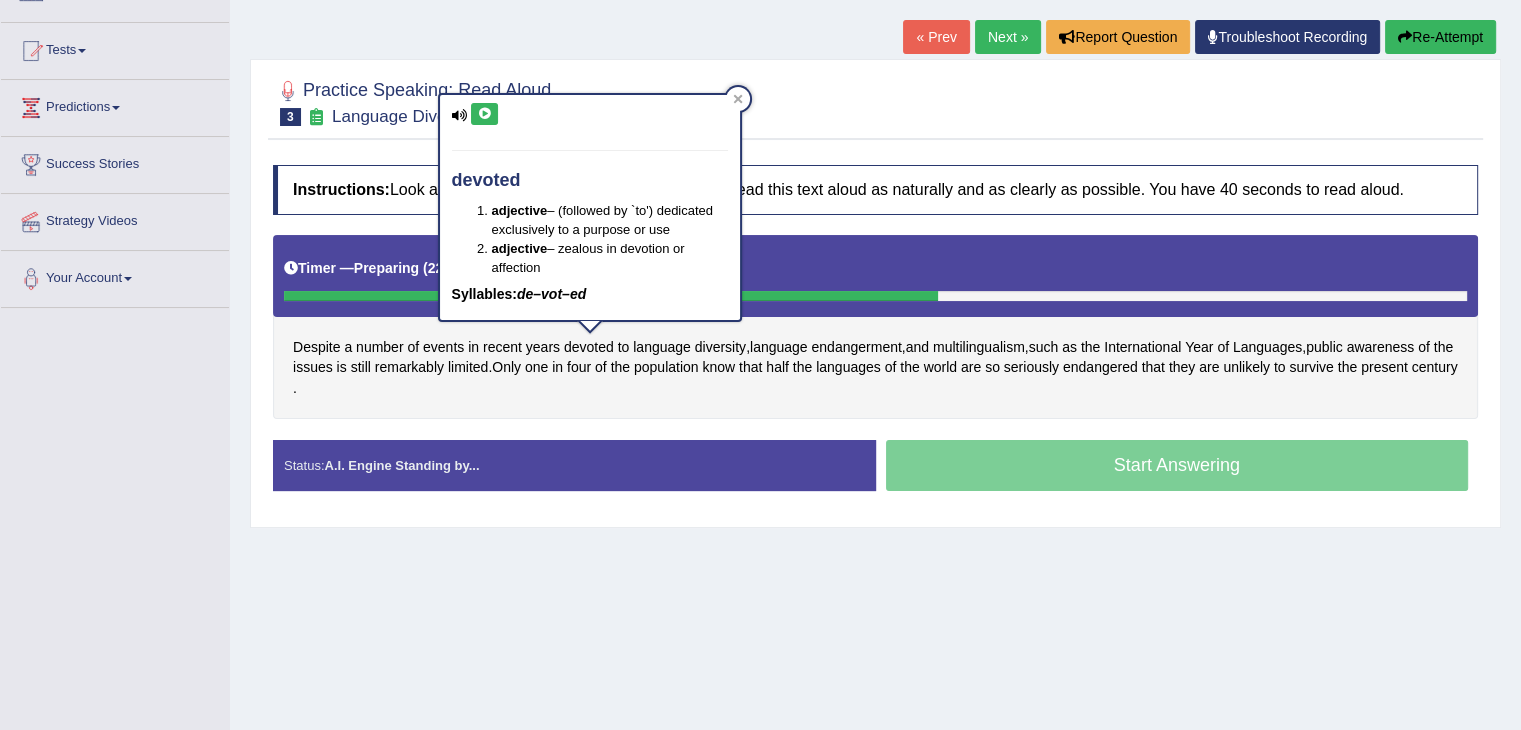 click on "Home
Practice
Speaking: Read Aloud
Language Diversity
* Remember to use the device  Communications - Microphone (Jabra EVOLVE 20)  for speaking practice. Or click on [Troubleshoot Recording] button below if facing problems.
« Prev Next »  Report Question  Troubleshoot Recording  Re-Attempt
Practice Speaking: Read Aloud
3
Language Diversity
Instructions:  Look at the text below. In 40 seconds, you must read this text aloud as naturally and as clearly as possible. You have 40 seconds to read aloud.
Timer —  Preparing   ( 22 / 40s ) Skip Despite   a   number   of   events   in   recent   years   devoted   to   language   diversity ,  language   endangerment ,  and   multilingualism ,  such   as   the   International   Year   of   Languages ,  public   awareness   of   the   issues   is   still   remarkably   ." at bounding box center (875, 310) 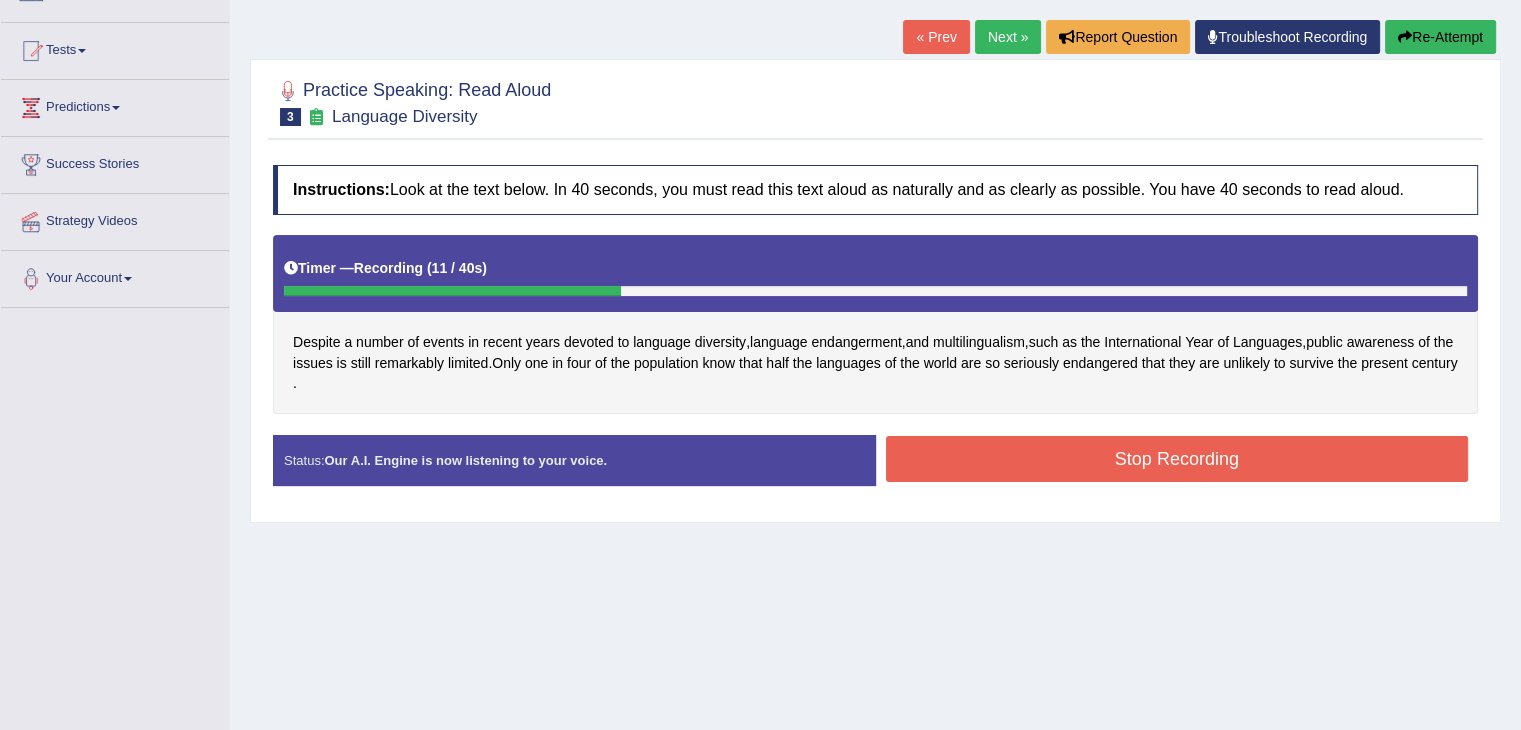 click on "Stop Recording" at bounding box center [1177, 459] 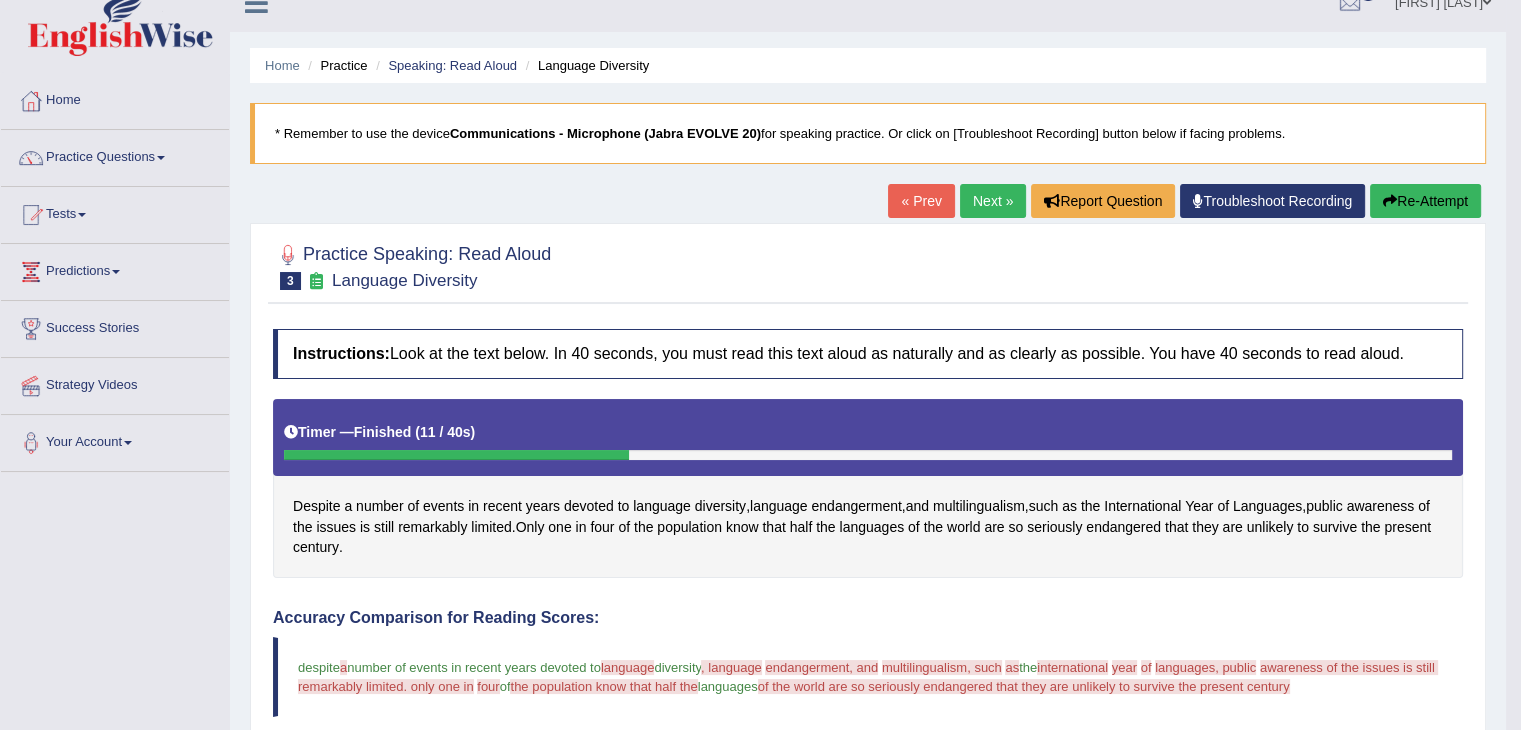 scroll, scrollTop: 0, scrollLeft: 0, axis: both 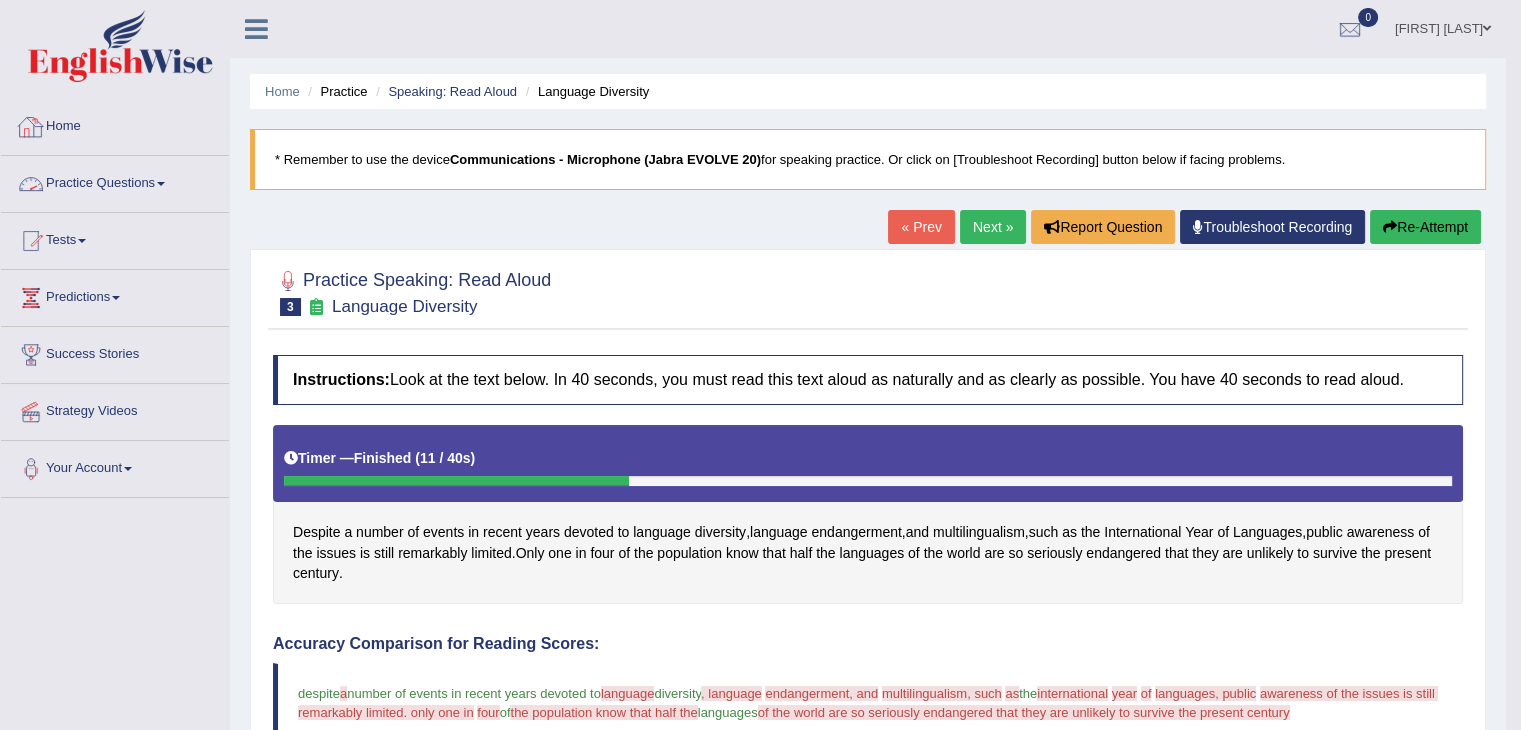 click on "Practice Questions" at bounding box center [115, 181] 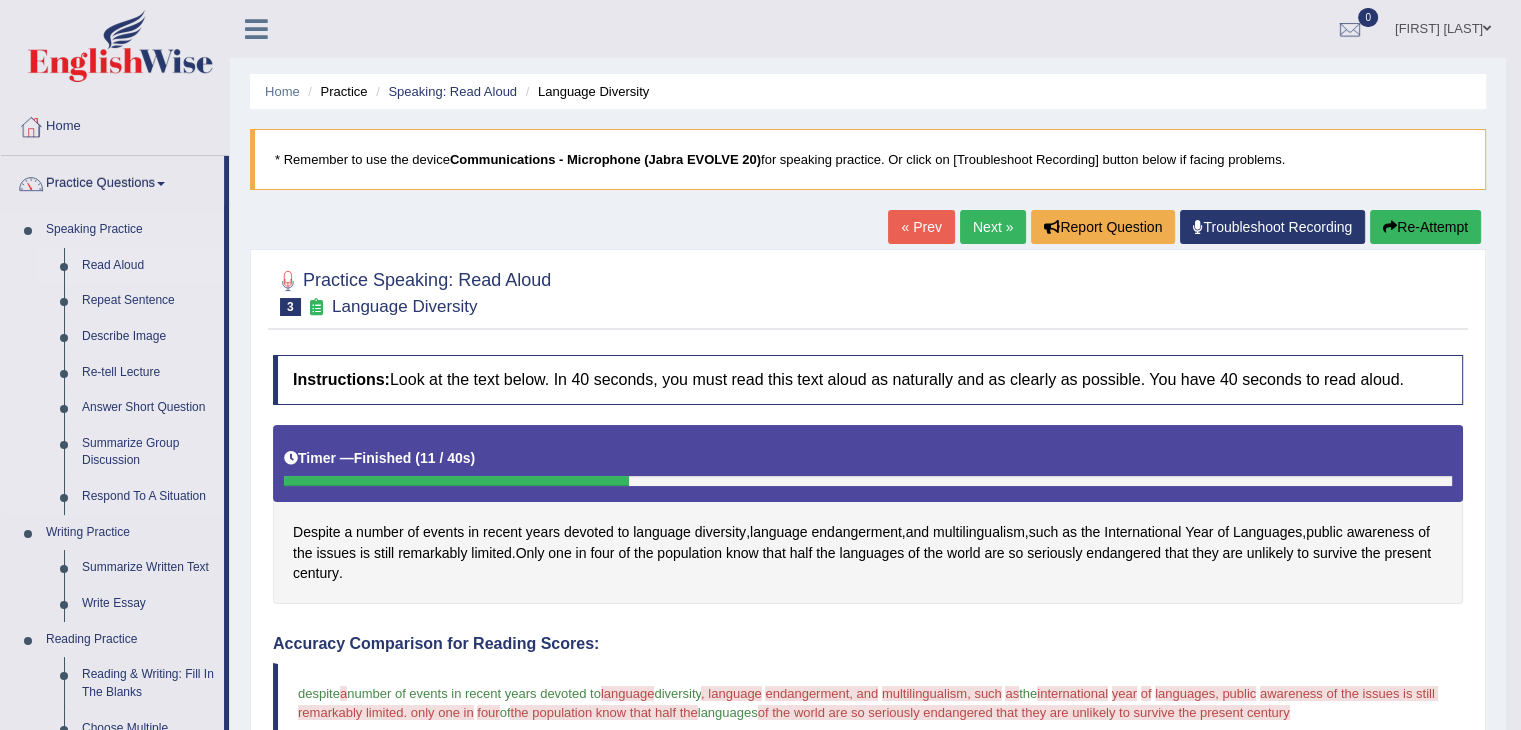 click on "Read Aloud" at bounding box center [148, 266] 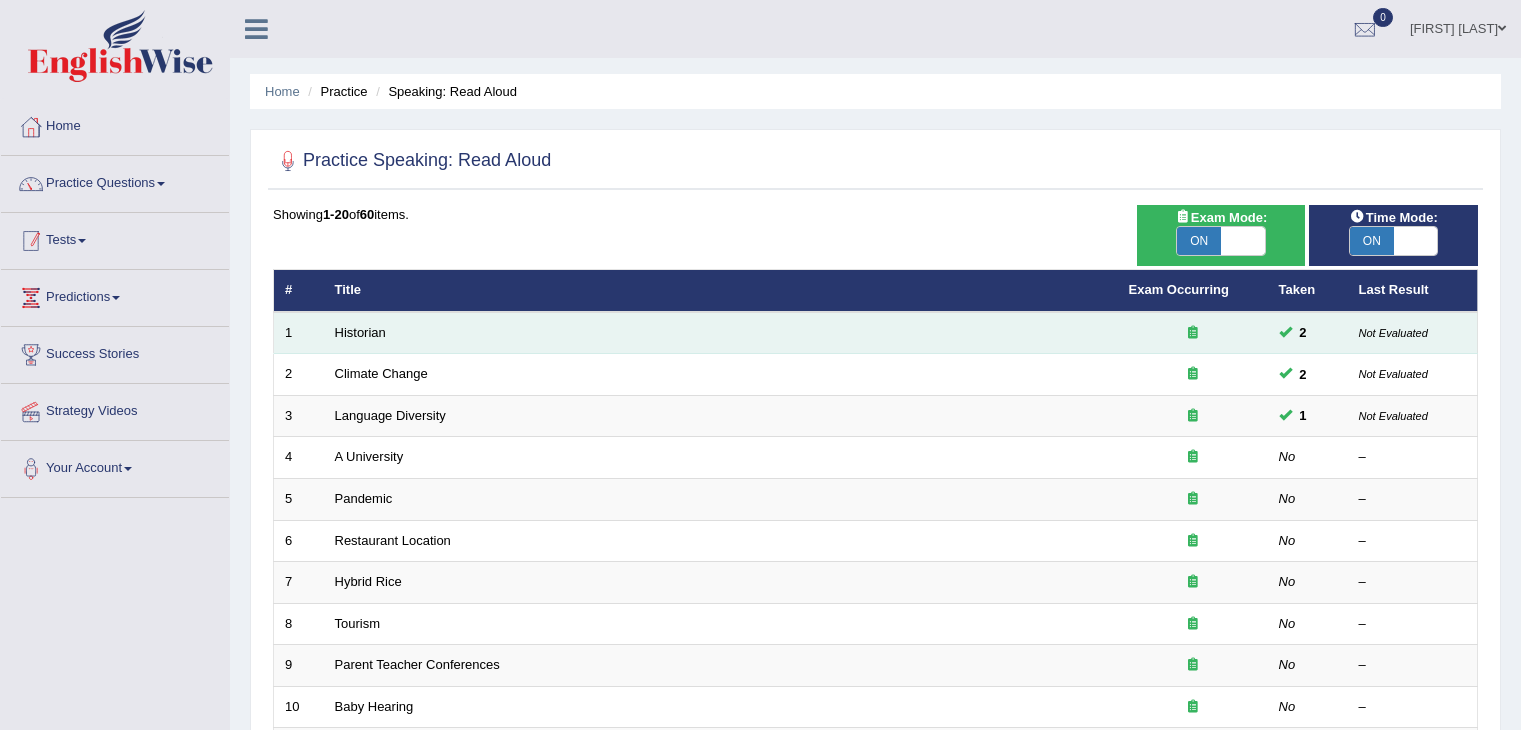 scroll, scrollTop: 0, scrollLeft: 0, axis: both 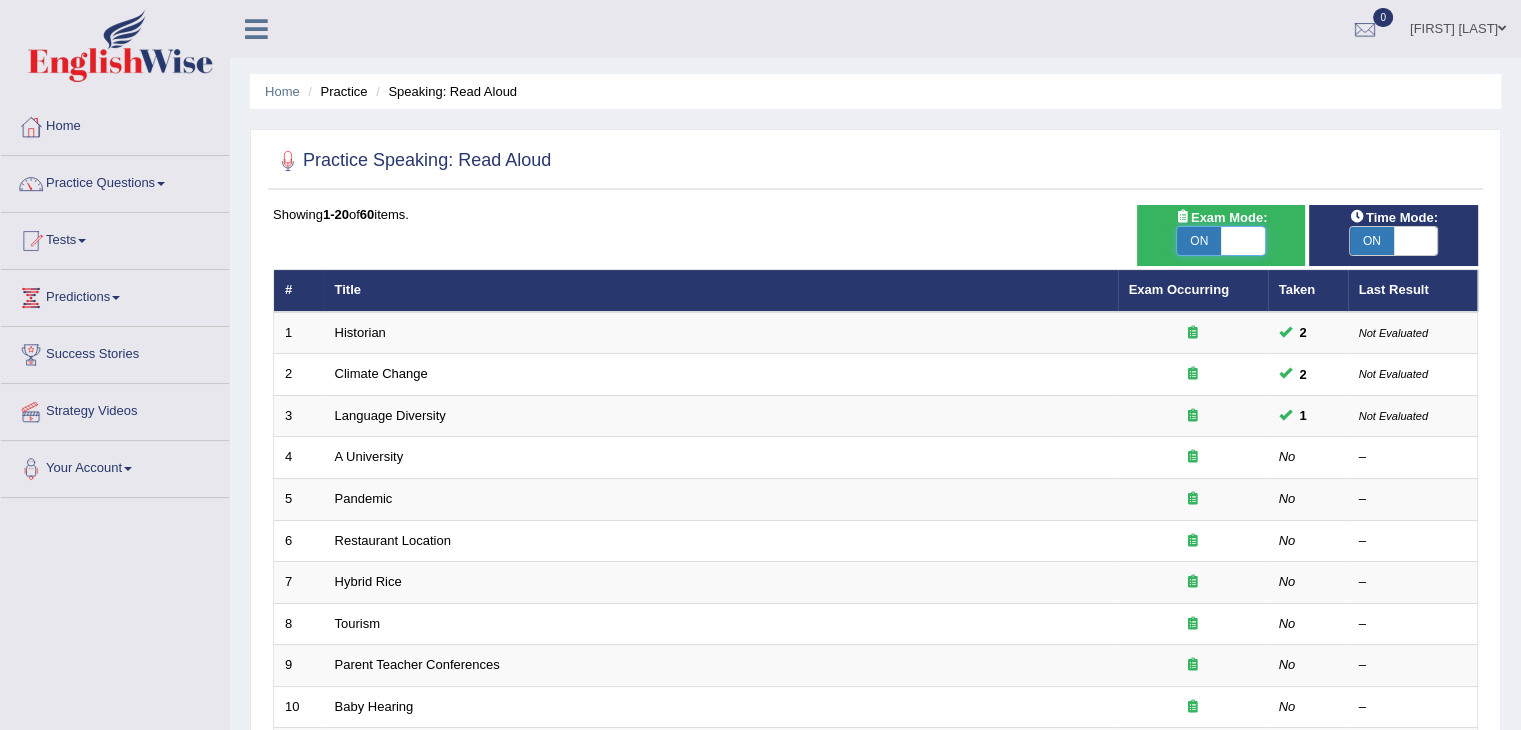 click at bounding box center (1243, 241) 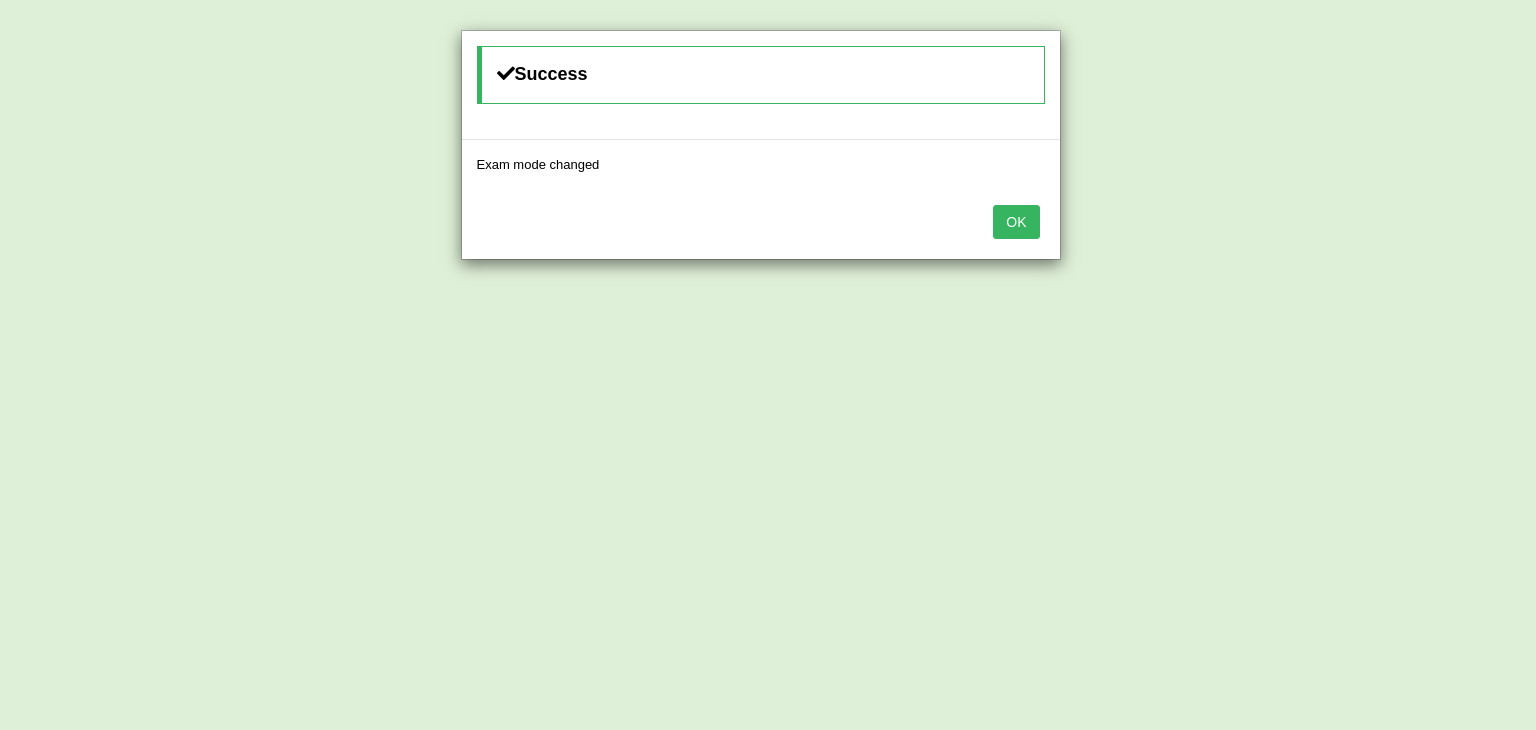 click on "OK" at bounding box center (1016, 222) 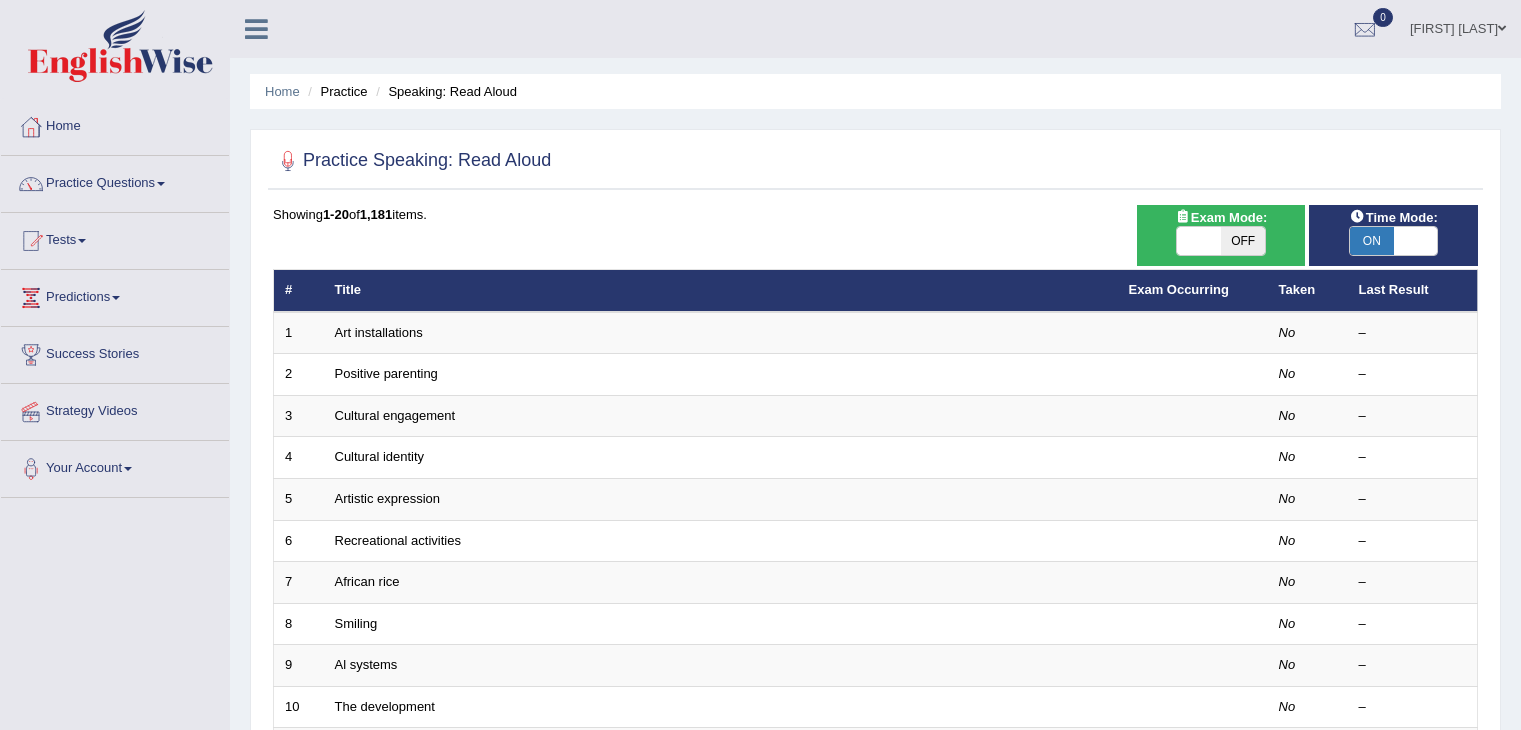 scroll, scrollTop: 0, scrollLeft: 0, axis: both 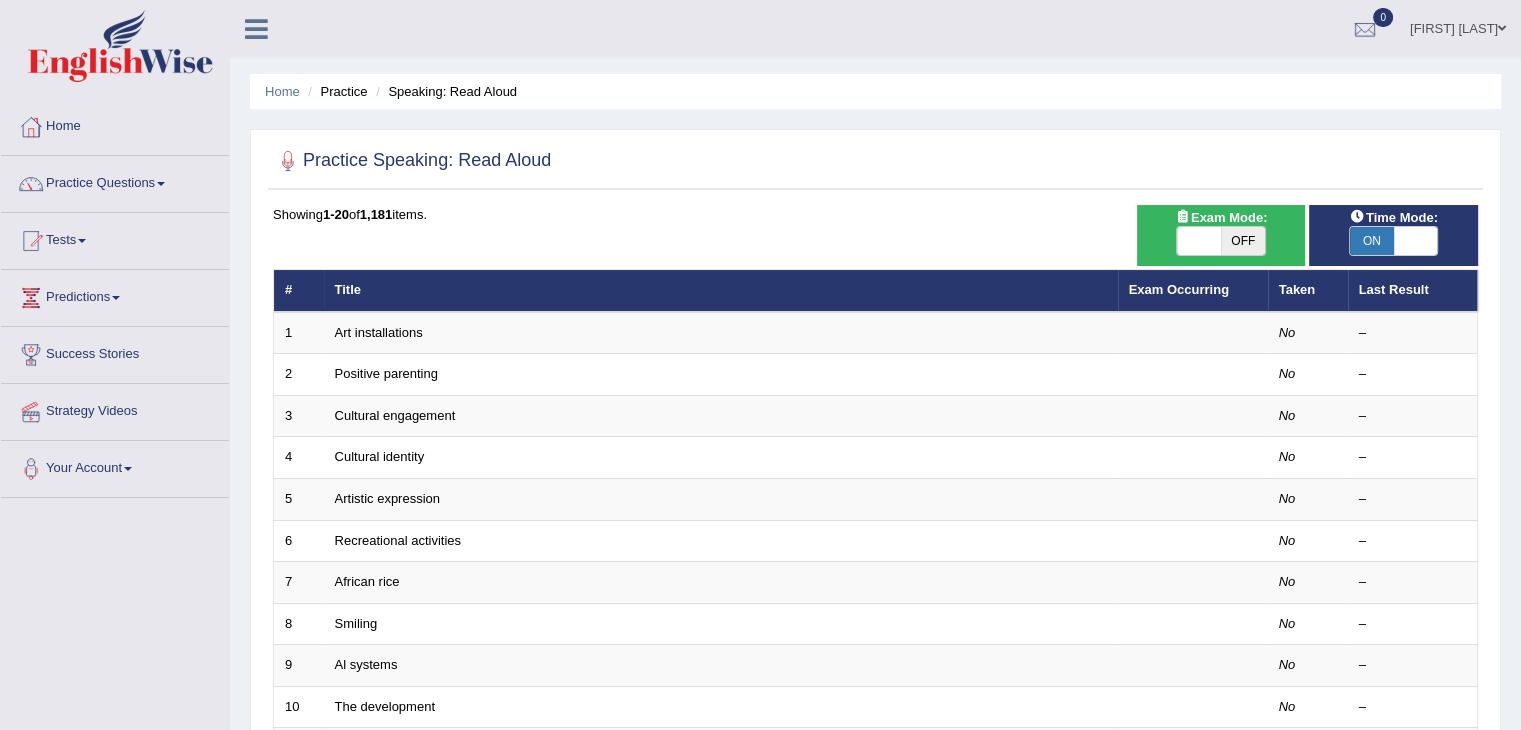 click on "OFF" at bounding box center [1243, 241] 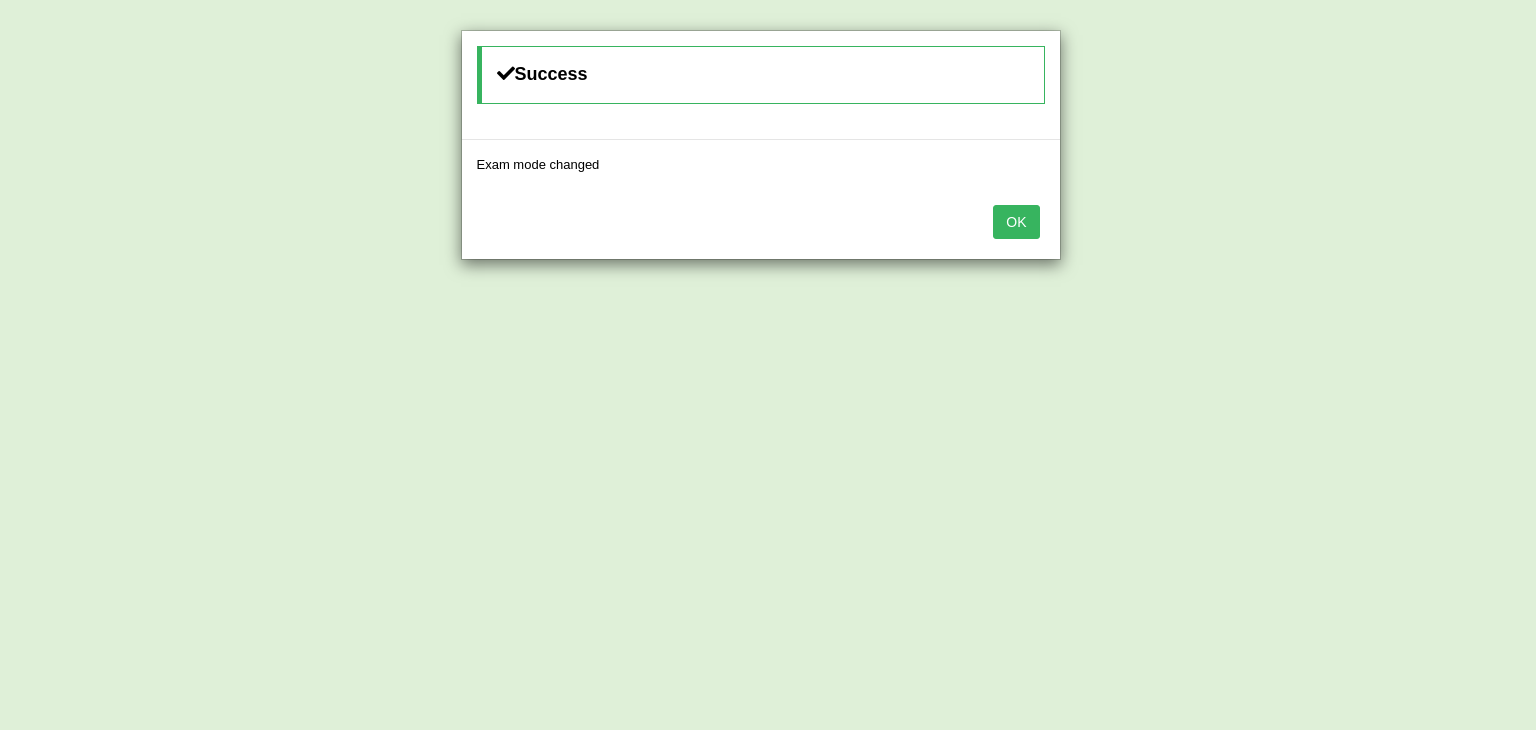 click on "OK" at bounding box center (1016, 222) 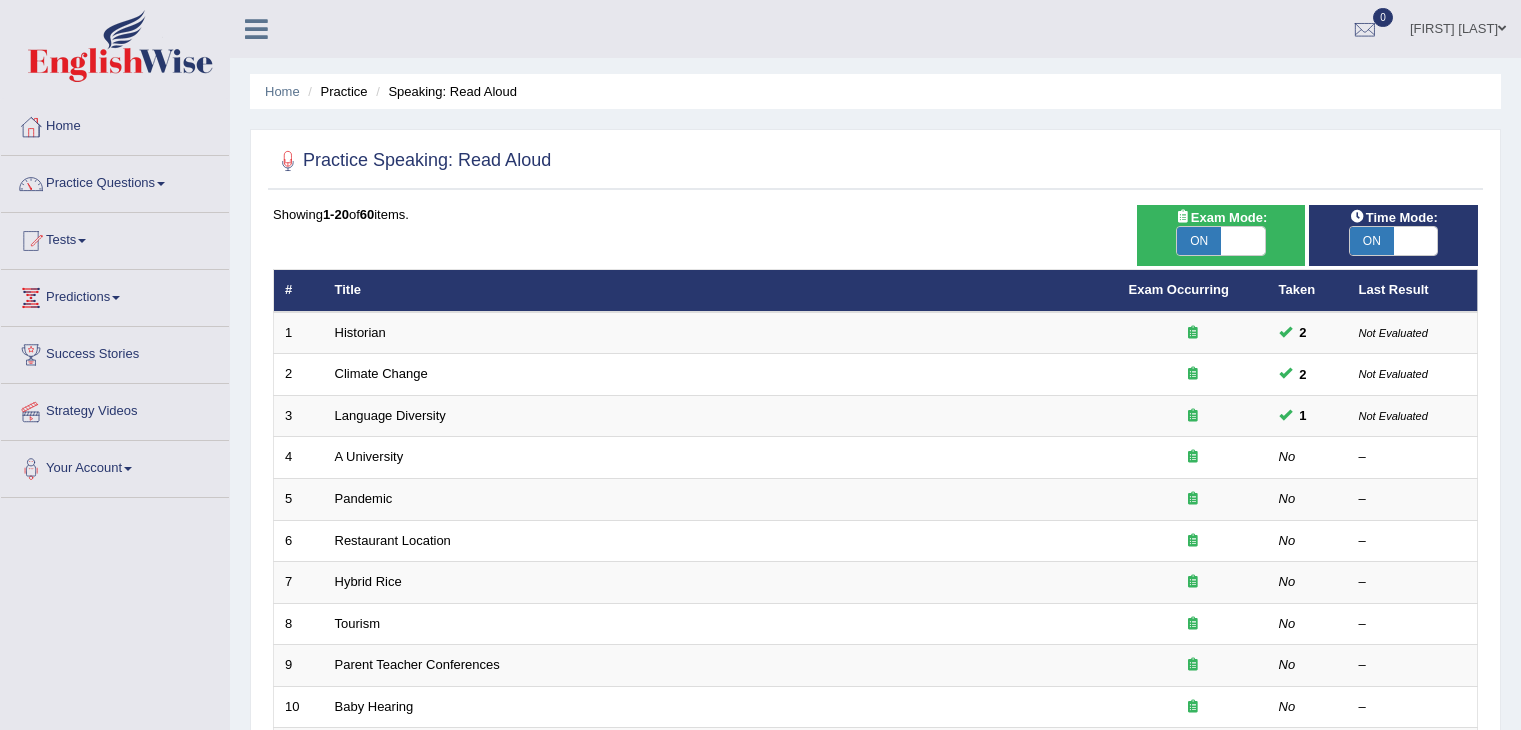 scroll, scrollTop: 0, scrollLeft: 0, axis: both 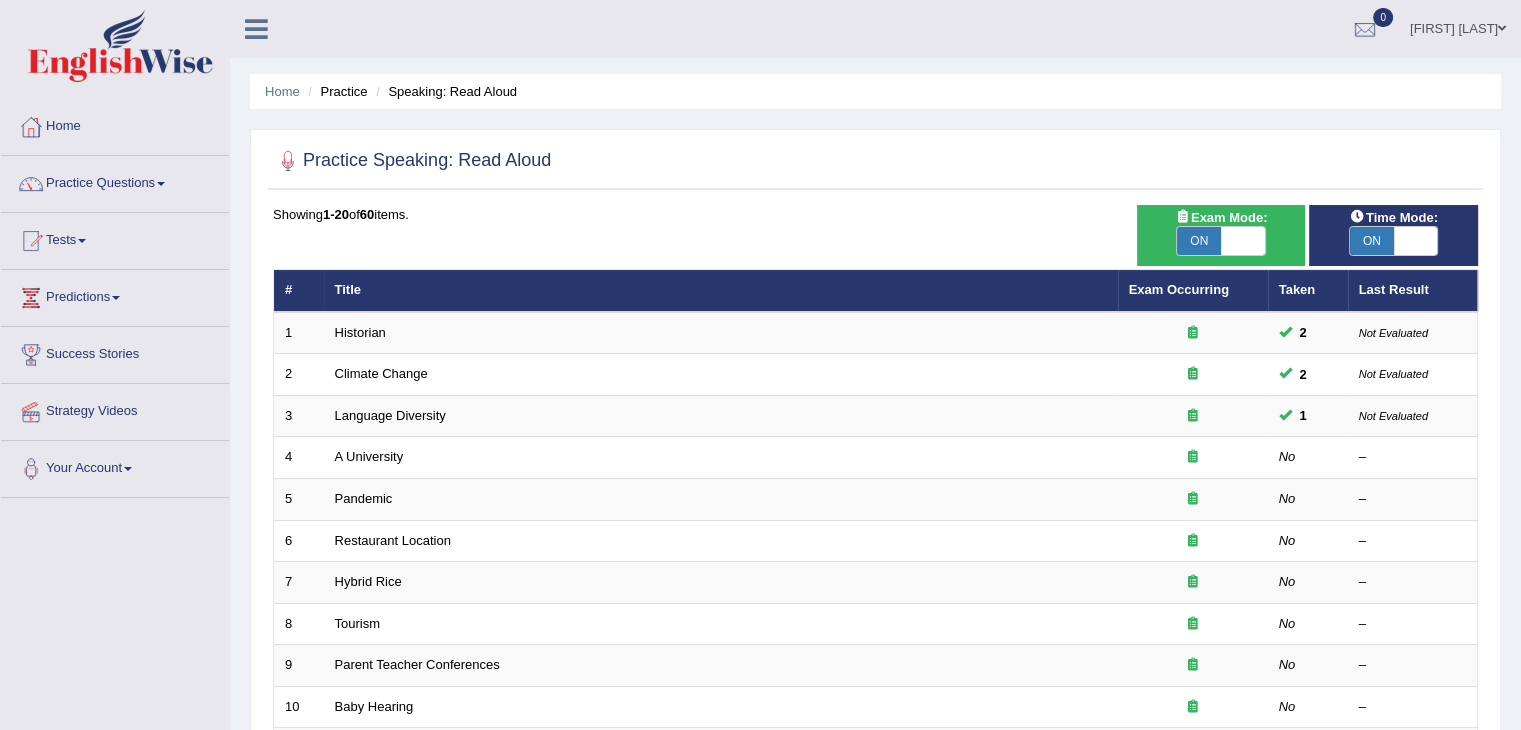 click on "ON" at bounding box center (1372, 241) 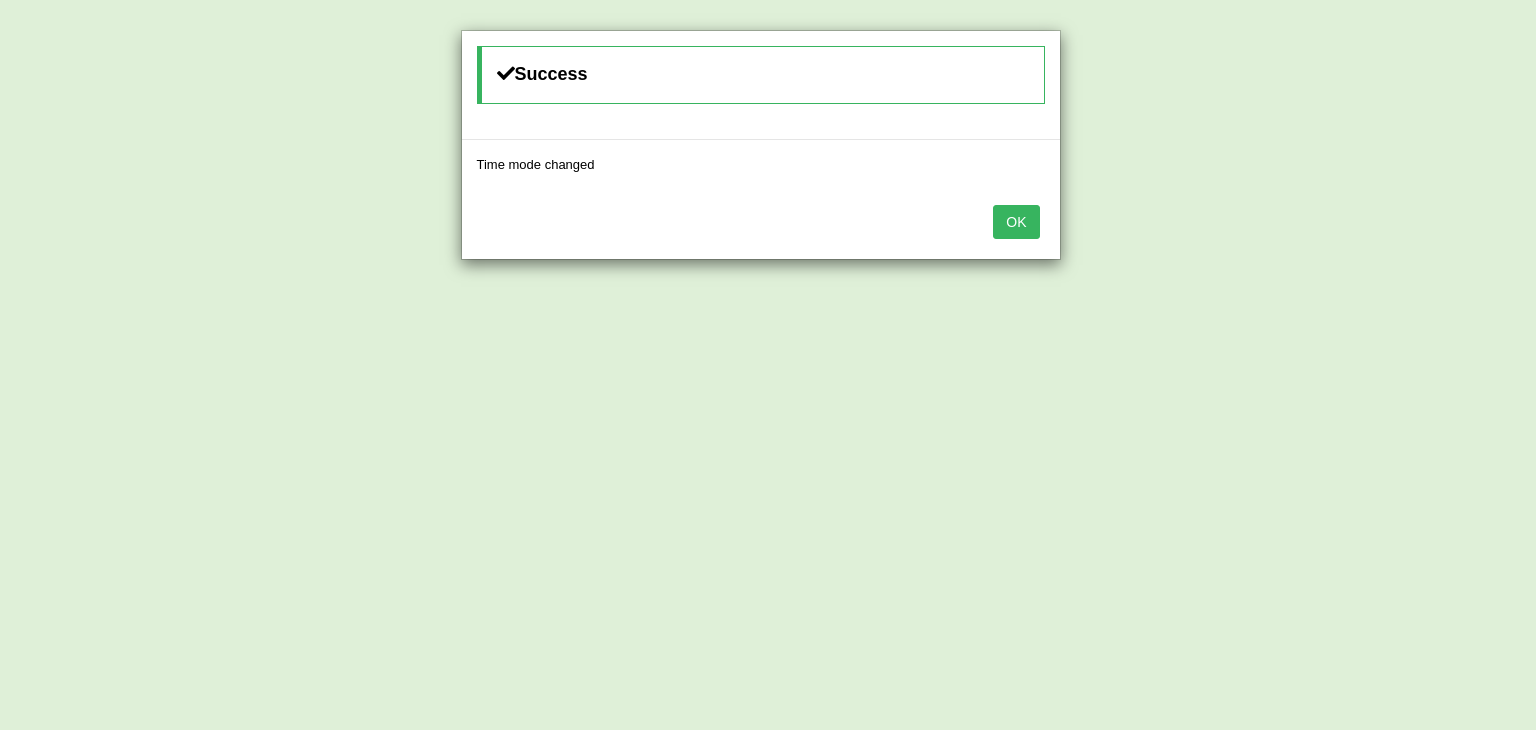 click on "OK" at bounding box center (1016, 222) 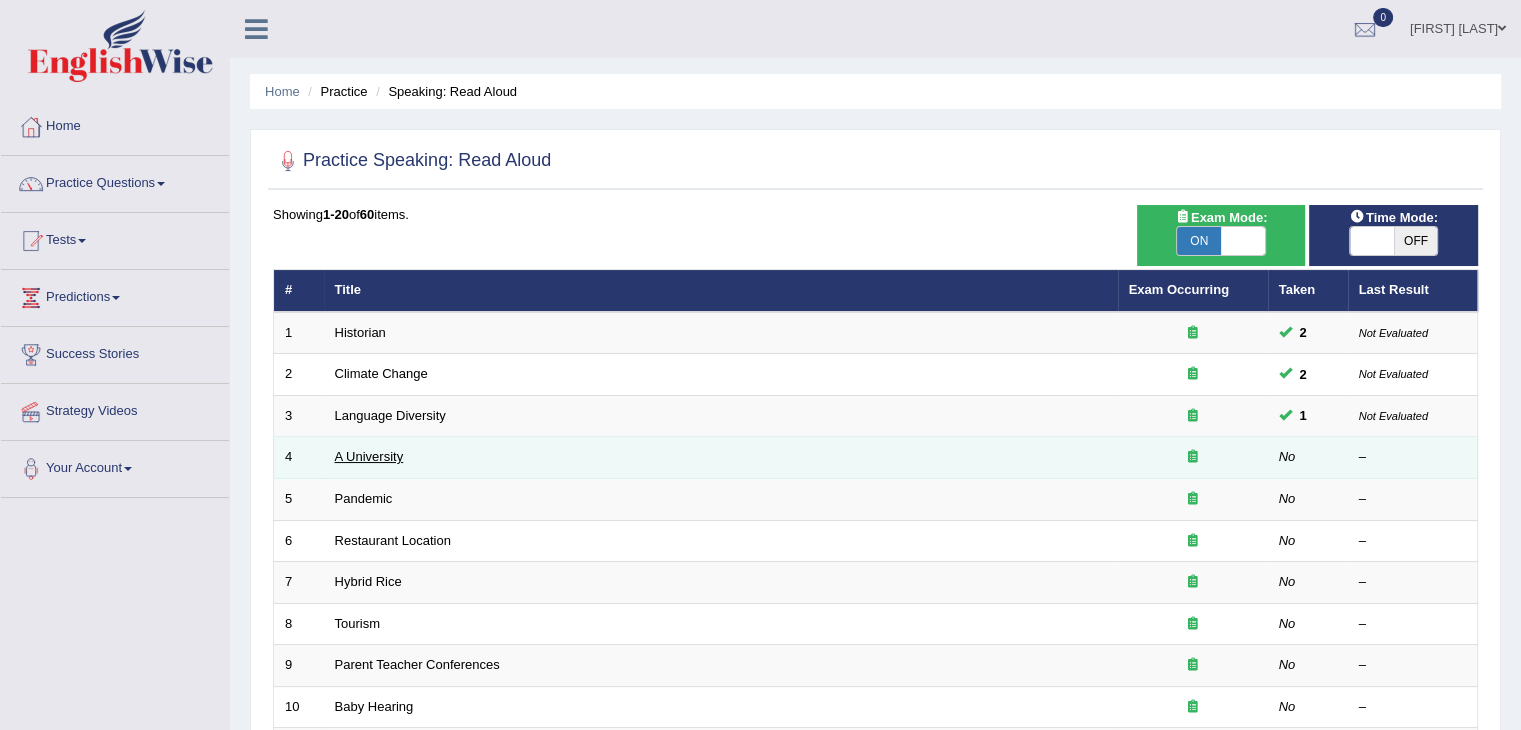 click on "A University" at bounding box center [369, 456] 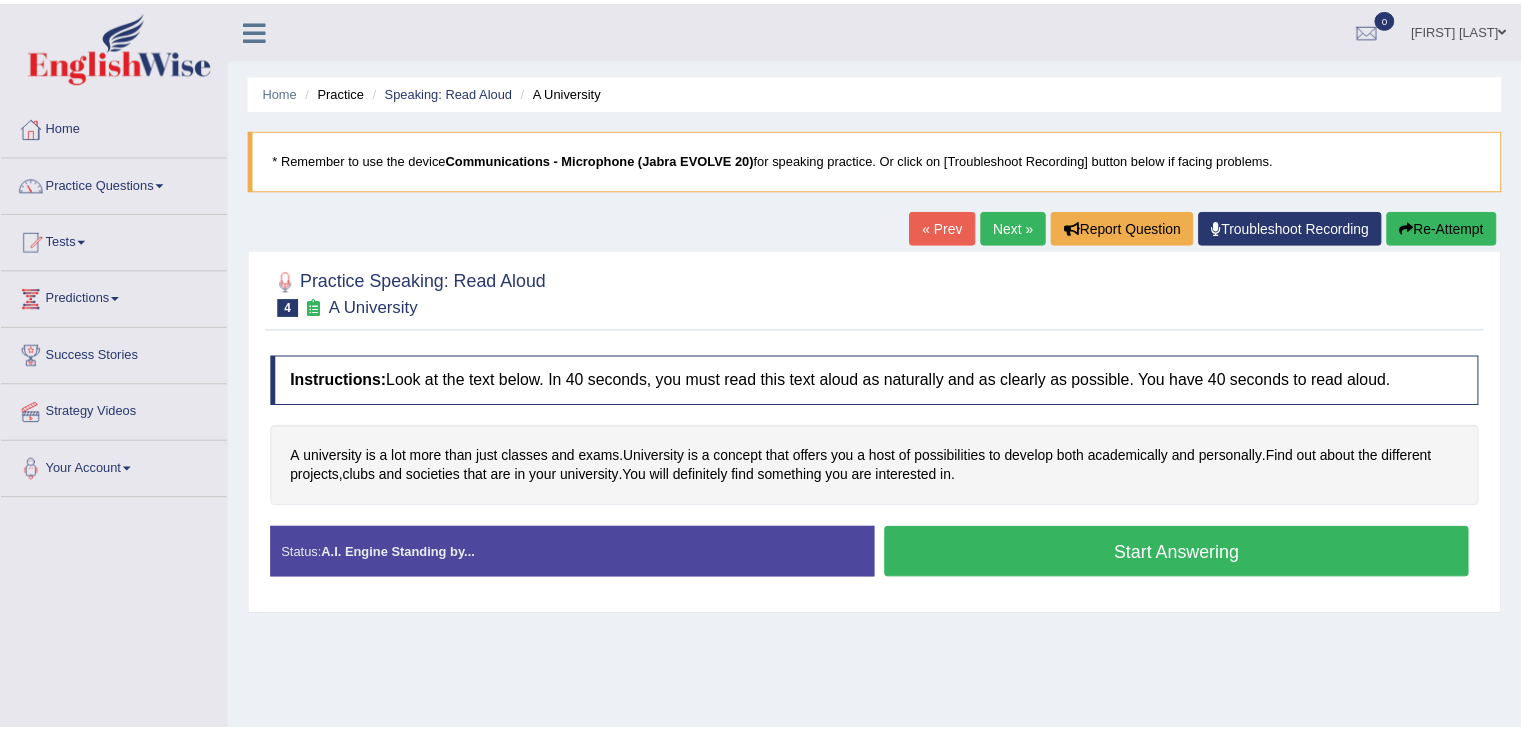 scroll, scrollTop: 0, scrollLeft: 0, axis: both 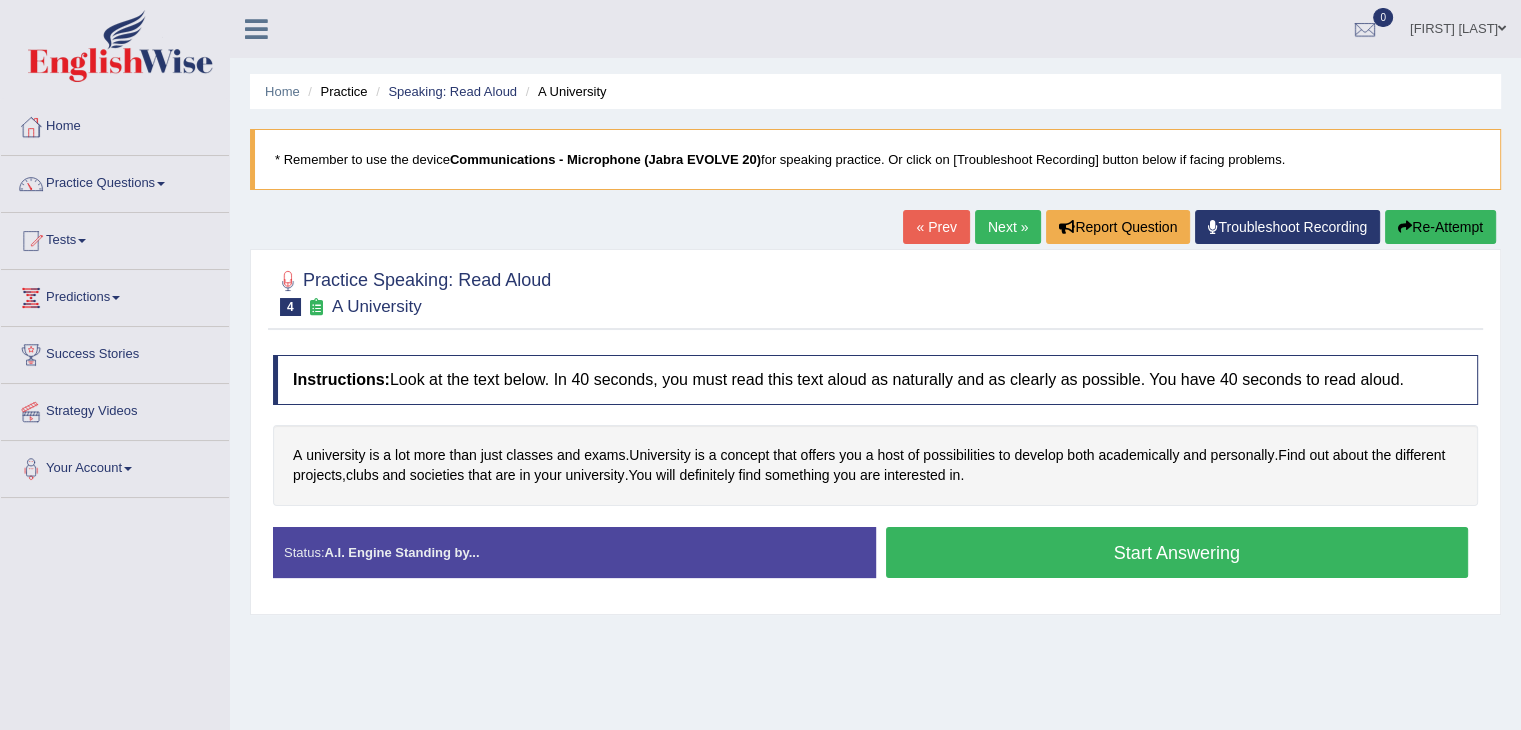 click on "Practice Questions" at bounding box center (115, 181) 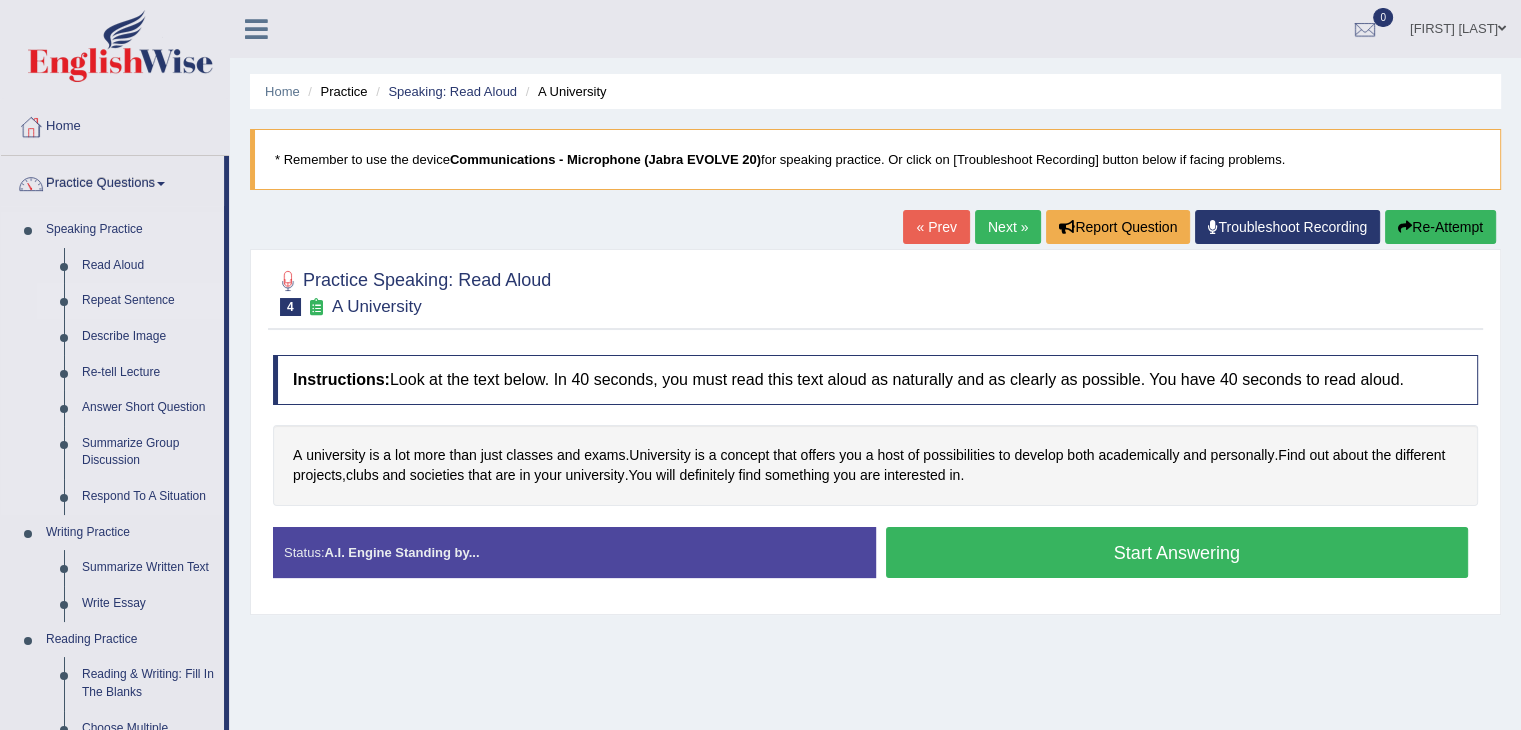 click on "Repeat Sentence" at bounding box center [148, 301] 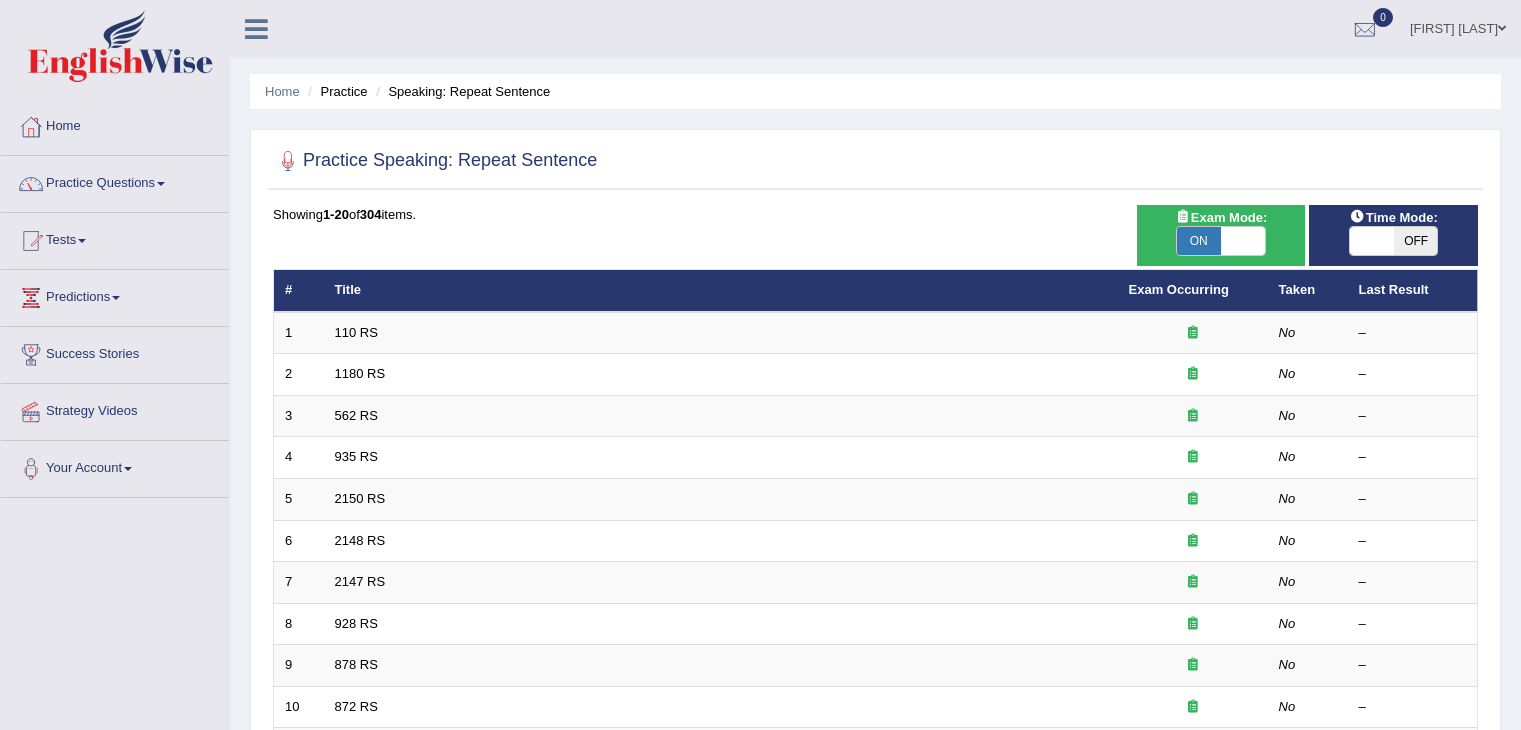 scroll, scrollTop: 0, scrollLeft: 0, axis: both 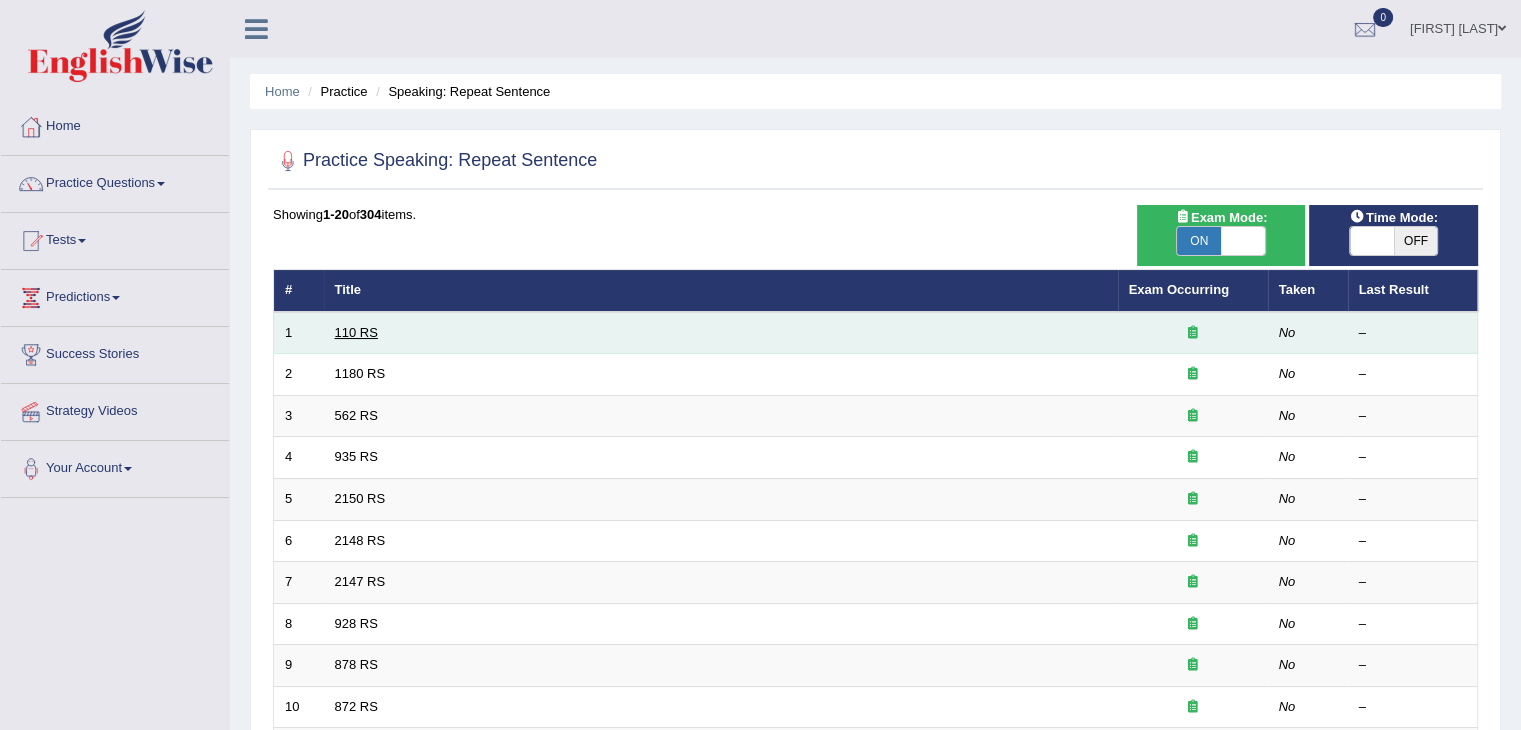 click on "110 RS" at bounding box center [356, 332] 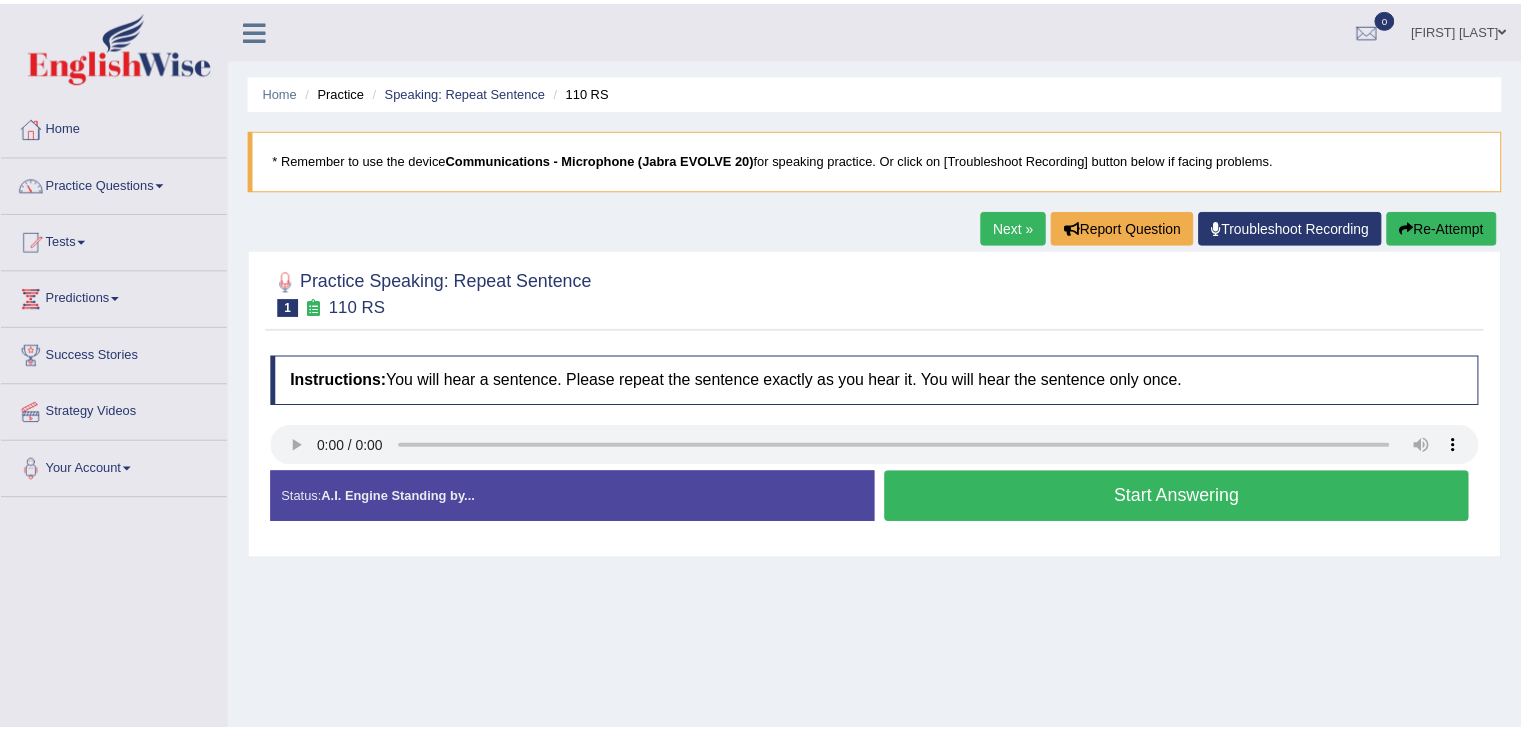 scroll, scrollTop: 0, scrollLeft: 0, axis: both 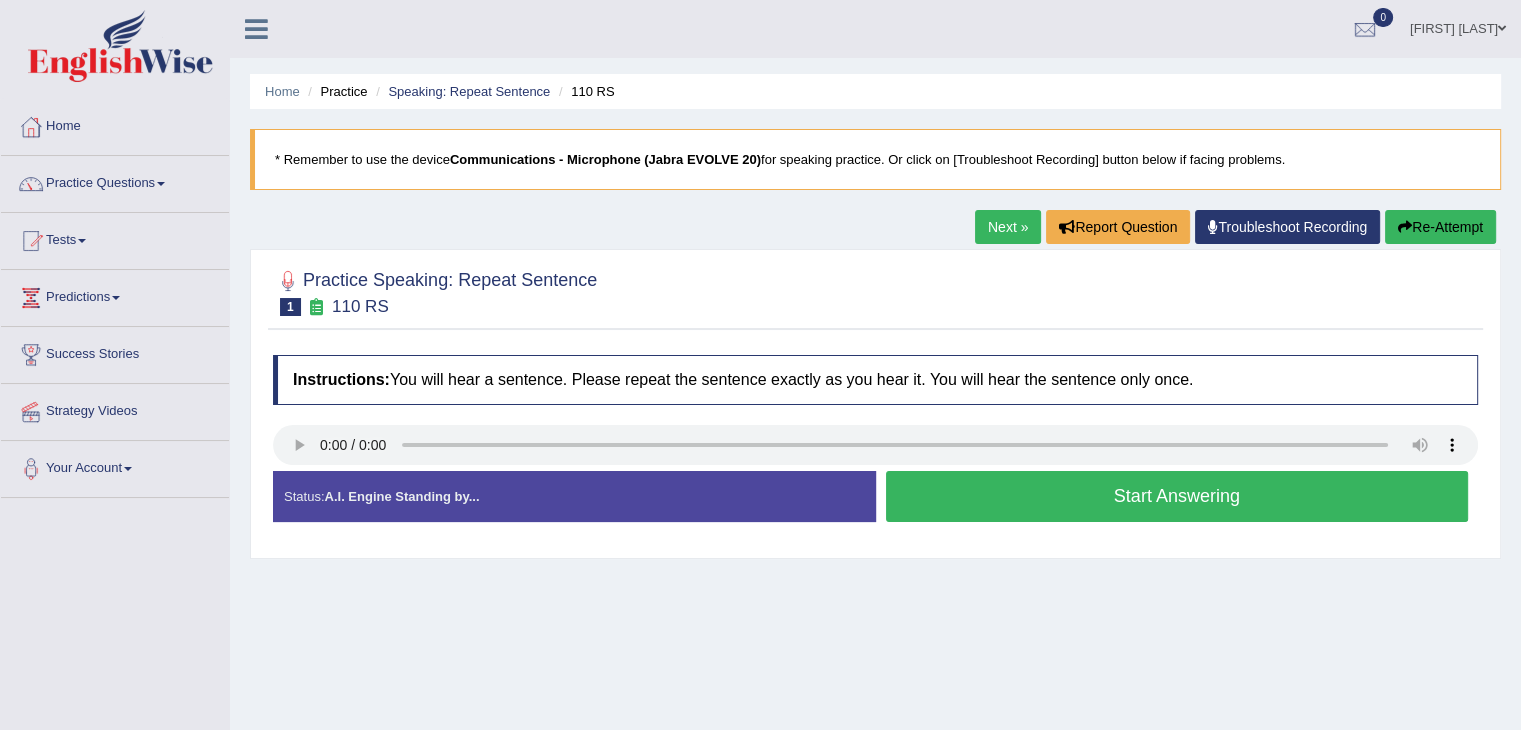click on "Start Answering" at bounding box center (1177, 496) 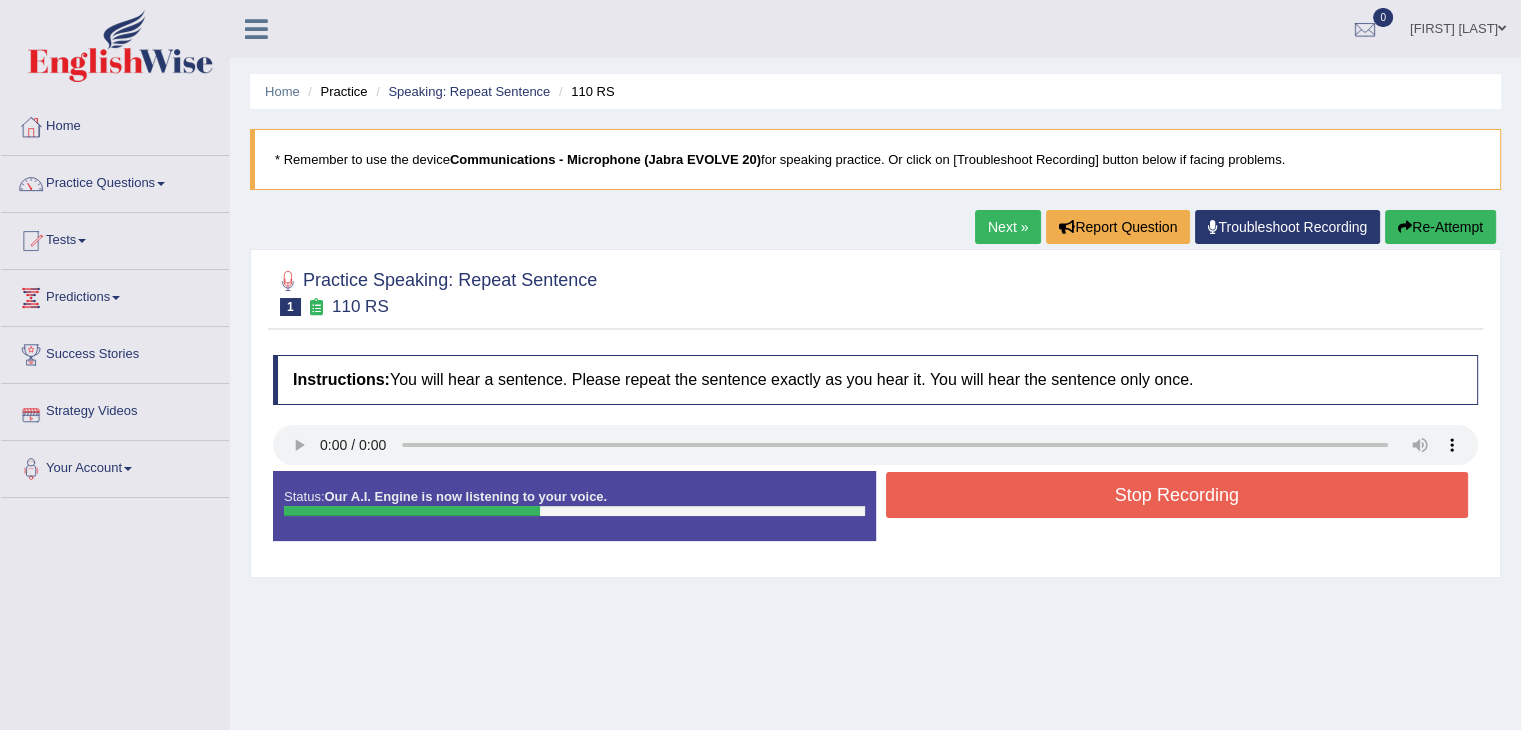 click on "Stop Recording" at bounding box center [1177, 495] 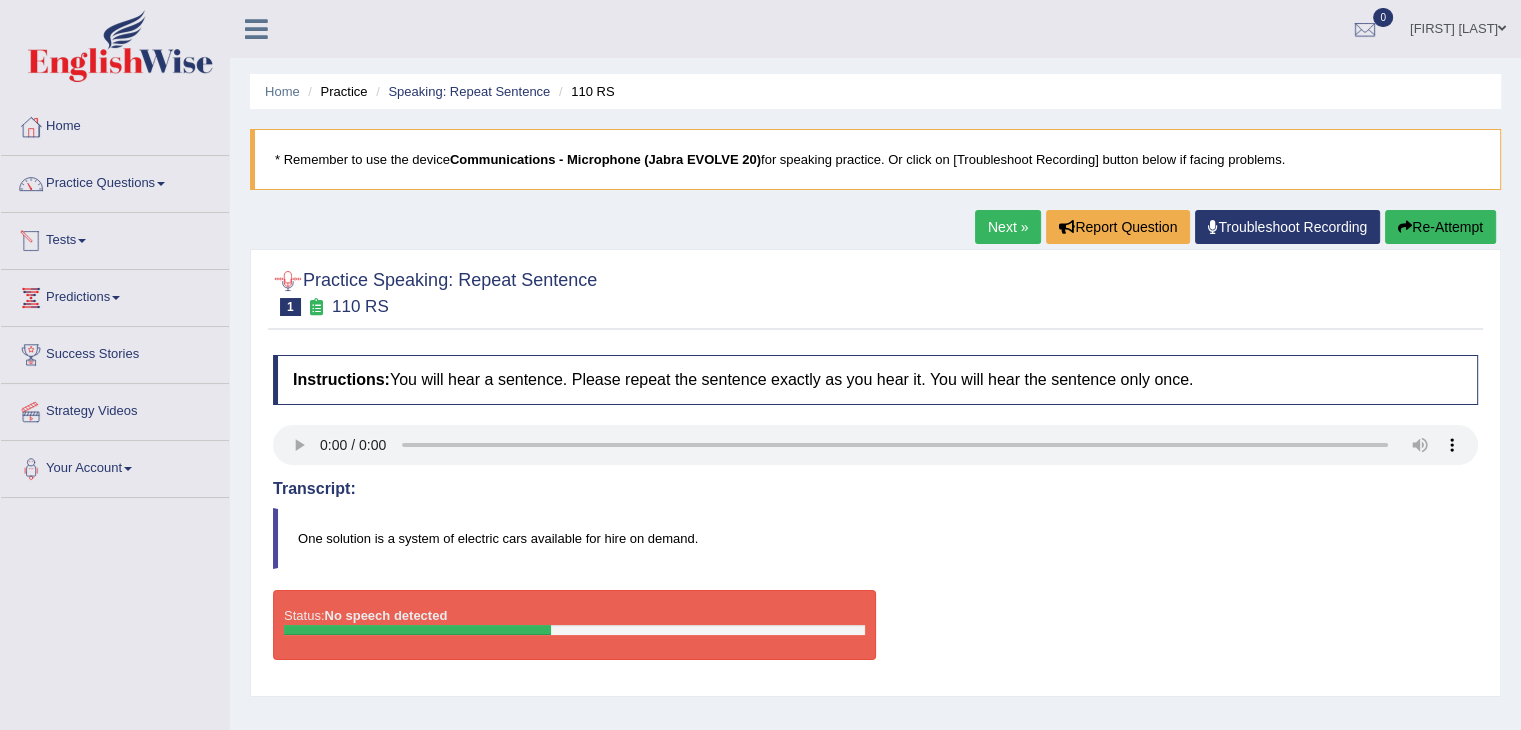 click on "Tests" at bounding box center (115, 238) 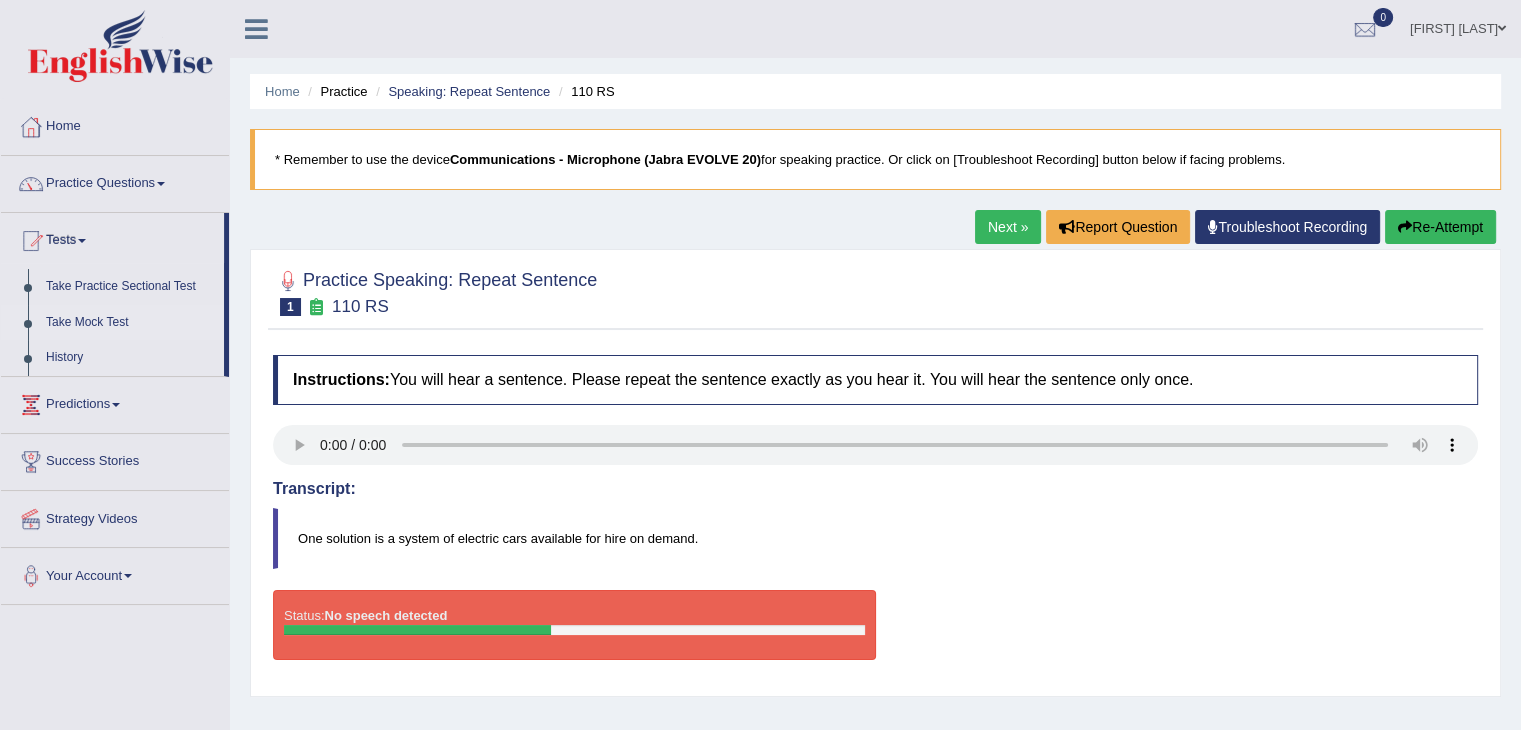 click on "Take Mock Test" at bounding box center [130, 323] 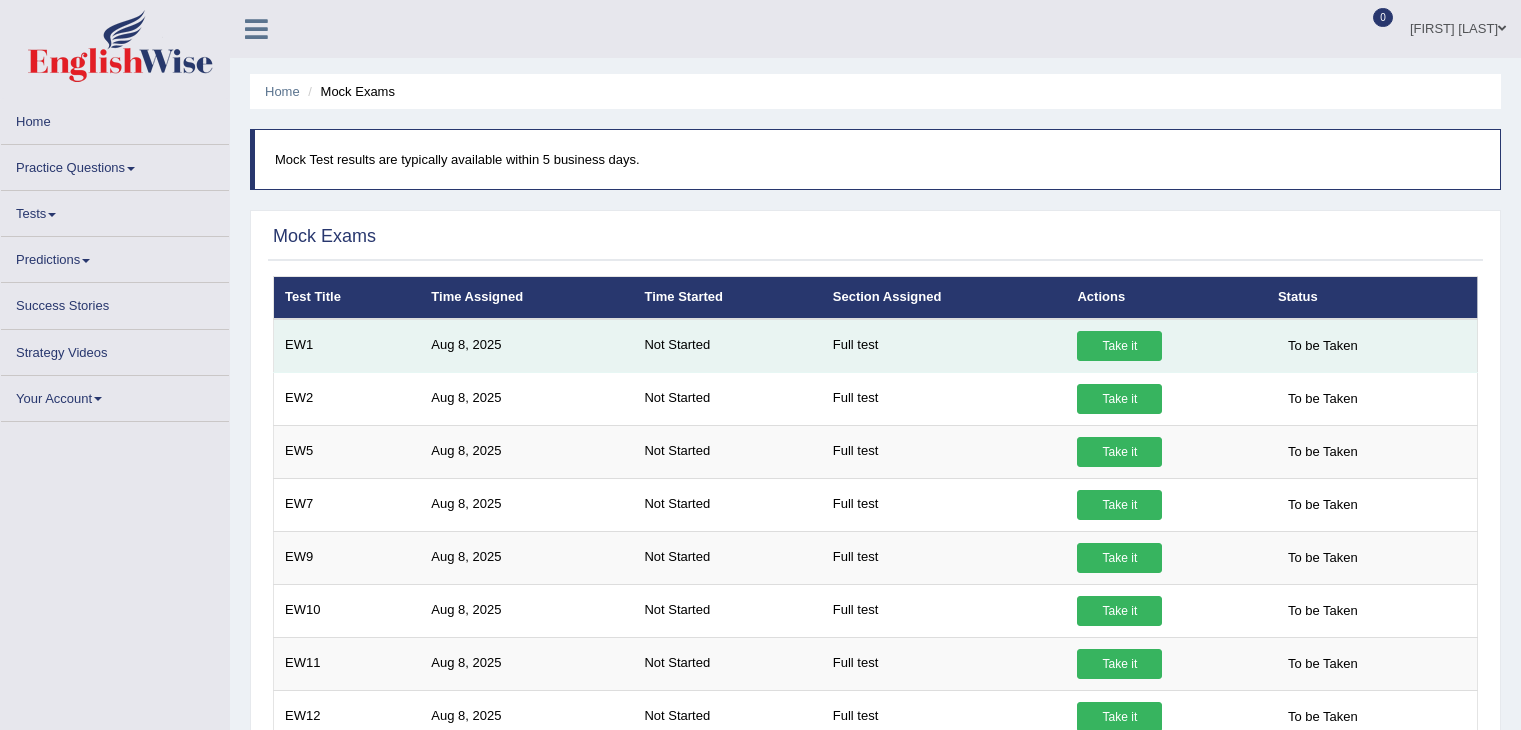 scroll, scrollTop: 0, scrollLeft: 0, axis: both 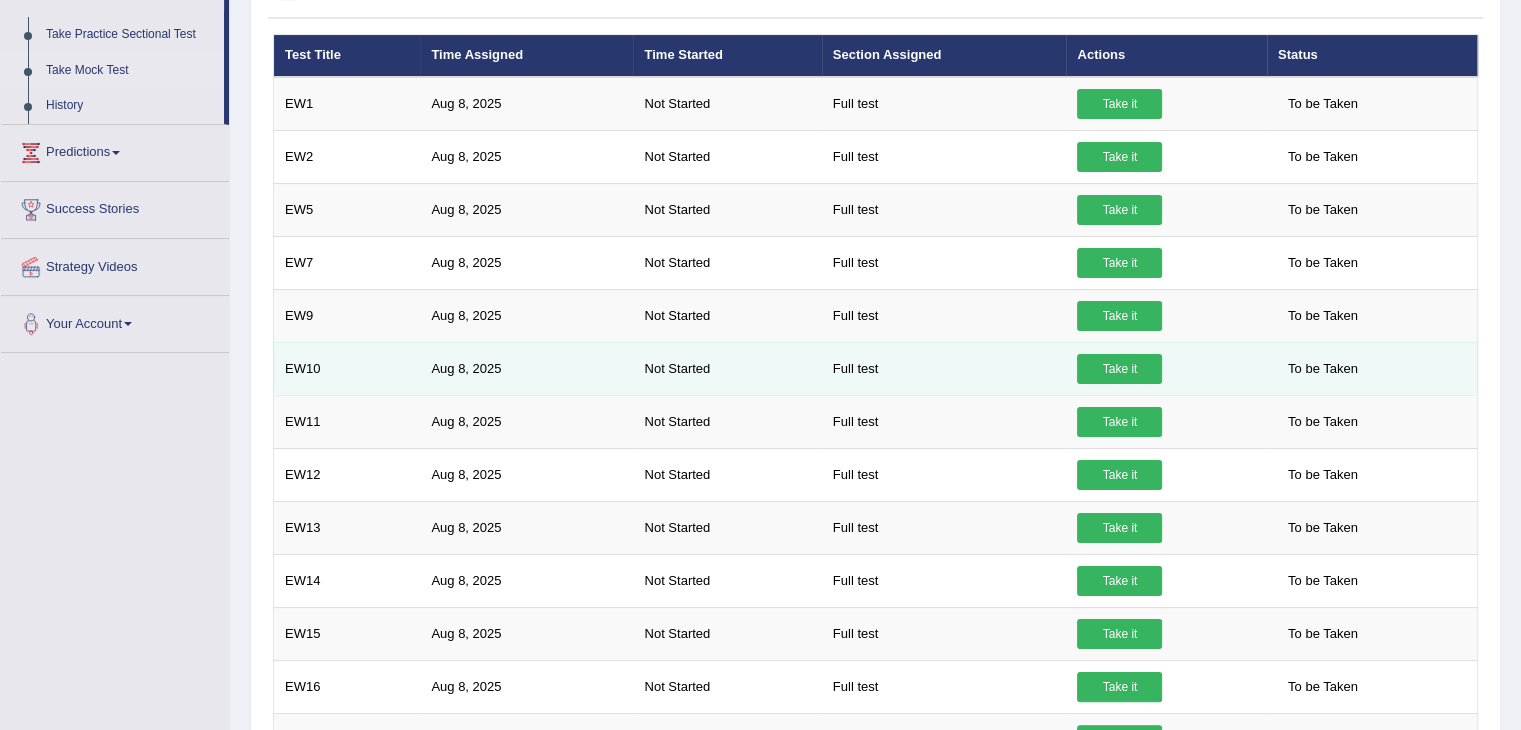 click on "Take it" at bounding box center [1119, 369] 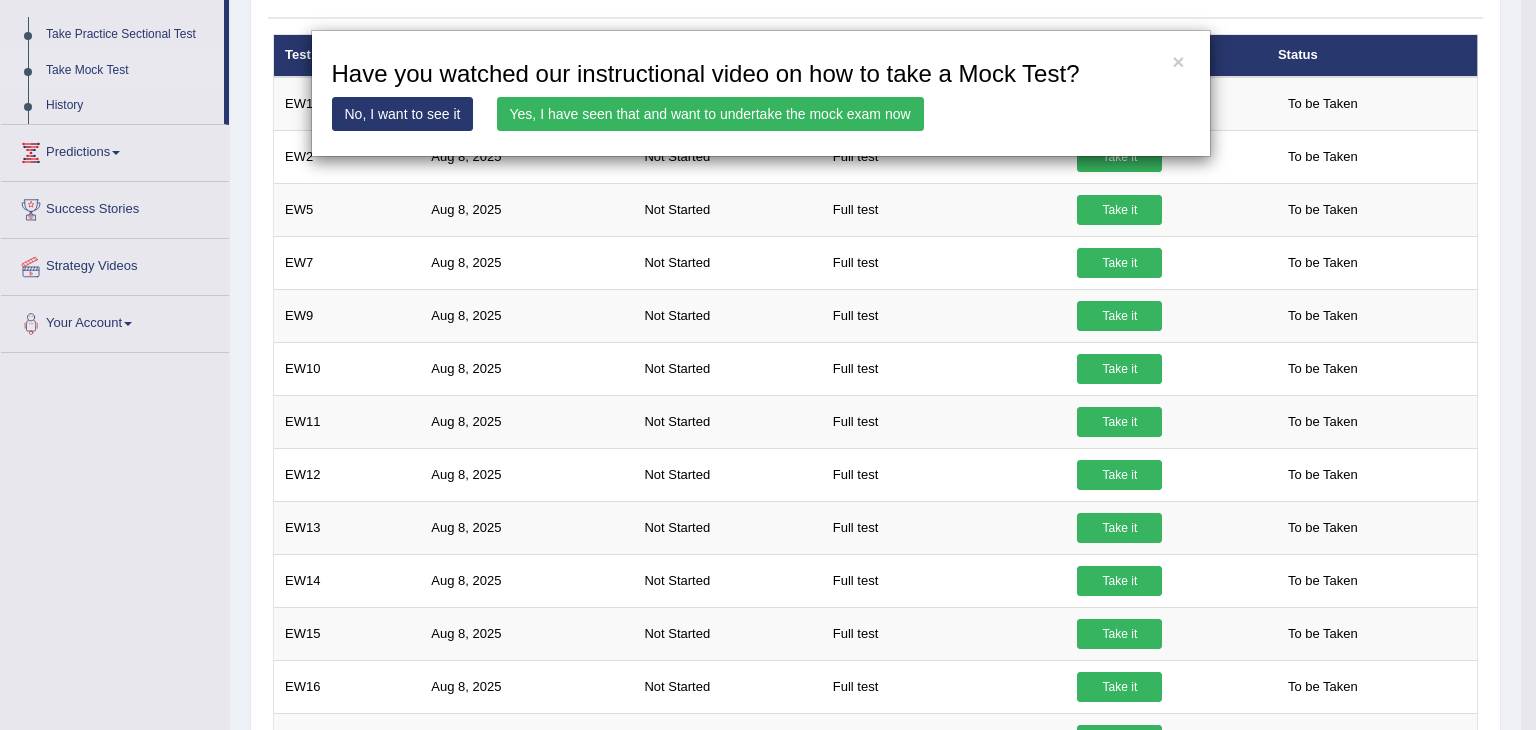 click on "No, I want to see it" at bounding box center (403, 114) 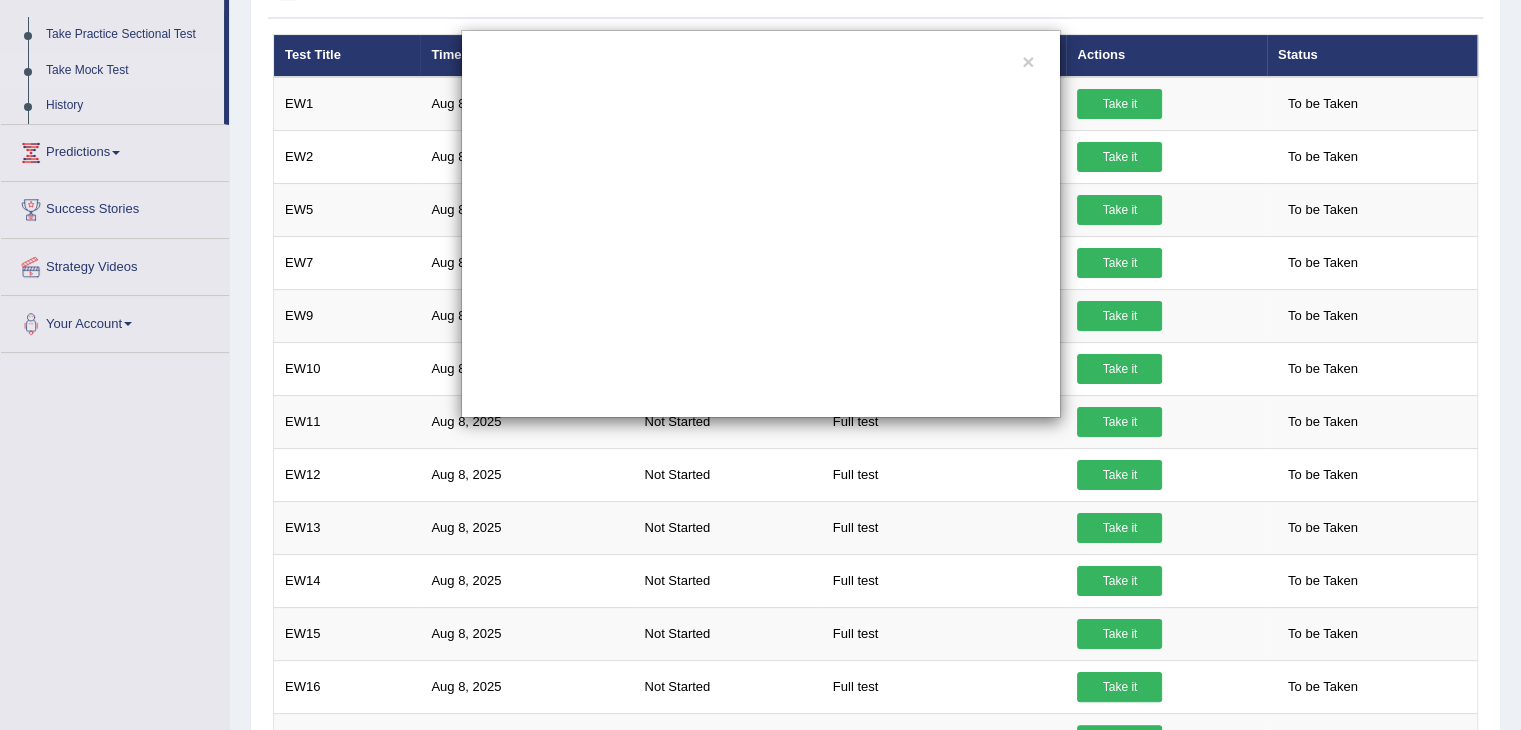 scroll, scrollTop: 0, scrollLeft: 0, axis: both 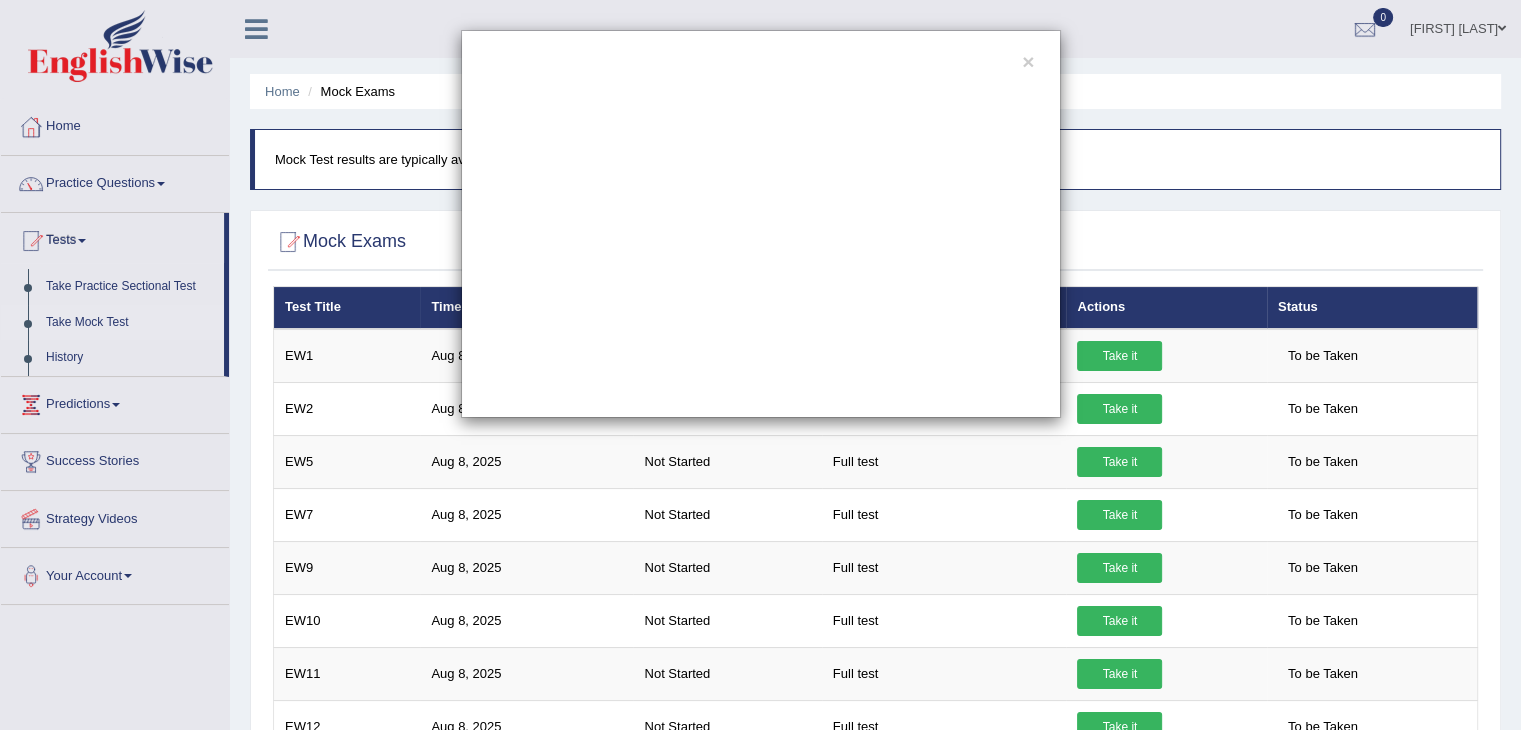 click on "×" at bounding box center [761, 224] 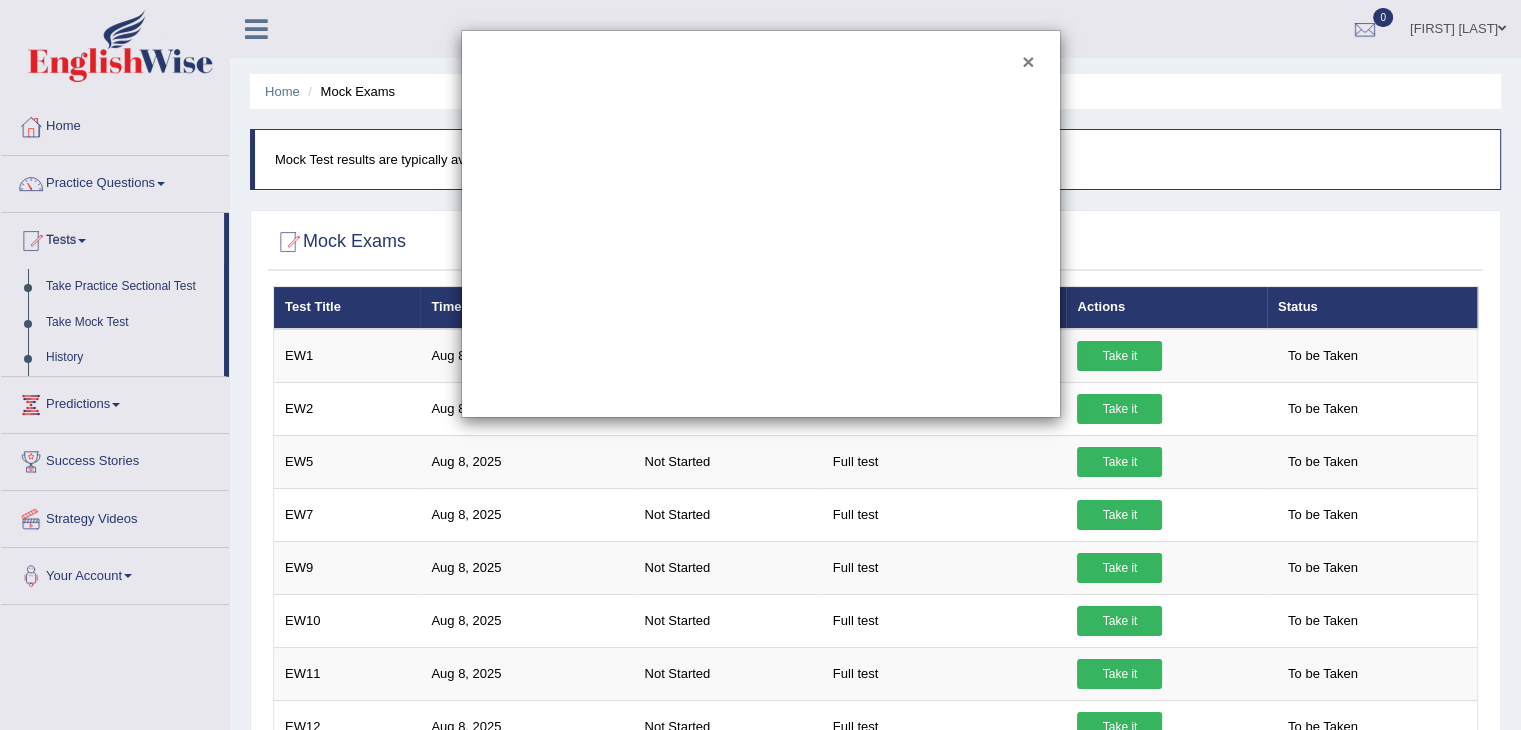 click on "×" at bounding box center [1028, 61] 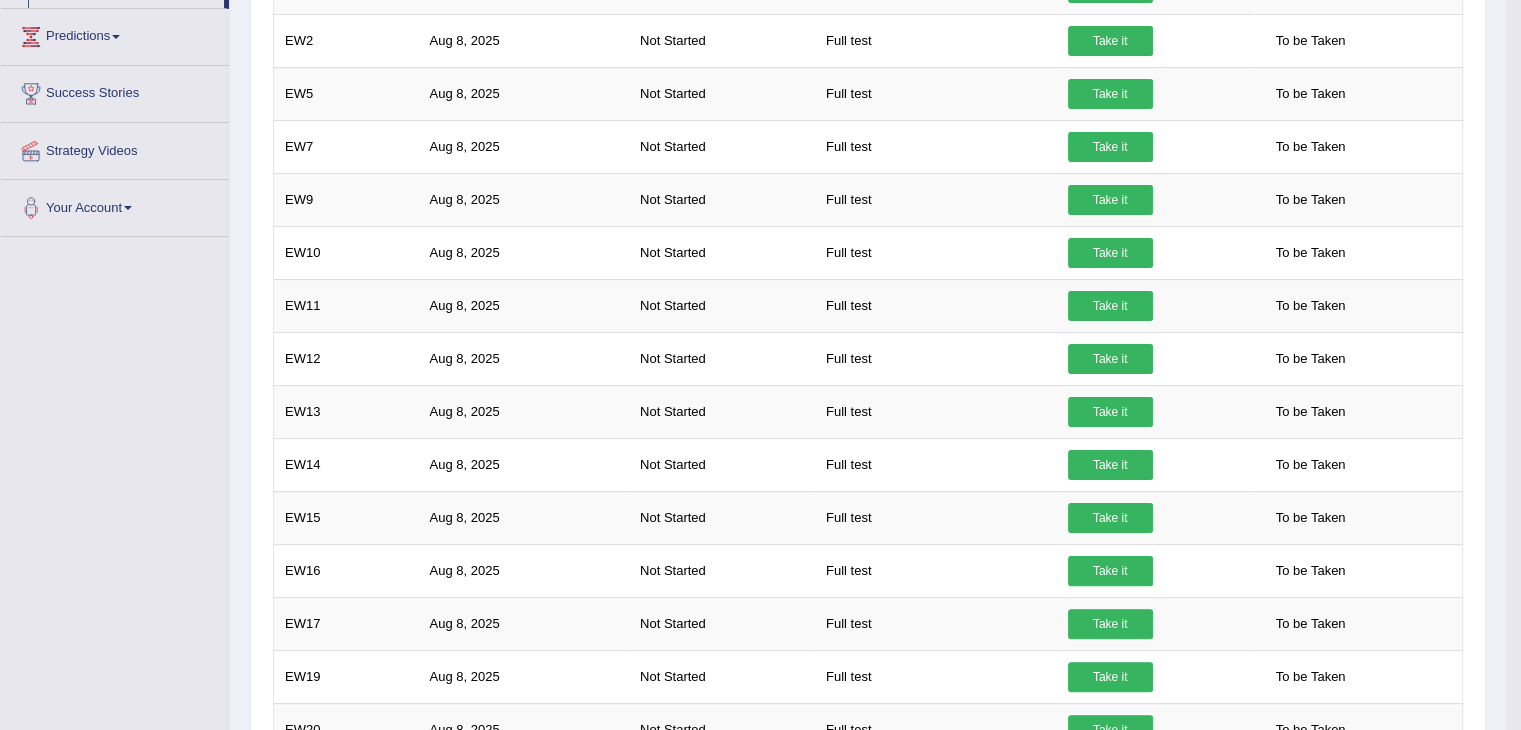 scroll, scrollTop: 0, scrollLeft: 0, axis: both 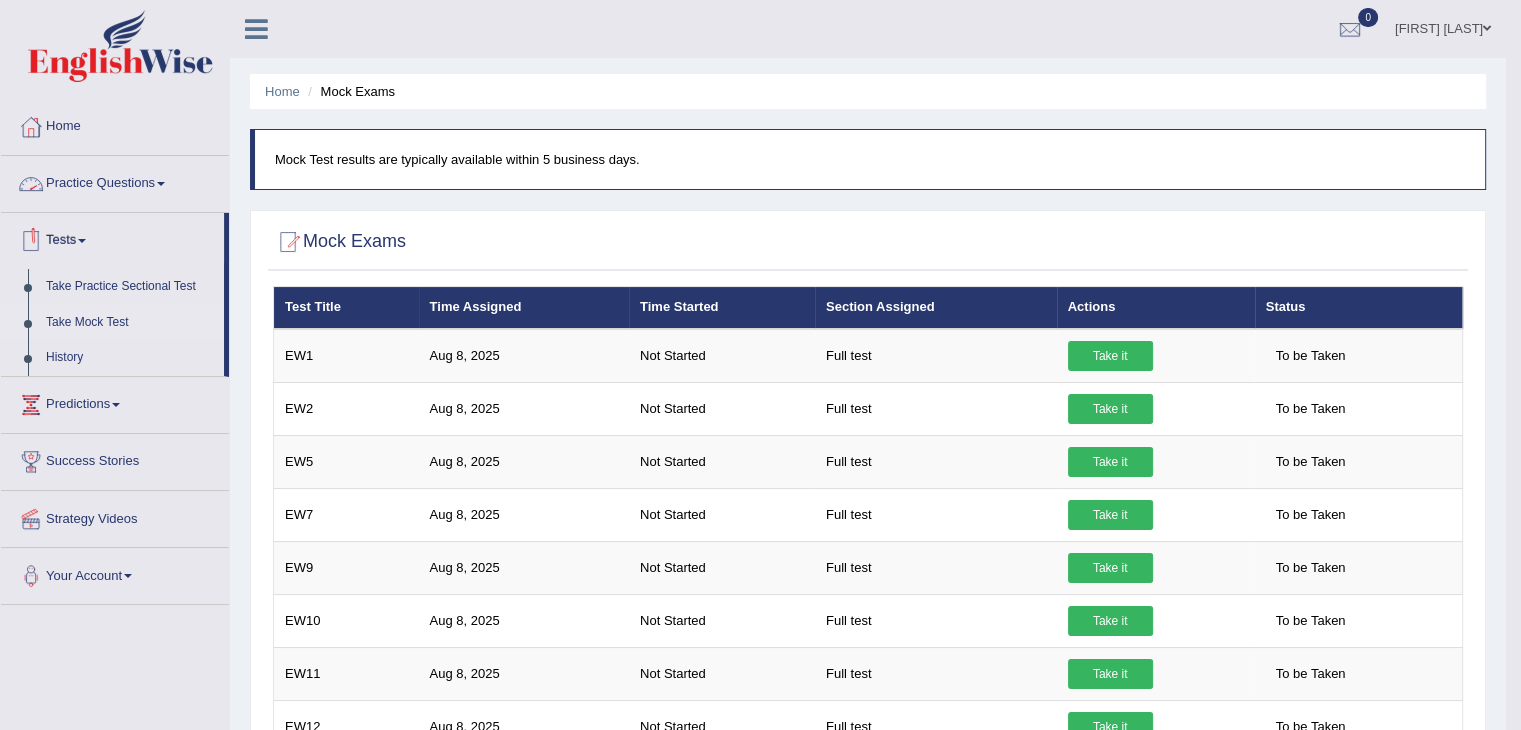 click on "Practice Questions" at bounding box center [115, 181] 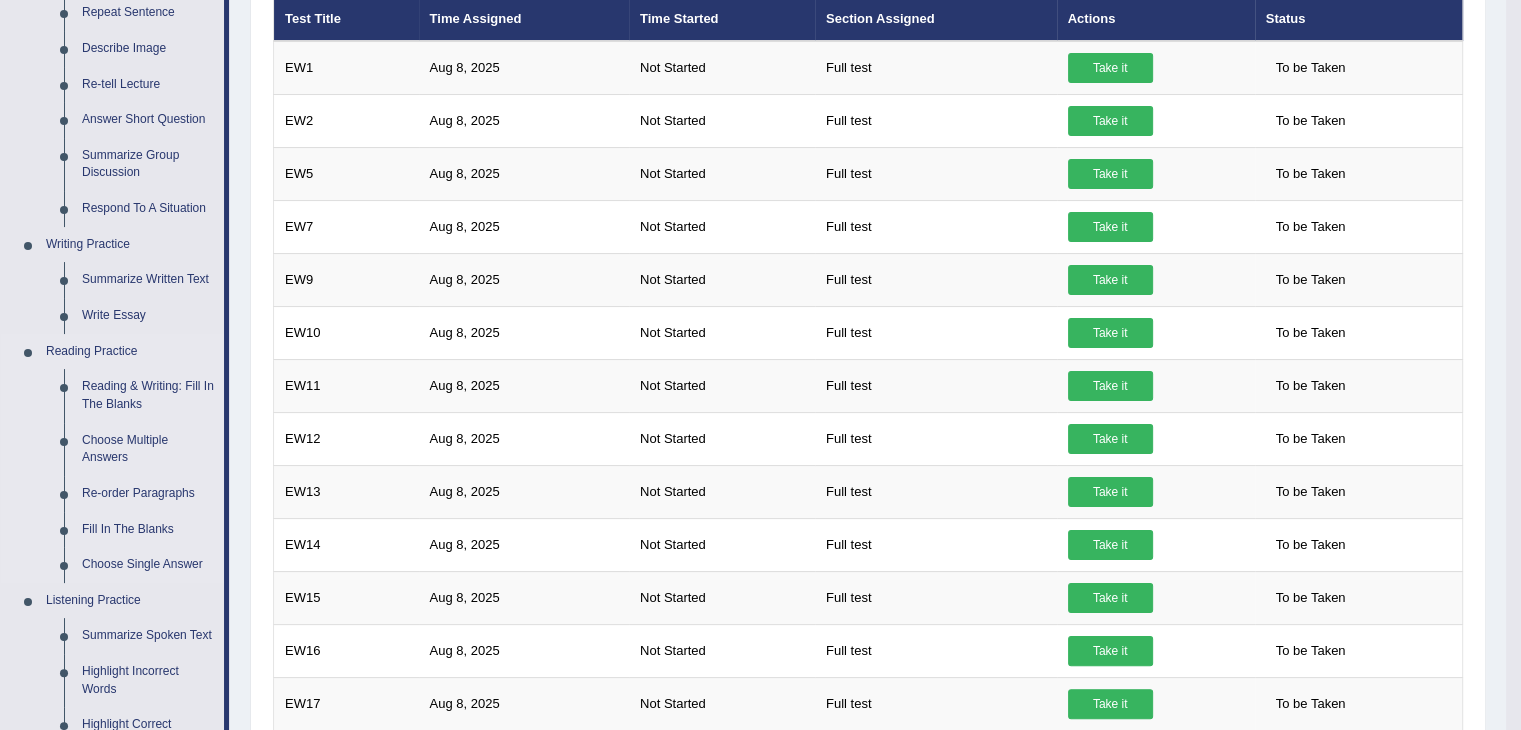 scroll, scrollTop: 292, scrollLeft: 0, axis: vertical 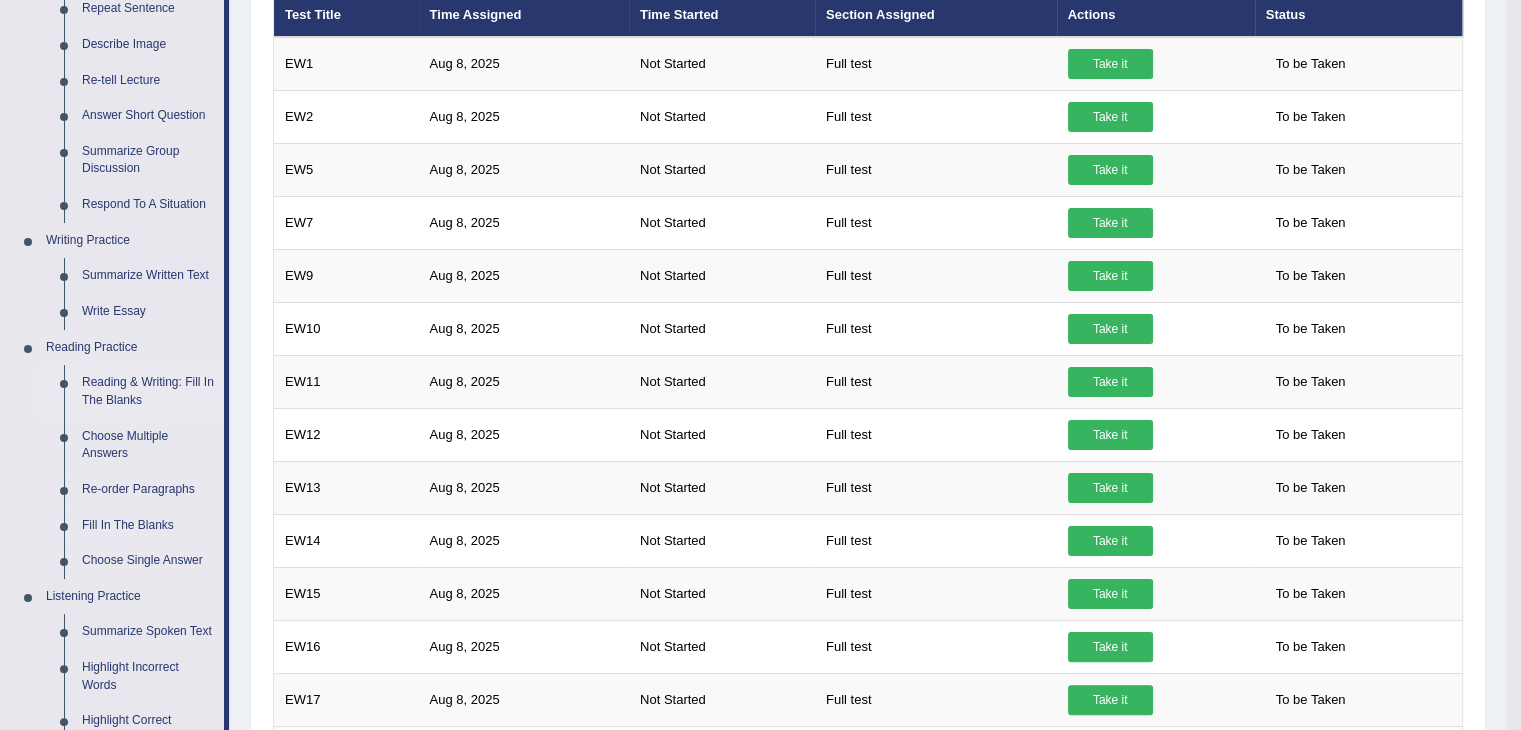 click on "Reading & Writing: Fill In The Blanks" at bounding box center (148, 391) 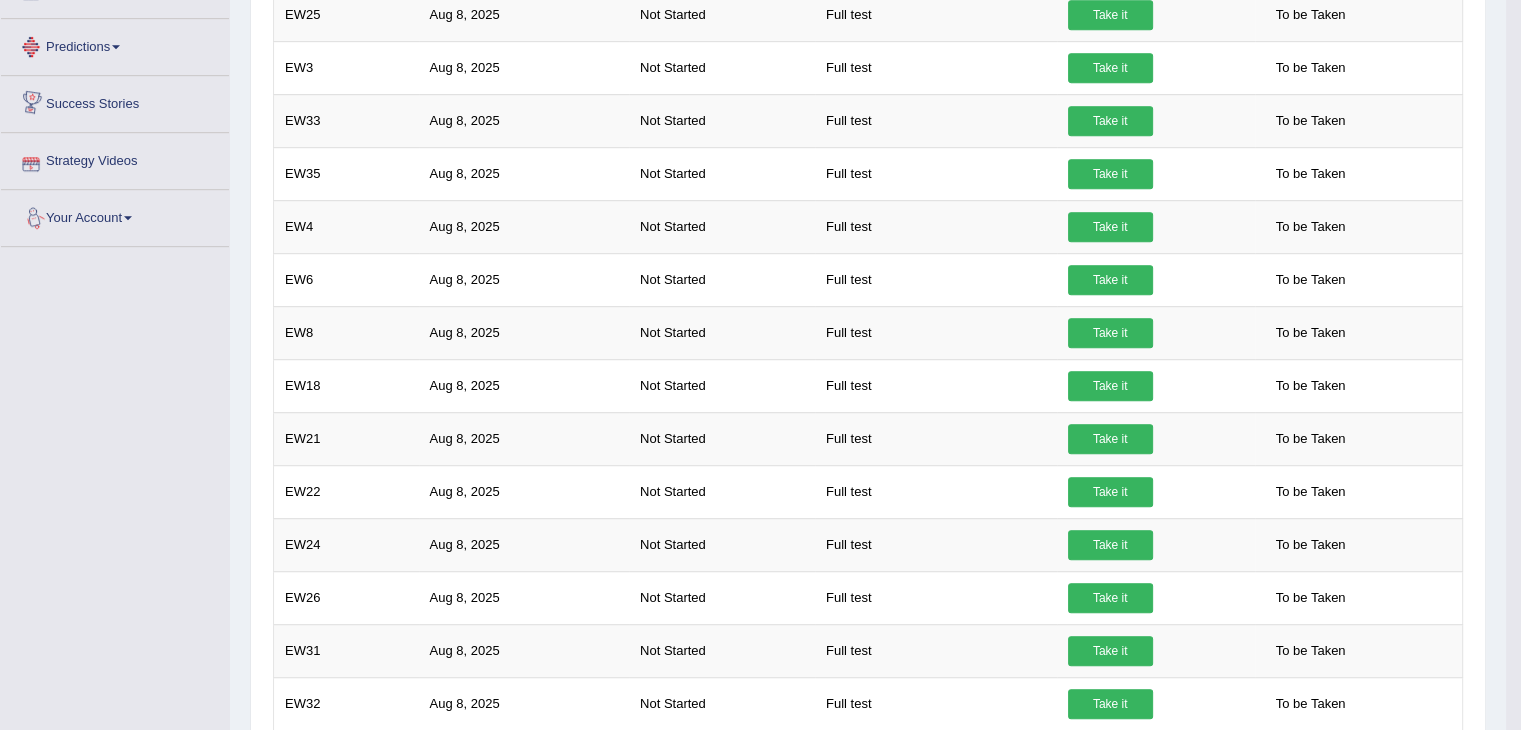 scroll, scrollTop: 1250, scrollLeft: 0, axis: vertical 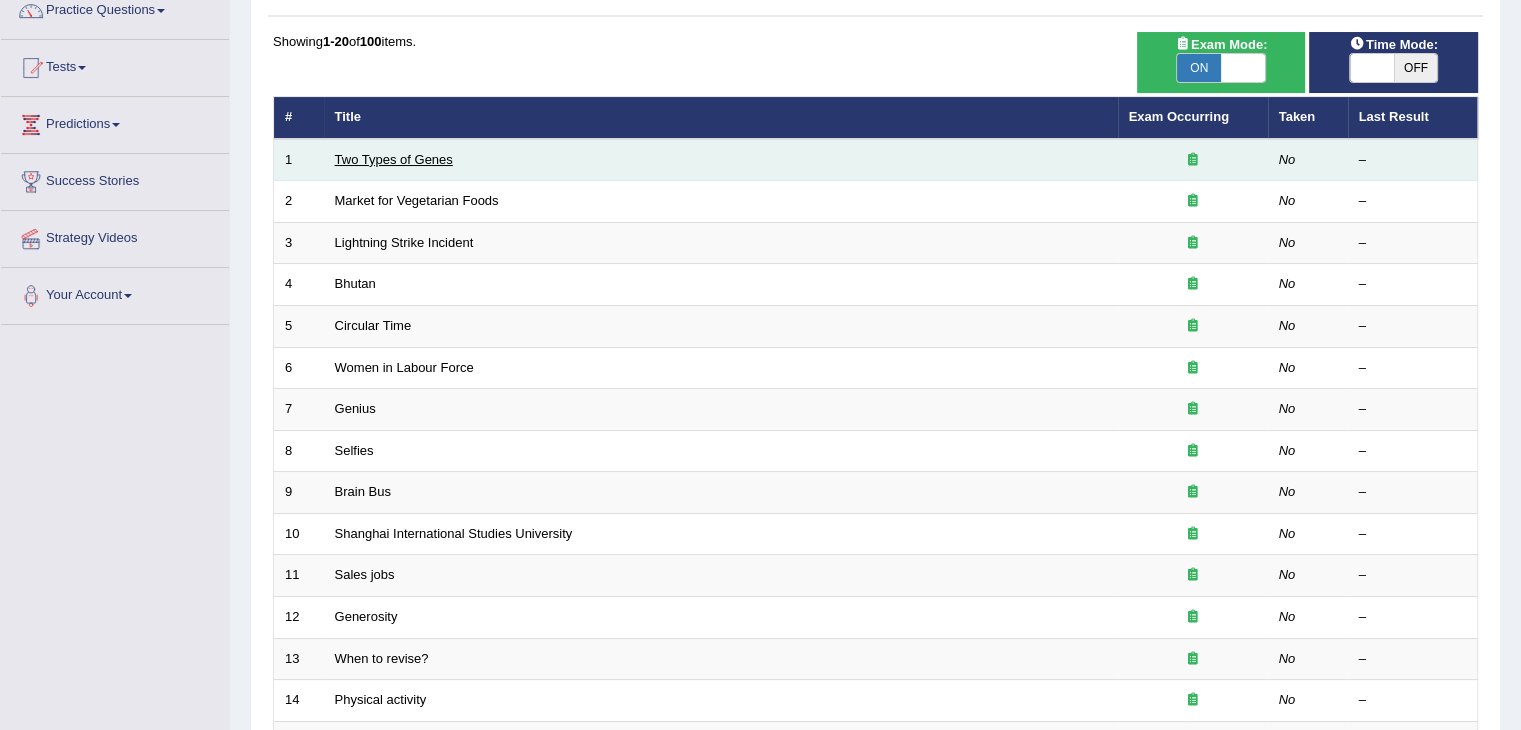 click on "Two Types of Genes" at bounding box center (394, 159) 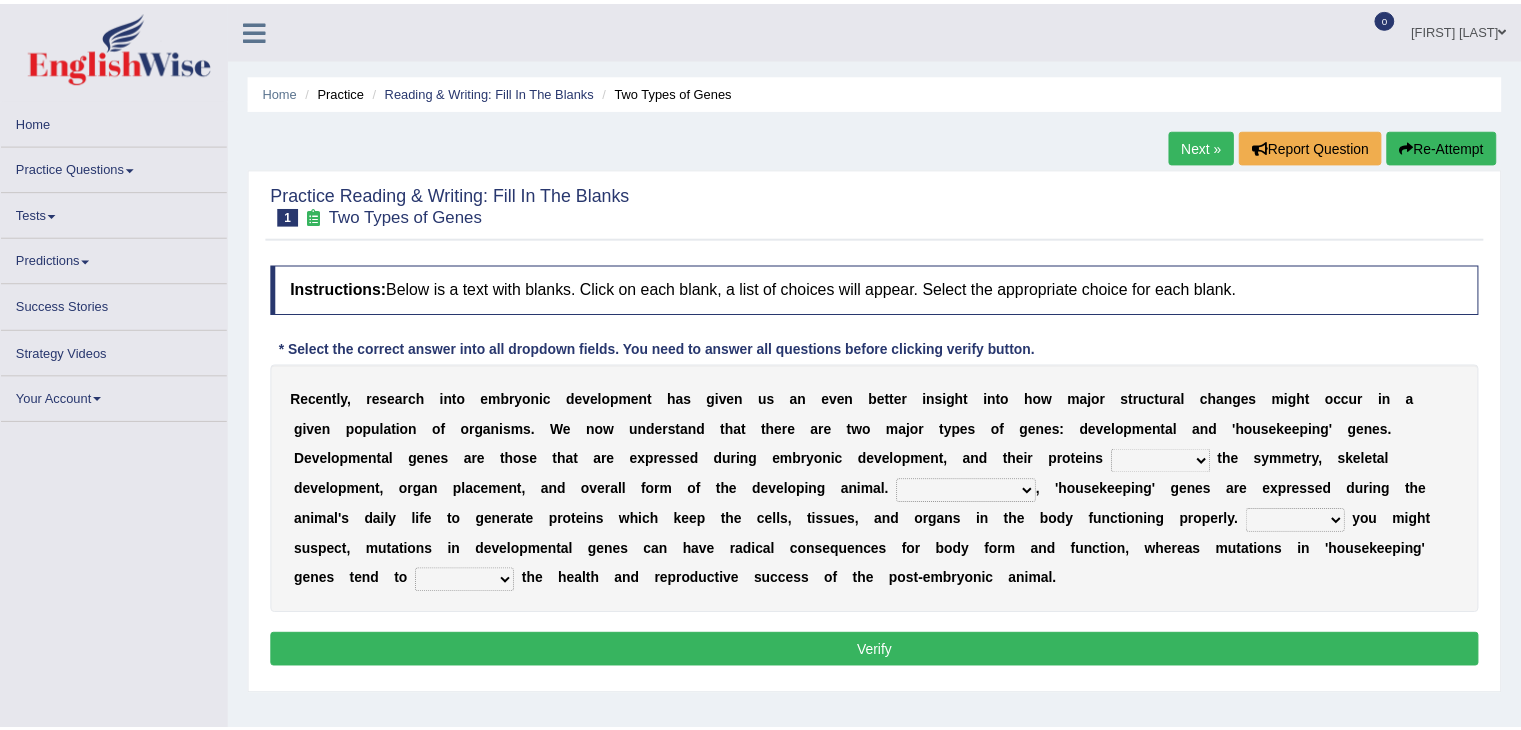 scroll, scrollTop: 0, scrollLeft: 0, axis: both 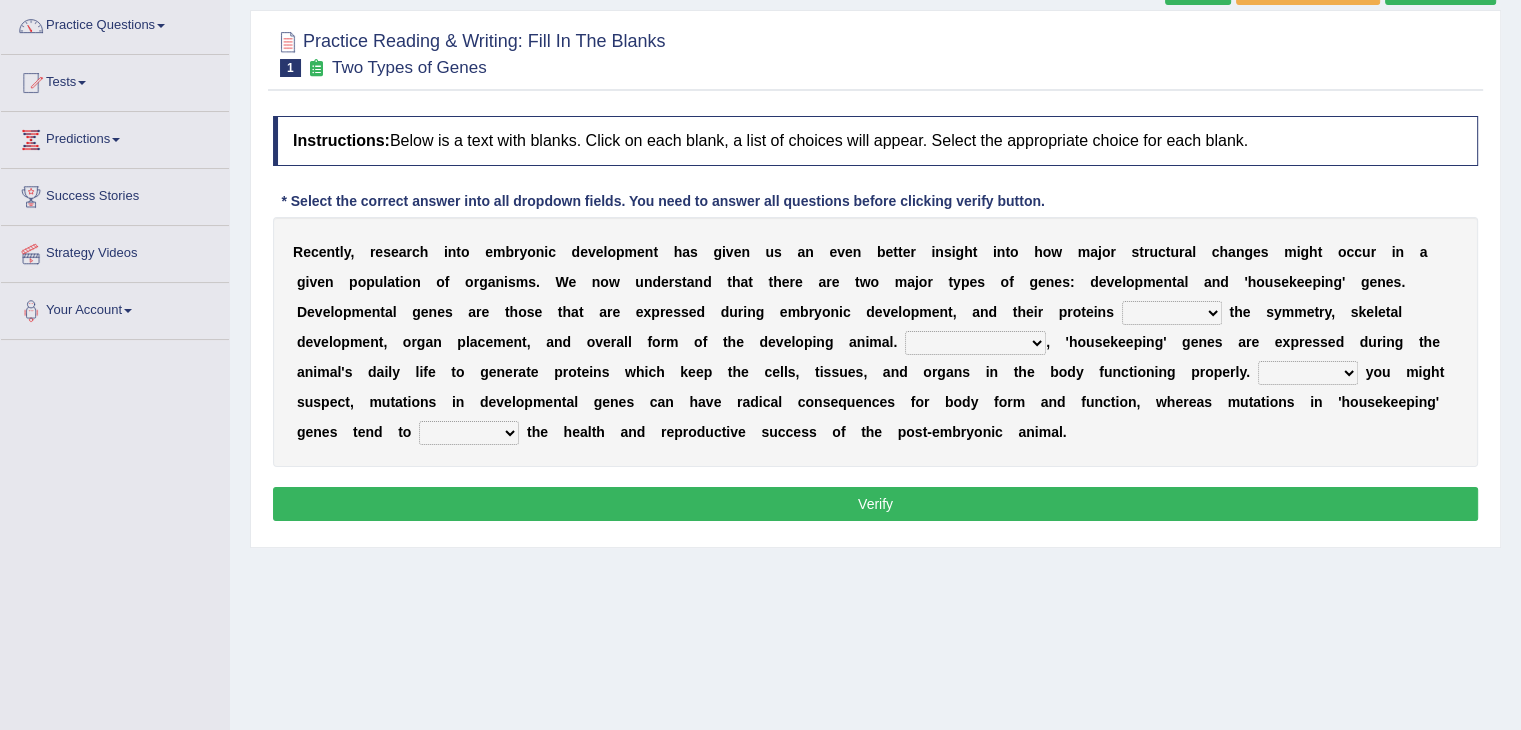 click on "push control hold elevate" at bounding box center [1172, 313] 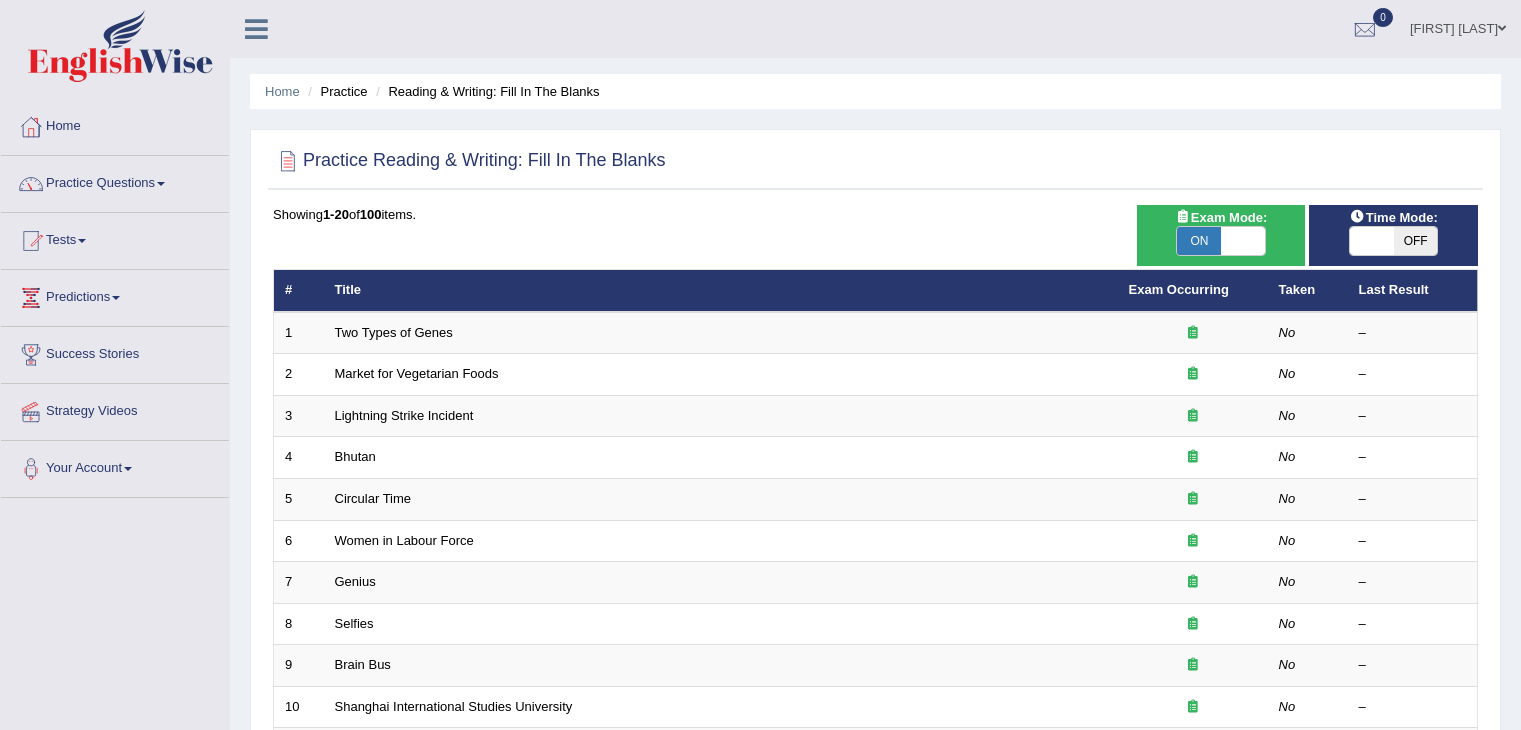 scroll, scrollTop: 189, scrollLeft: 0, axis: vertical 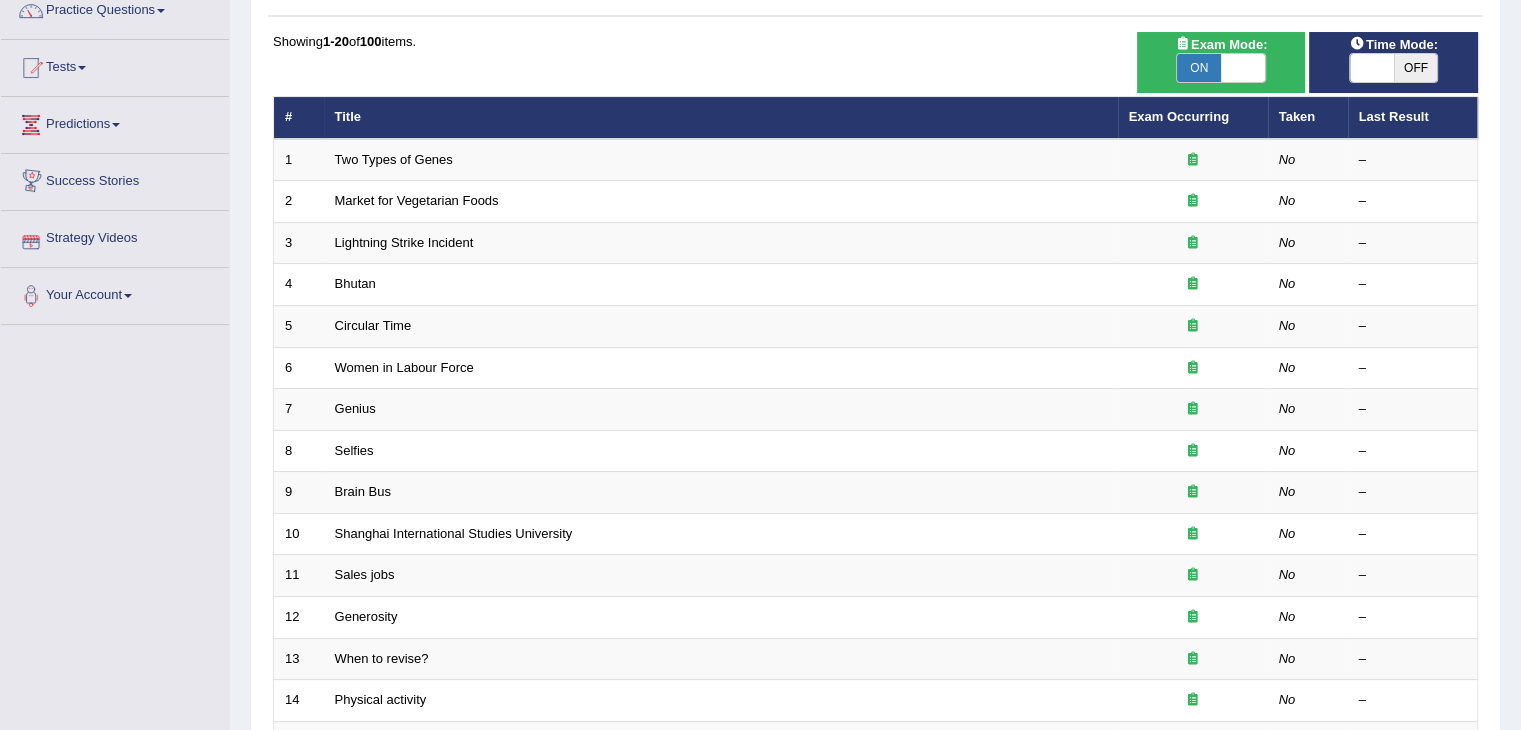 click on "Predictions" at bounding box center (115, 122) 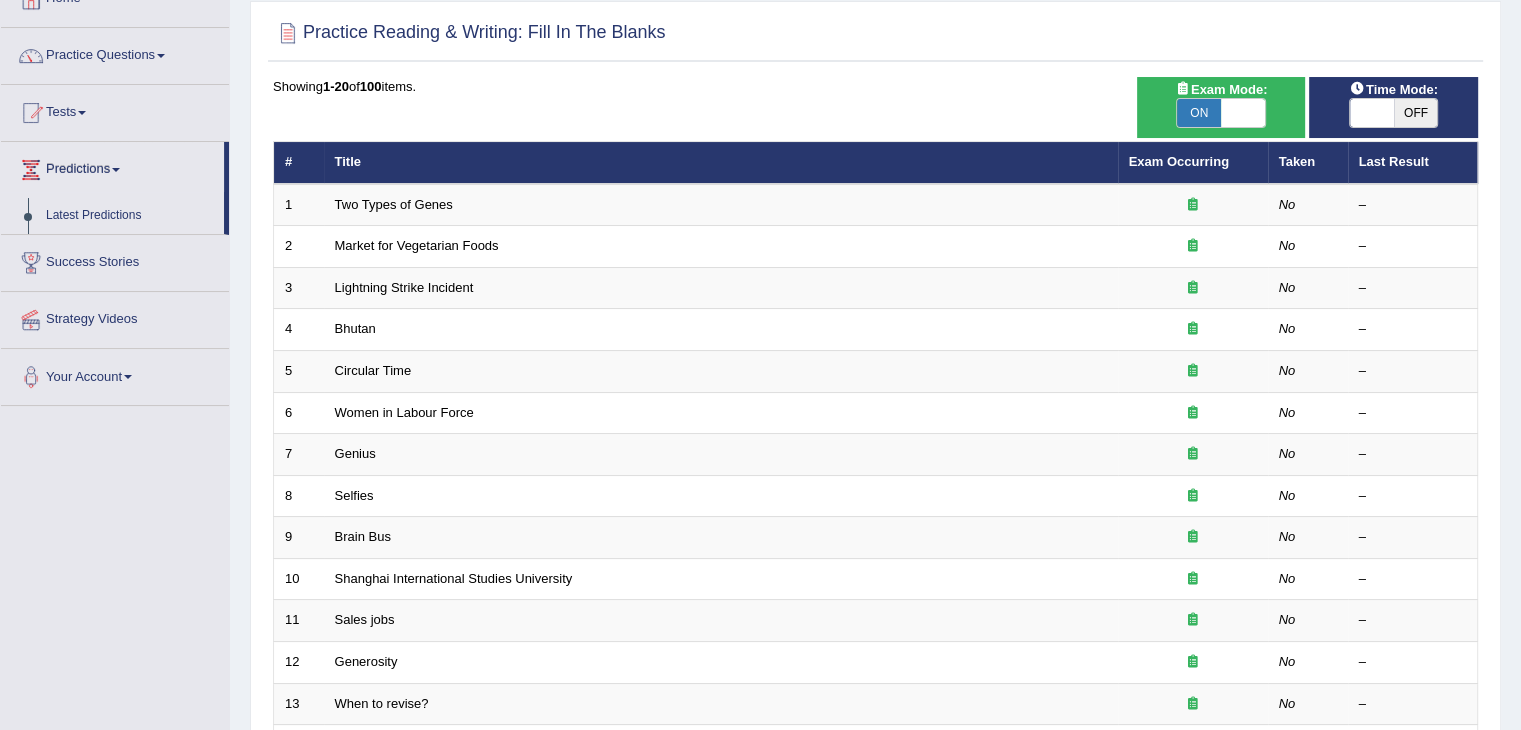 scroll, scrollTop: 126, scrollLeft: 0, axis: vertical 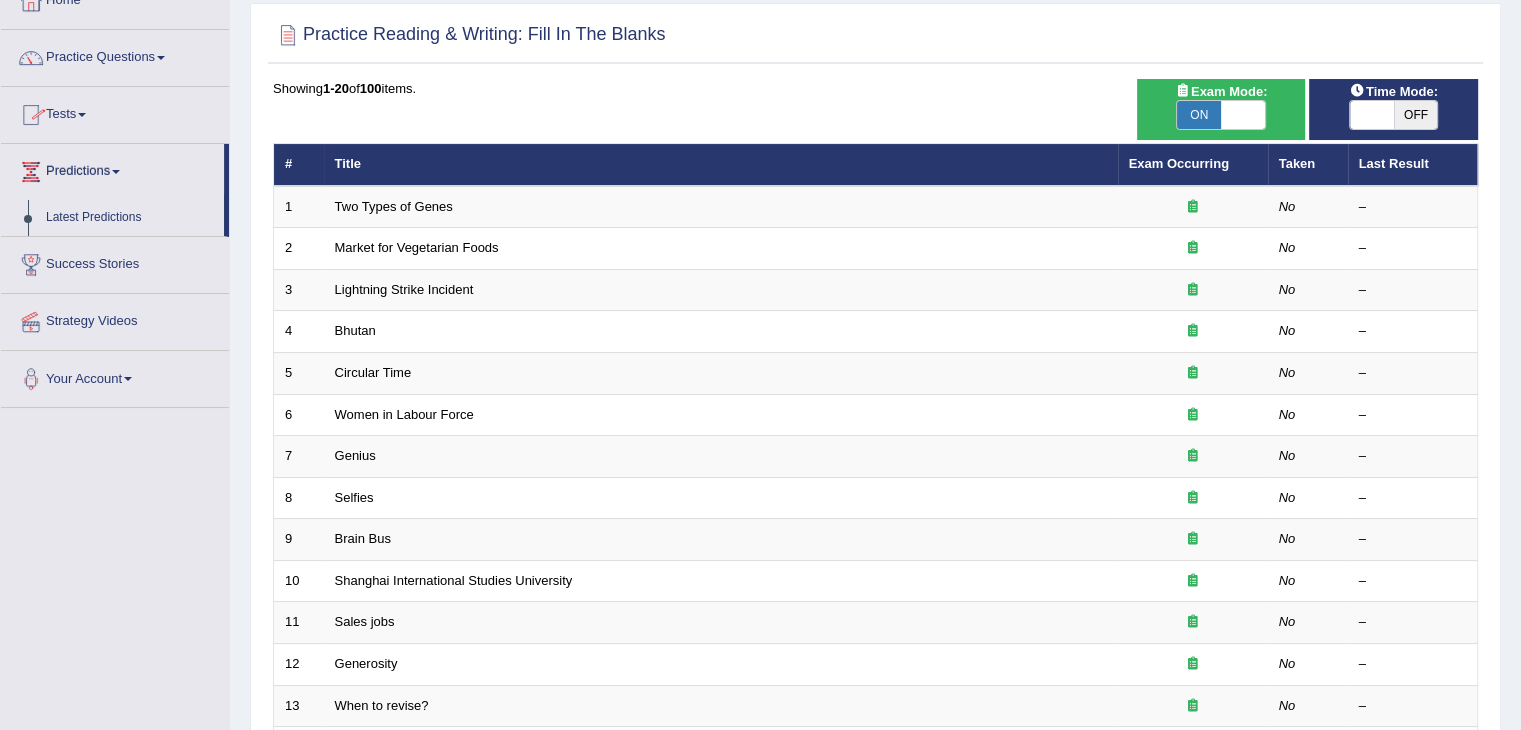 click on "Tests" at bounding box center (115, 112) 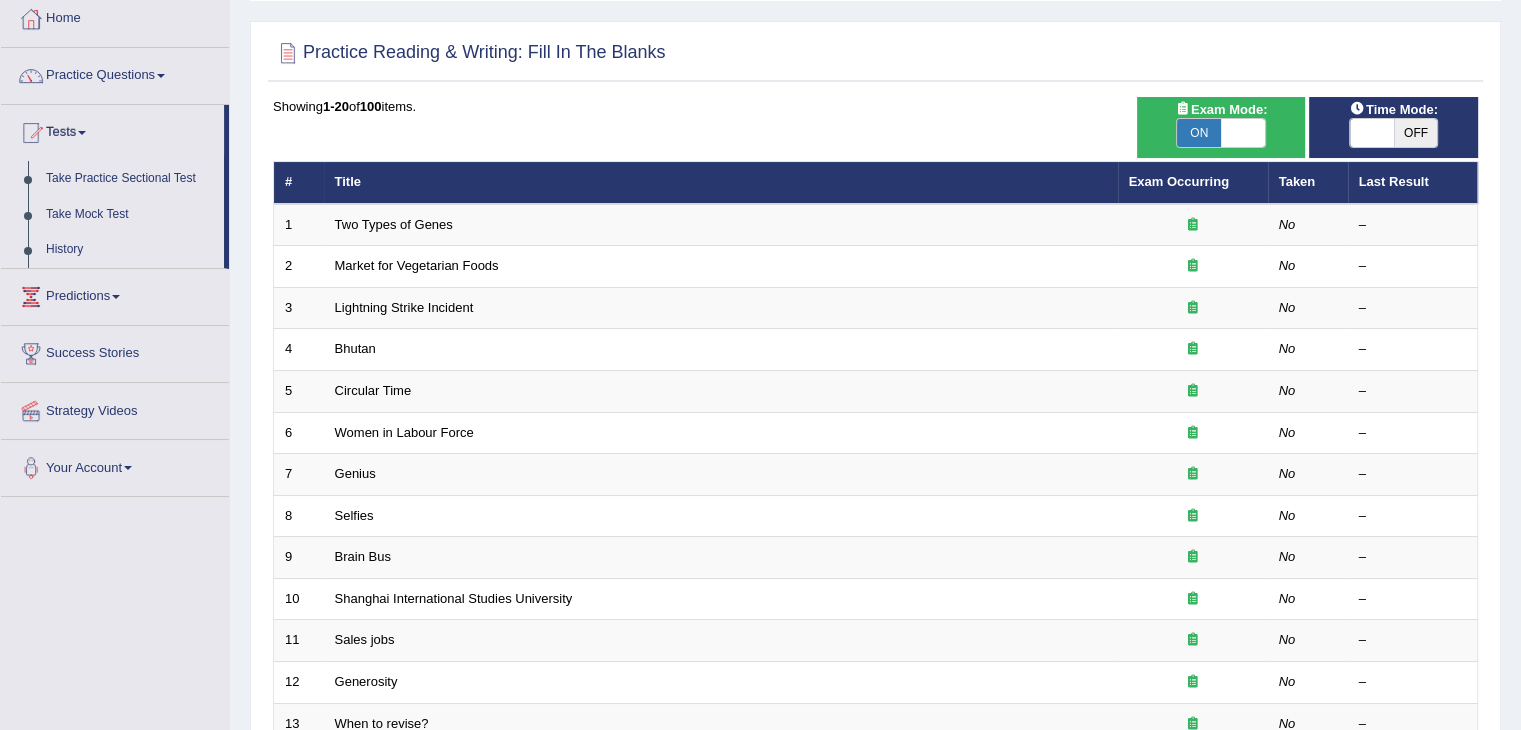scroll, scrollTop: 106, scrollLeft: 0, axis: vertical 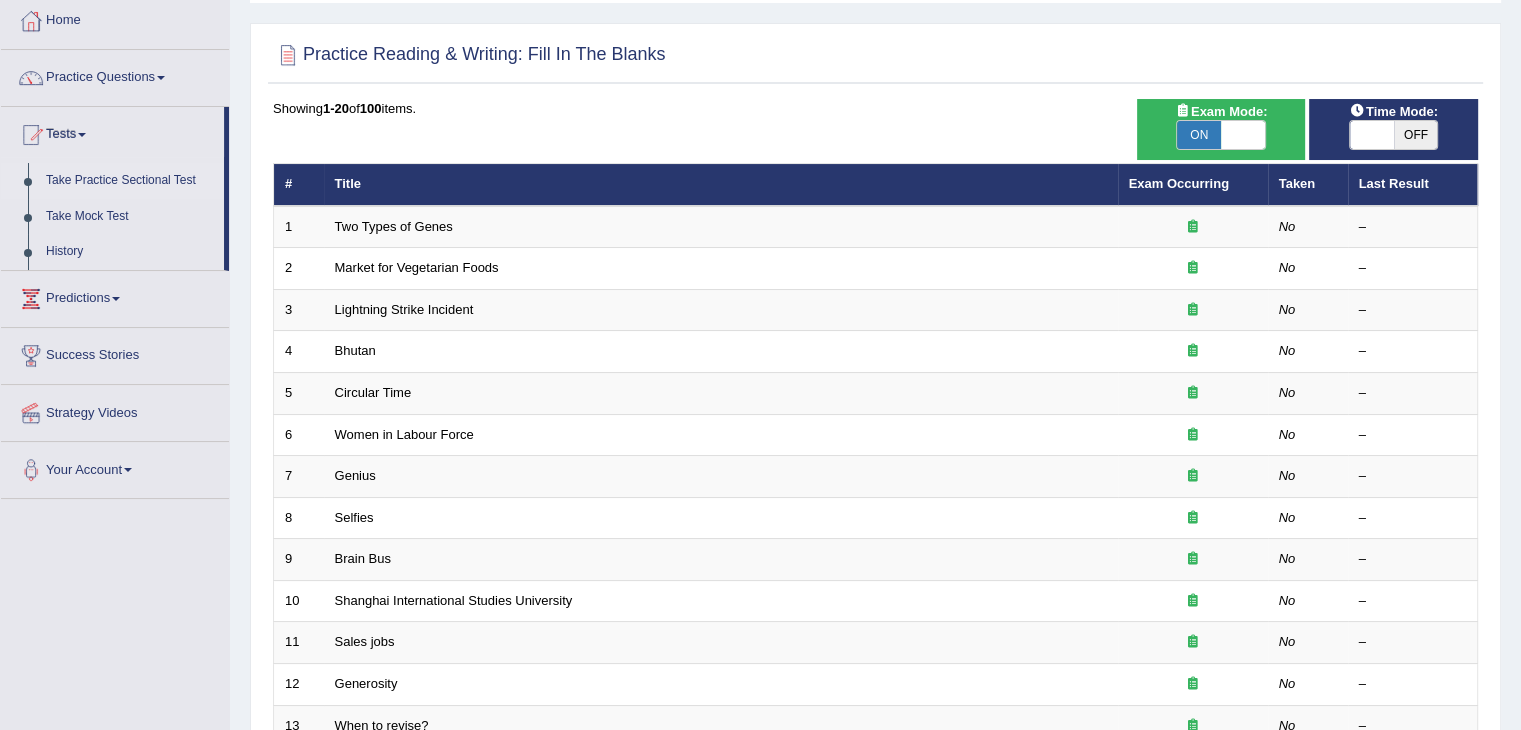 click on "Take Practice Sectional Test" at bounding box center (130, 181) 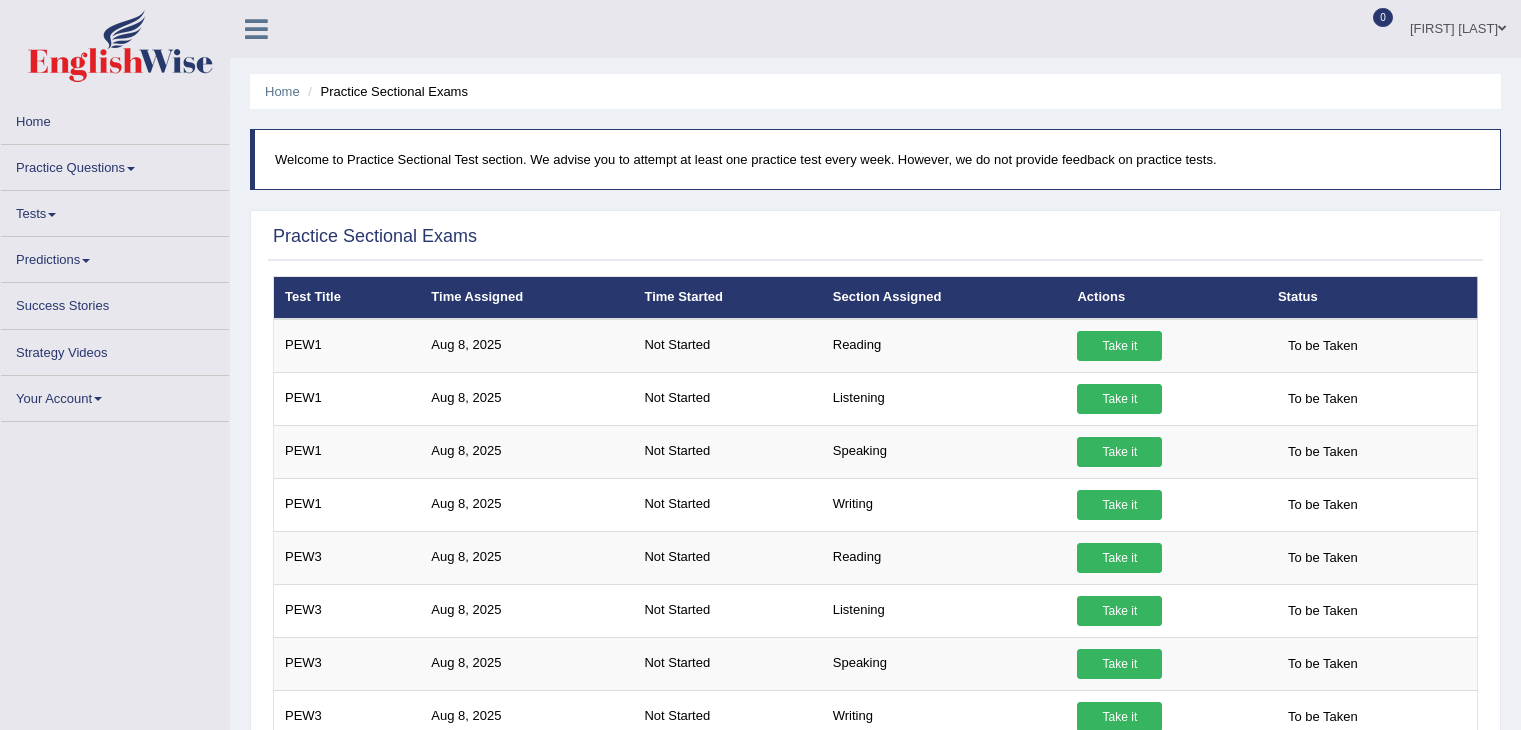 scroll, scrollTop: 0, scrollLeft: 0, axis: both 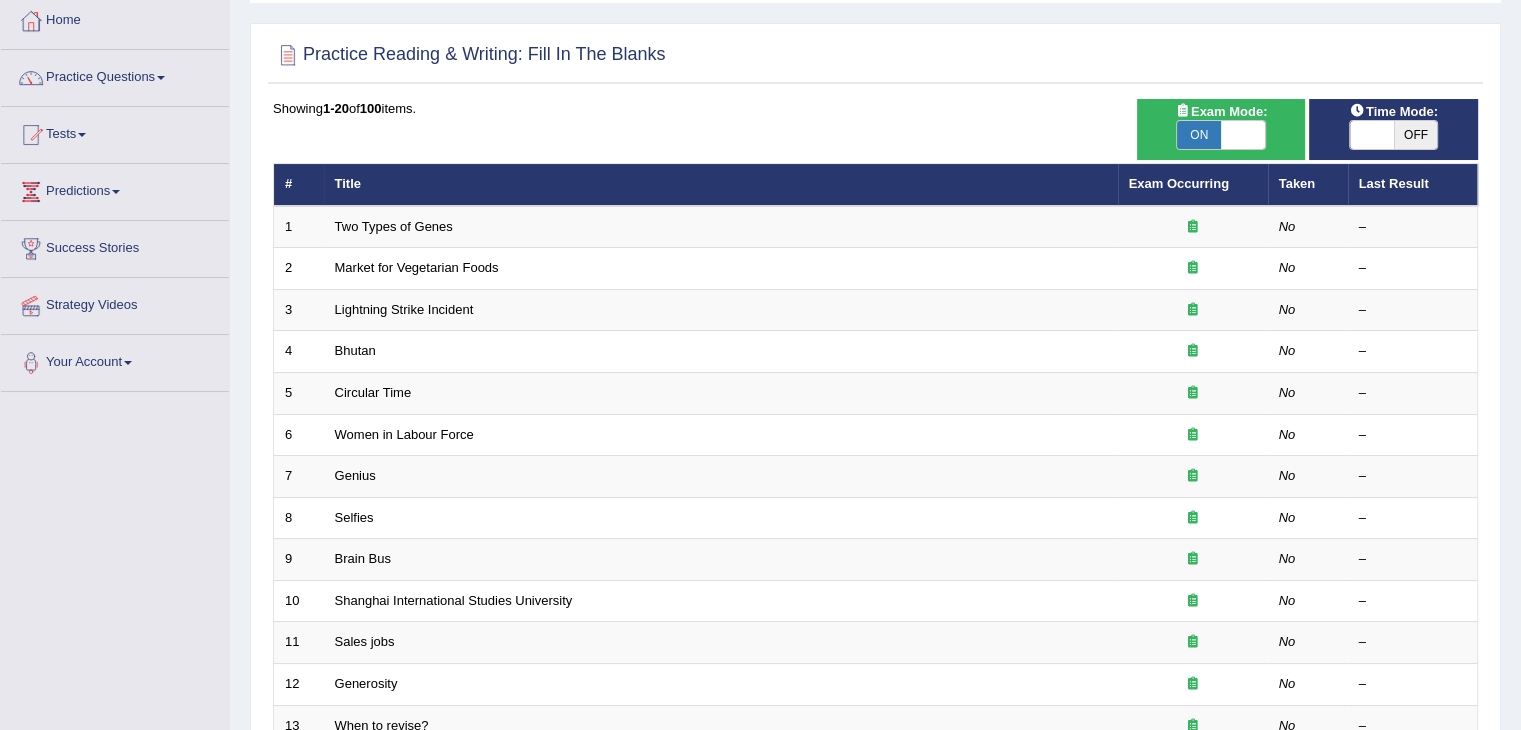 click on "OFF" at bounding box center [1416, 135] 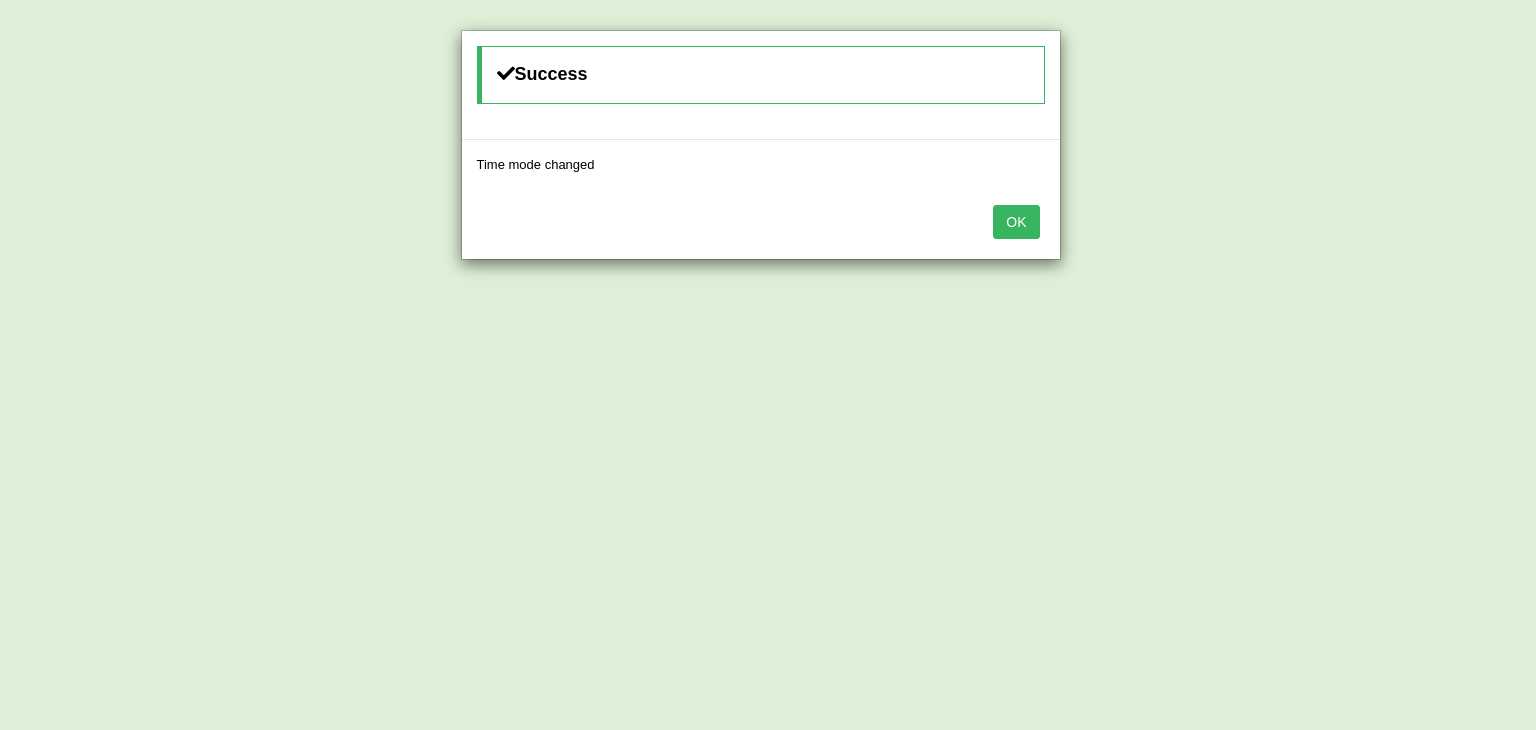 click on "OK" at bounding box center (761, 224) 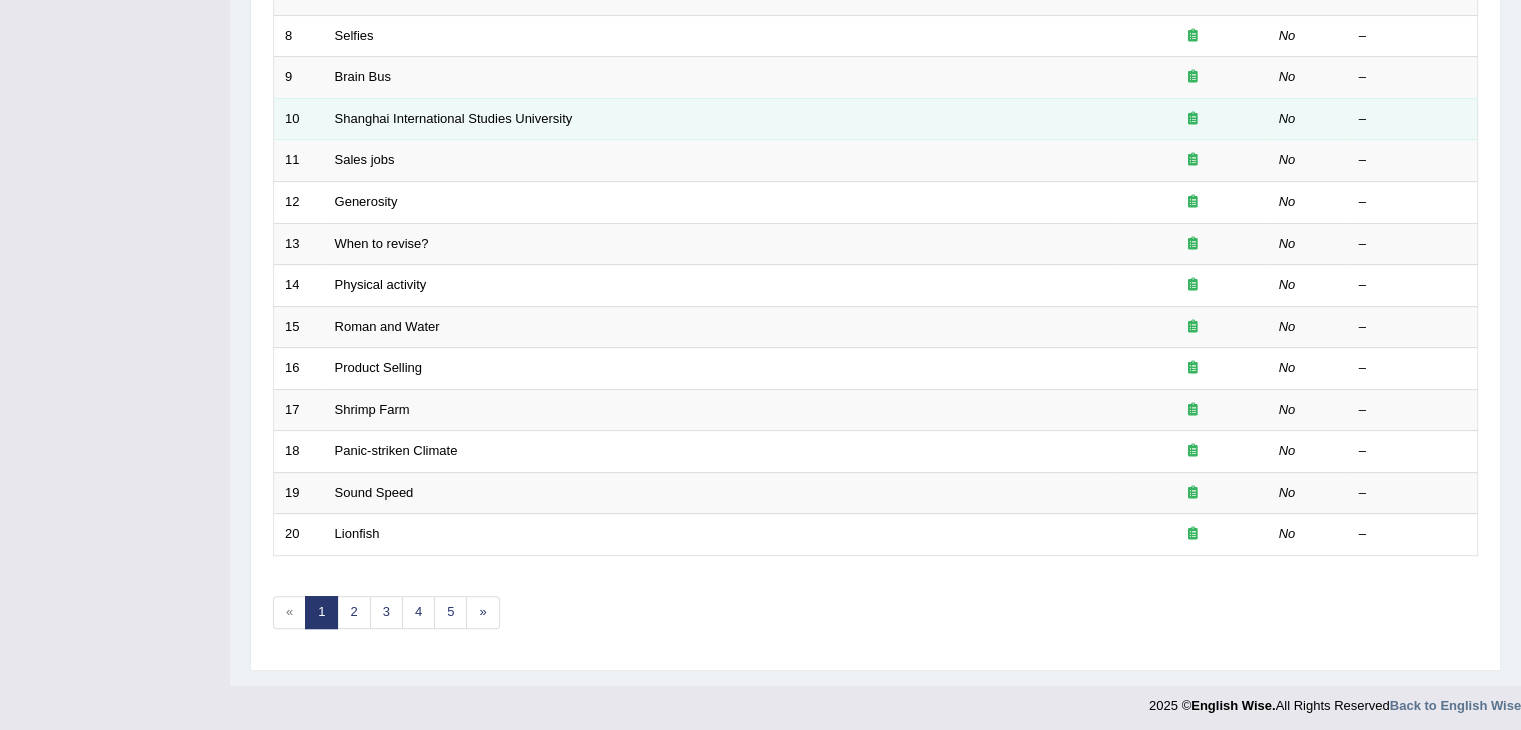 scroll, scrollTop: 588, scrollLeft: 0, axis: vertical 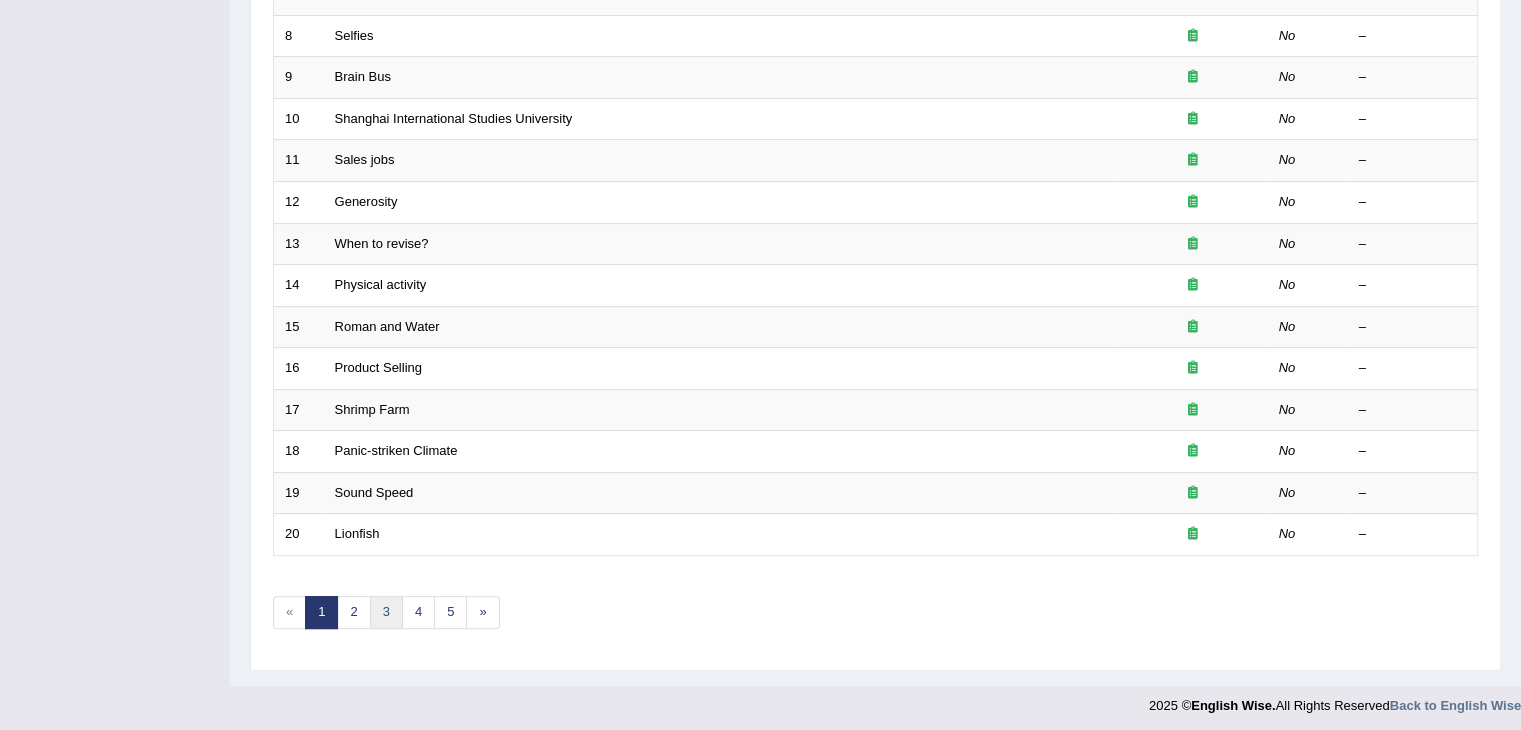 click on "3" at bounding box center (386, 612) 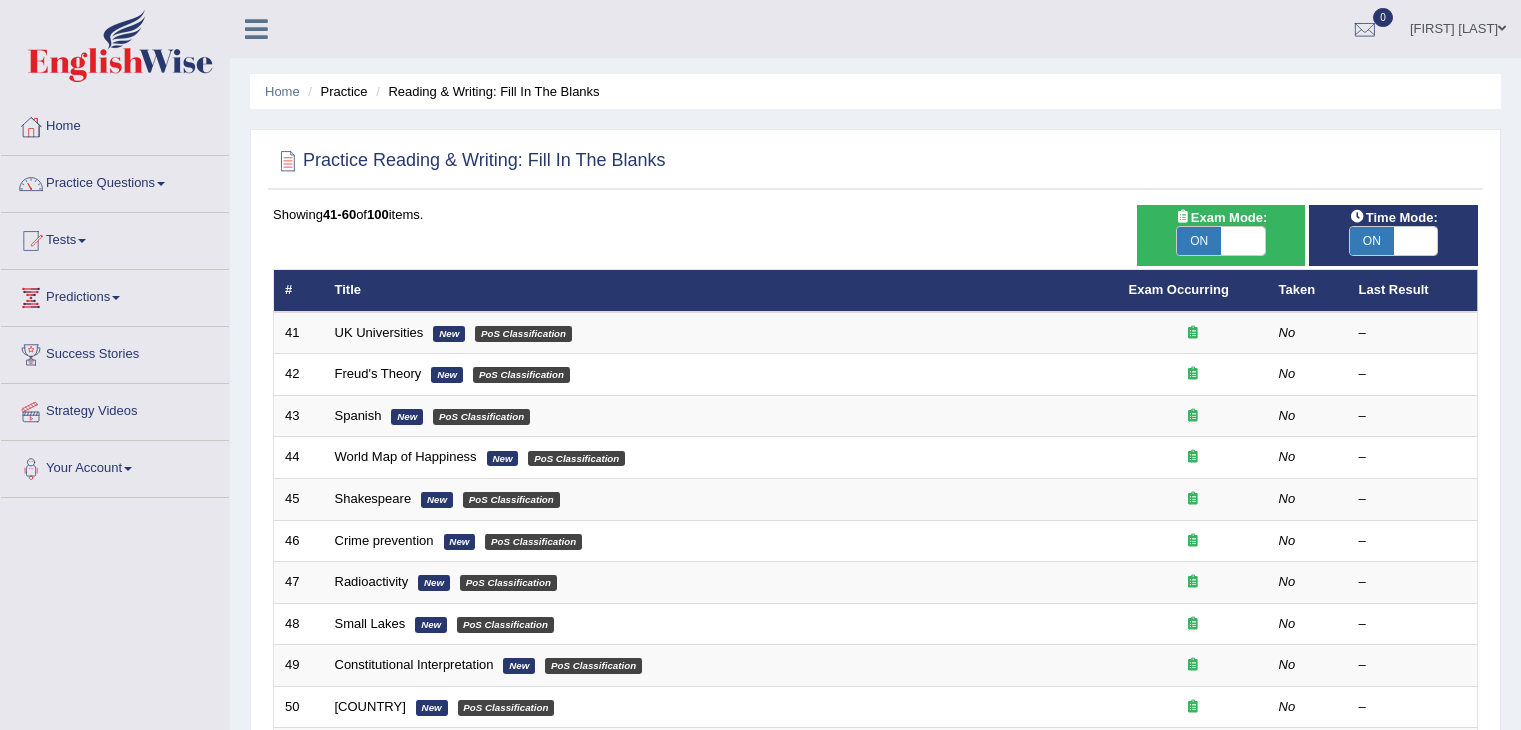 scroll, scrollTop: 0, scrollLeft: 0, axis: both 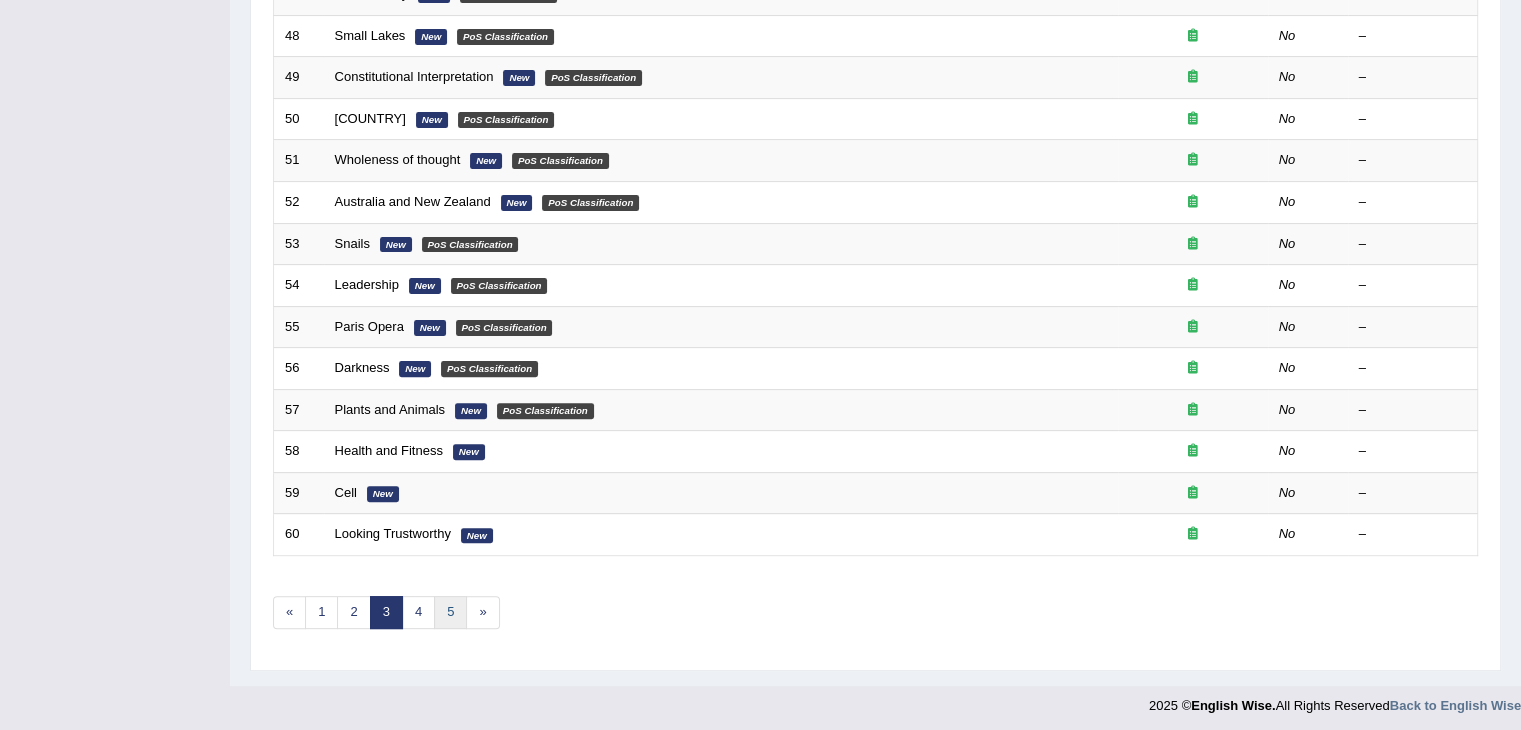 click on "5" at bounding box center [450, 612] 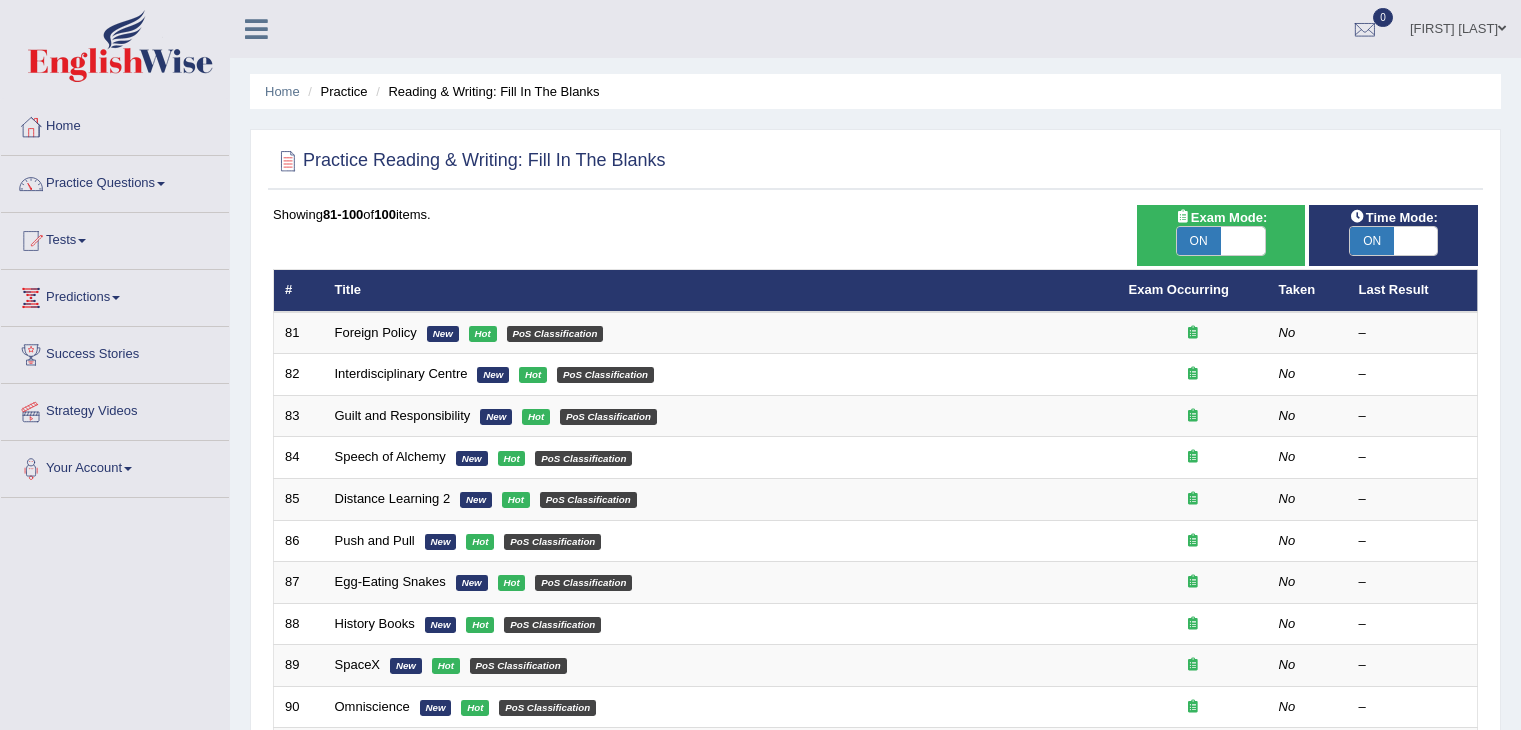 scroll, scrollTop: 0, scrollLeft: 0, axis: both 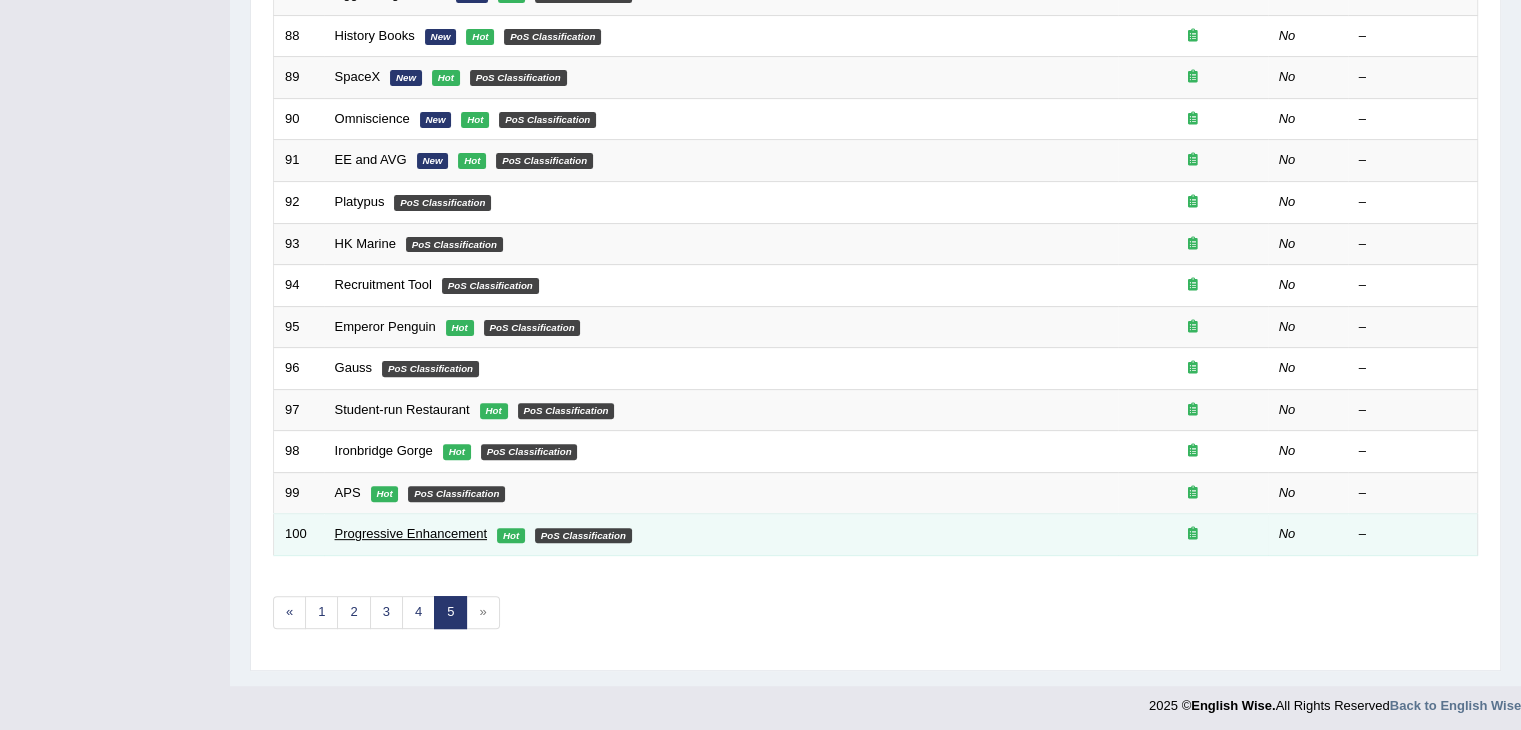 click on "Progressive Enhancement" at bounding box center [411, 533] 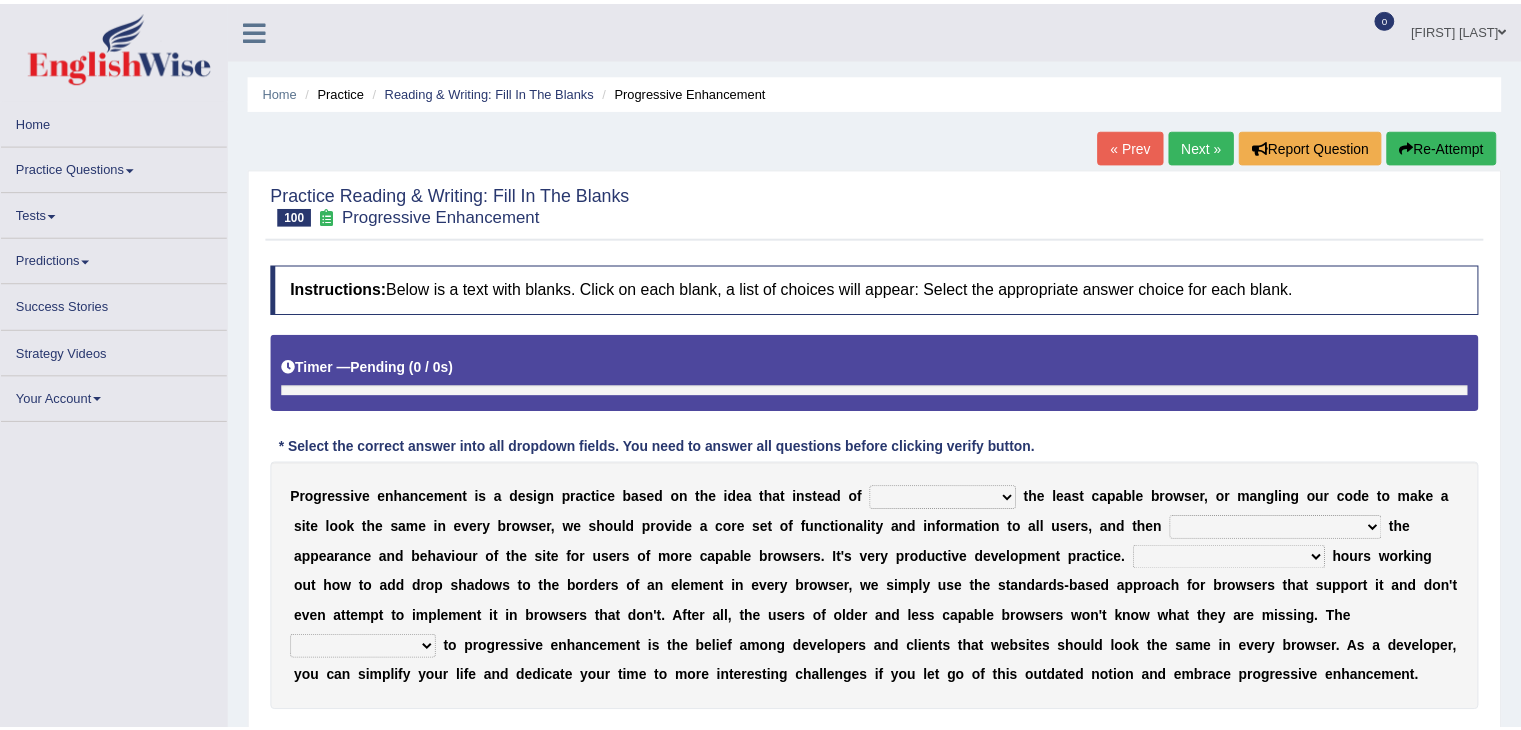scroll, scrollTop: 0, scrollLeft: 0, axis: both 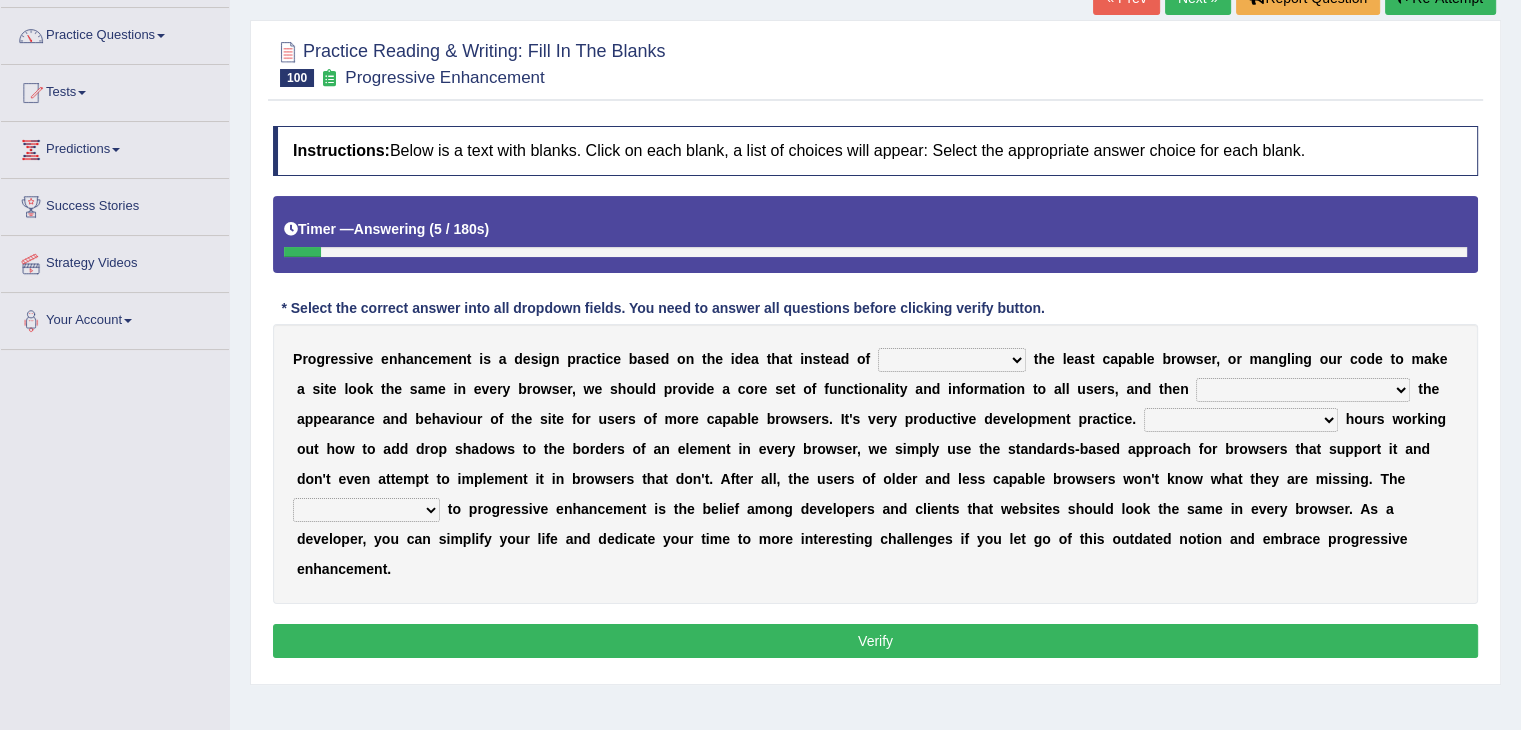 click on "designing for have to design have designed for be designing" at bounding box center [952, 360] 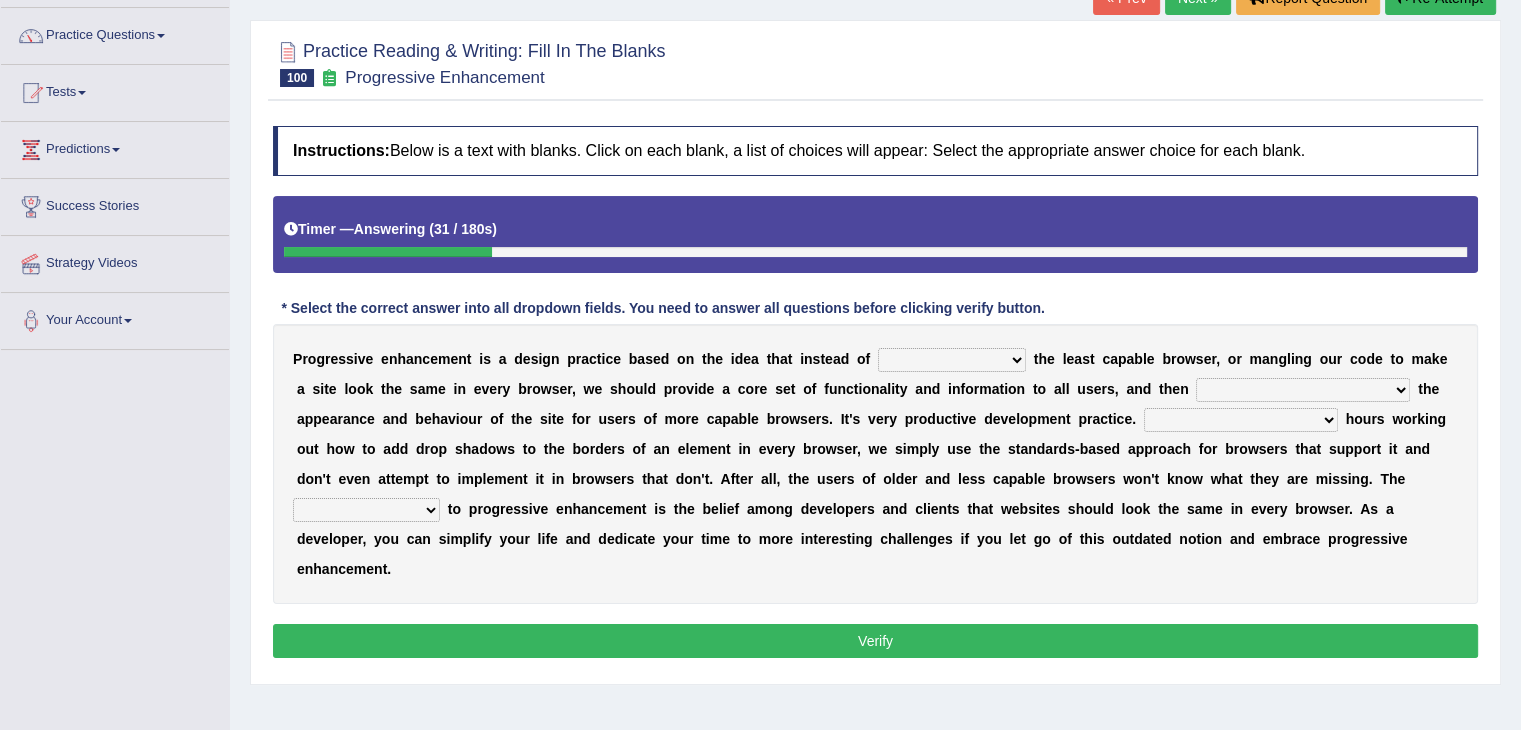 select on "designing for" 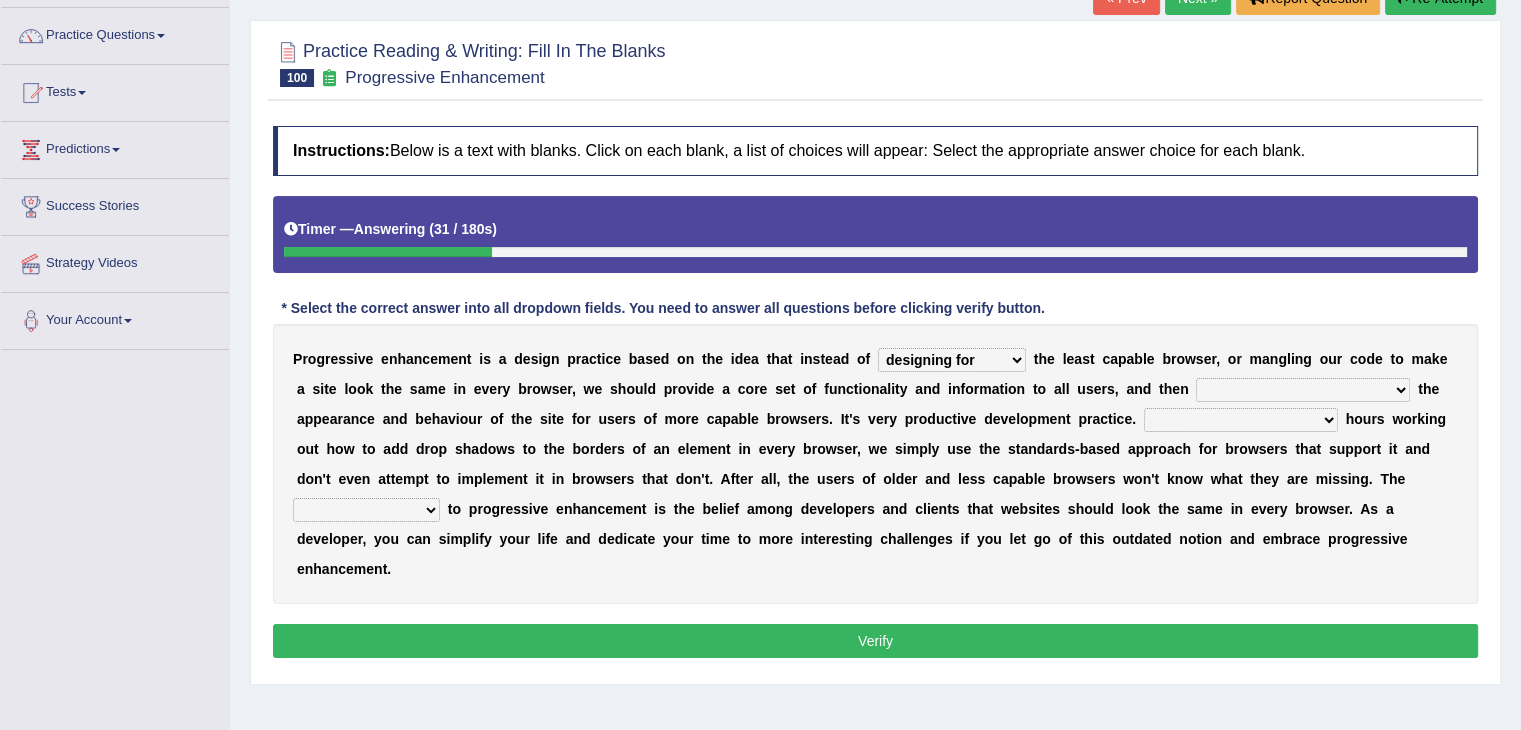 click on "designing for have to design have designed for be designing" at bounding box center (952, 360) 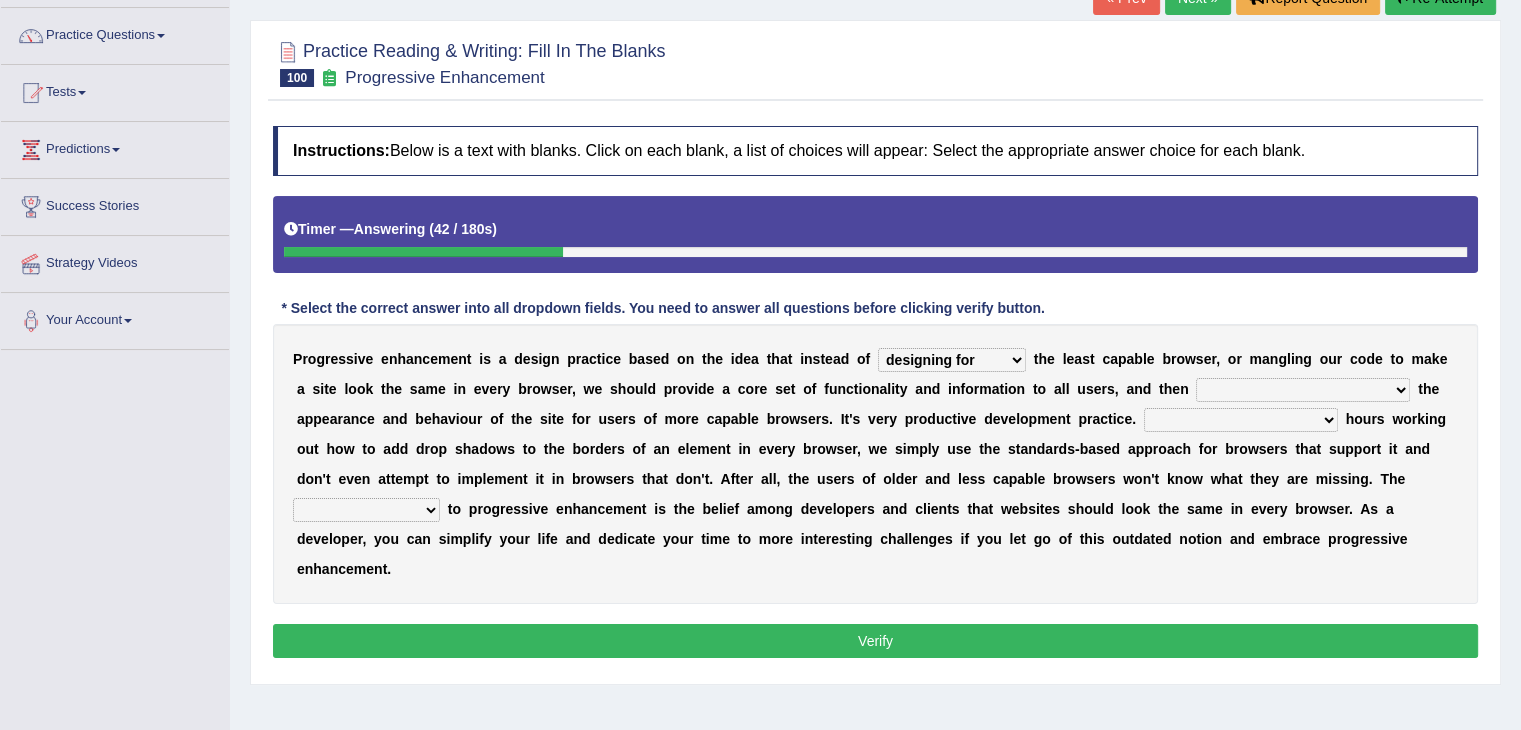 click on "with progress enhancement progressively enhance progress so enhancing progress enhances for" at bounding box center (1303, 390) 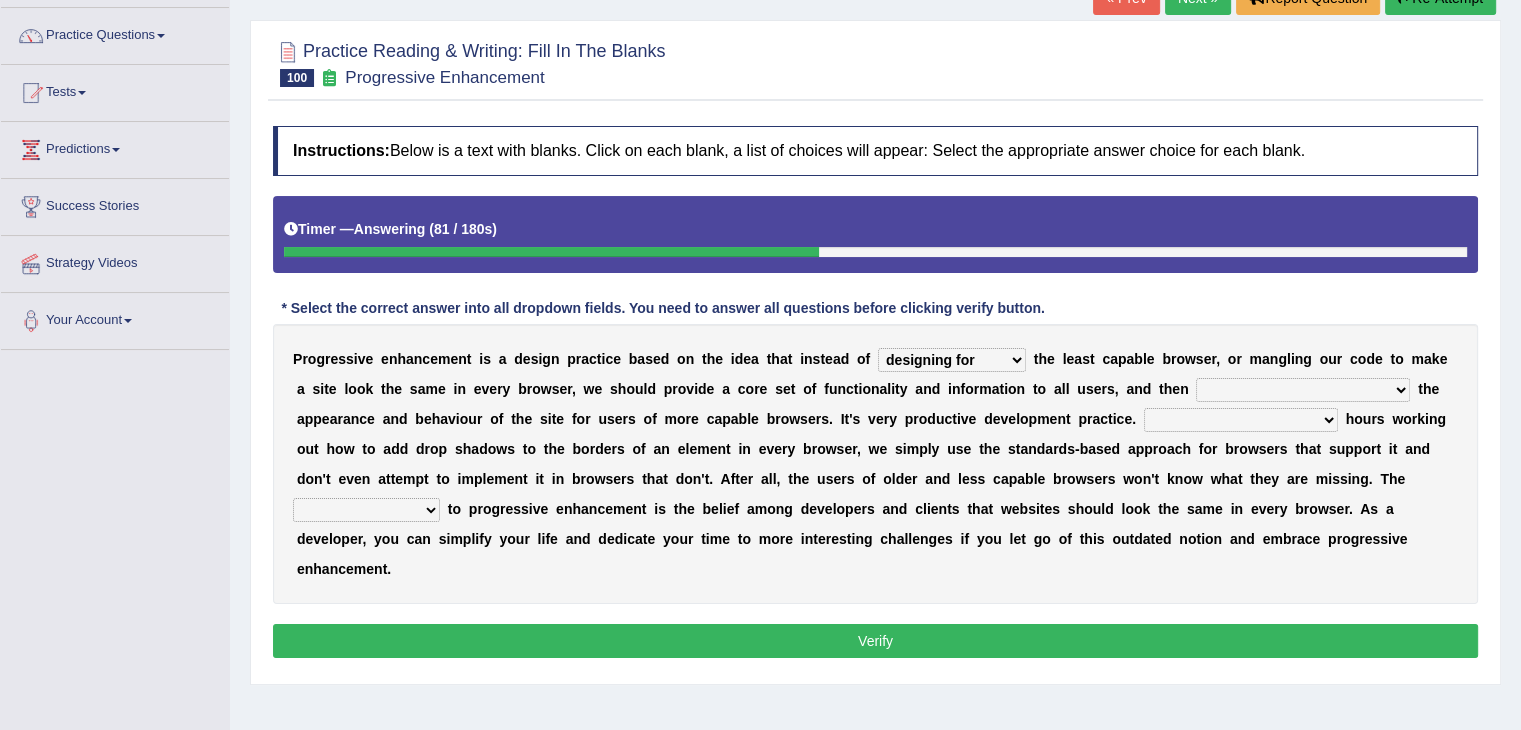 click on "with progress enhancement progressively enhance progress so enhancing progress enhances for" at bounding box center [1303, 390] 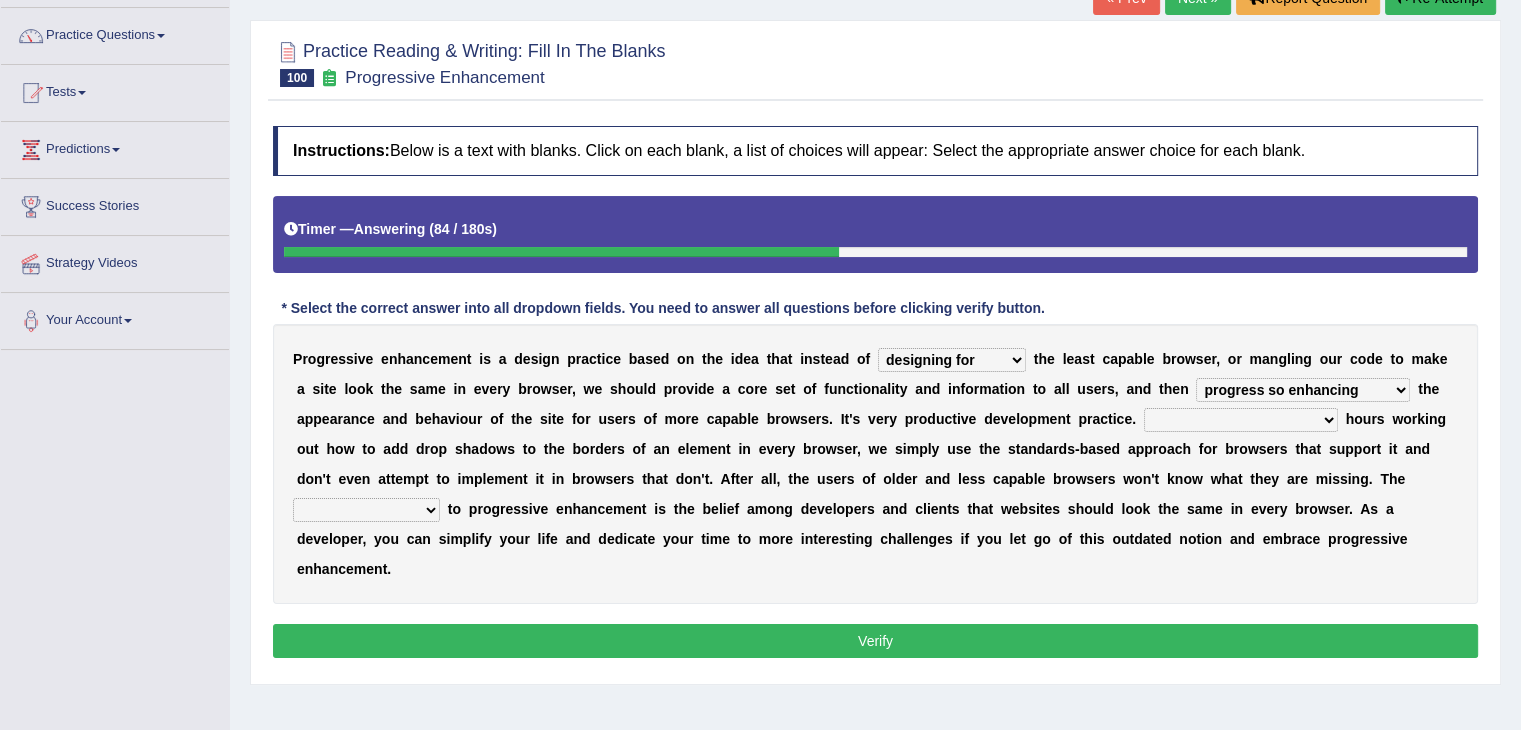 click on "with progress enhancement progressively enhance progress so enhancing progress enhances for" at bounding box center [1303, 390] 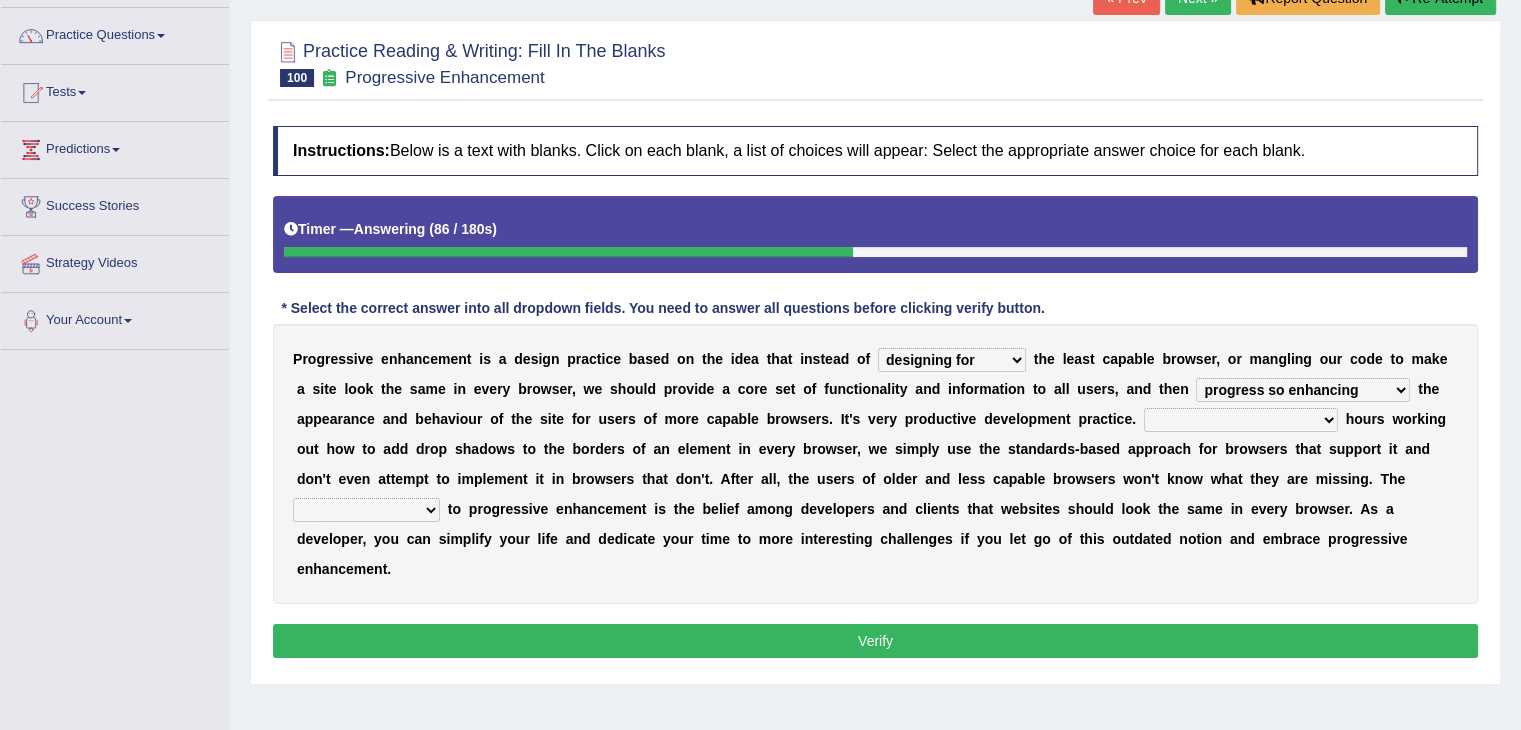 select on "progress enhances for" 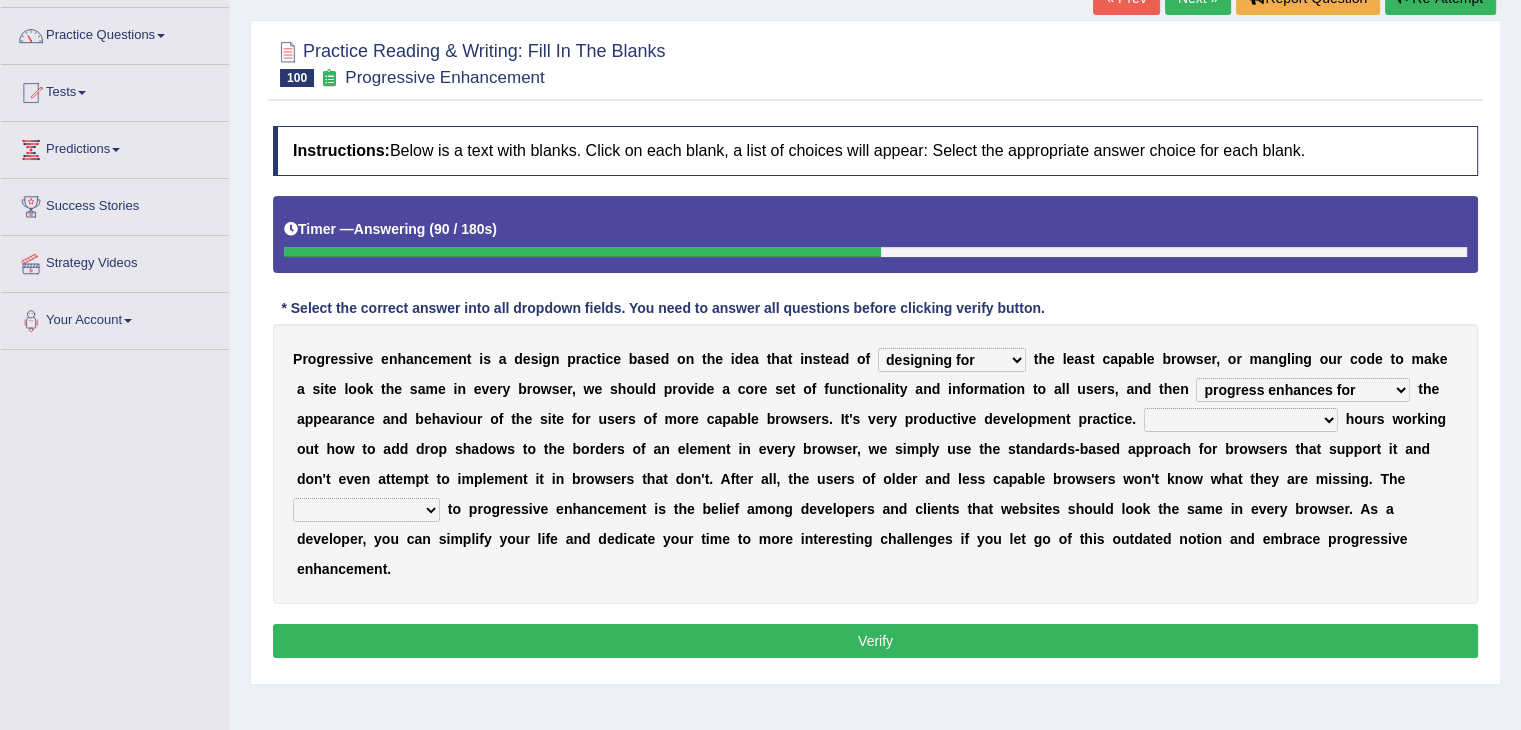 click on "In addition to developing Beside adding Whereby eliminating Instead of spending" at bounding box center (1241, 420) 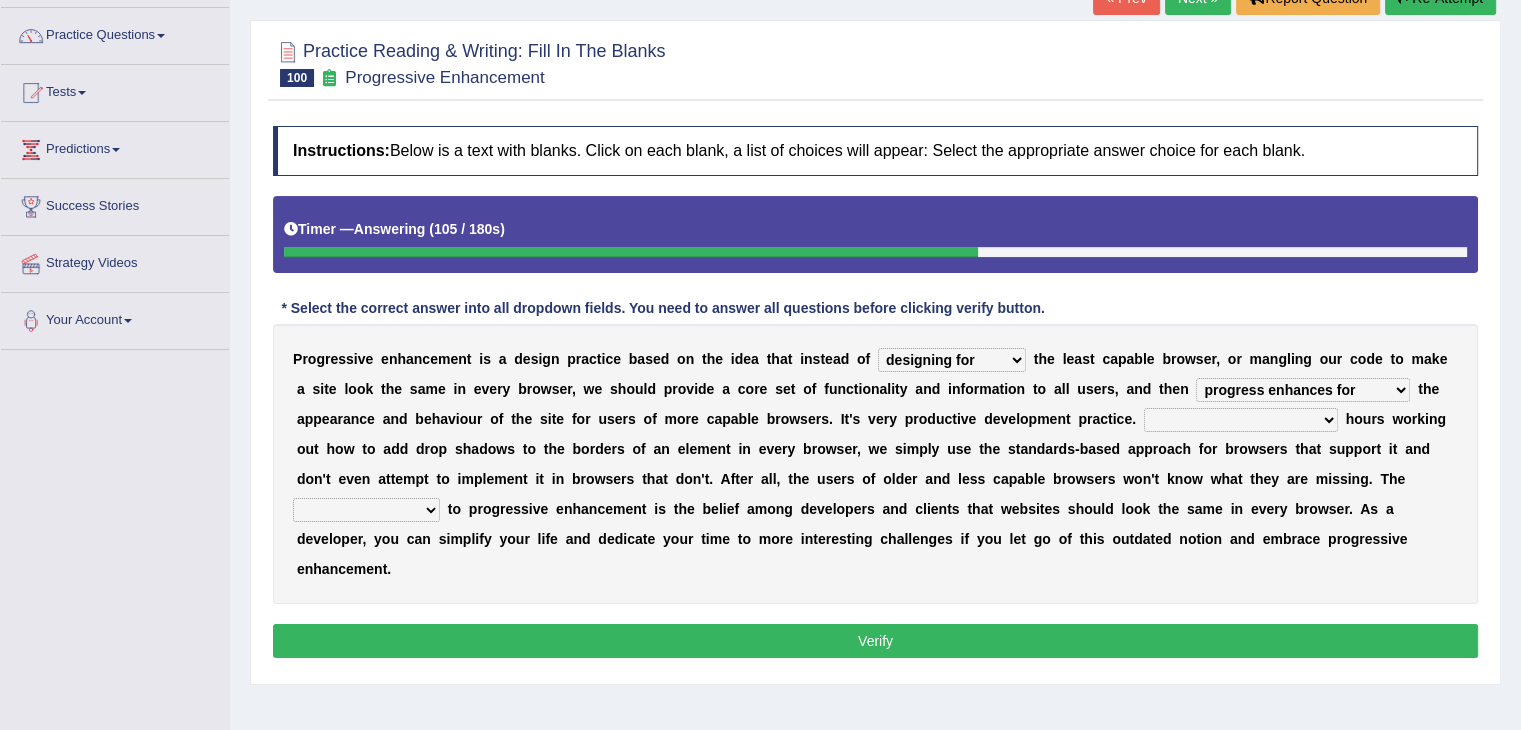 select on "Instead of spending" 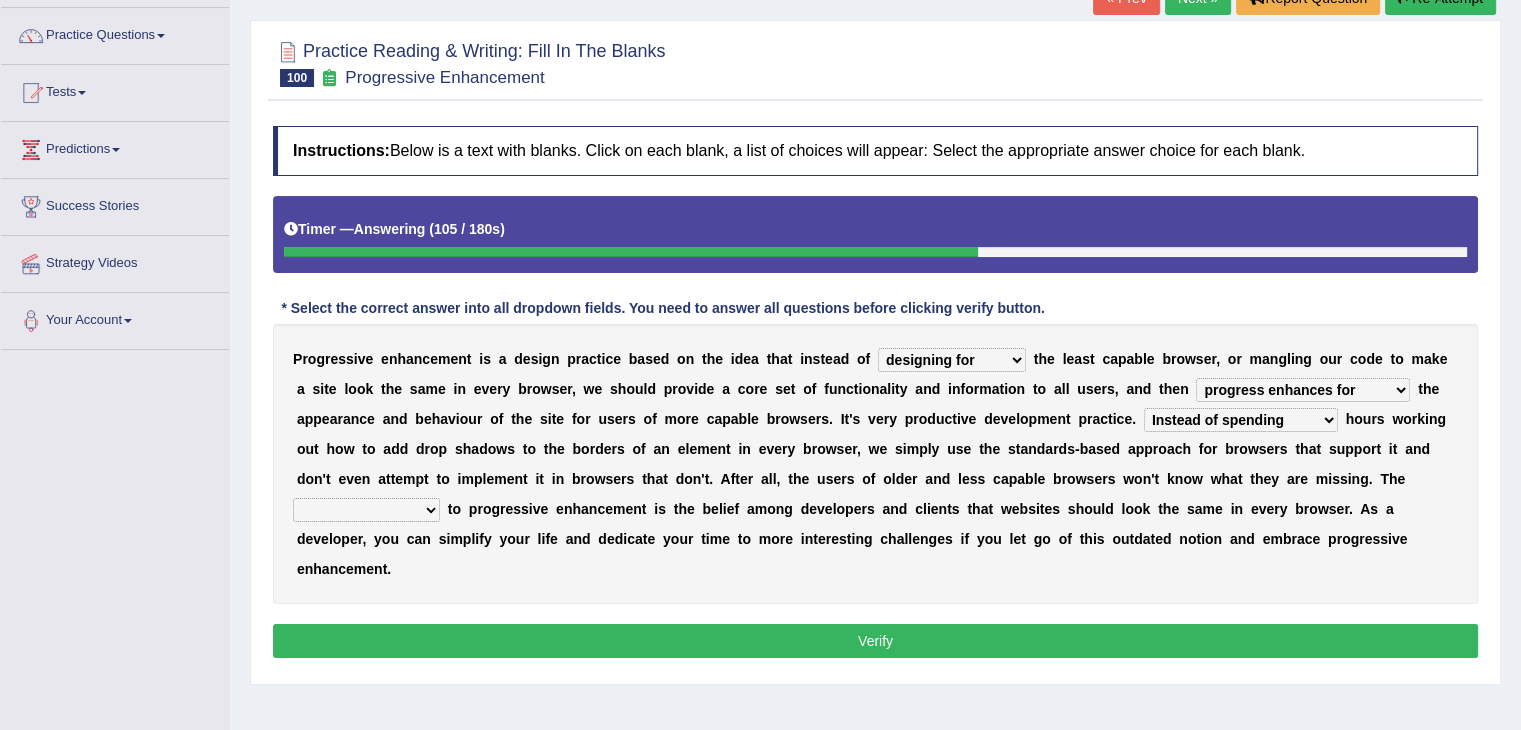 click on "In addition to developing Beside adding Whereby eliminating Instead of spending" at bounding box center (1241, 420) 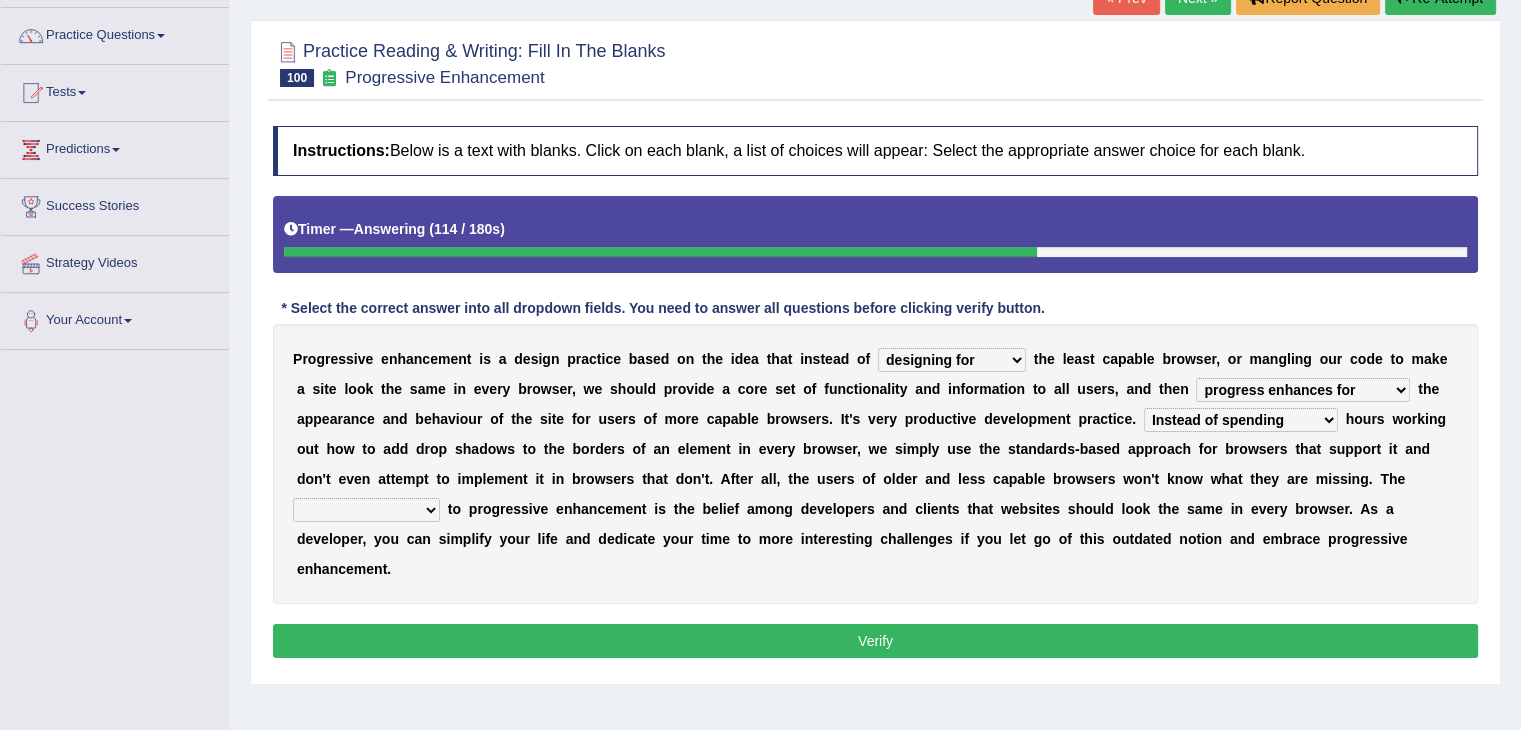 click on "larger problem lesser benefit biggest challenge least assurance" at bounding box center (366, 510) 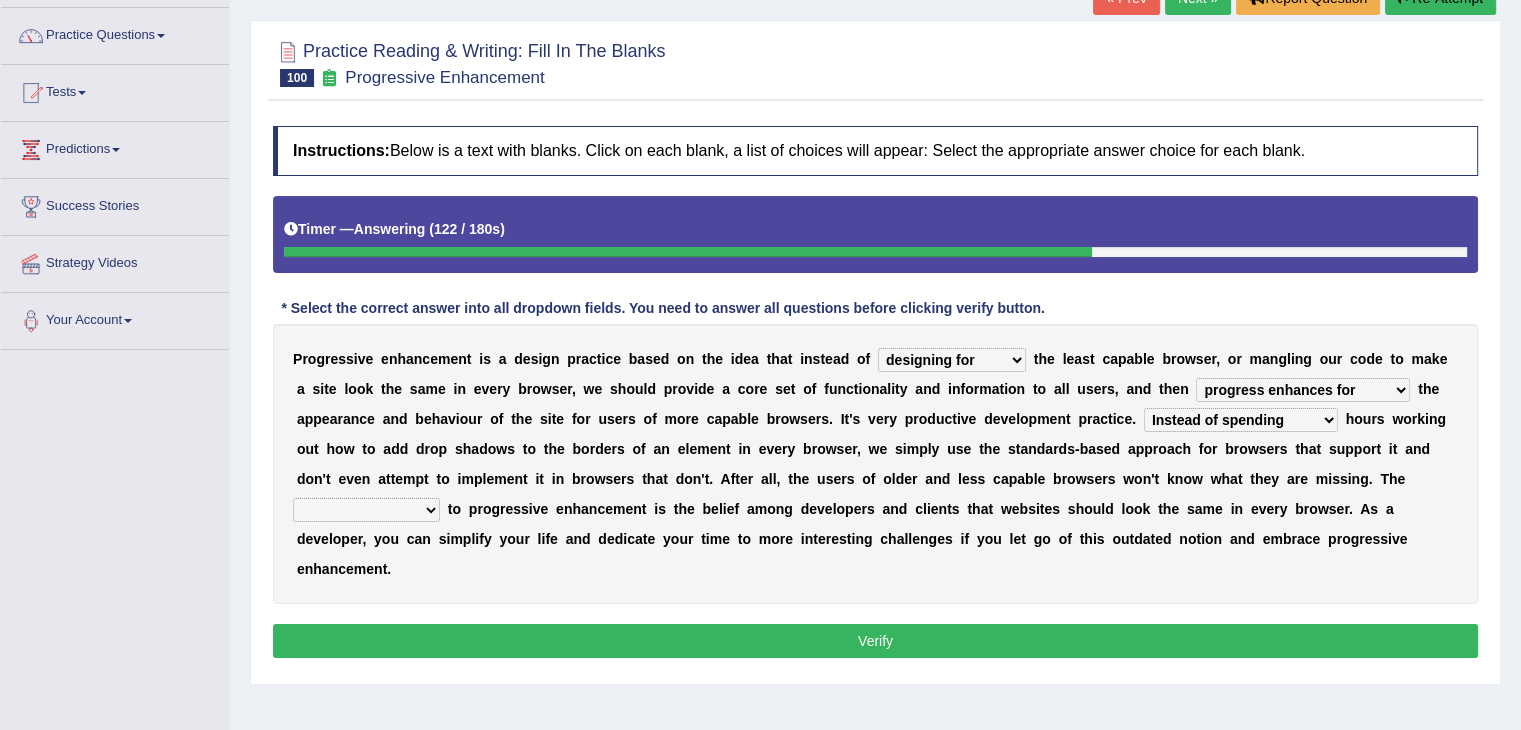 select on "biggest challenge" 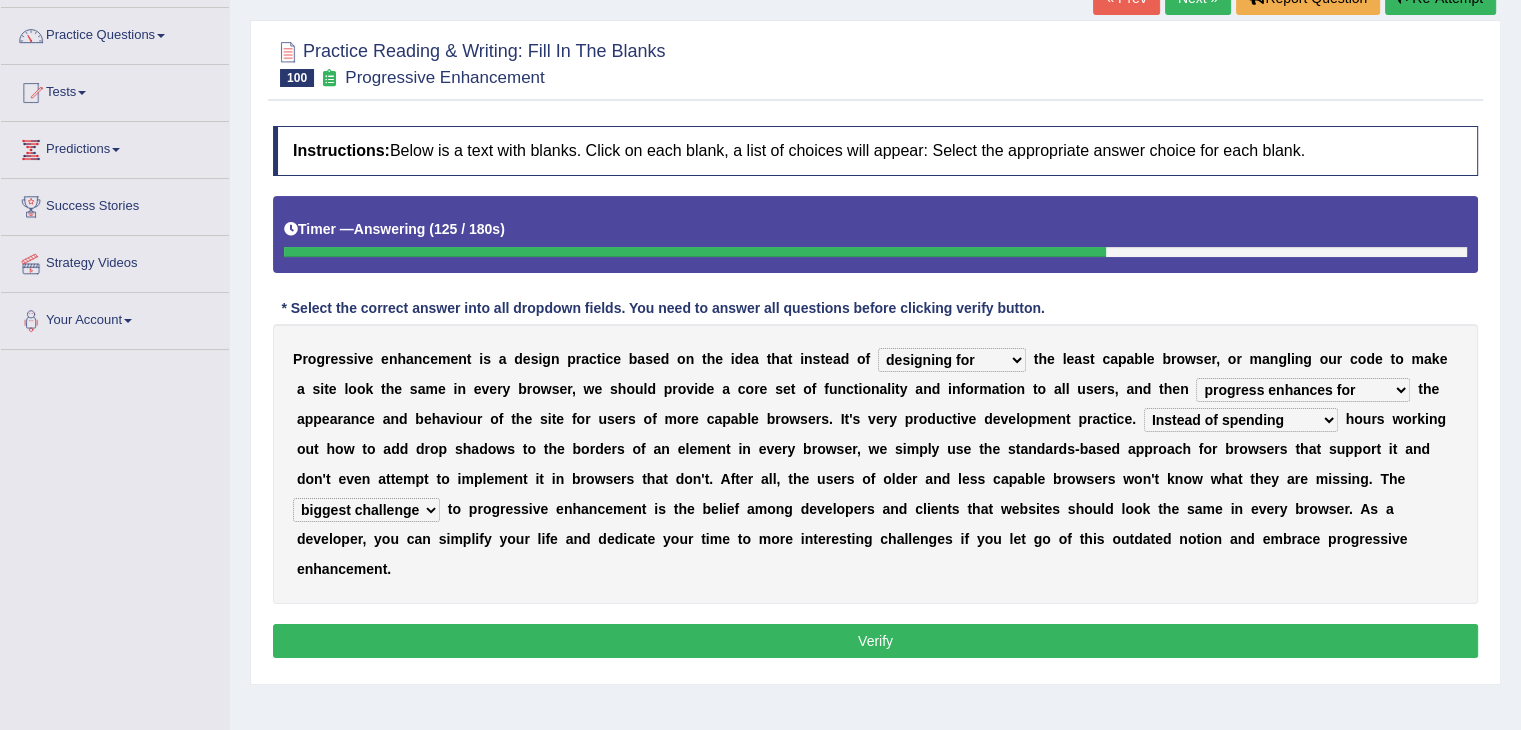 click on "Verify" at bounding box center (875, 641) 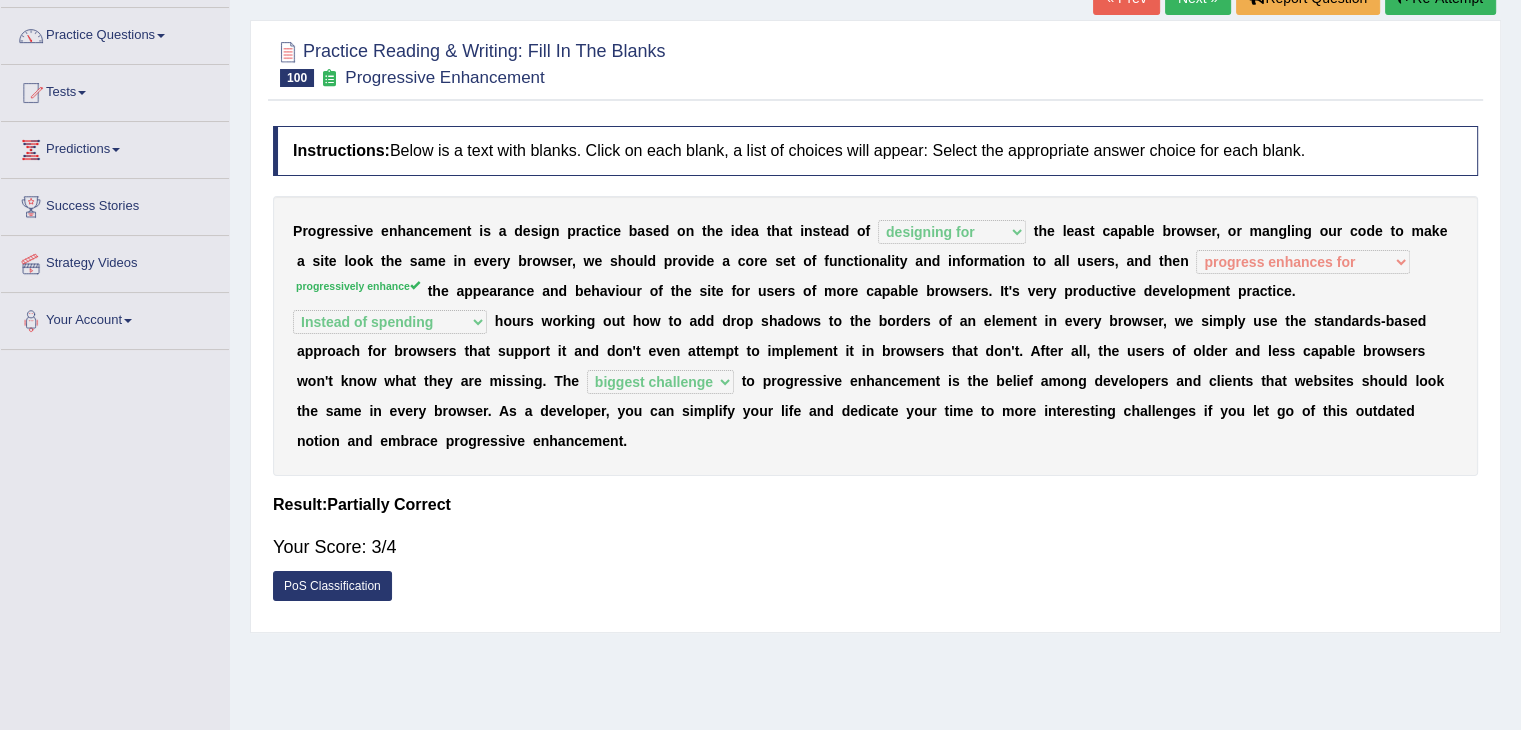 click on "PoS Classification" at bounding box center [332, 586] 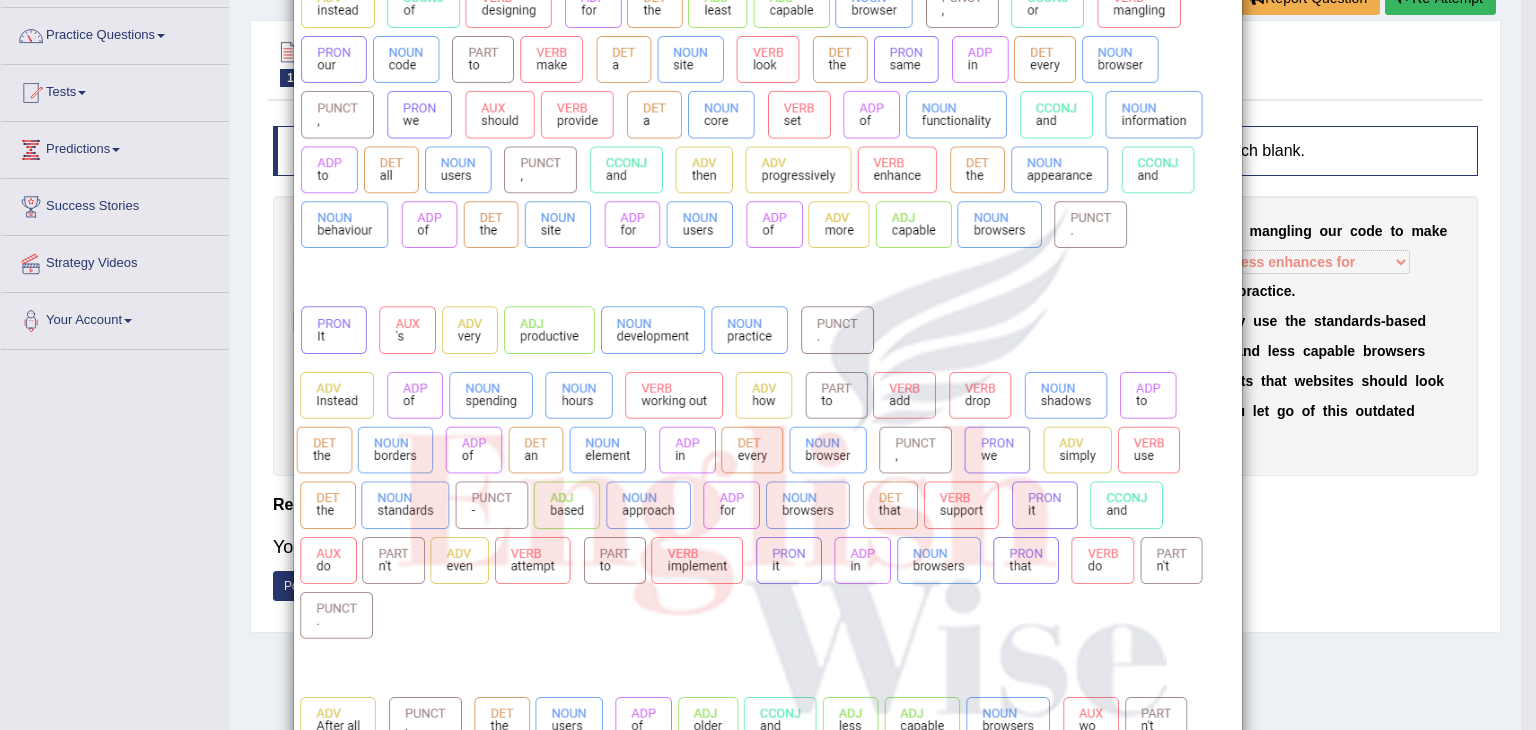 scroll, scrollTop: 0, scrollLeft: 0, axis: both 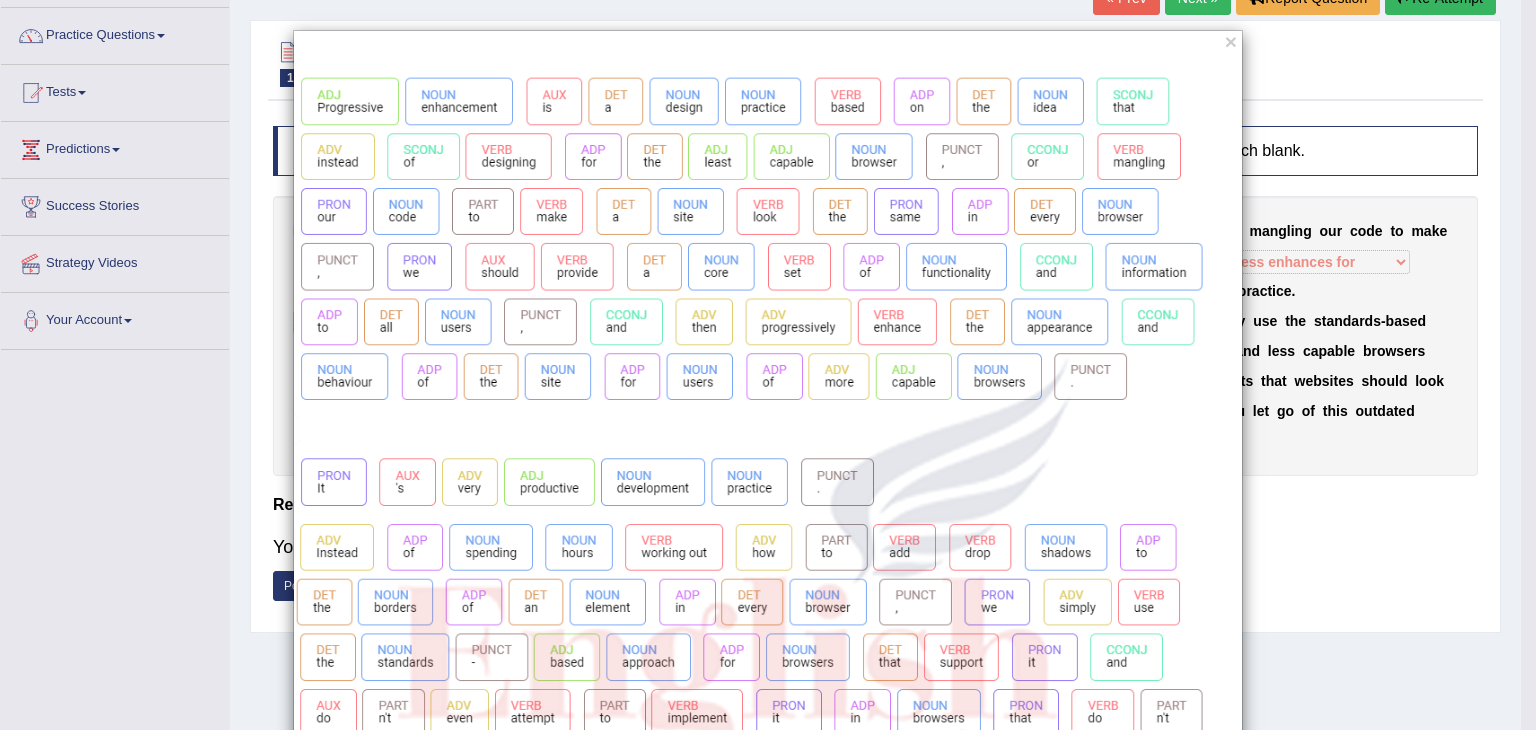 click on "×" at bounding box center [768, 690] 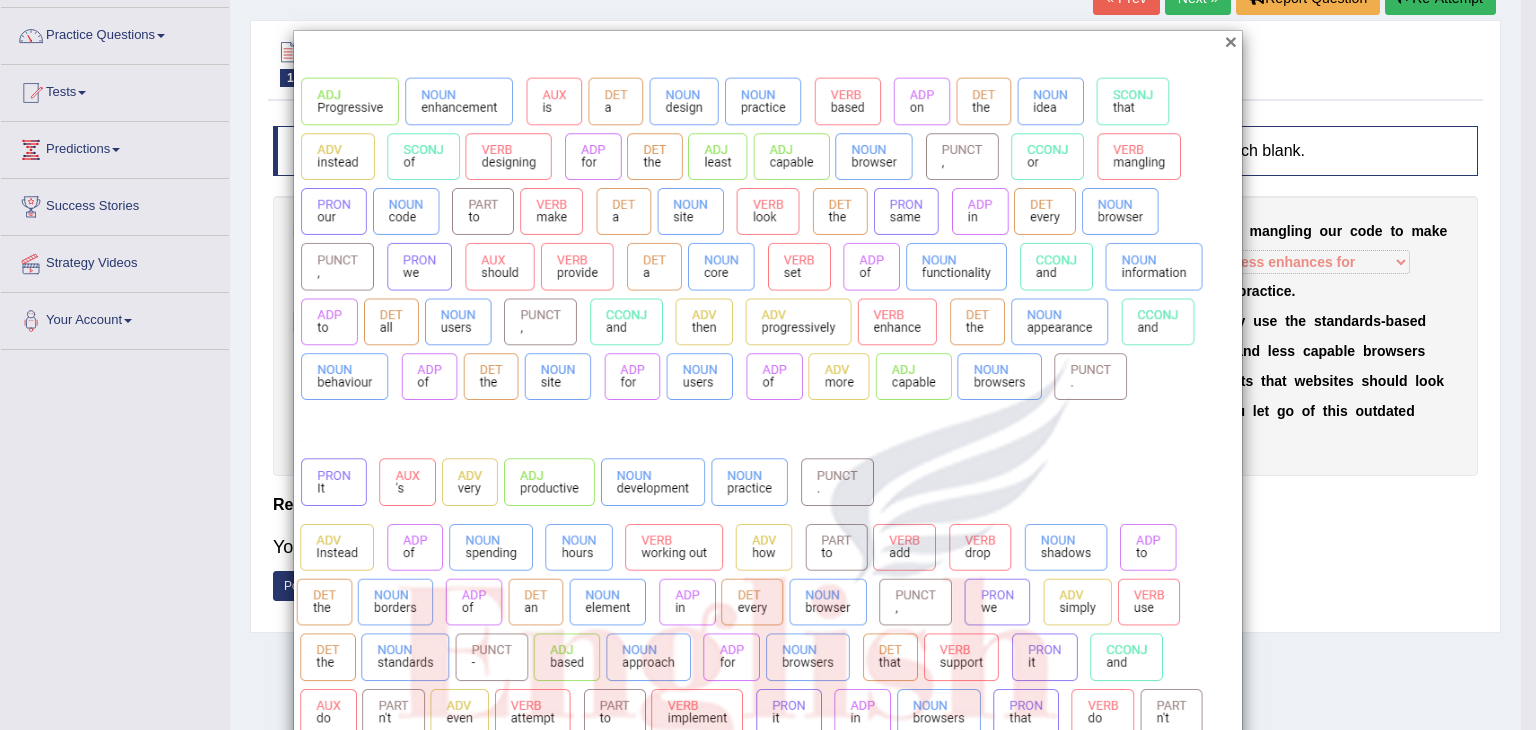 click on "×" at bounding box center [1231, 41] 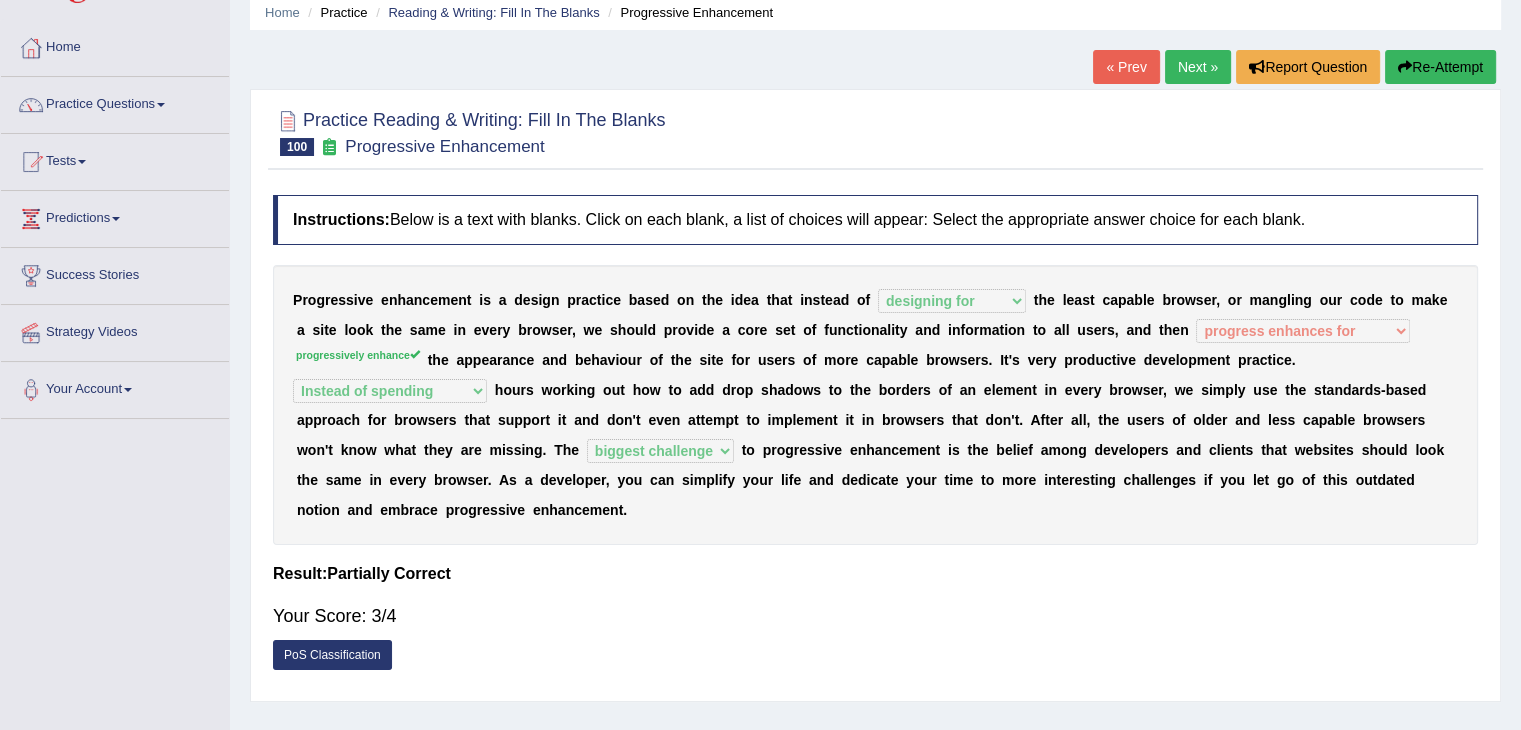scroll, scrollTop: 84, scrollLeft: 0, axis: vertical 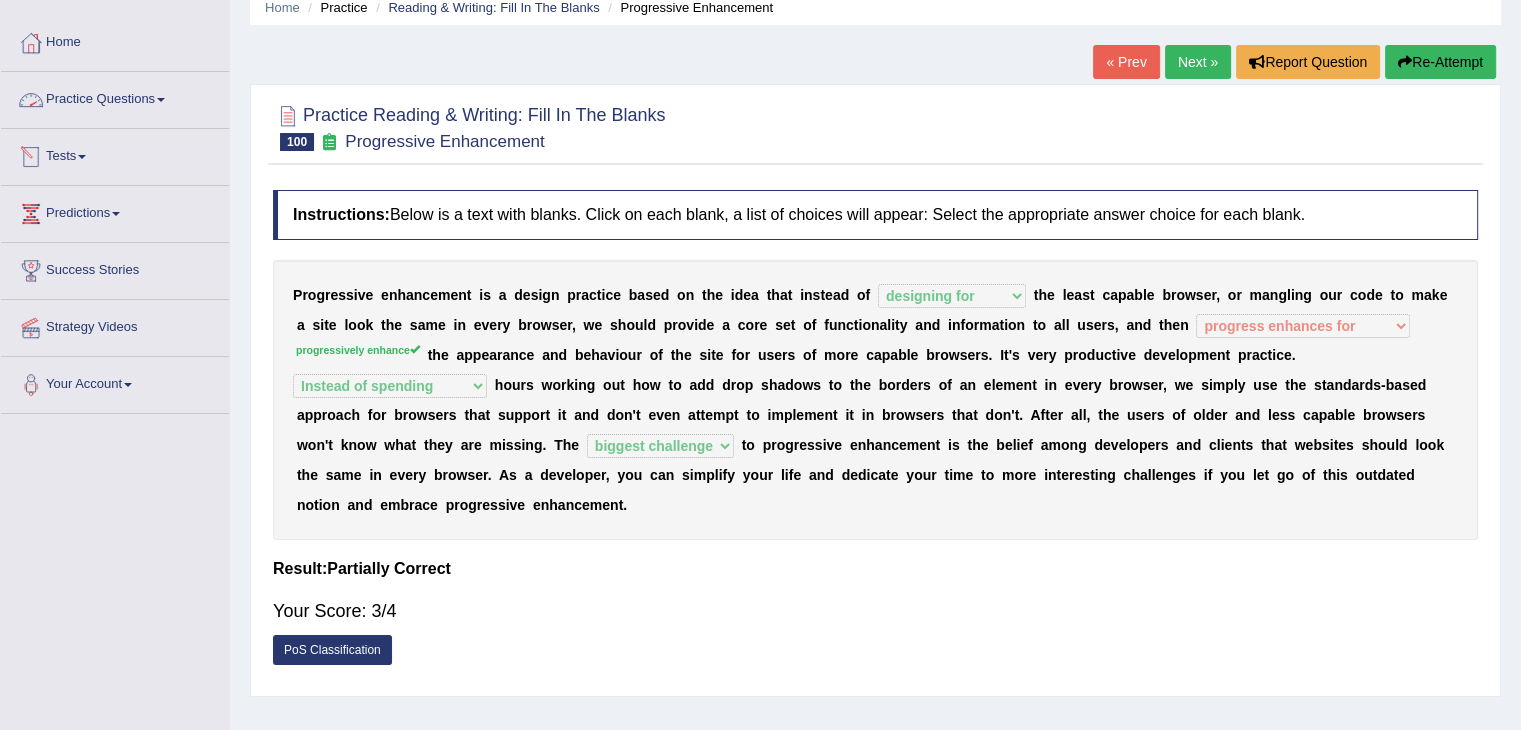 click on "Practice Questions" at bounding box center [115, 97] 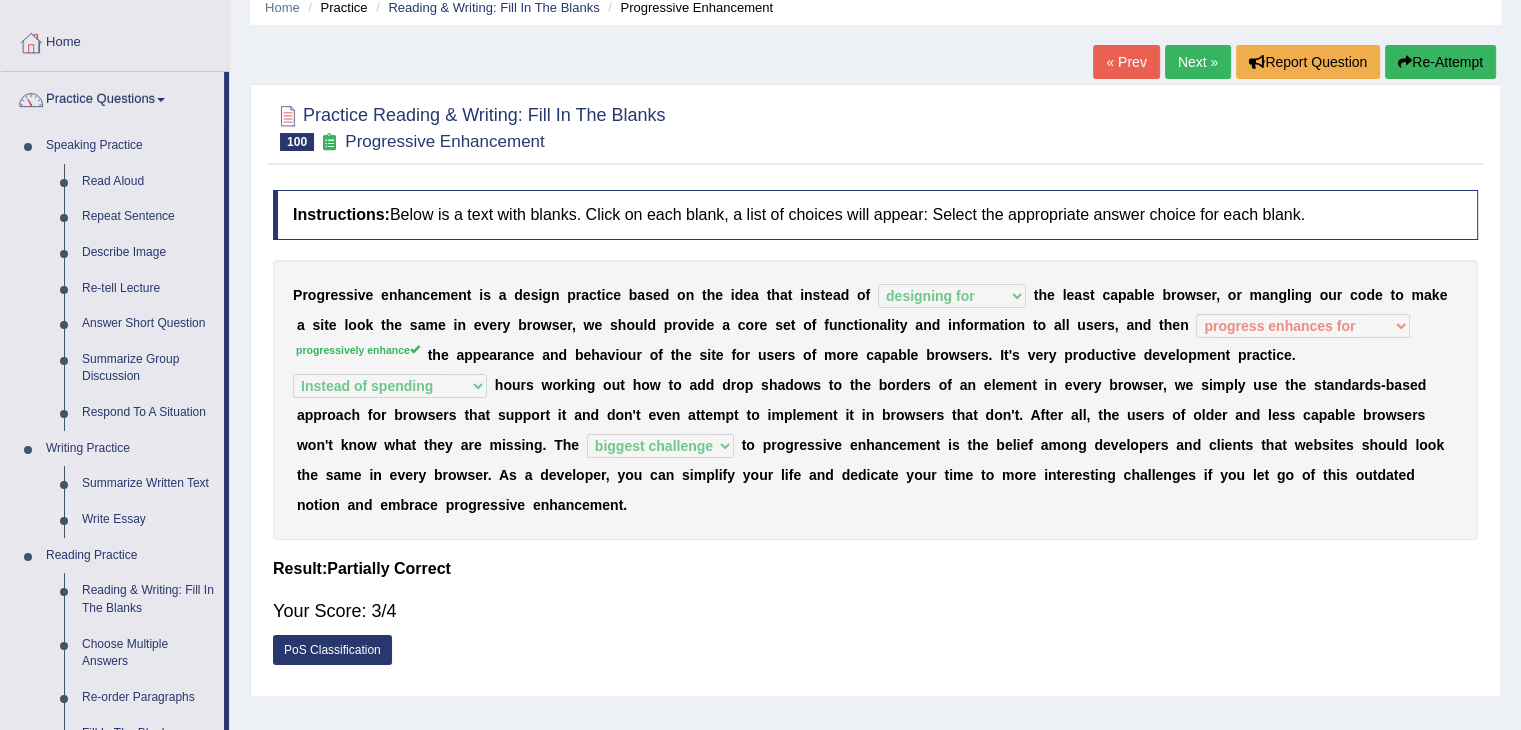 click on "Write Essay" at bounding box center (148, 520) 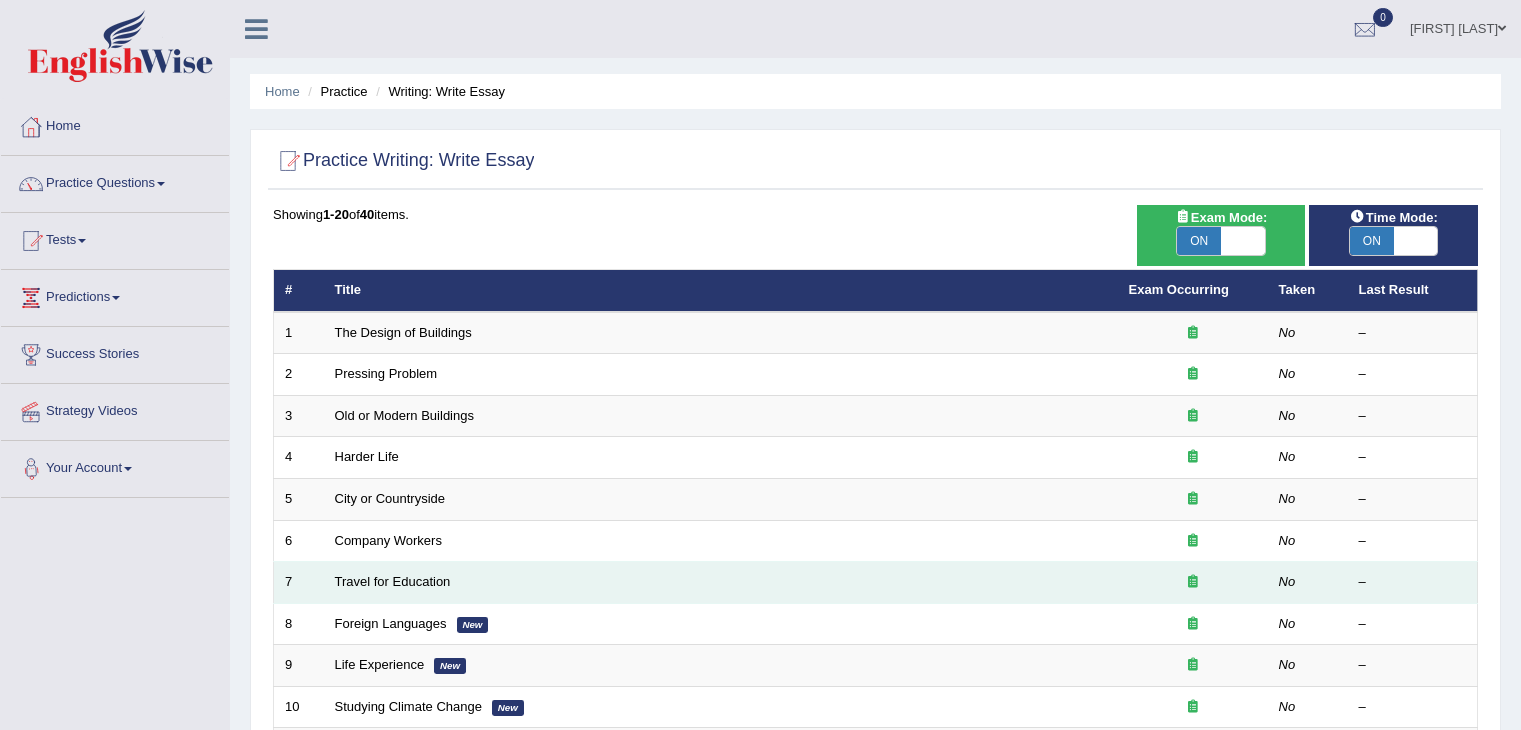scroll, scrollTop: 0, scrollLeft: 0, axis: both 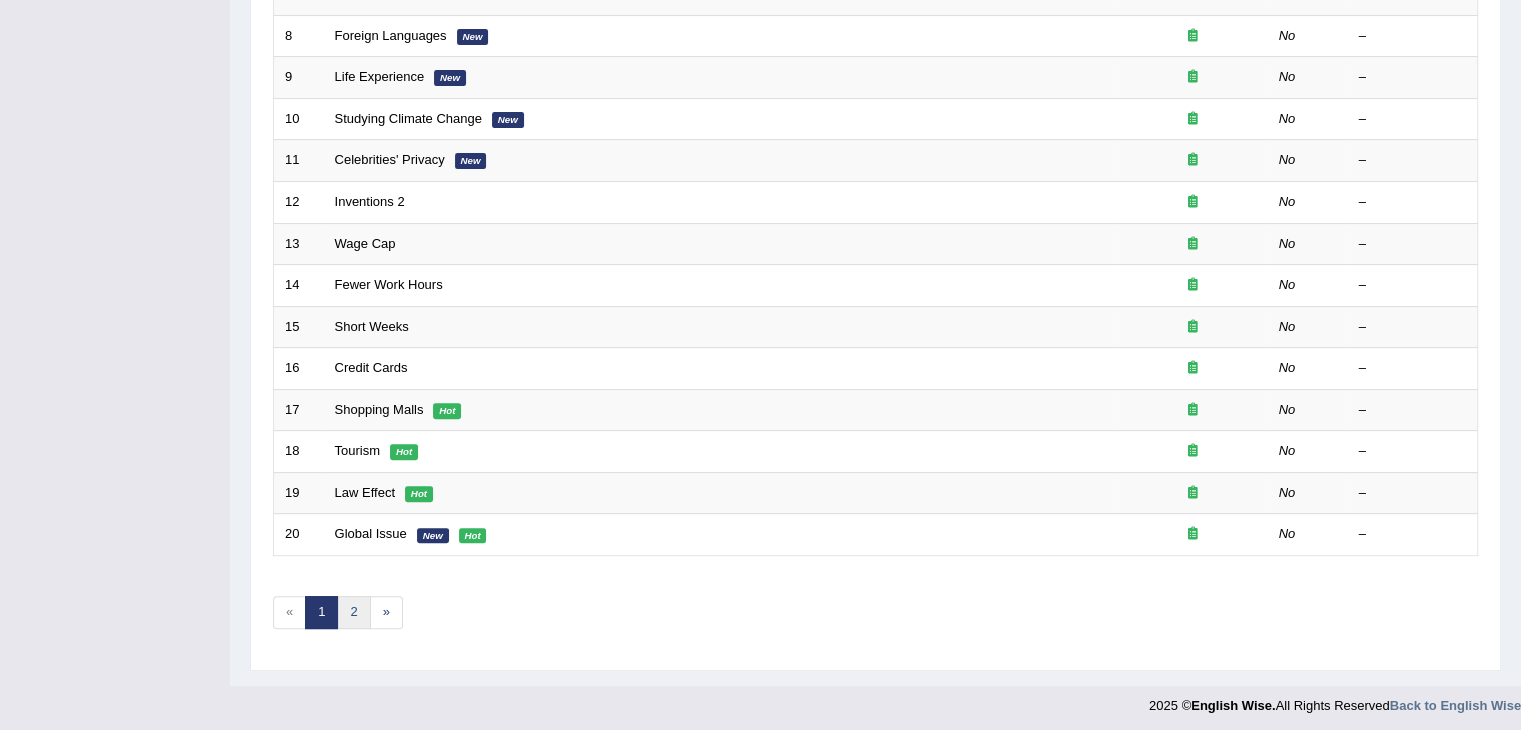 click on "2" at bounding box center (353, 612) 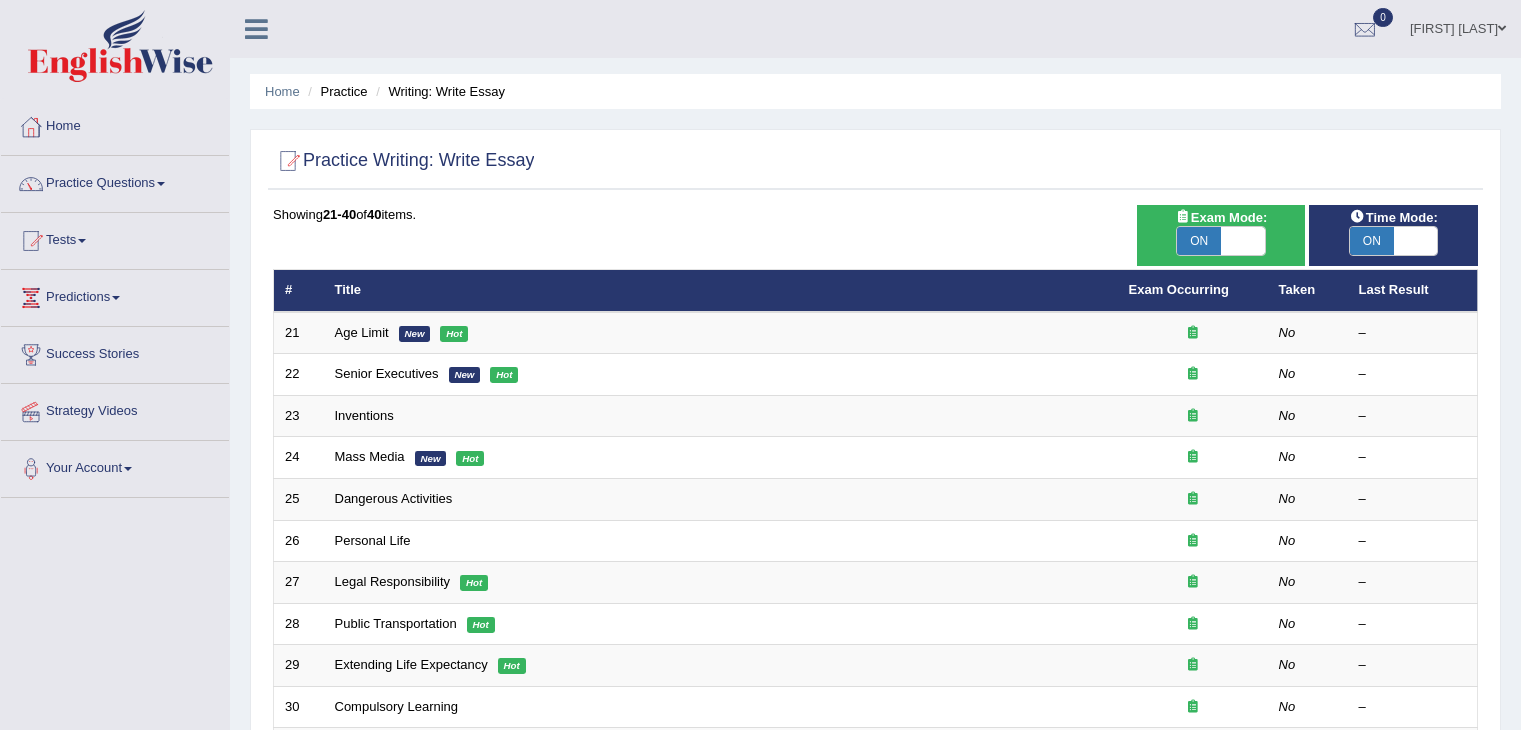 scroll, scrollTop: 0, scrollLeft: 0, axis: both 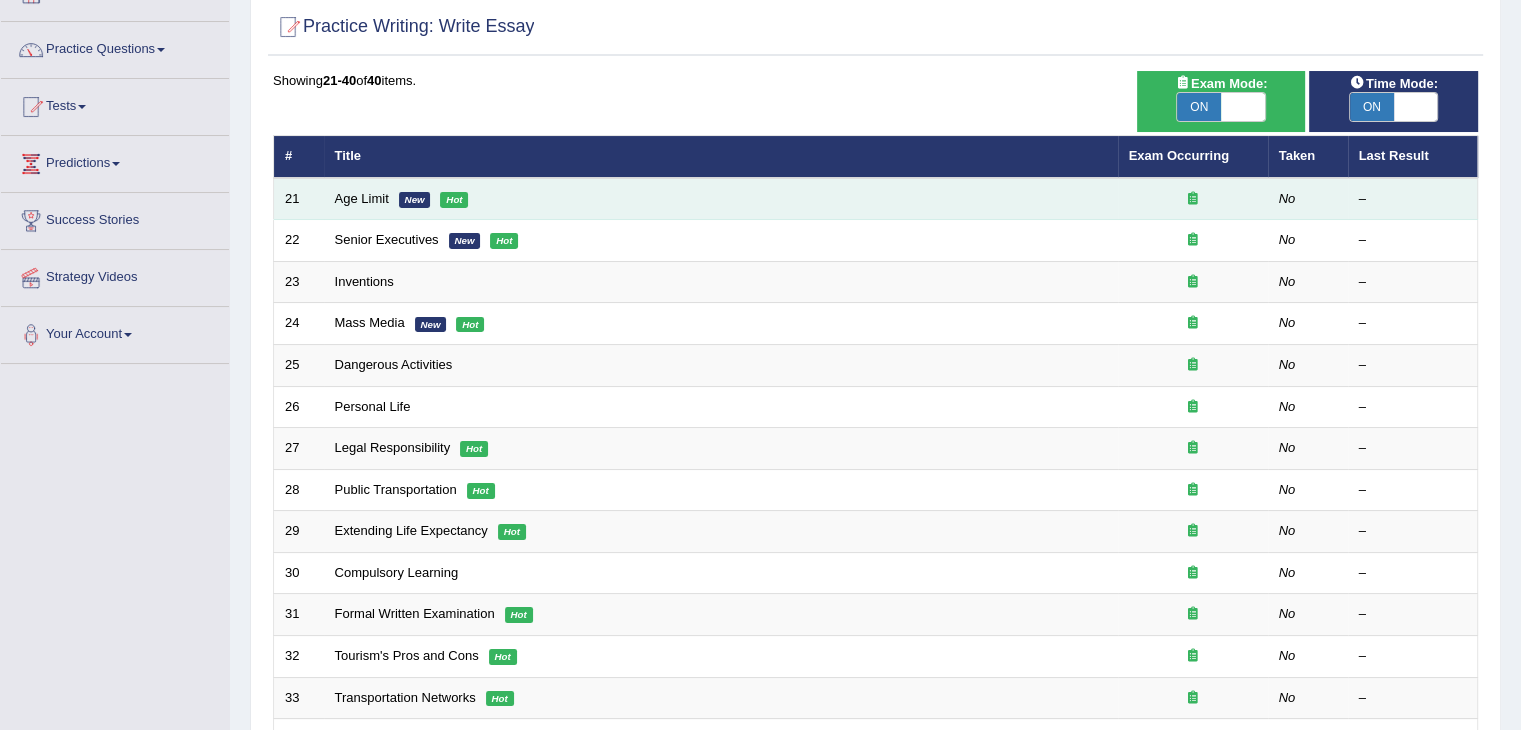 click on "Age Limit New Hot" at bounding box center [721, 199] 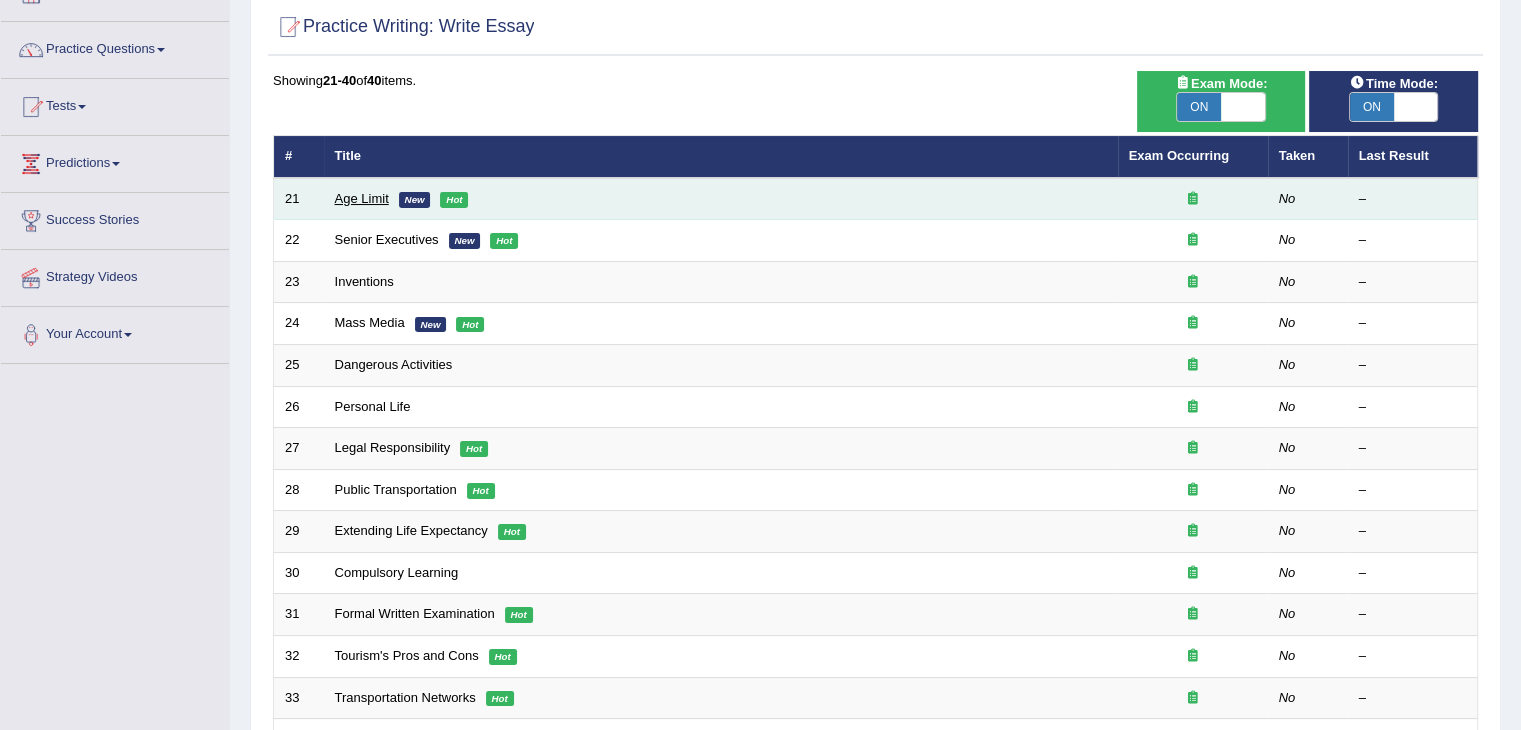 click on "Age Limit" at bounding box center (362, 198) 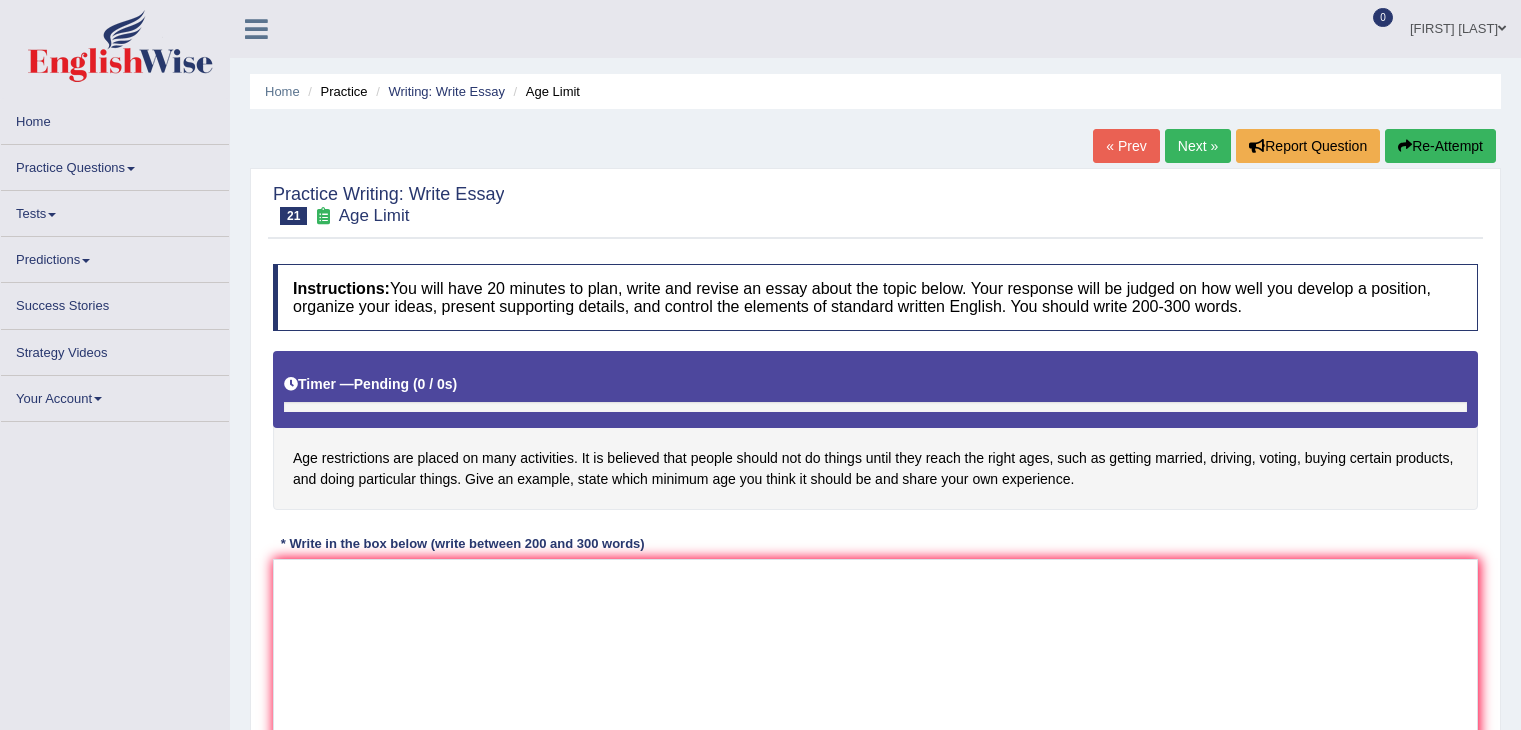 scroll, scrollTop: 0, scrollLeft: 0, axis: both 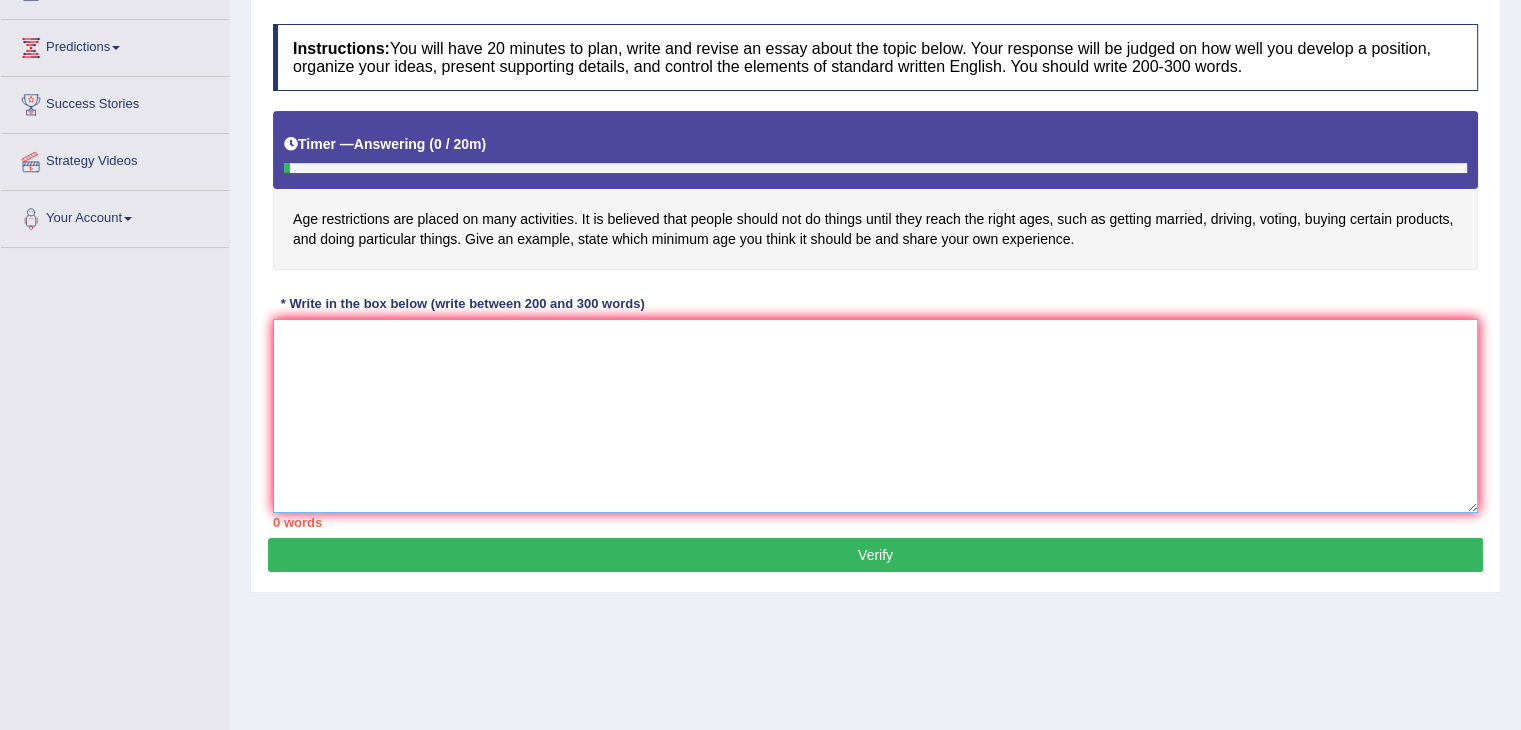 click at bounding box center (875, 416) 